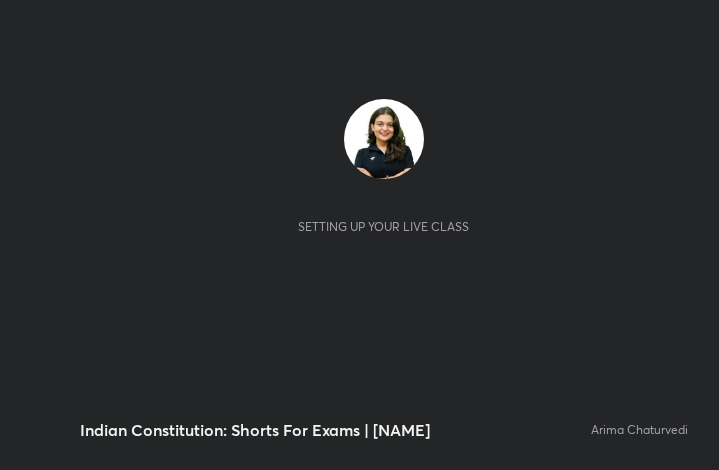 scroll, scrollTop: 0, scrollLeft: 0, axis: both 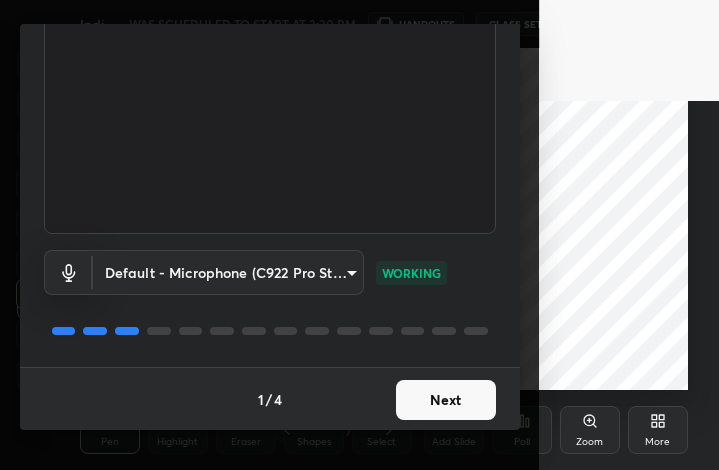click on "Next" at bounding box center (446, 400) 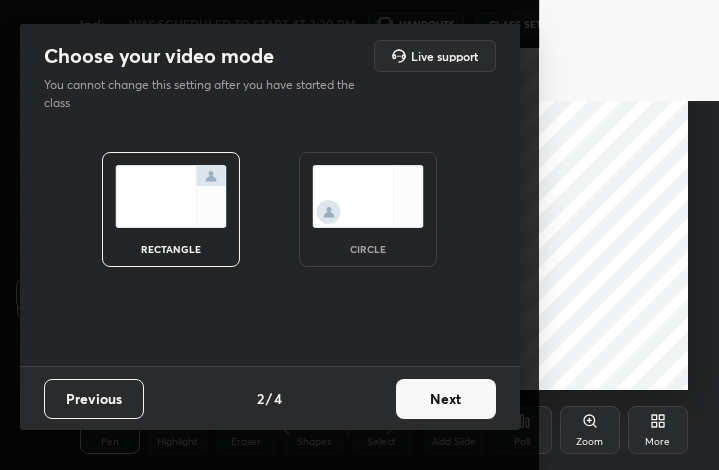 click at bounding box center [368, 196] 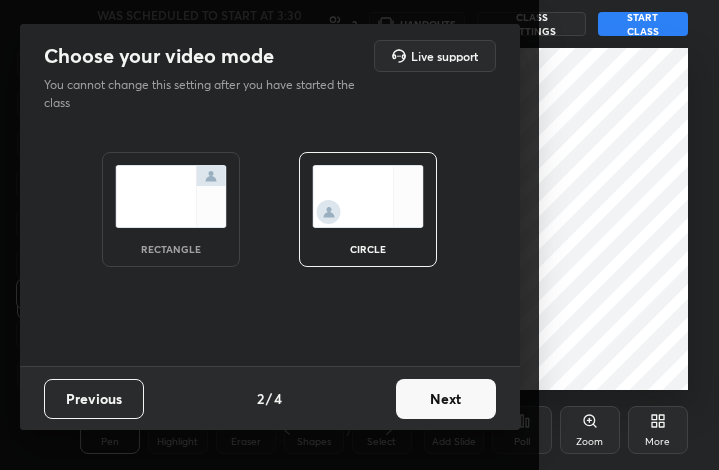 click on "Next" at bounding box center (446, 399) 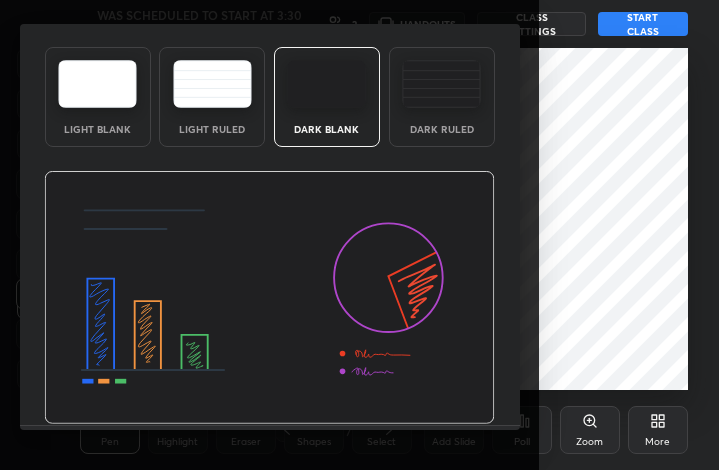 scroll, scrollTop: 130, scrollLeft: 0, axis: vertical 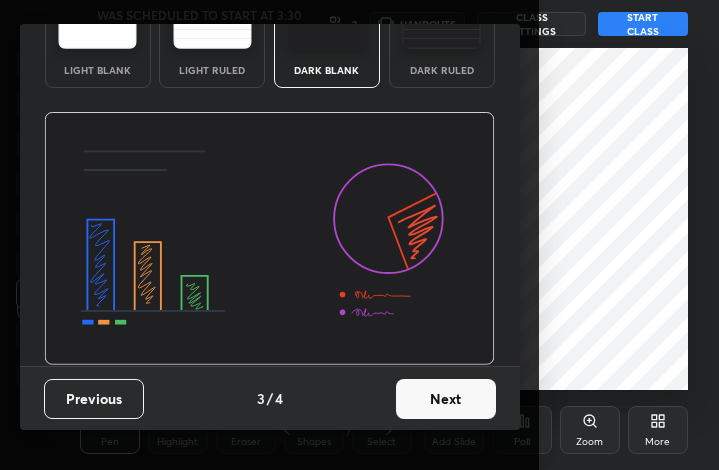click on "Next" at bounding box center [446, 399] 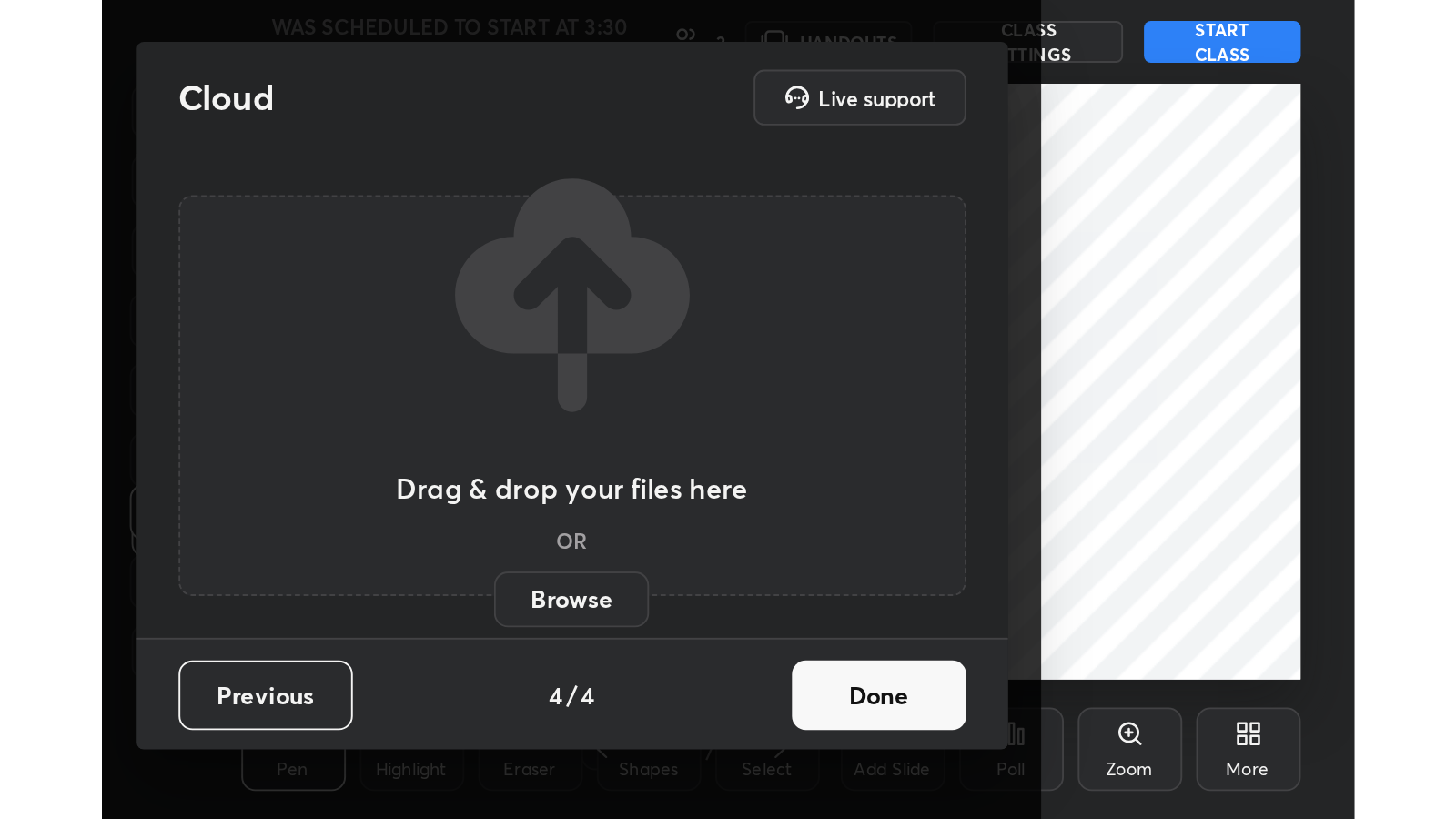 scroll, scrollTop: 0, scrollLeft: 0, axis: both 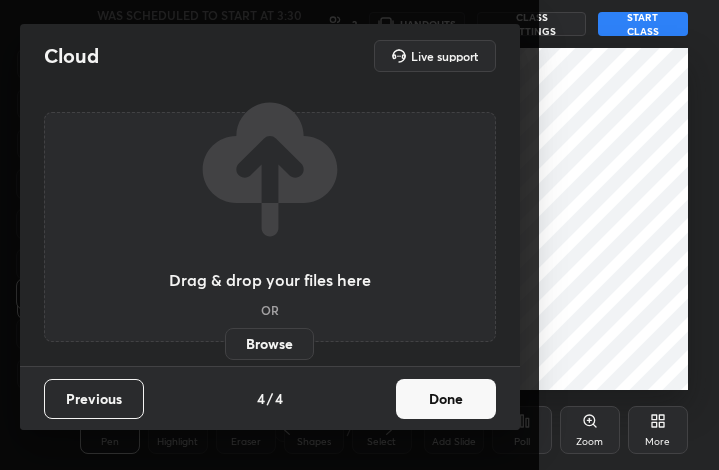 click on "Done" at bounding box center (446, 399) 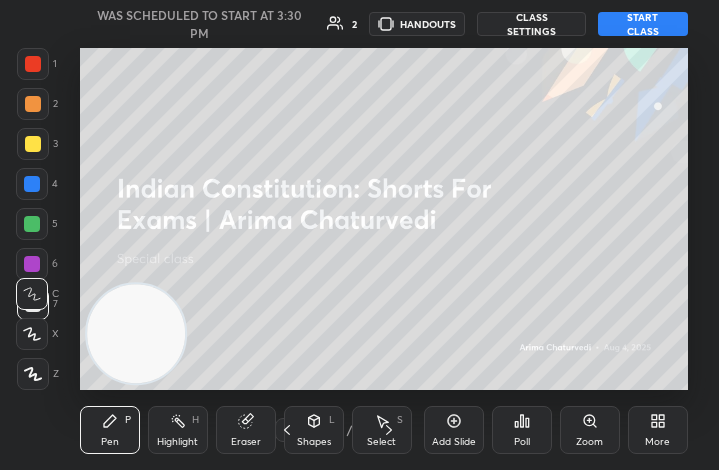 click on "More" at bounding box center [658, 430] 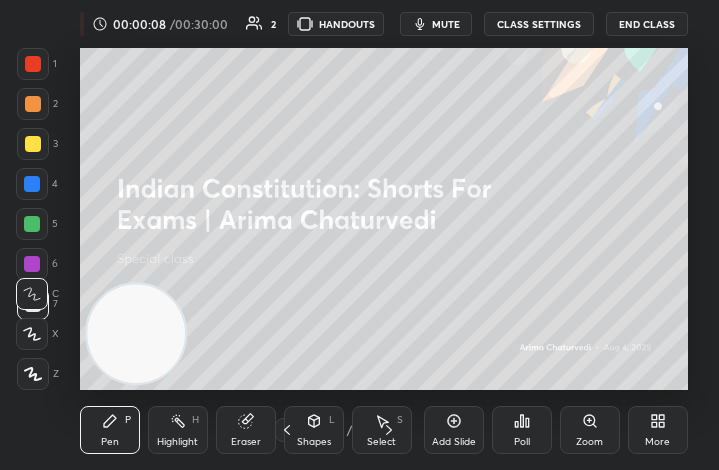 click on "More" at bounding box center (658, 430) 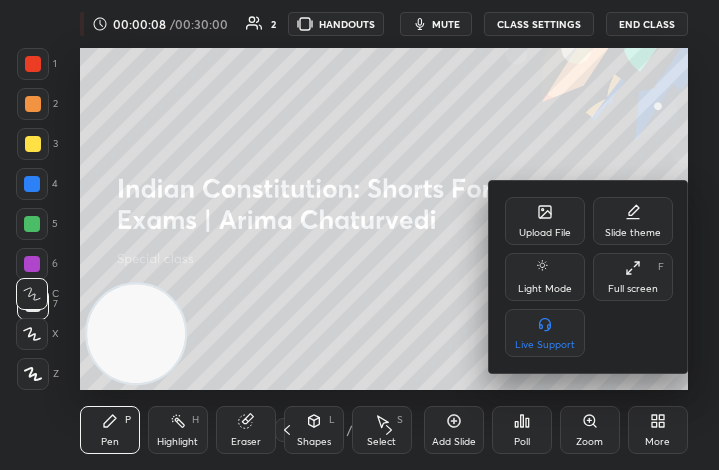 click on "Upload File" at bounding box center [545, 233] 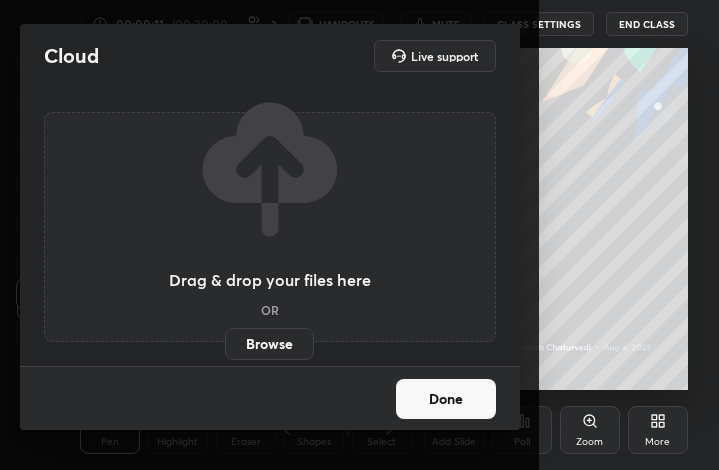 click on "Browse" at bounding box center [269, 344] 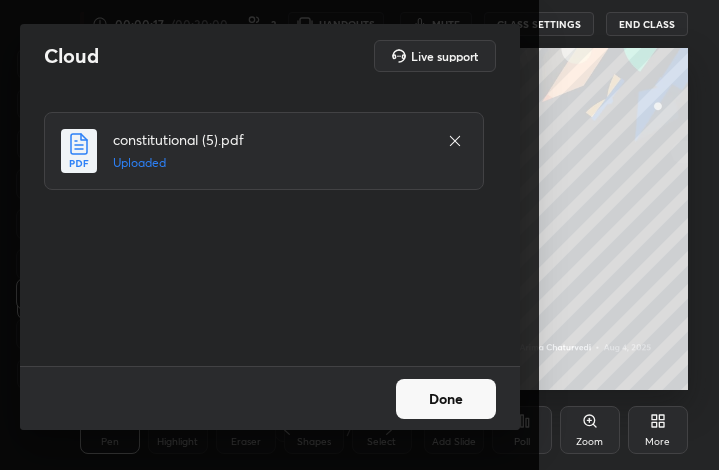 click on "Done" at bounding box center [446, 399] 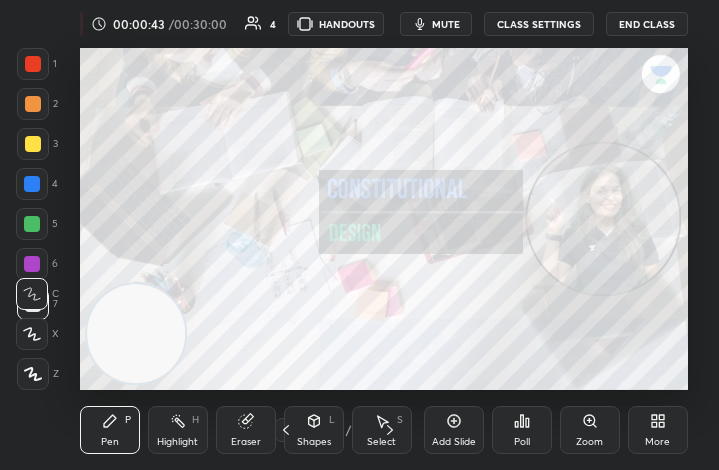 click on "More" at bounding box center (658, 430) 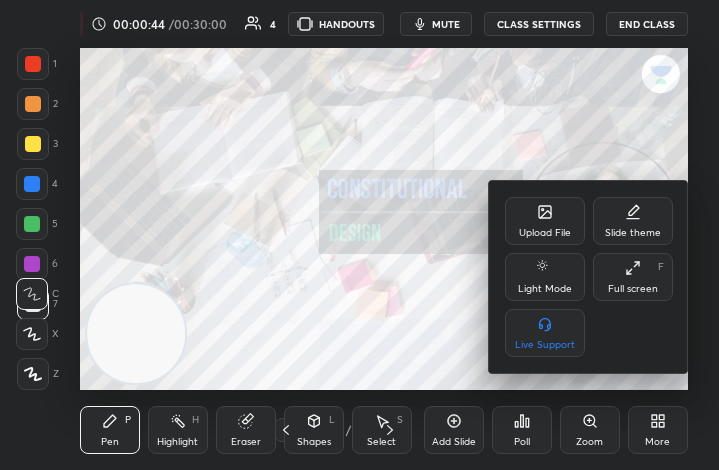 drag, startPoint x: 659, startPoint y: 267, endPoint x: 882, endPoint y: 560, distance: 368.20917 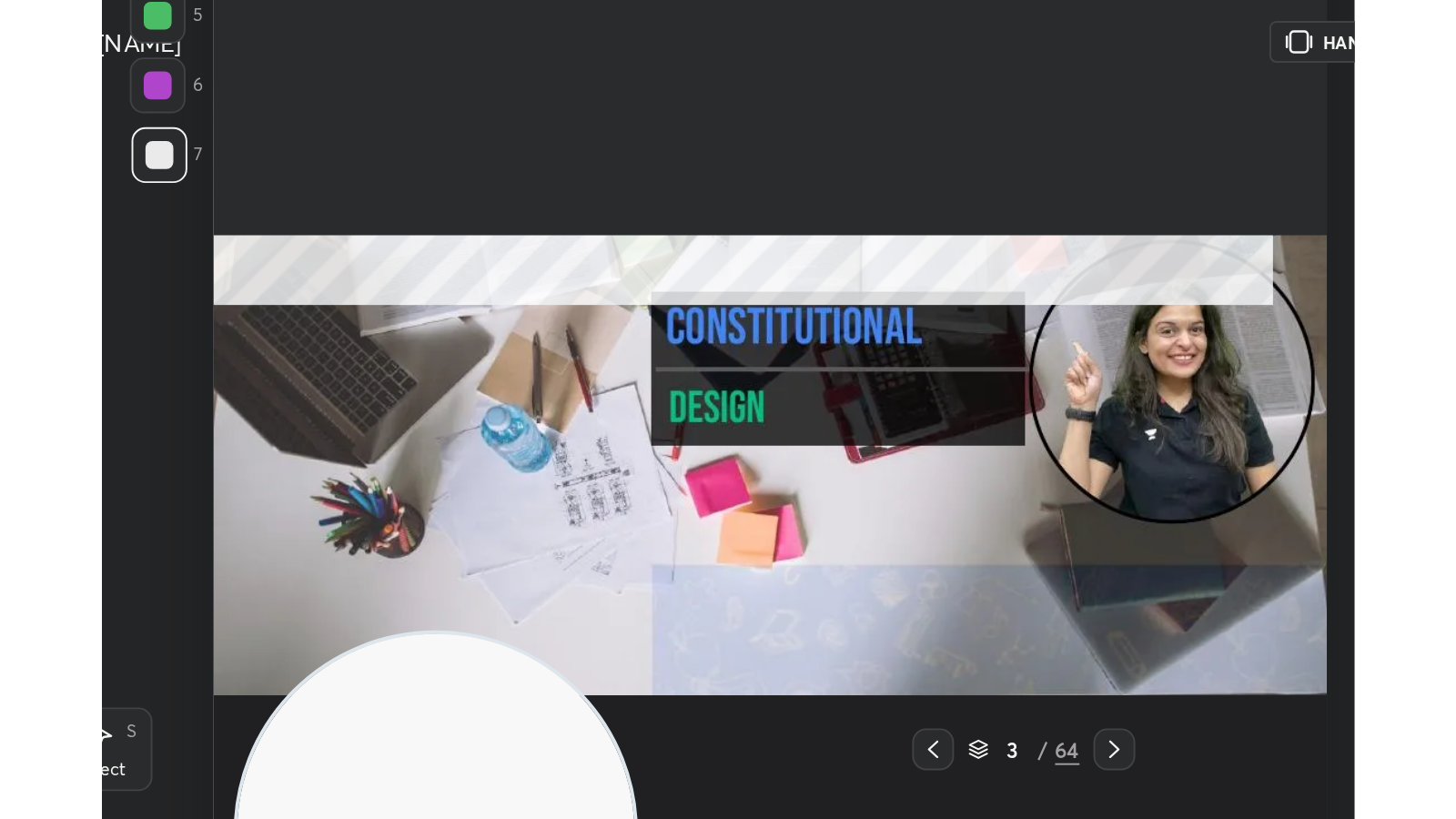 scroll, scrollTop: 90297, scrollLeft: 89819, axis: both 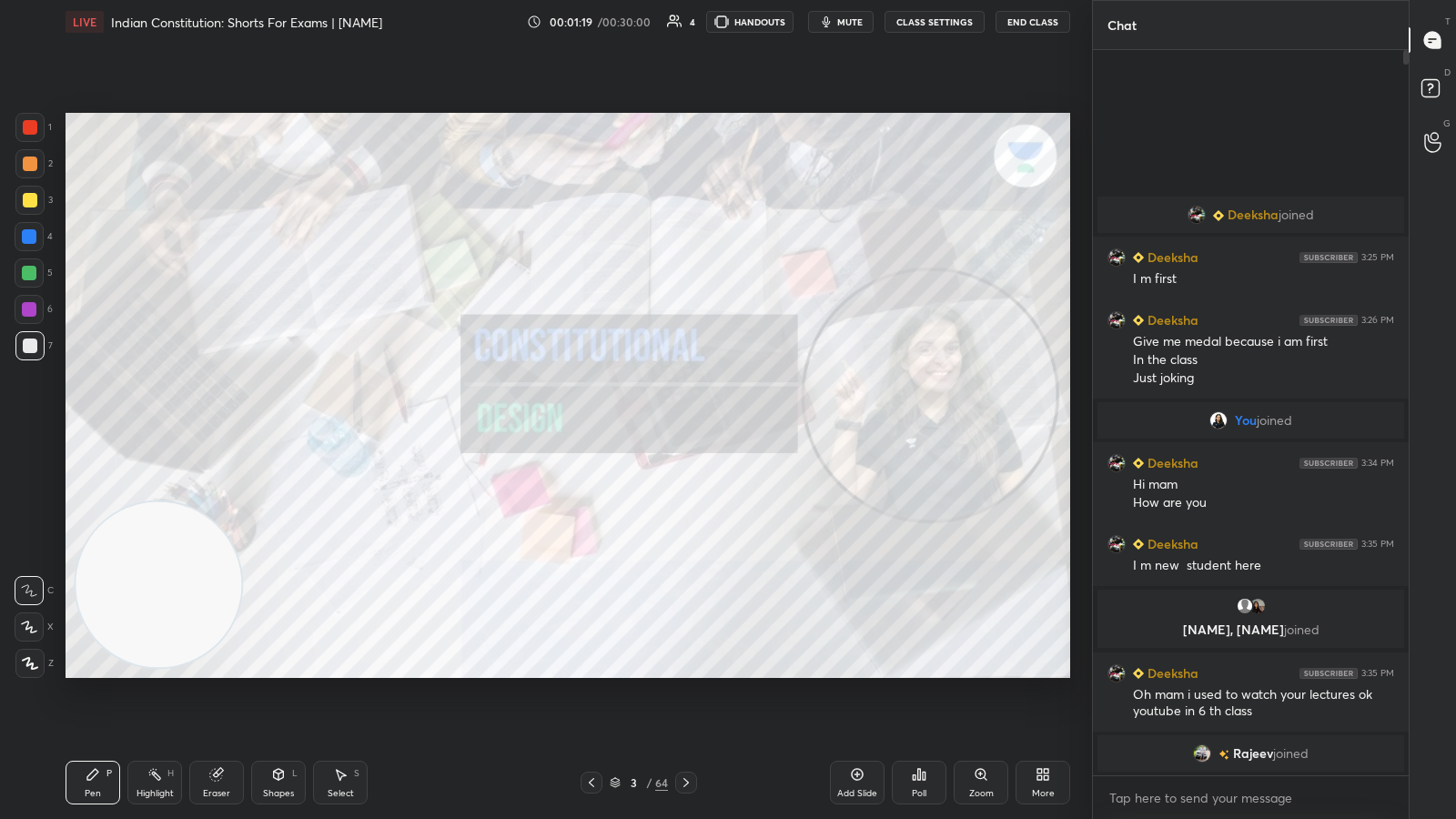 click on "3" at bounding box center (34, 204) 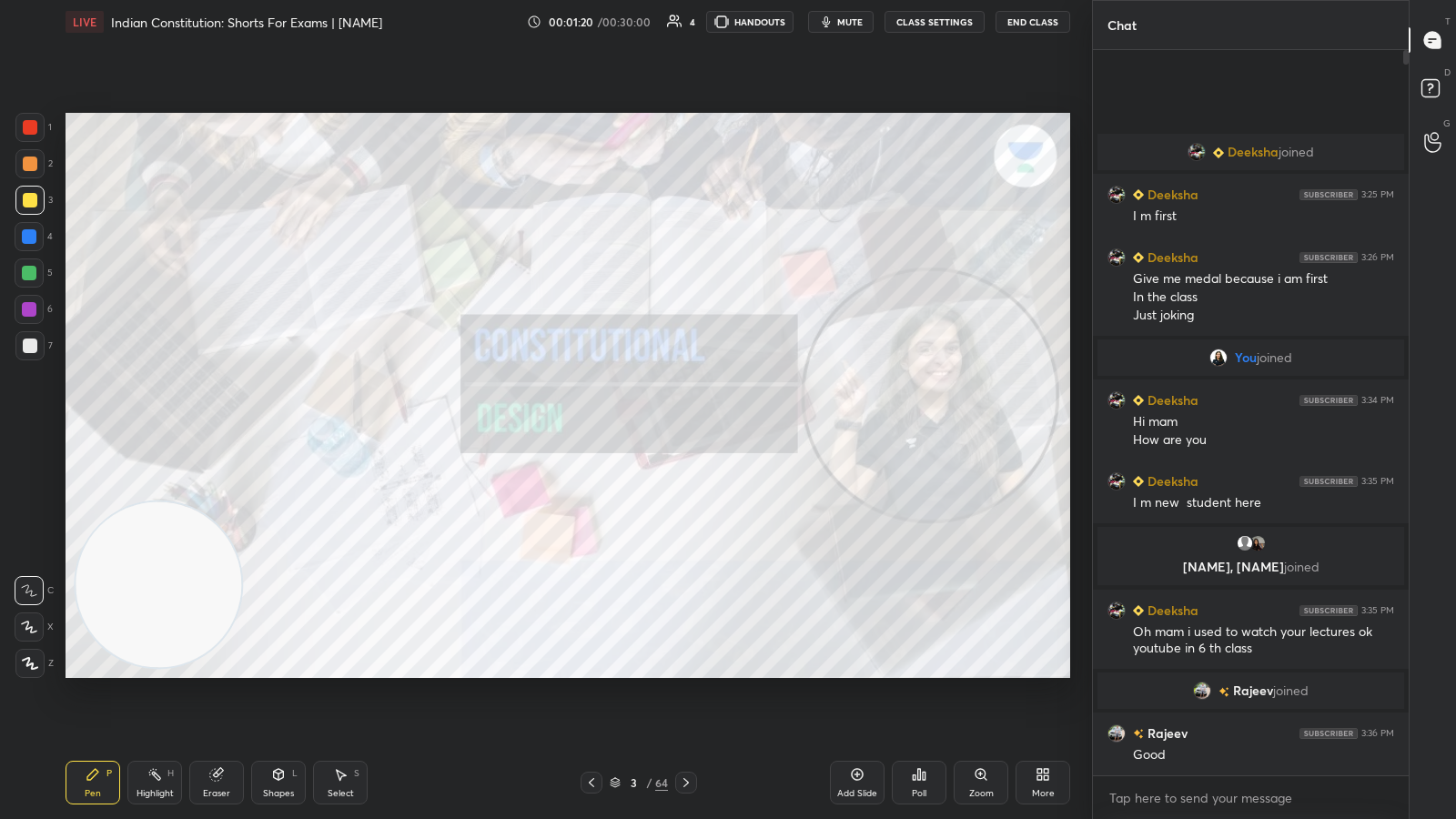 click at bounding box center [29, 237] 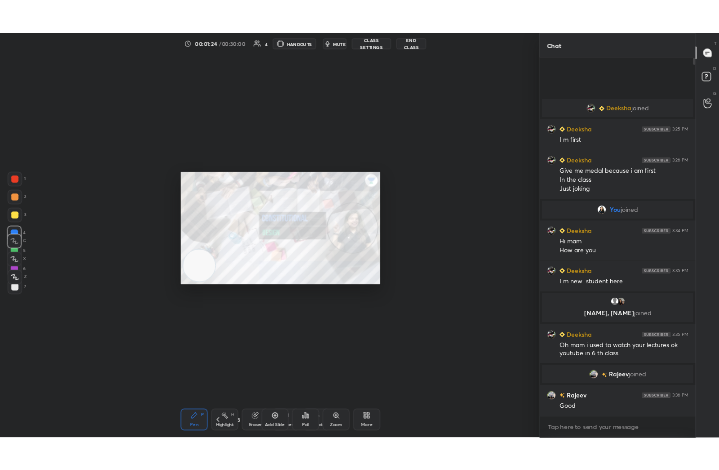 scroll, scrollTop: 342, scrollLeft: 492, axis: both 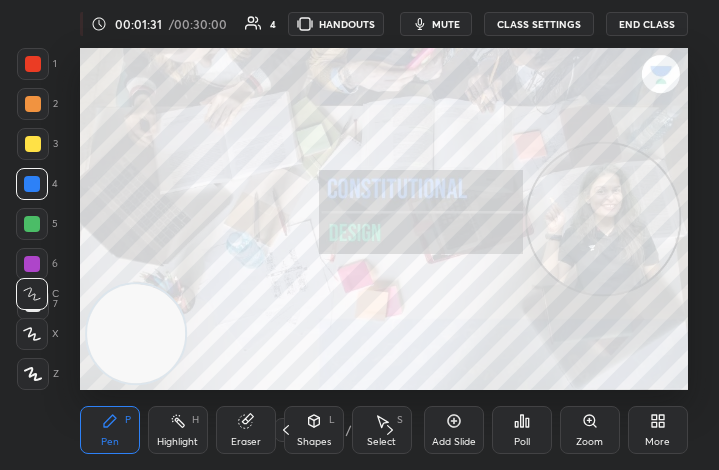 click on "More" at bounding box center (658, 430) 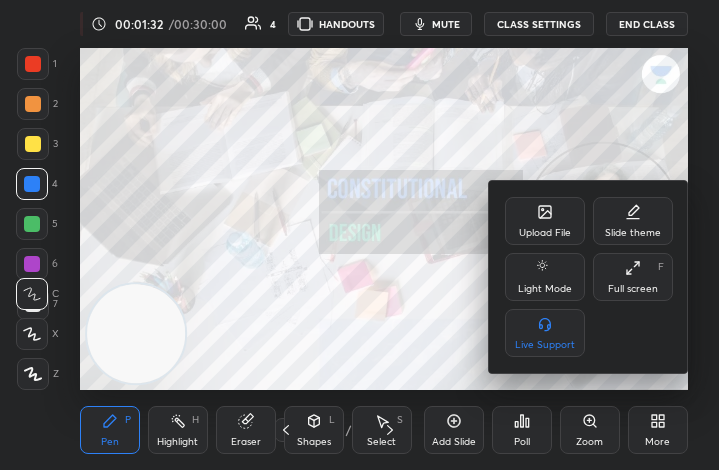 click on "Full screen F" at bounding box center (633, 277) 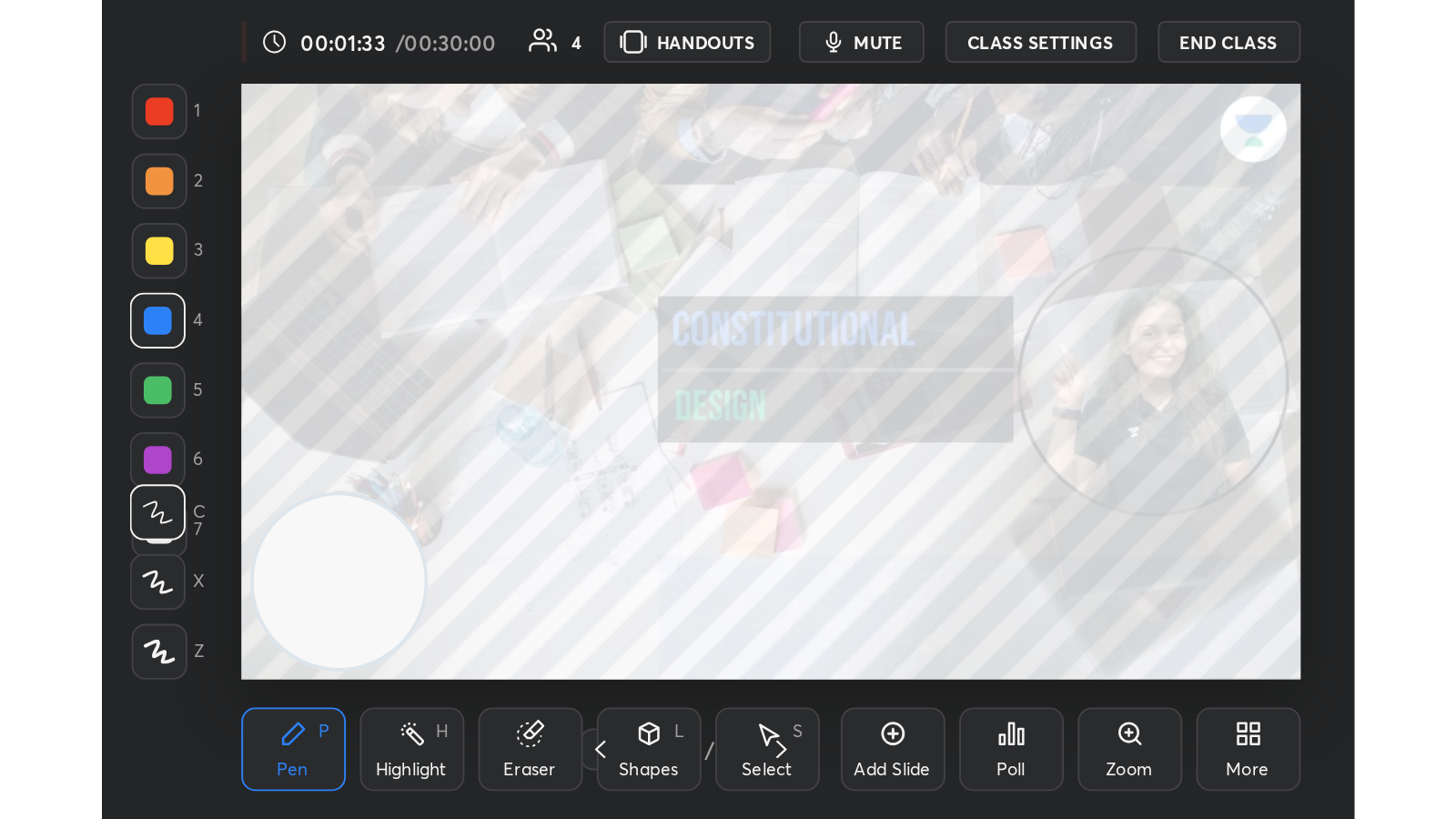 scroll, scrollTop: 90297, scrollLeft: 89683, axis: both 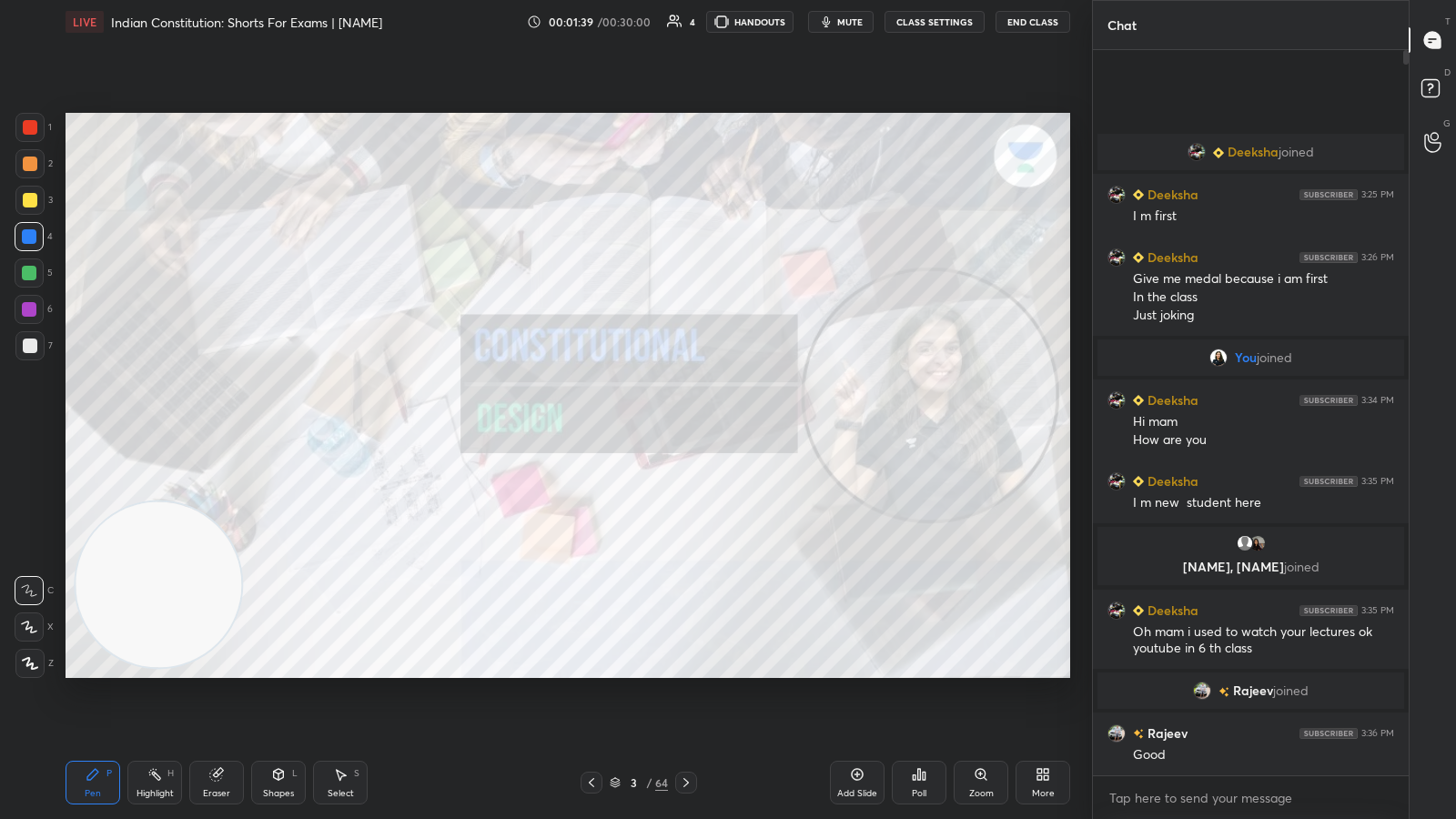 click on "1 2 3 4 5 6 7 C X Z C X Z E E Erase all   H H LIVE Indian Constitution: Shorts For Exams | Arima Chaturvedi 00:01:39 /  00:30:00 4 HANDOUTS mute CLASS SETTINGS End Class Setting up your live class Poll for   secs No correct answer Start poll Back Indian Constitution: Shorts For Exams | Arima Chaturvedi Arima Chaturvedi Pen P Highlight H Eraser Shapes L Select S 3 / 64 Add Slide Poll Zoom More Chat Deeksha  joined Deeksha 3:25 PM I m first Deeksha 3:26 PM Give me medal because i am first In the class Just joking You  joined Deeksha 3:34 PM Hi mam How are you Deeksha 3:35 PM I m new  student here Rajveer, Ayesha  joined Deeksha 3:35 PM Oh mam i used to watch your lectures ok youtube in 6 th class Rajeev  joined Rajeev 3:36 PM Good Rajveer 3:36 PM Mam start Rajeev 3:36 PM Hru mam? 12 NEW MESSAGES Enable hand raising Enable raise hand to speak to learners. Once enabled, chat will be turned off temporarily. Enable x   introducing Raise a hand with a doubt Now learners can raise their hand along with a doubt  T D G" at bounding box center [728, 410] 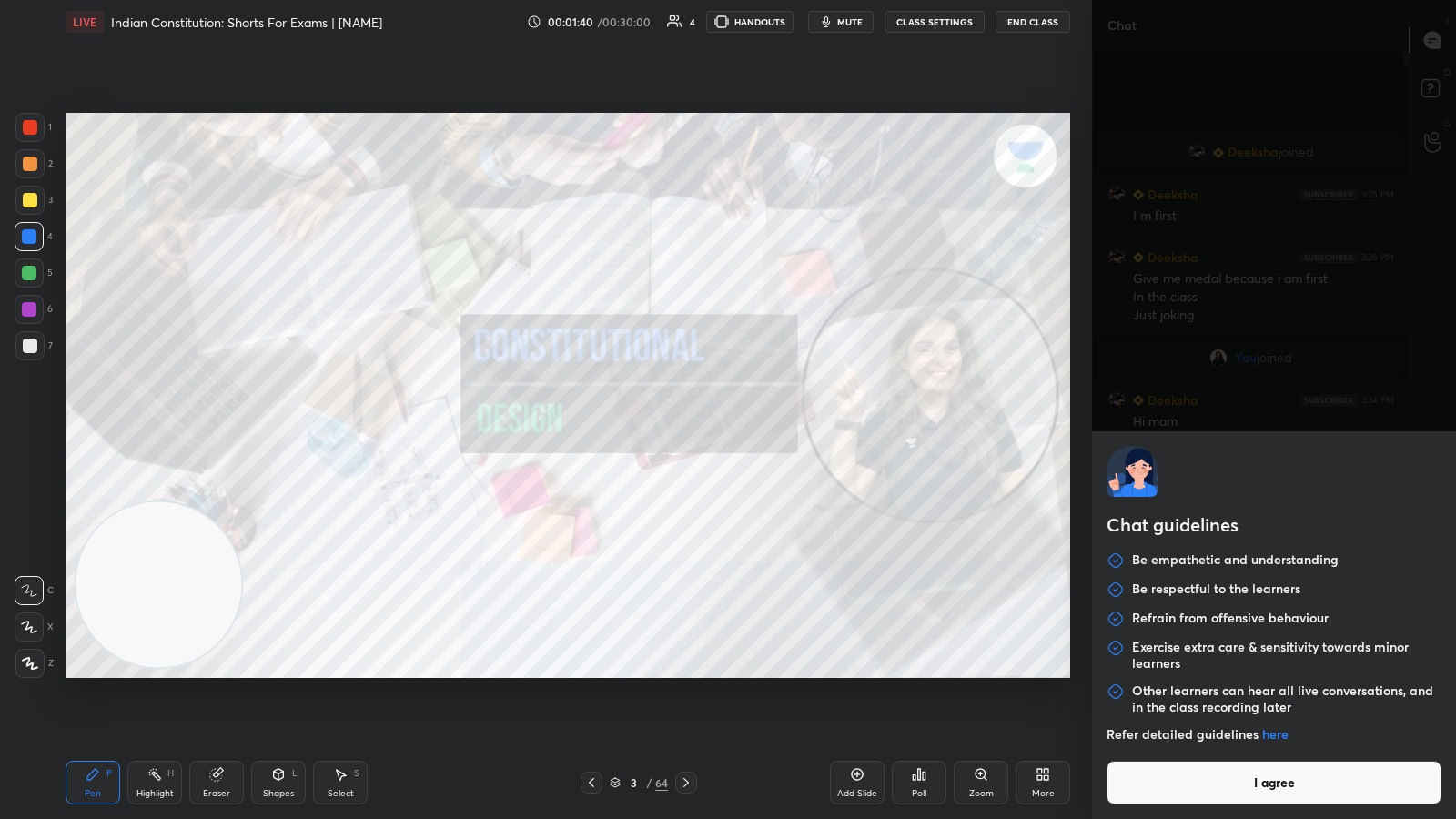 click on "I agree" at bounding box center (1274, 783) 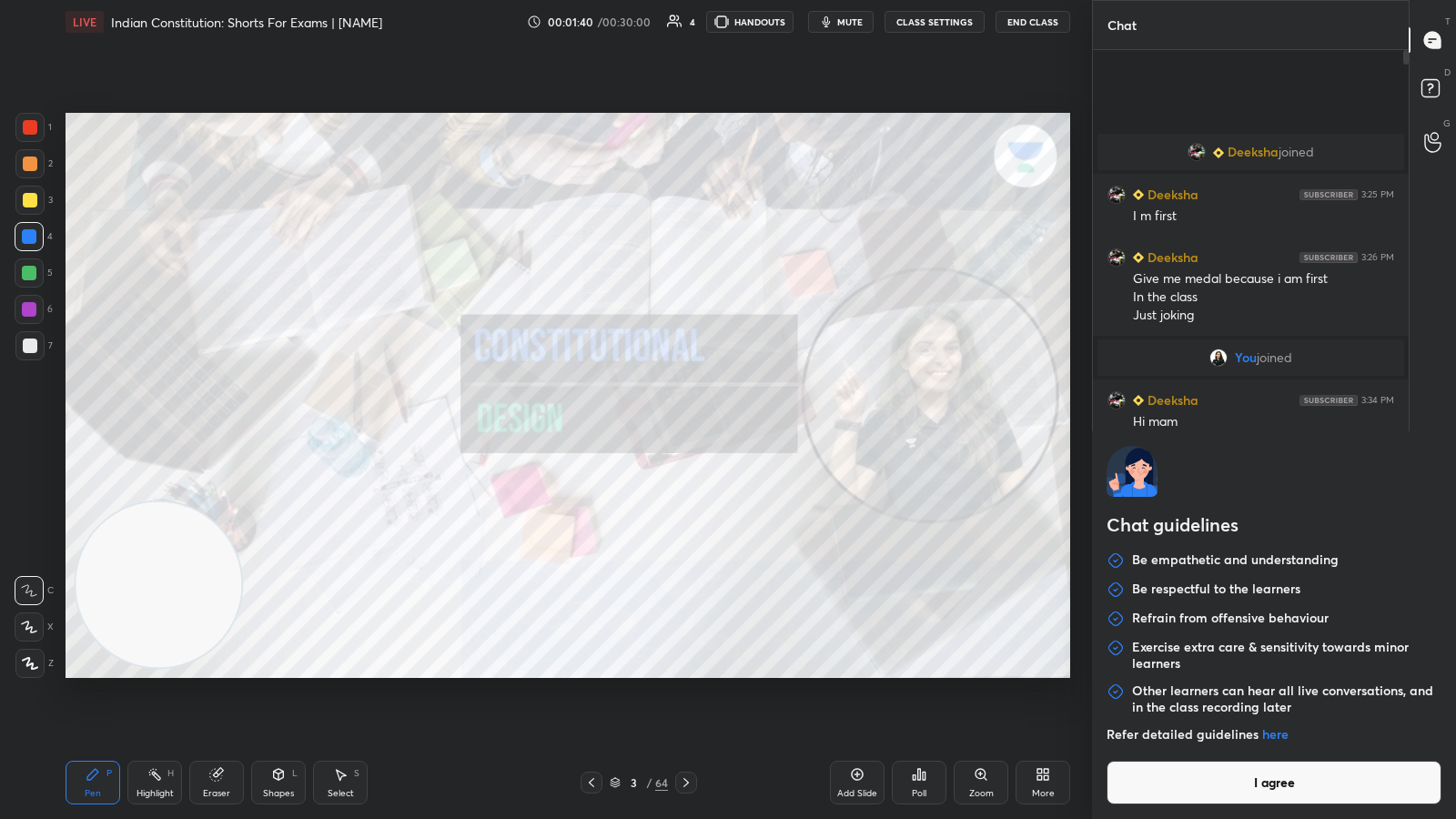 type on "x" 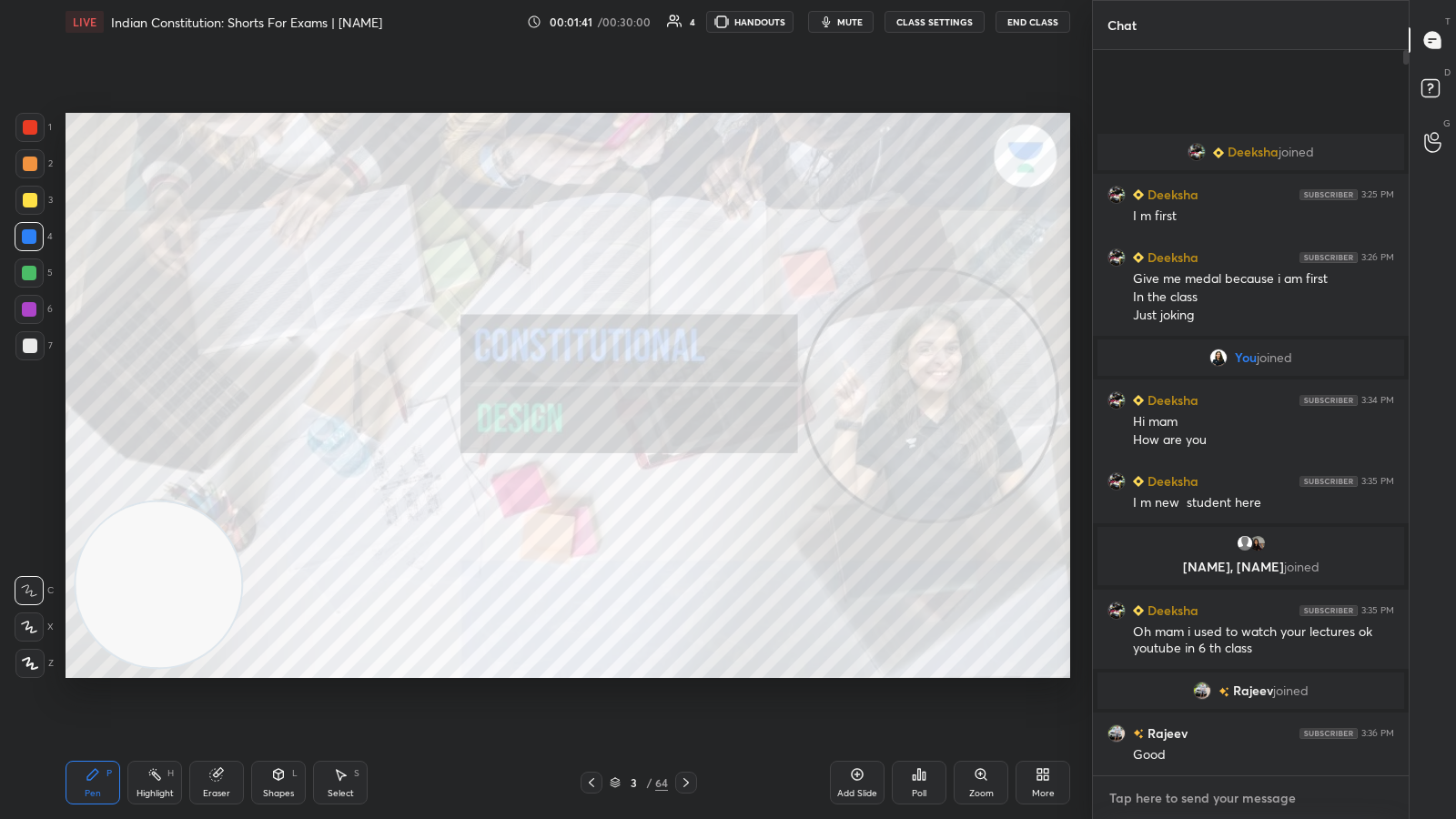 click at bounding box center [1250, 798] 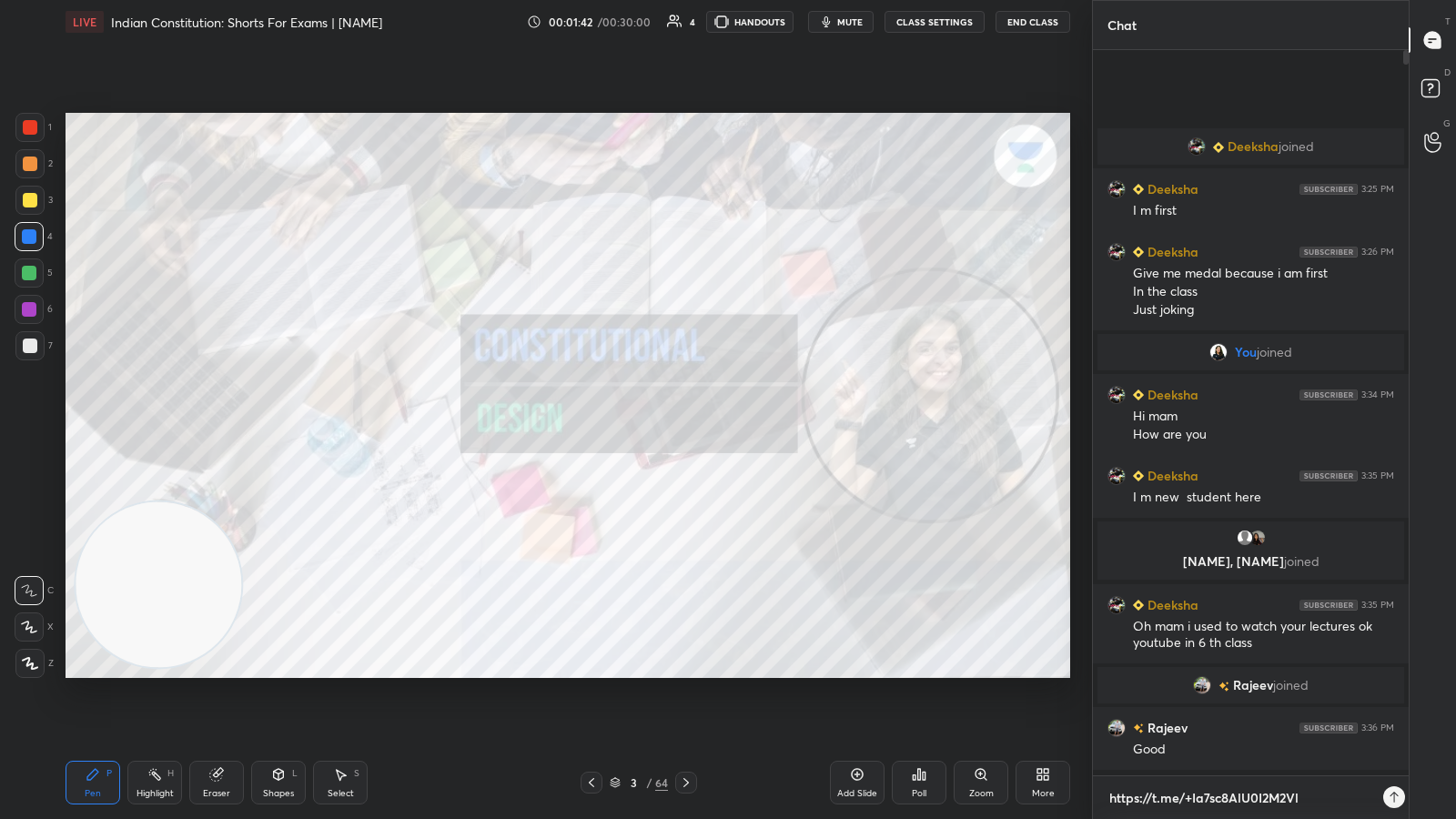 scroll, scrollTop: 713, scrollLeft: 309, axis: both 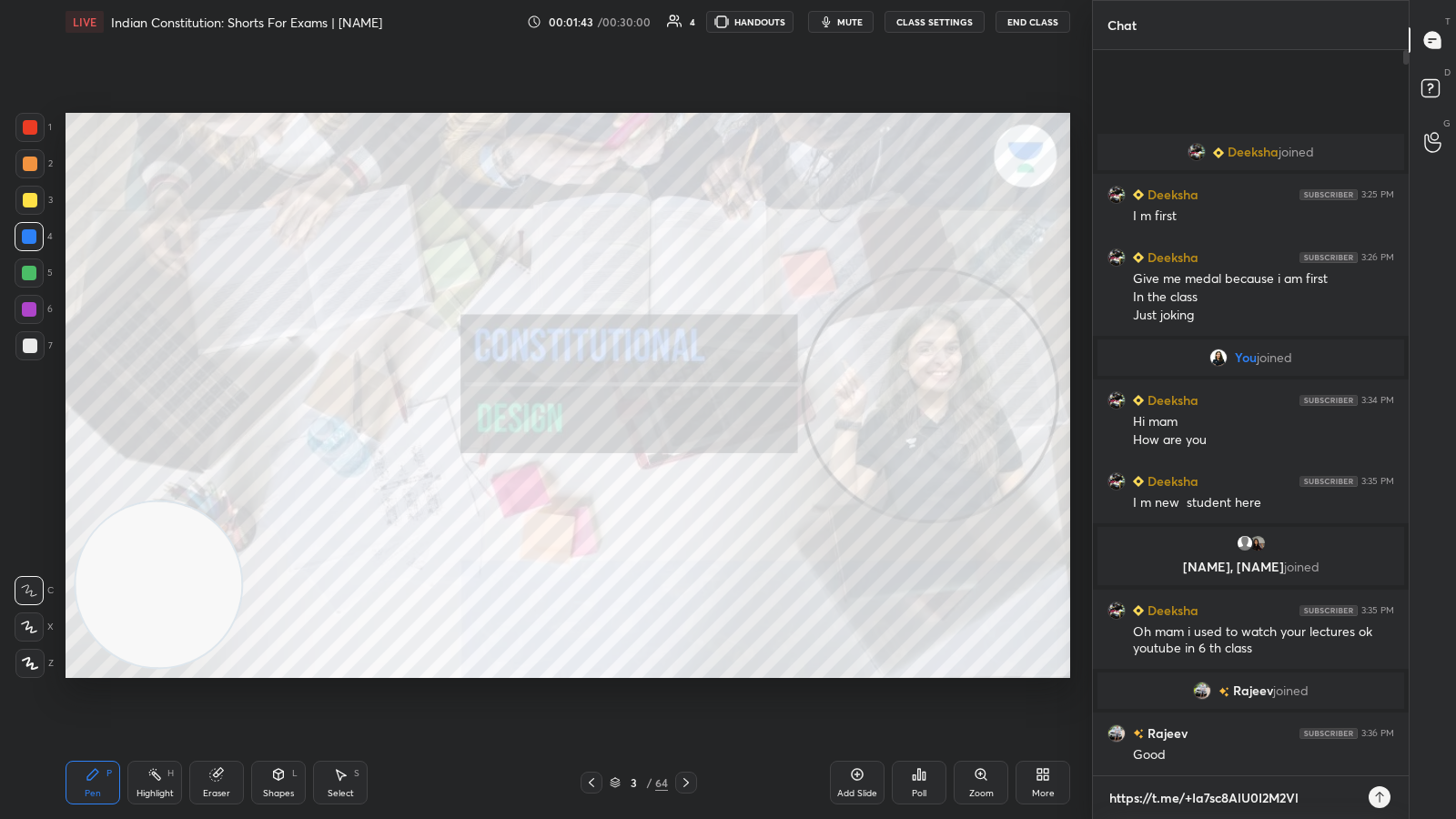 type on "https://t.me/+Ia7sc8AlU0I2M2Vl" 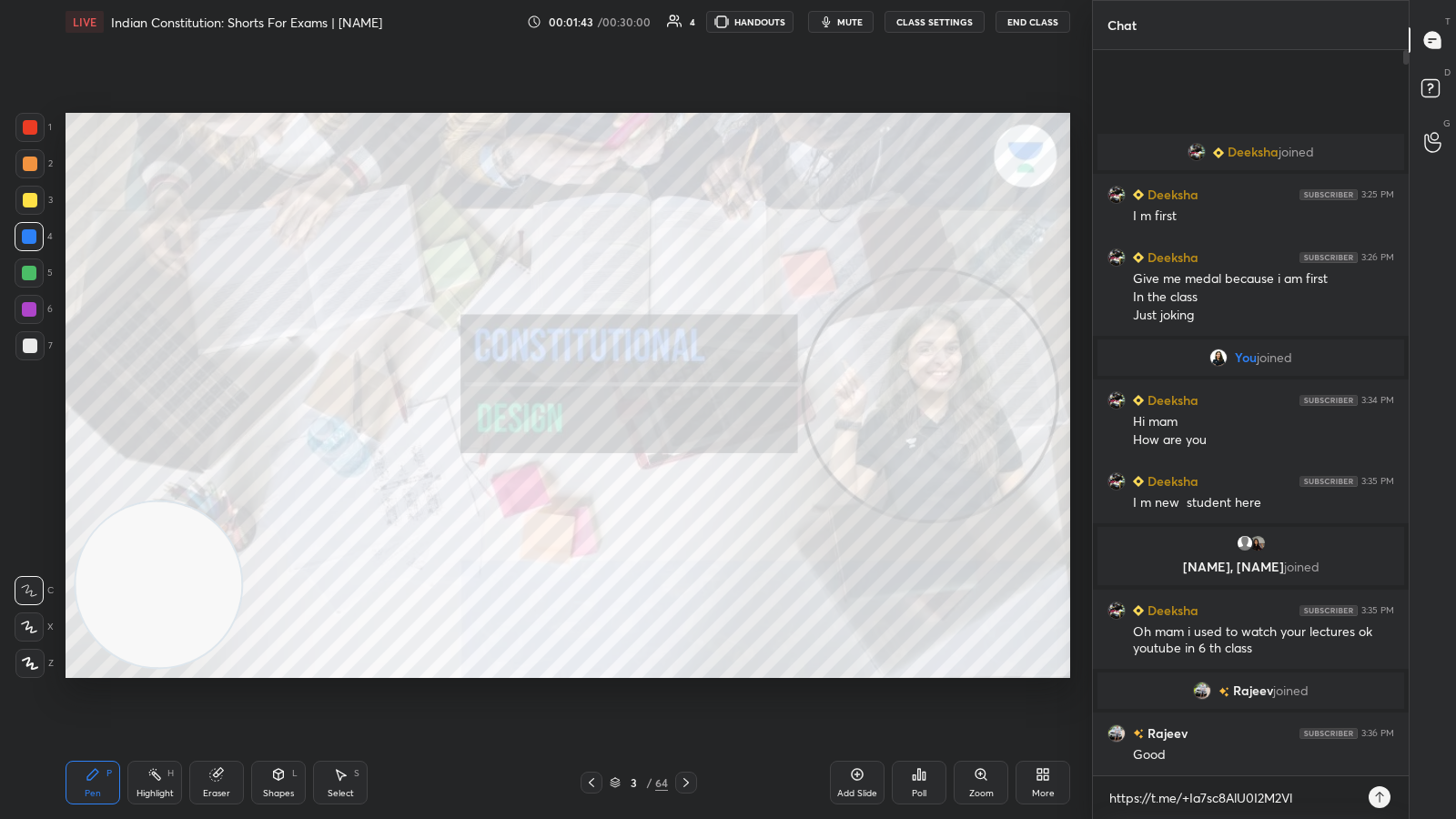 type on "x" 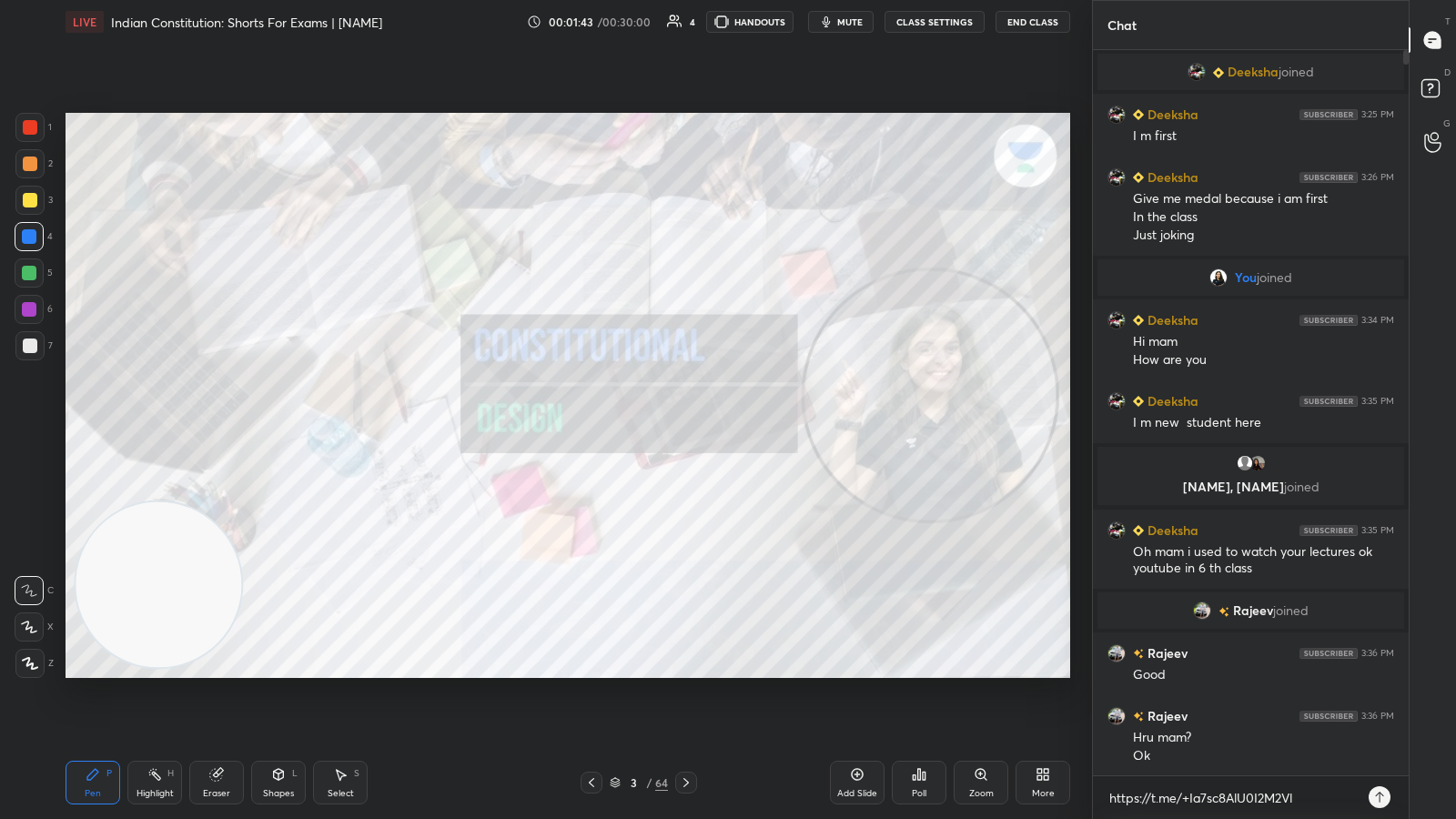 click at bounding box center (1380, 797) 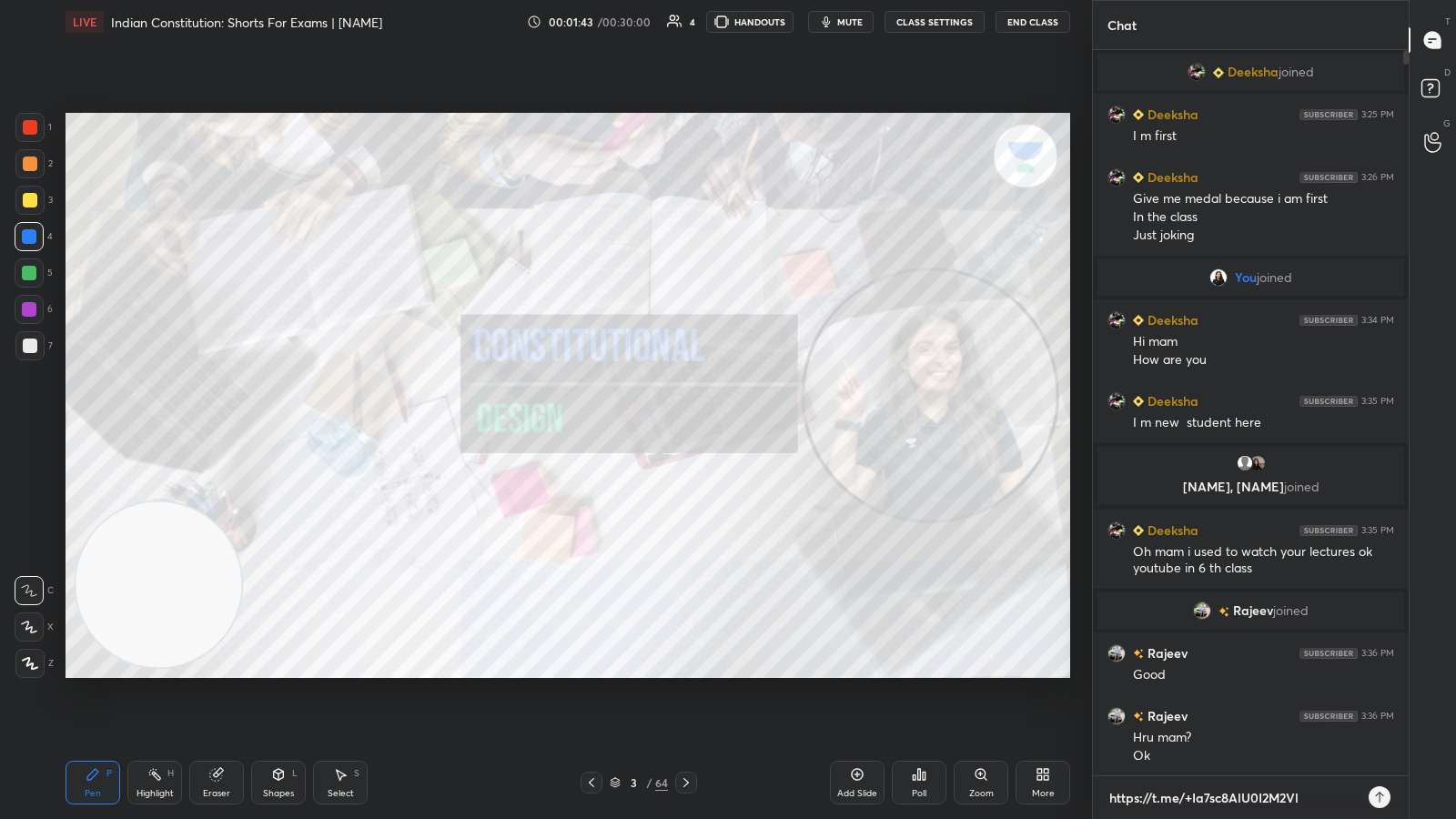 type 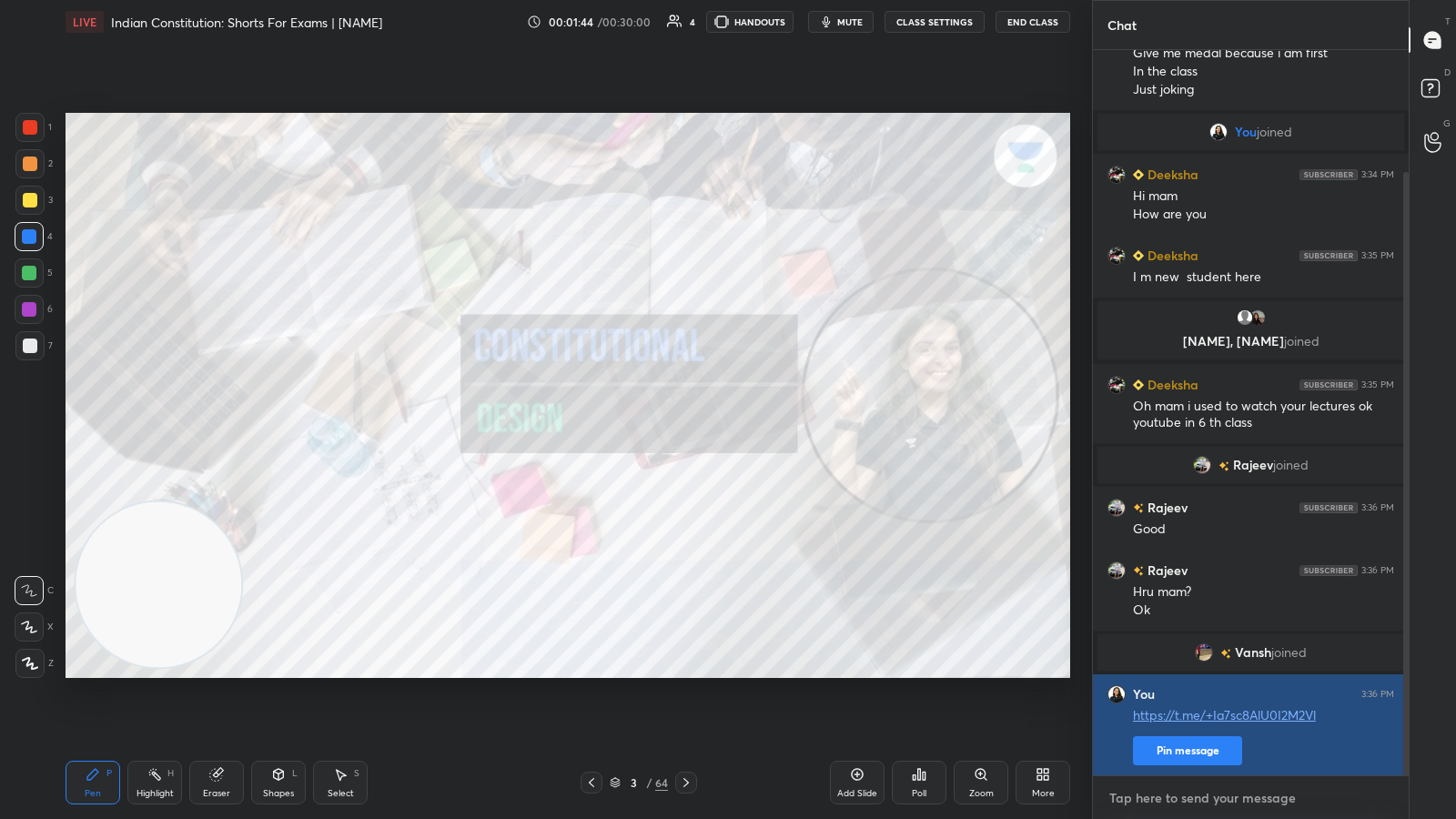 scroll 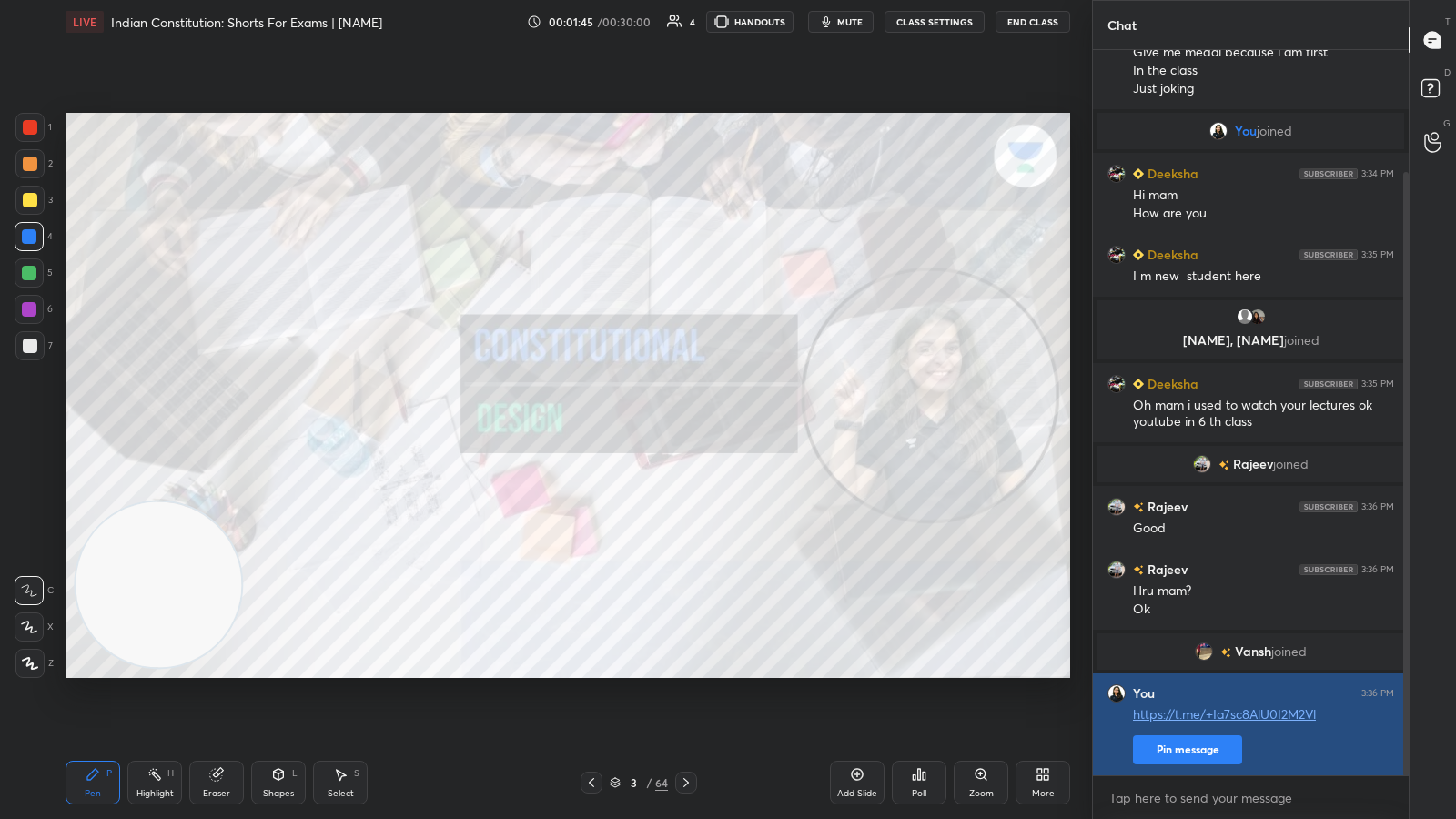 click on "Pin message" at bounding box center (1188, 750) 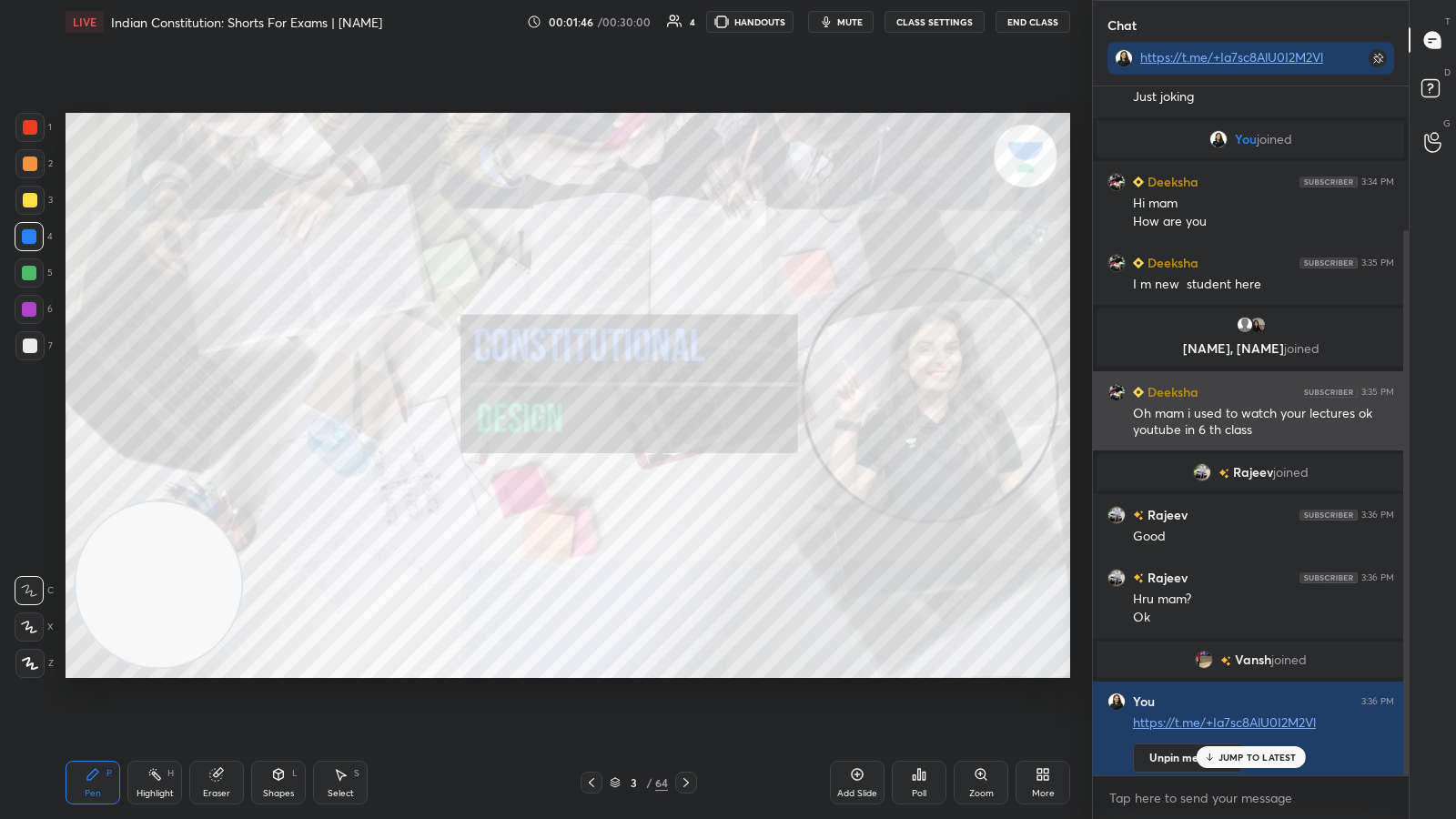 scroll, scrollTop: 183, scrollLeft: 0, axis: vertical 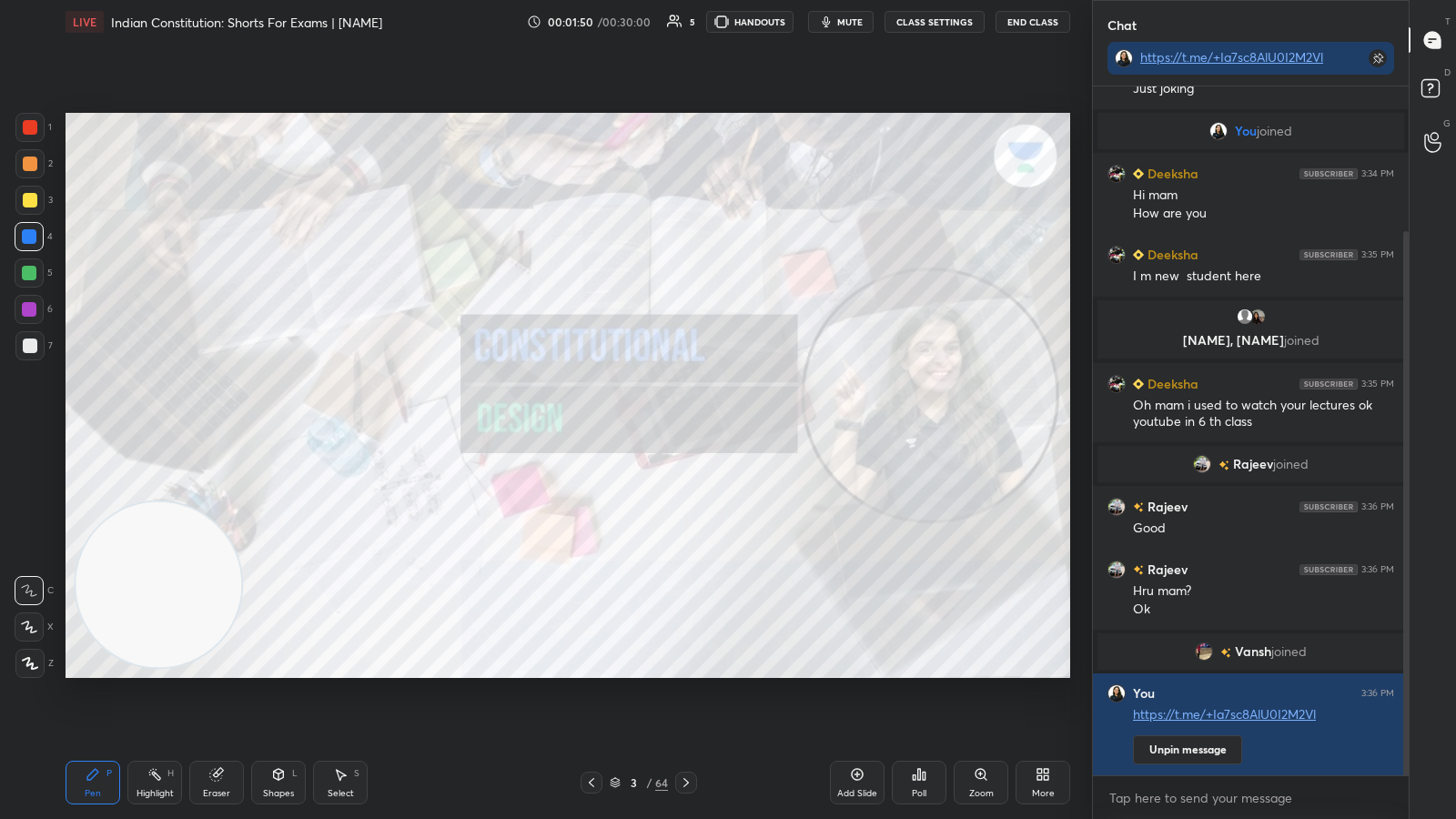click at bounding box center [30, 127] 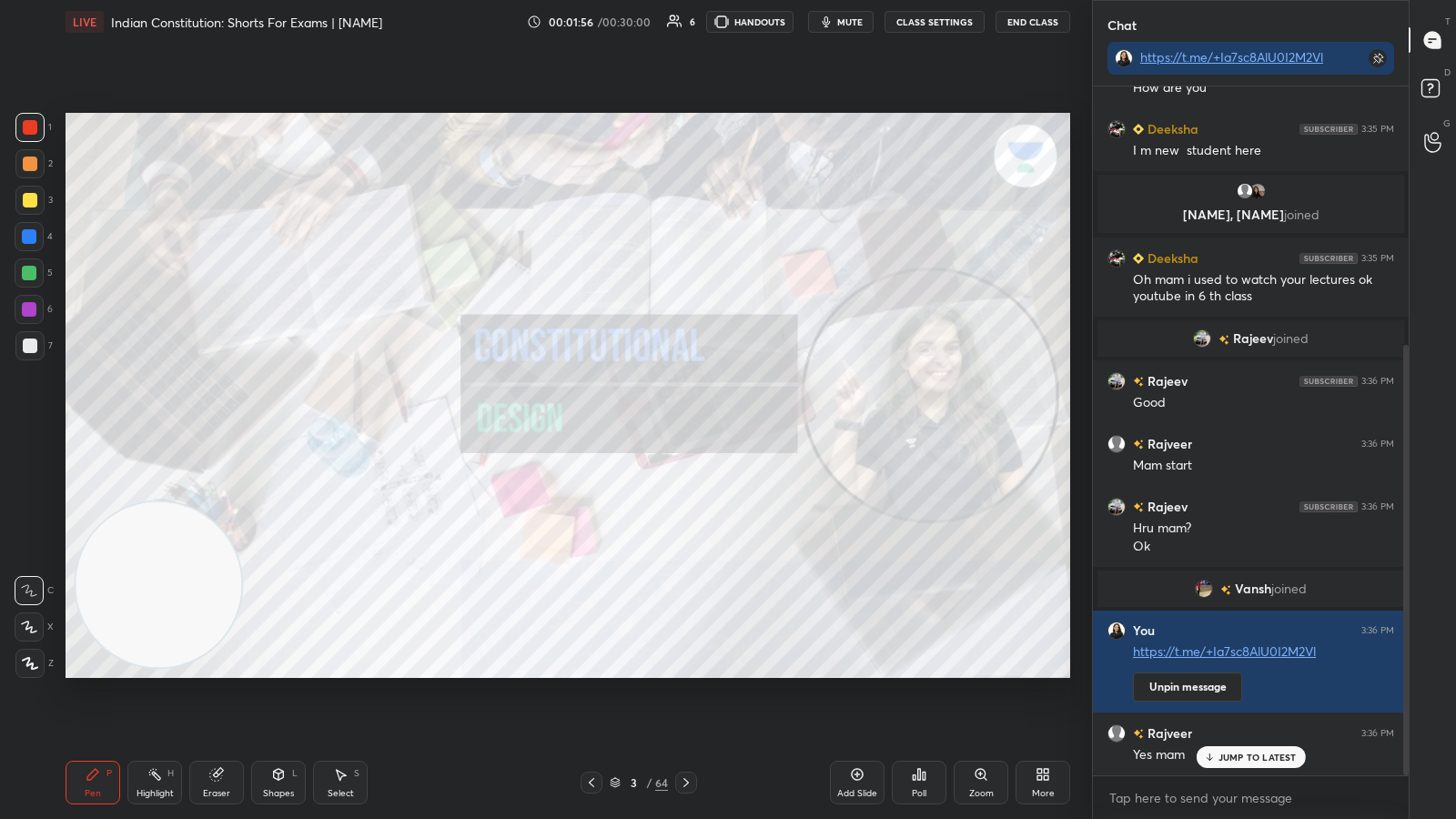 scroll, scrollTop: 414, scrollLeft: 0, axis: vertical 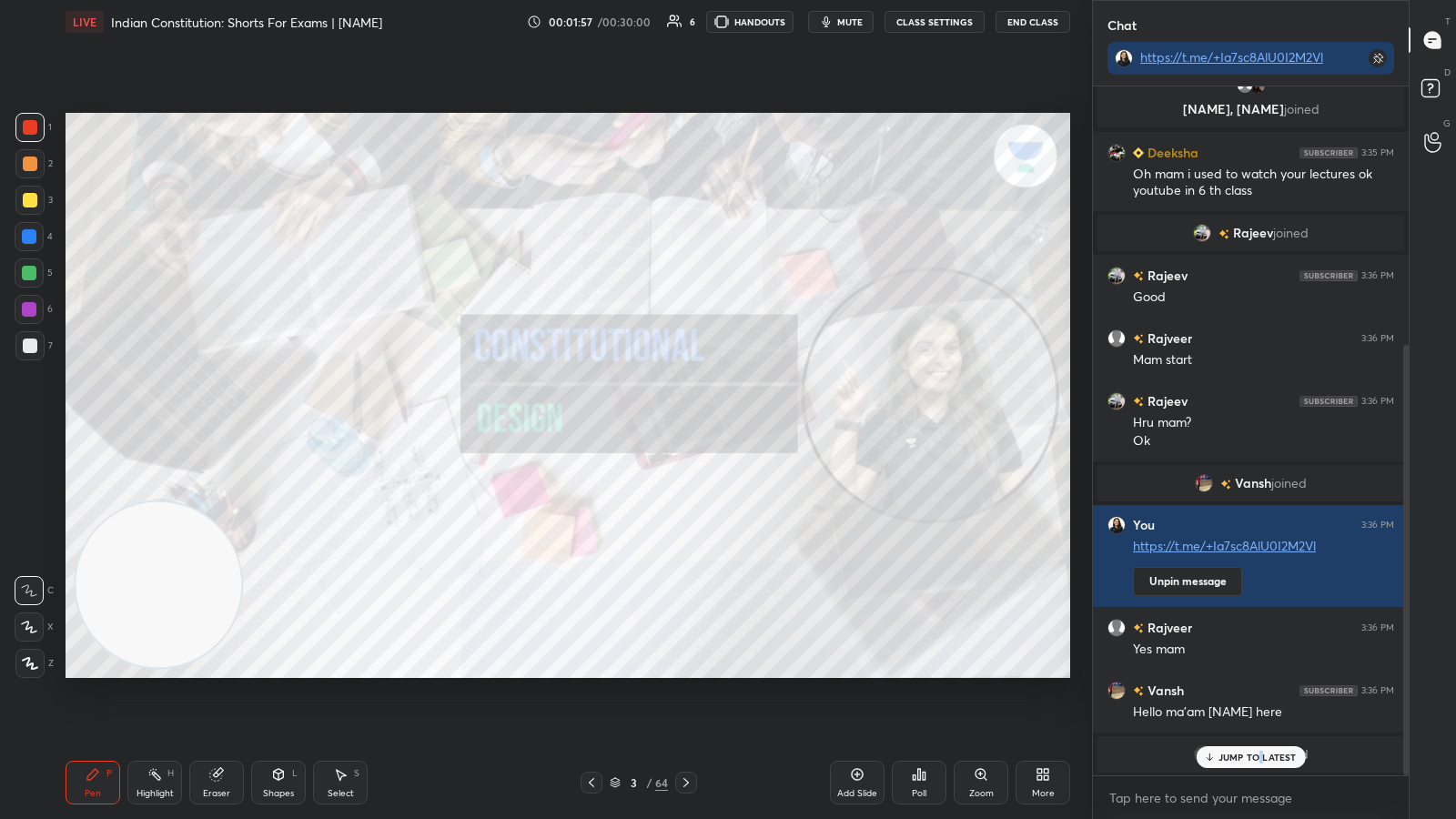 click on "JUMP TO LATEST" at bounding box center (1258, 757) 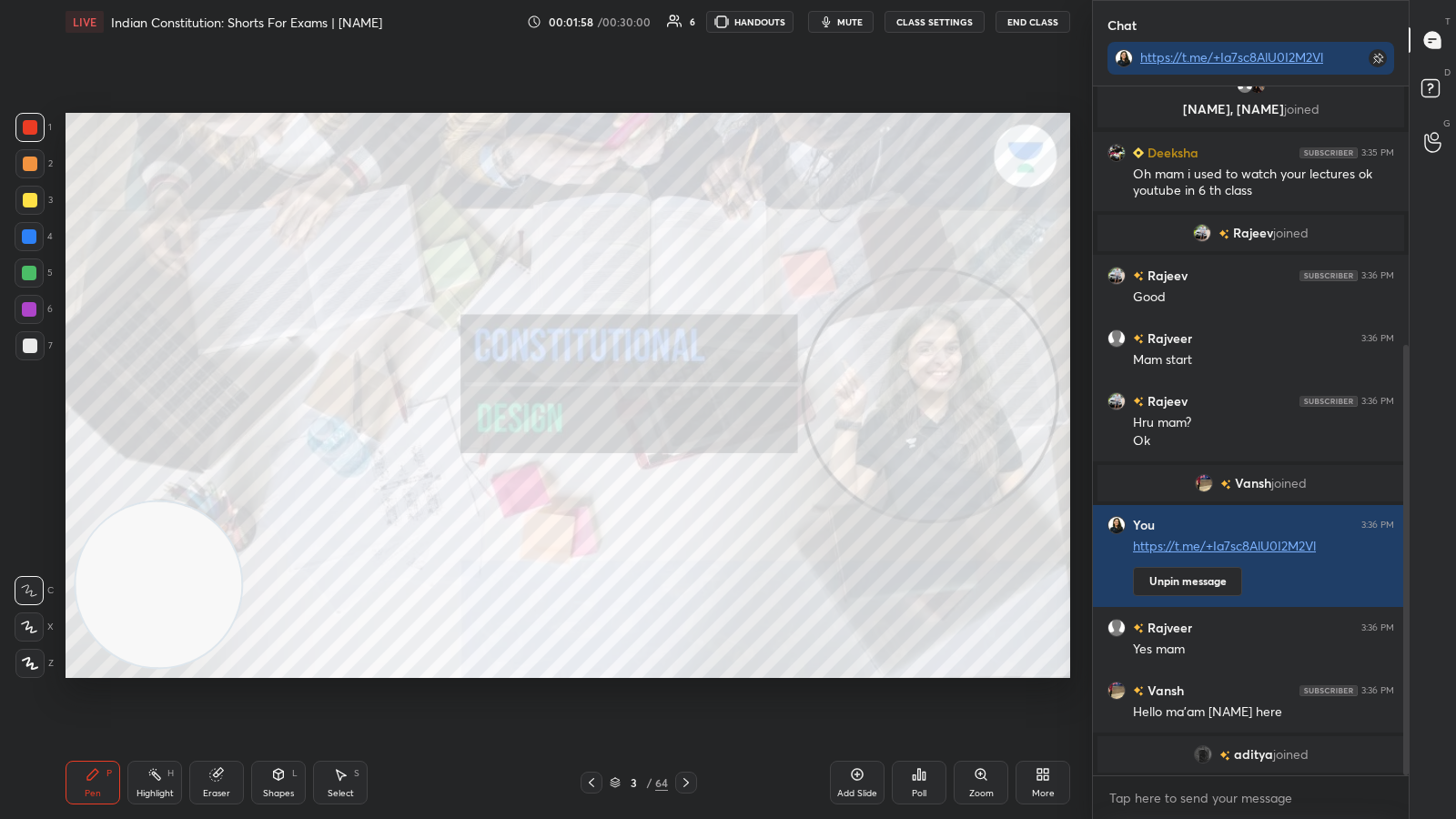scroll, scrollTop: 415, scrollLeft: 0, axis: vertical 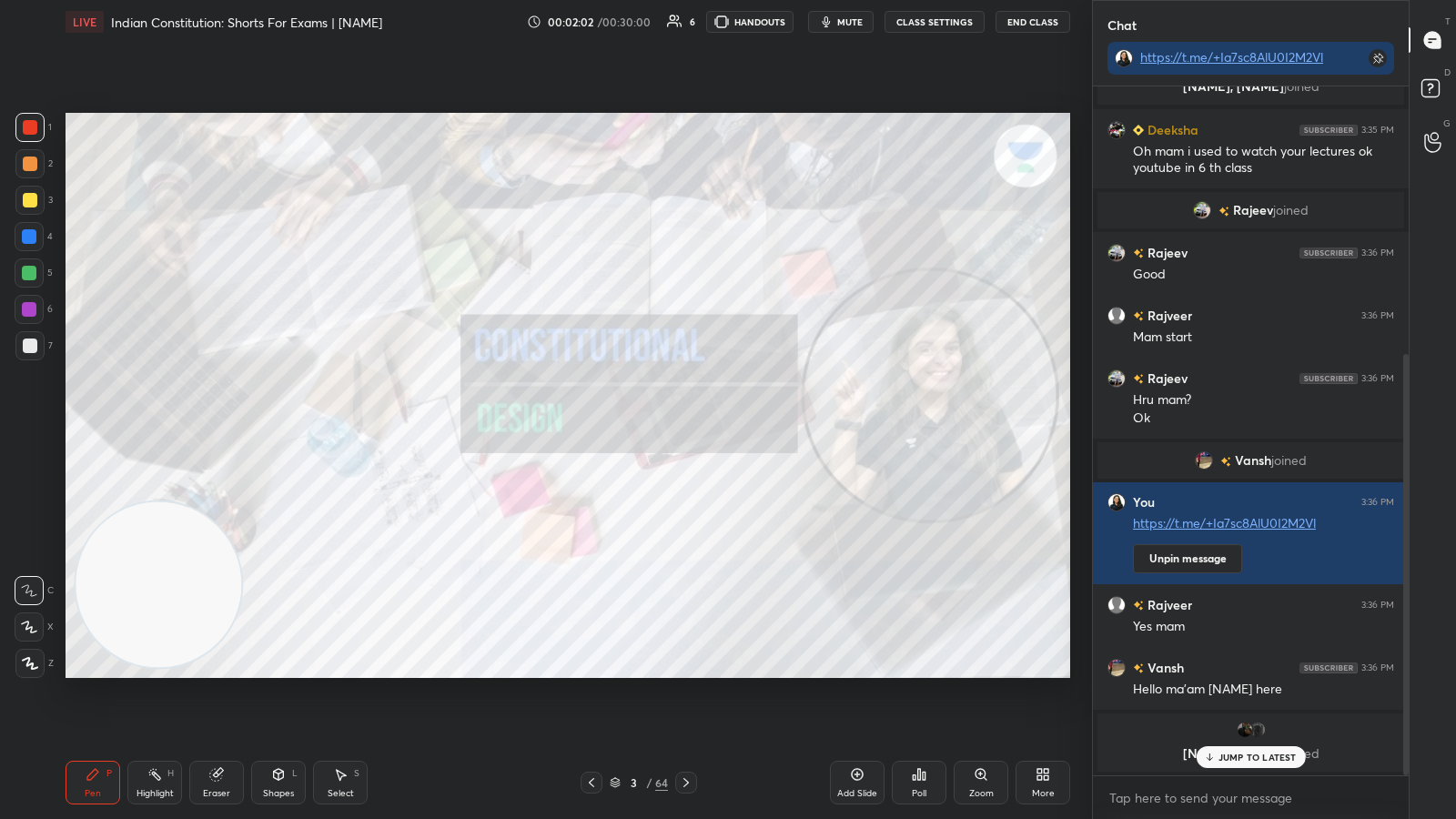 click on "JUMP TO LATEST" at bounding box center [1258, 757] 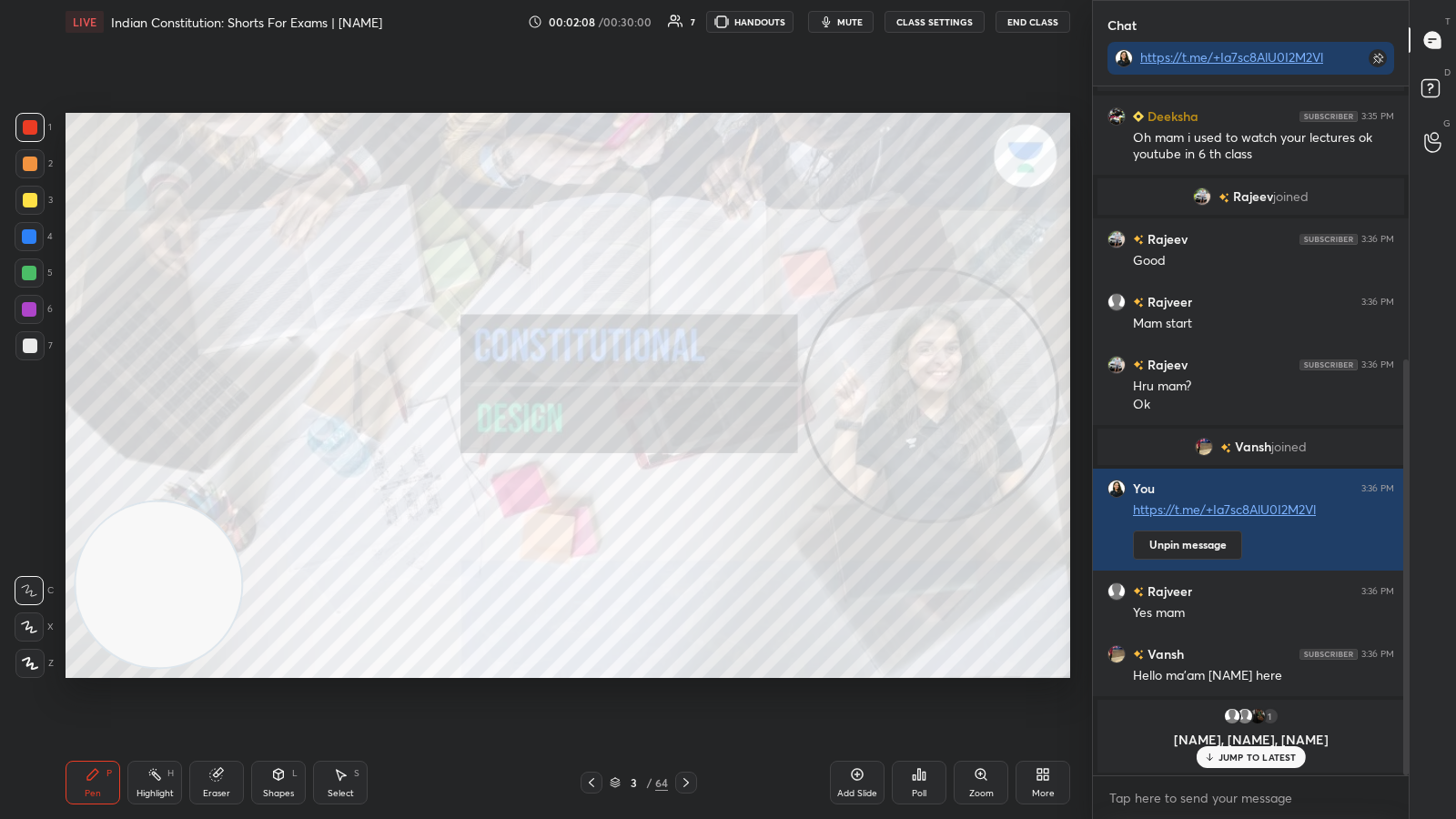 click 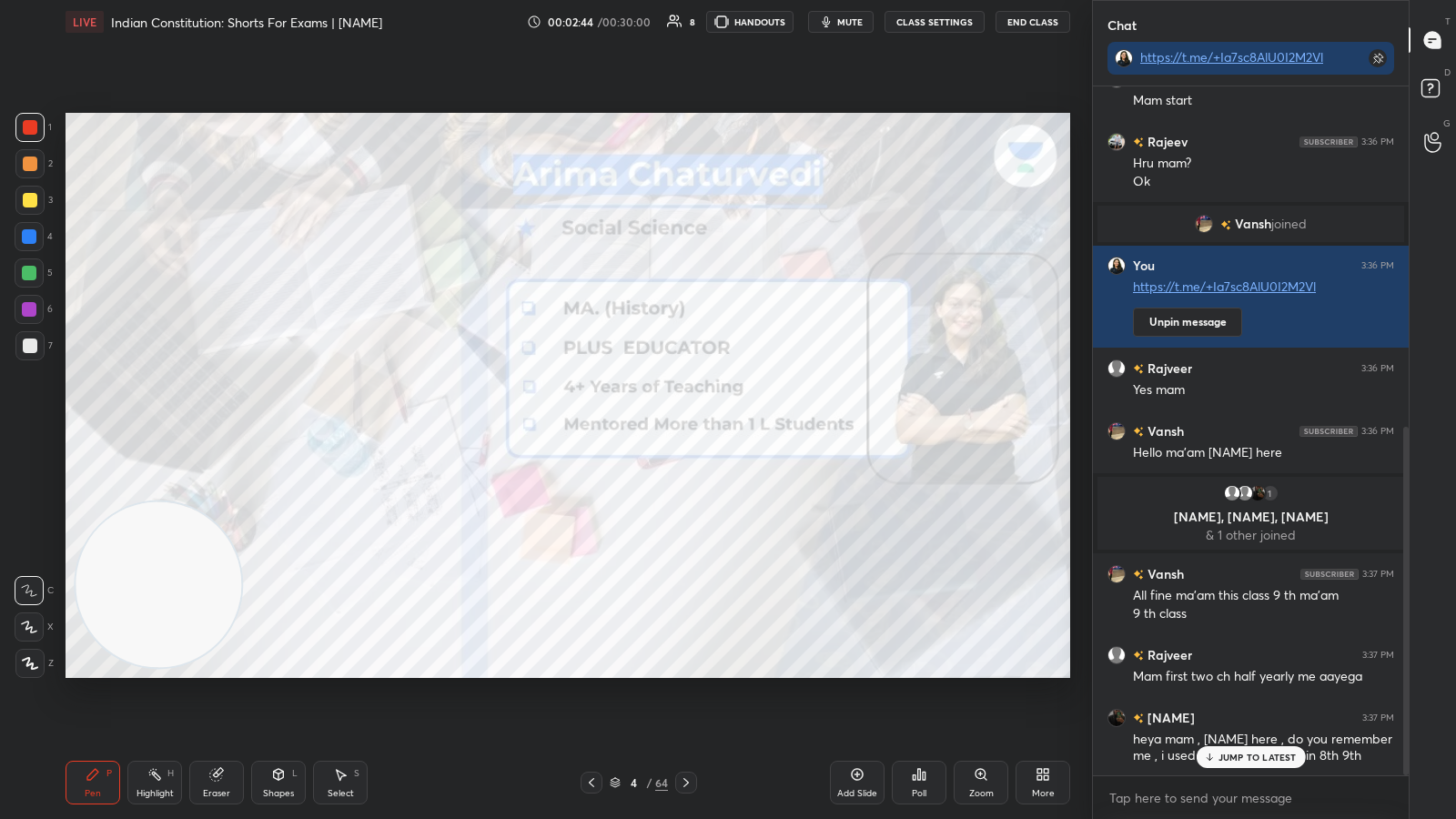 scroll, scrollTop: 736, scrollLeft: 0, axis: vertical 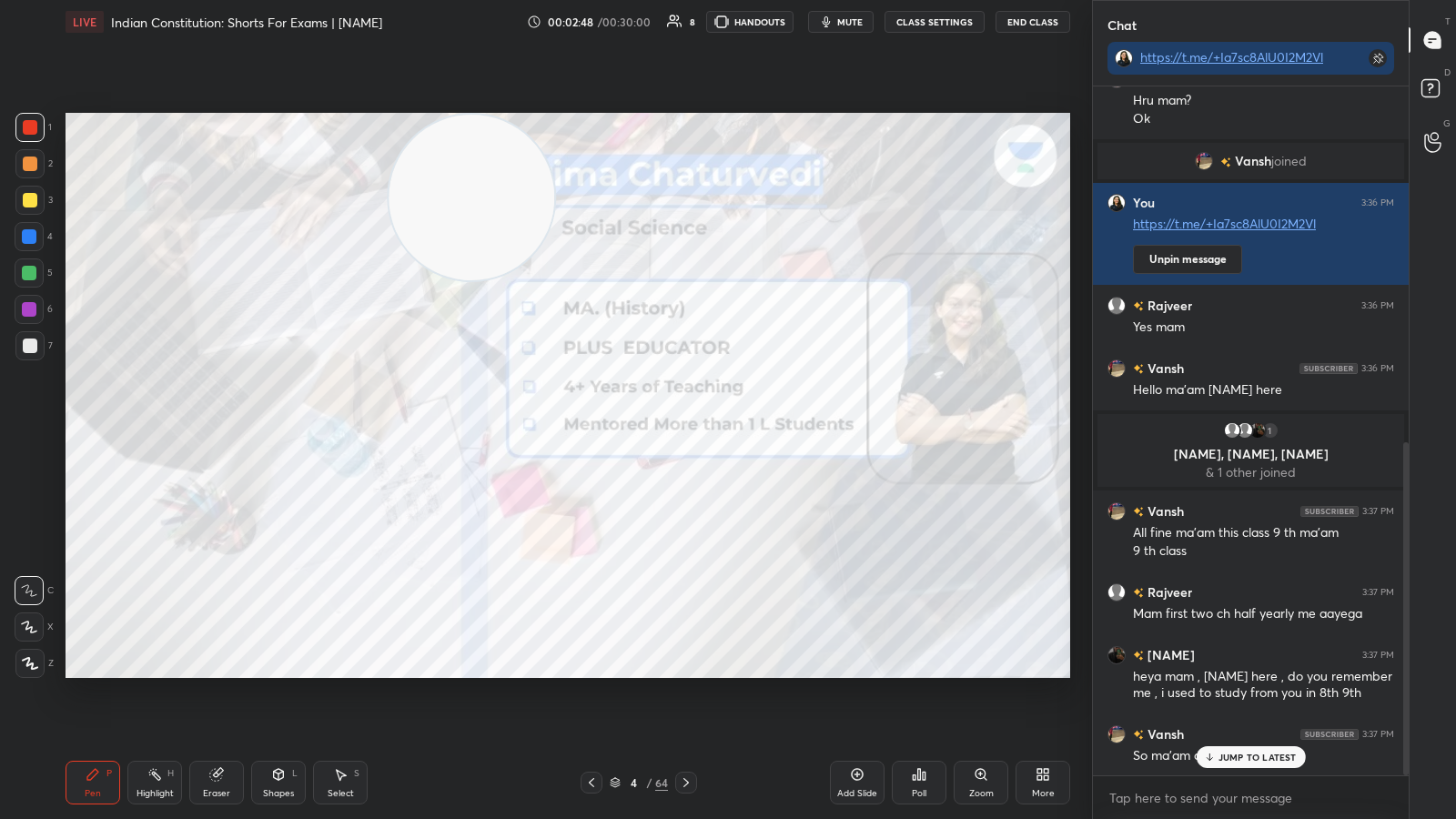 drag, startPoint x: 161, startPoint y: 572, endPoint x: 473, endPoint y: 0, distance: 651.5581 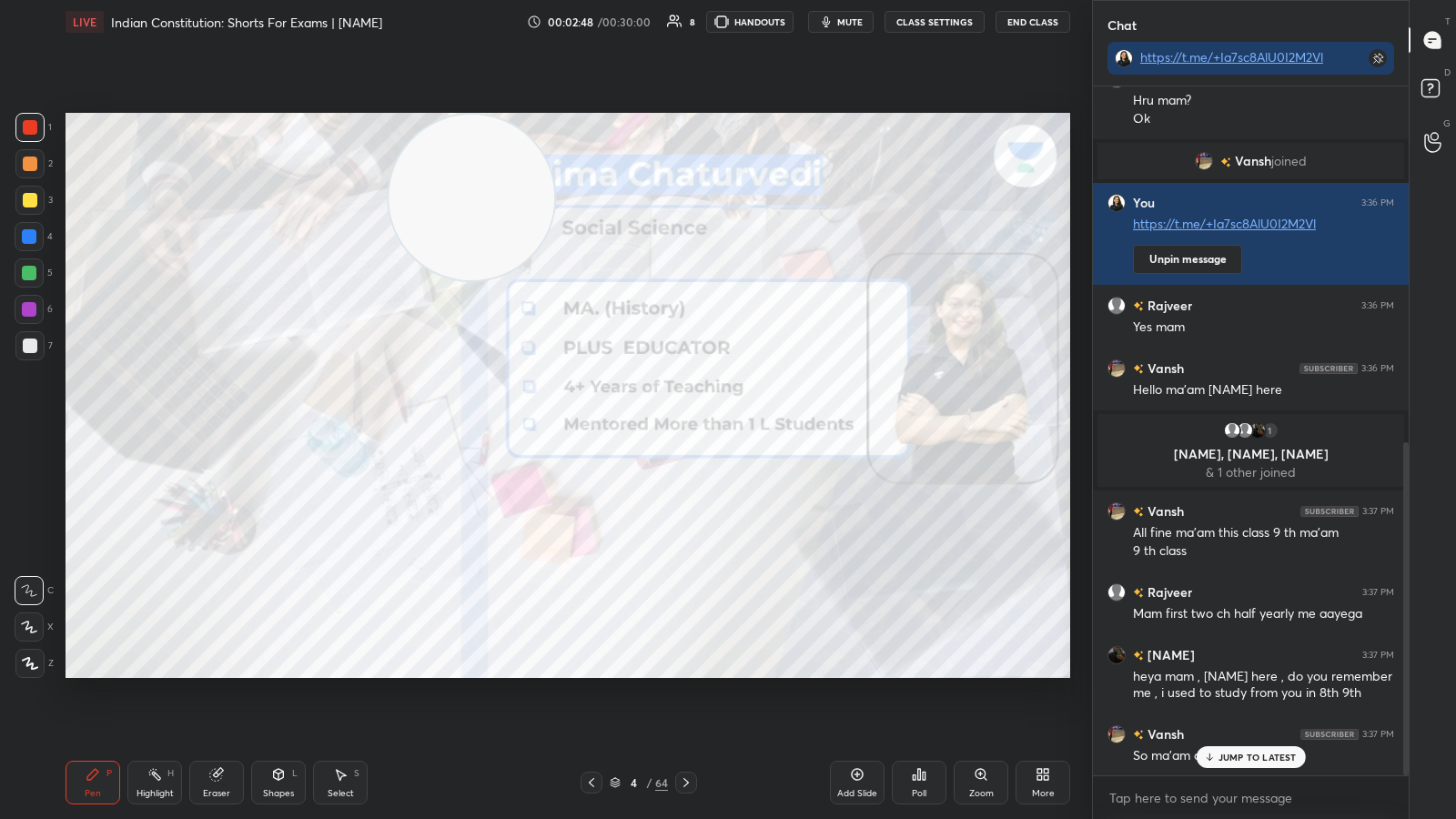click on "LIVE Indian Constitution: Shorts For Exams | Arima Chaturvedi 00:02:48 /  00:30:00 8 HANDOUTS mute CLASS SETTINGS End Class Setting up your live class Poll for   secs No correct answer Start poll Back Indian Constitution: Shorts For Exams | Arima Chaturvedi Arima Chaturvedi Pen P Highlight H Eraser Shapes L Select S 4 / 64 Add Slide Poll Zoom More" at bounding box center [568, 410] 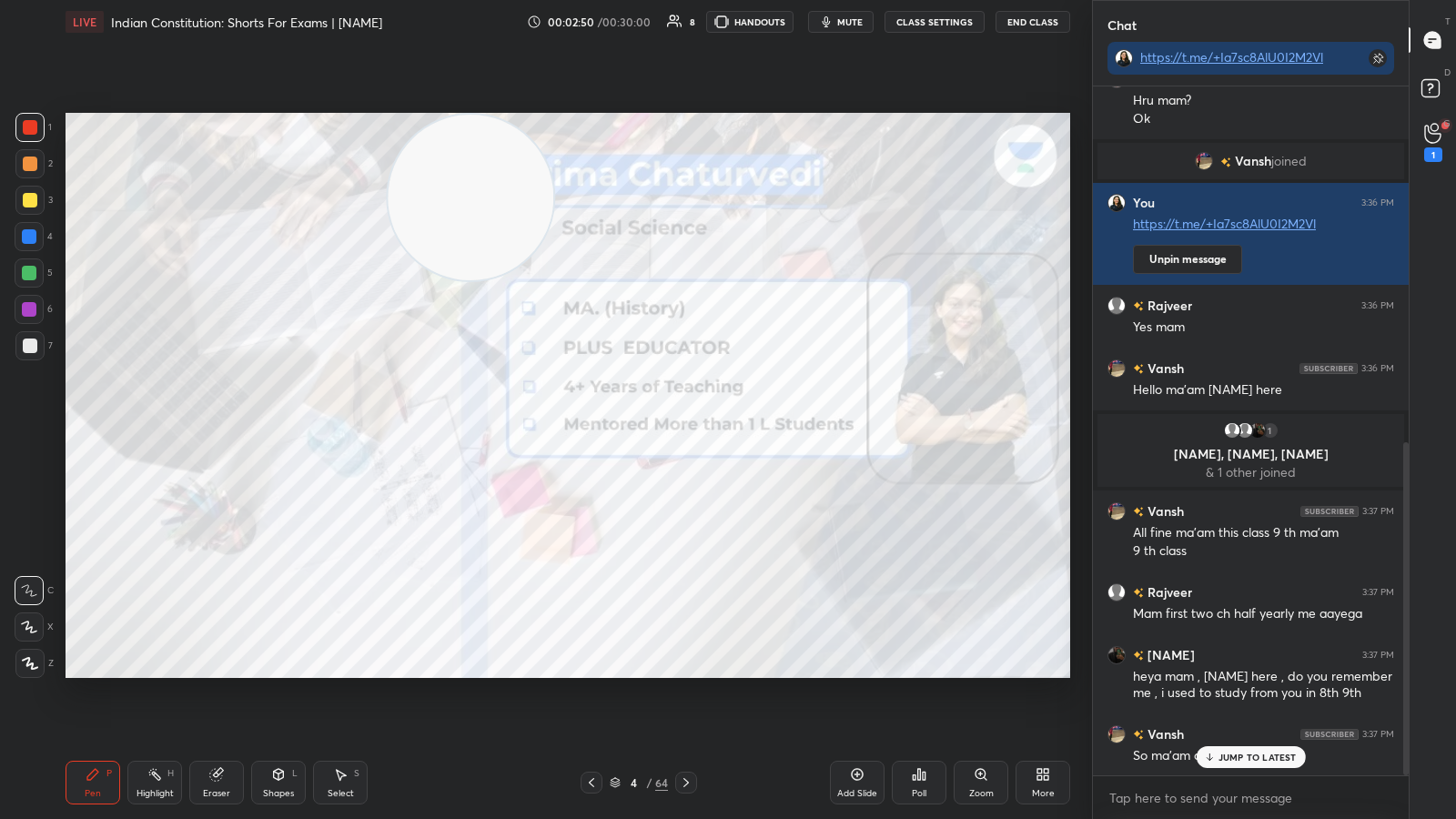click on "JUMP TO LATEST" at bounding box center [1250, 757] 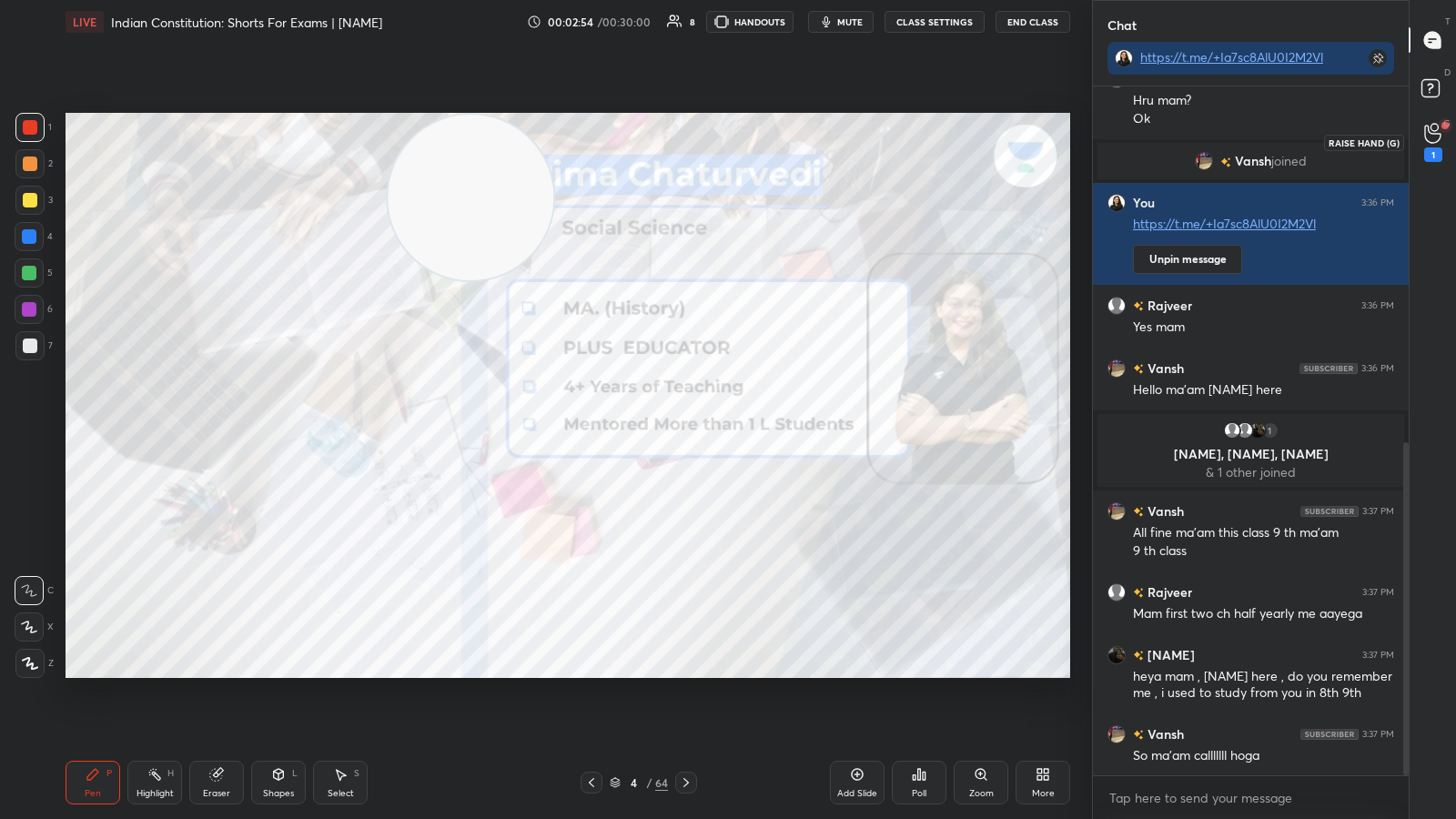 click on "1" at bounding box center (1433, 142) 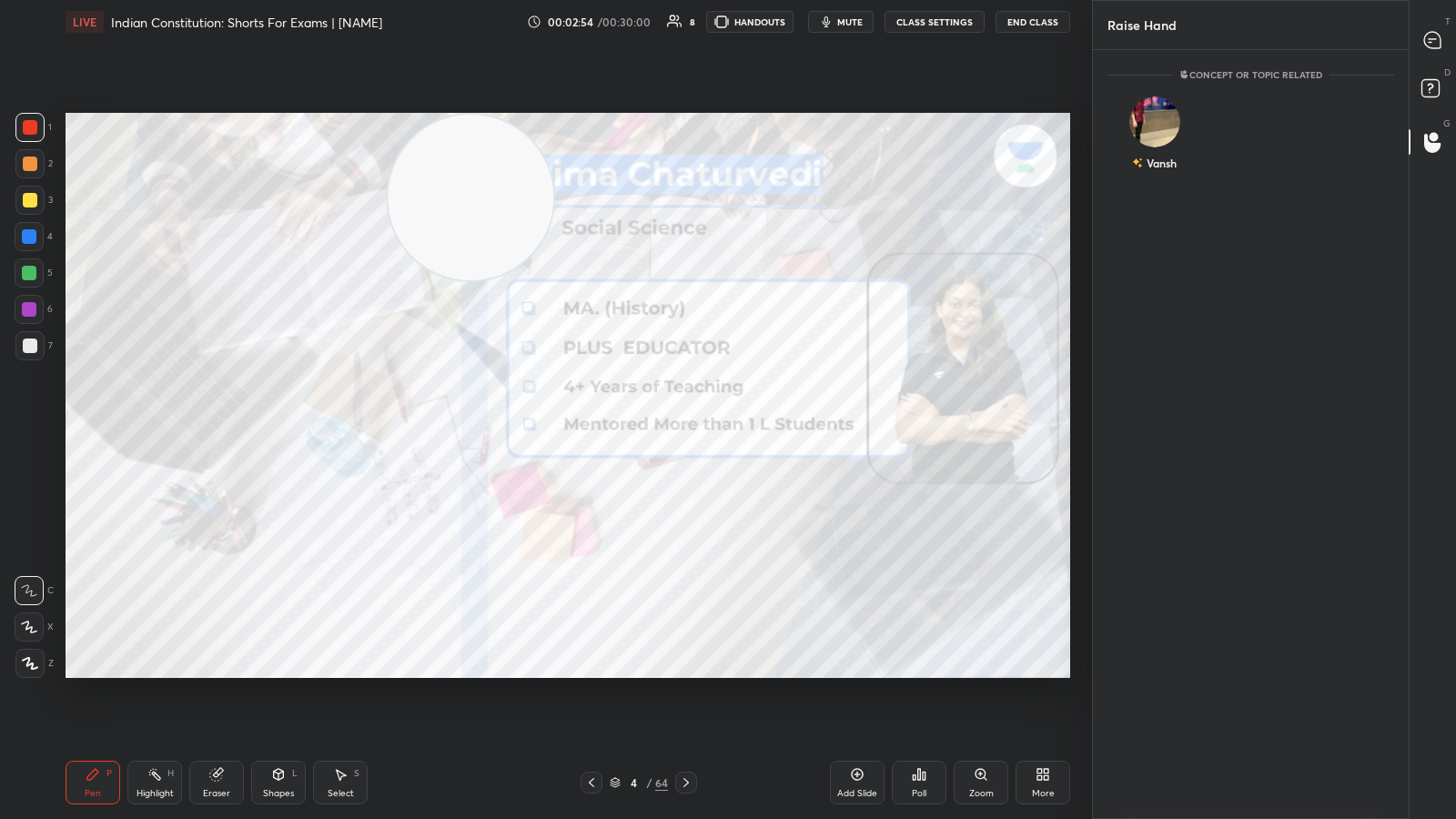 click on "T" at bounding box center (1448, 21) 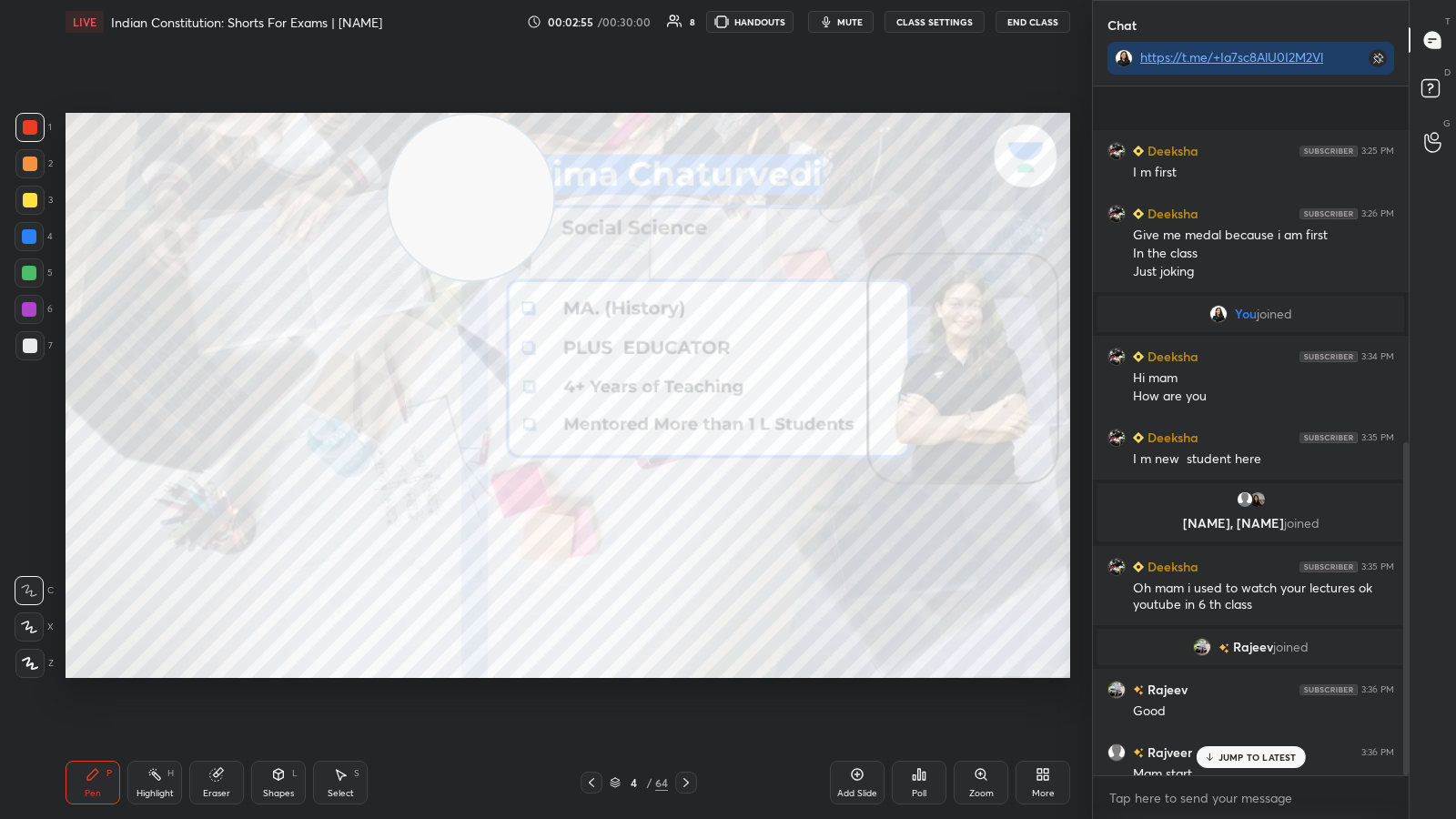 scroll, scrollTop: 736, scrollLeft: 0, axis: vertical 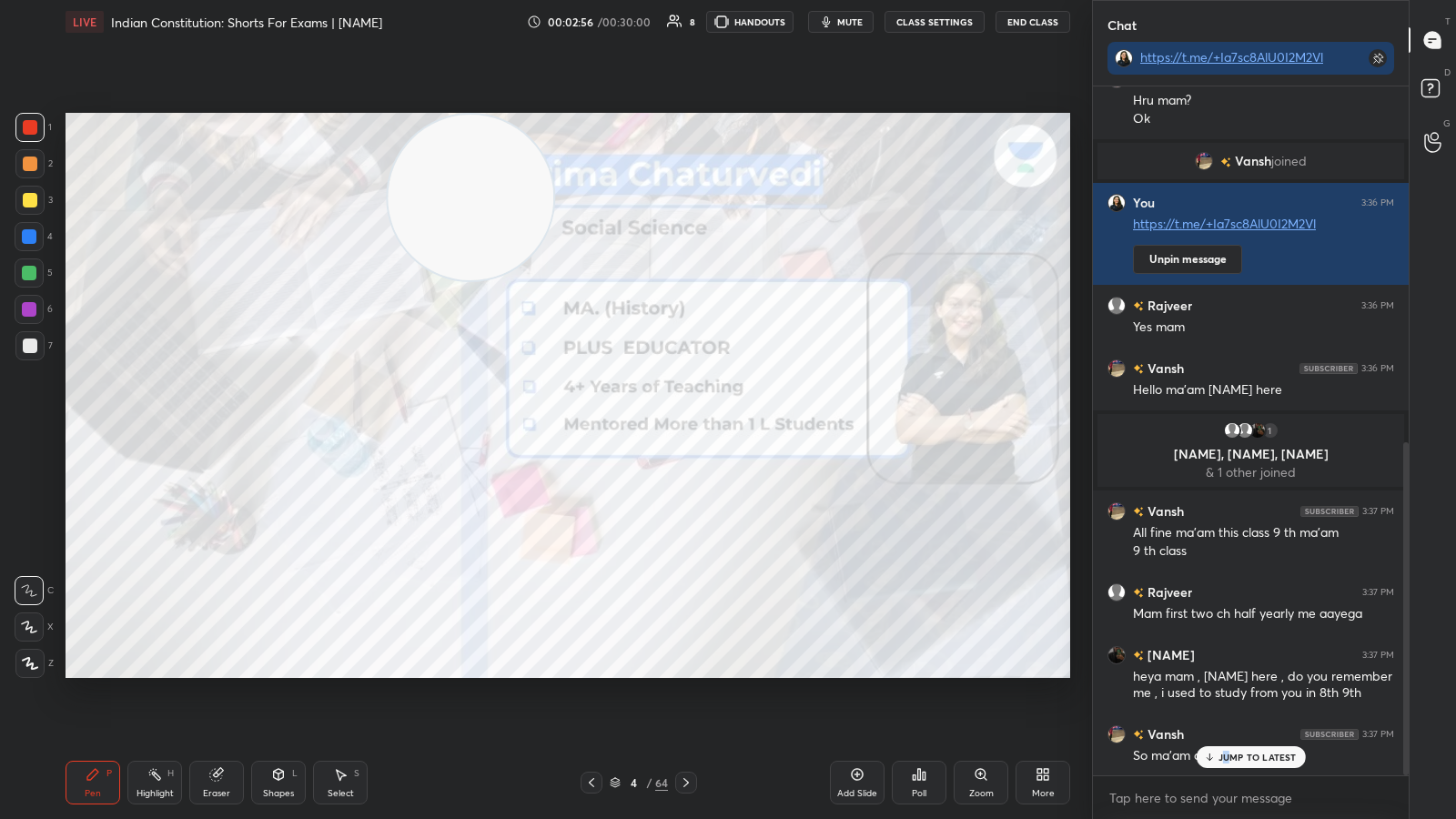 click on "JUMP TO LATEST" at bounding box center (1250, 757) 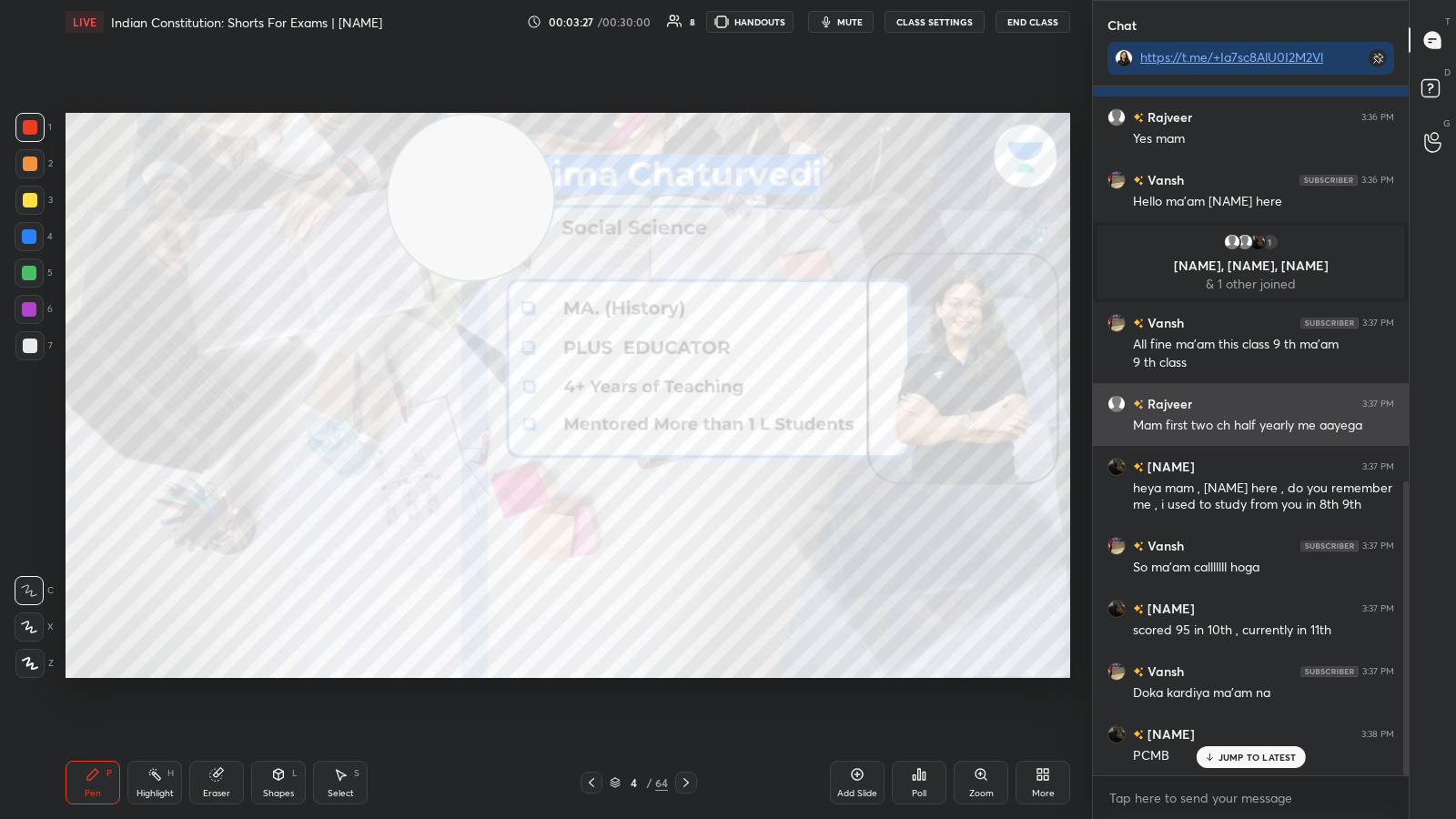 scroll, scrollTop: 987, scrollLeft: 0, axis: vertical 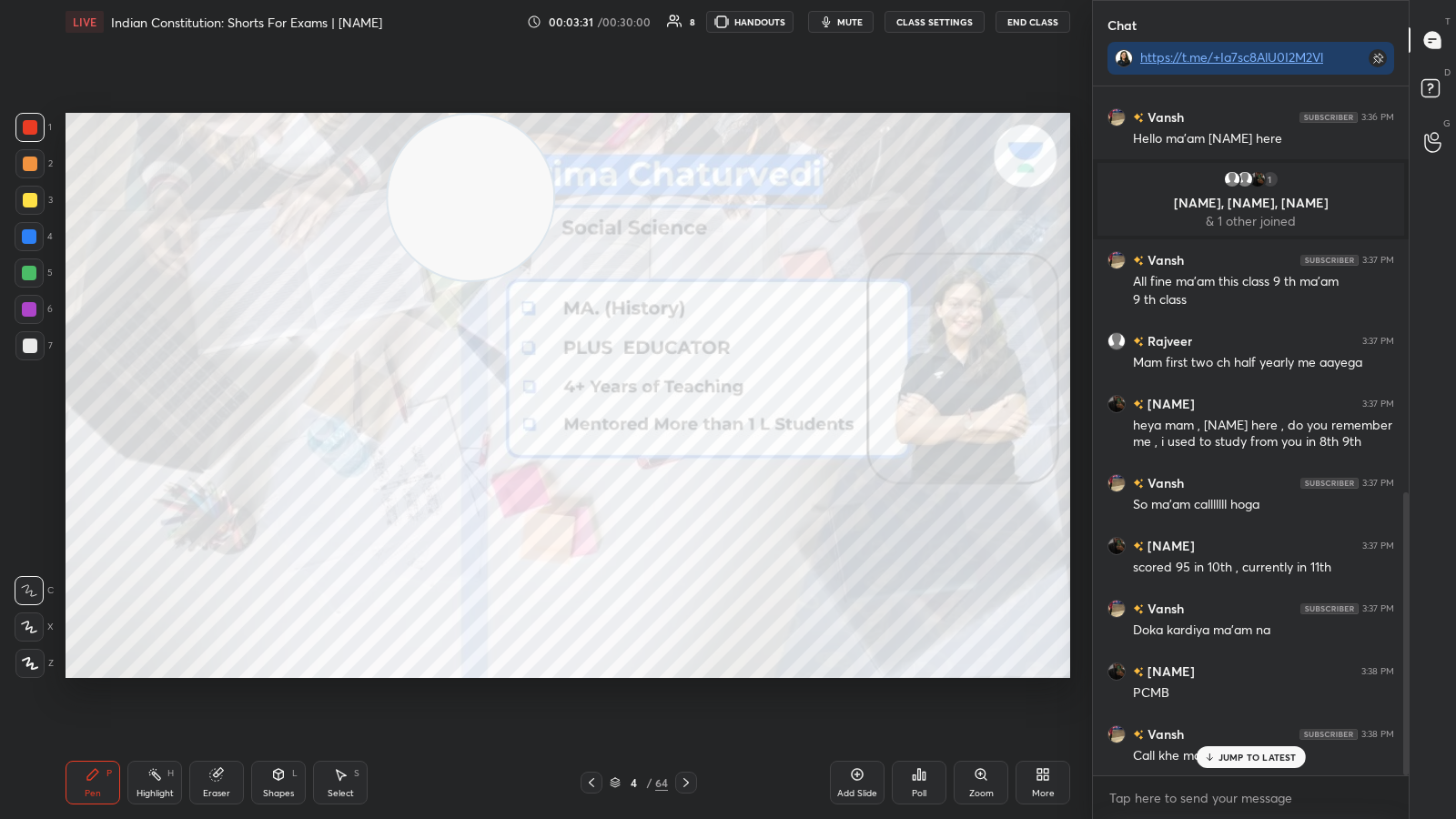 click on "JUMP TO LATEST" at bounding box center [1258, 757] 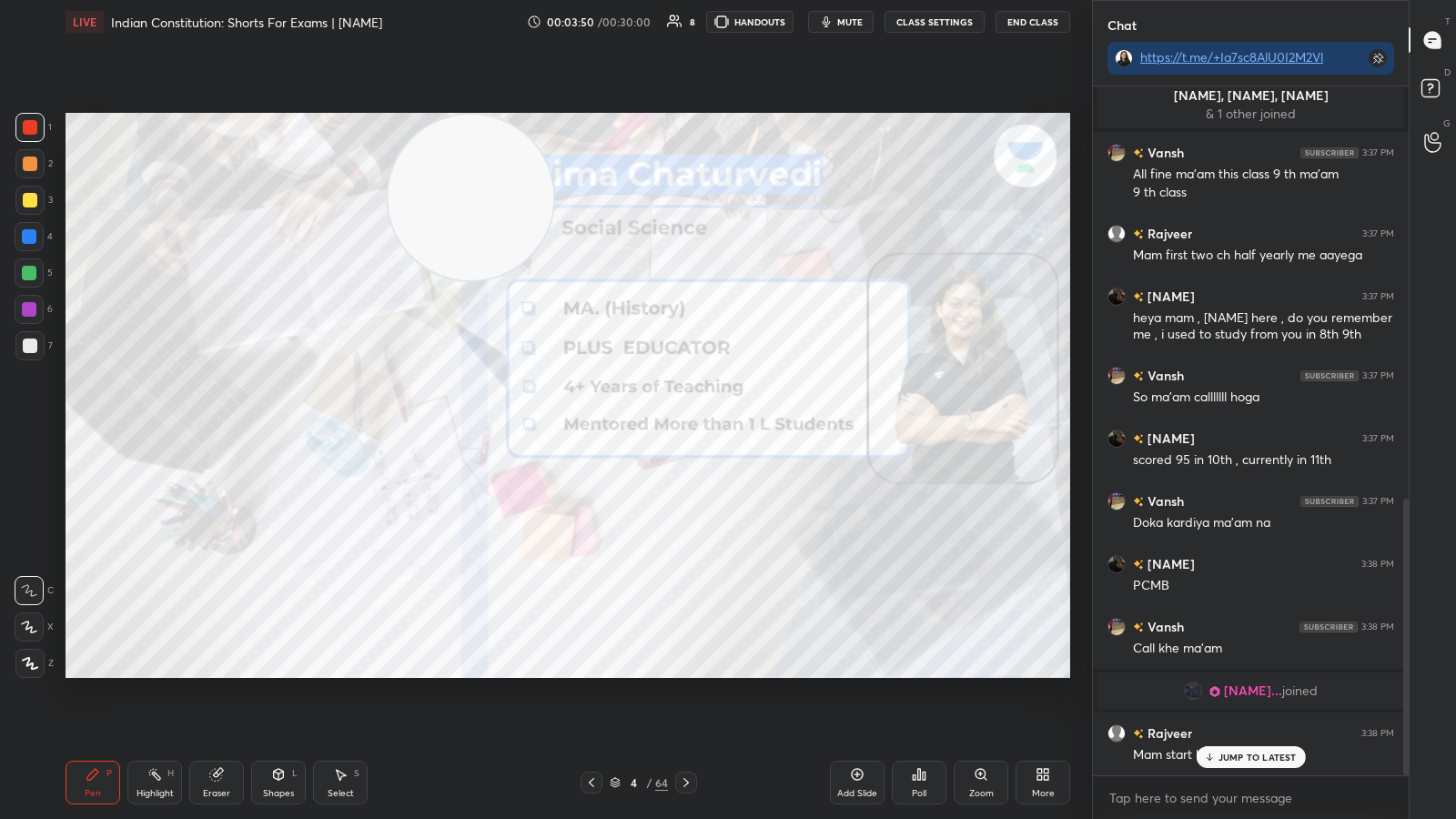 scroll, scrollTop: 1025, scrollLeft: 0, axis: vertical 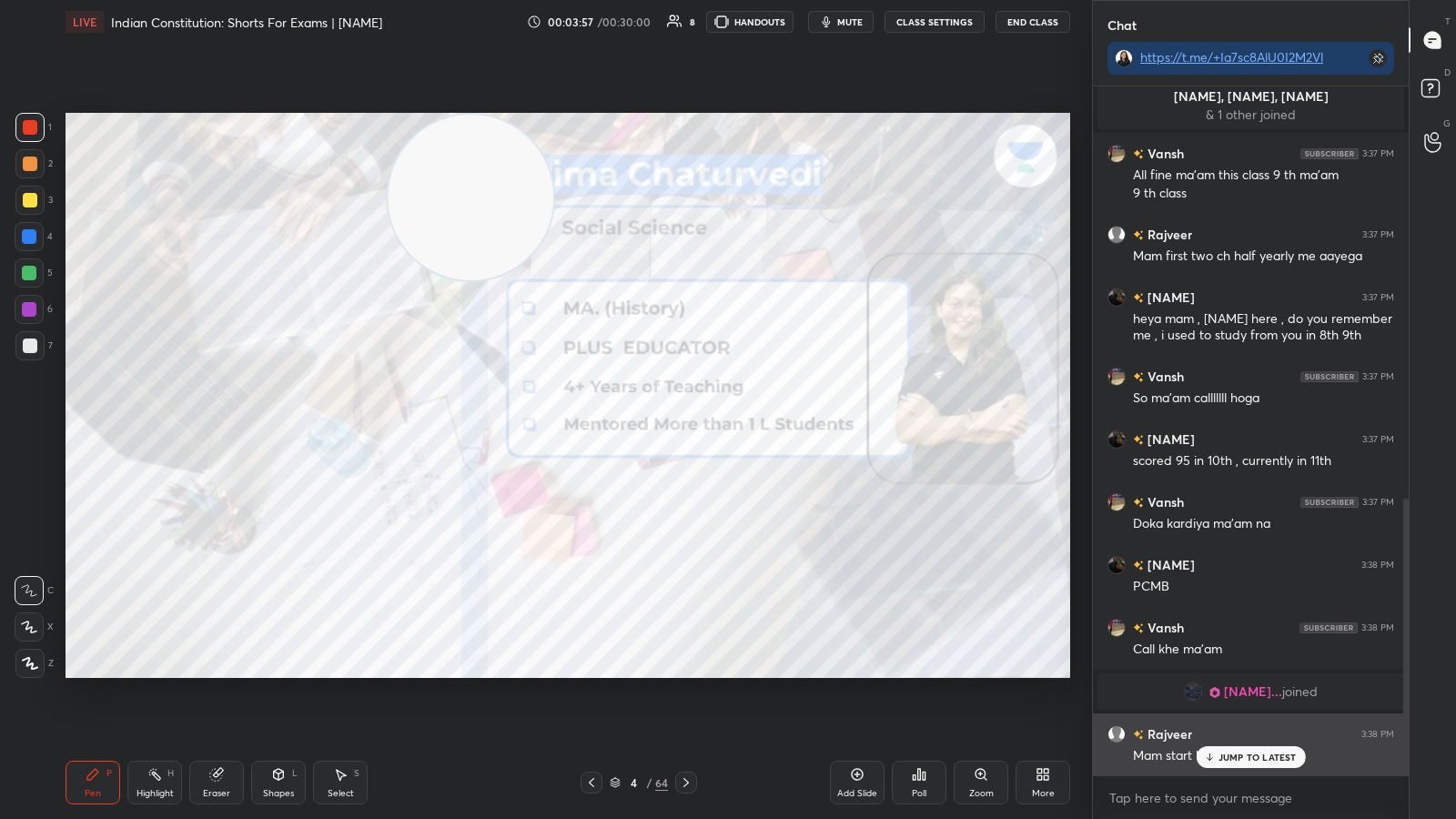 click on "JUMP TO LATEST" at bounding box center [1258, 757] 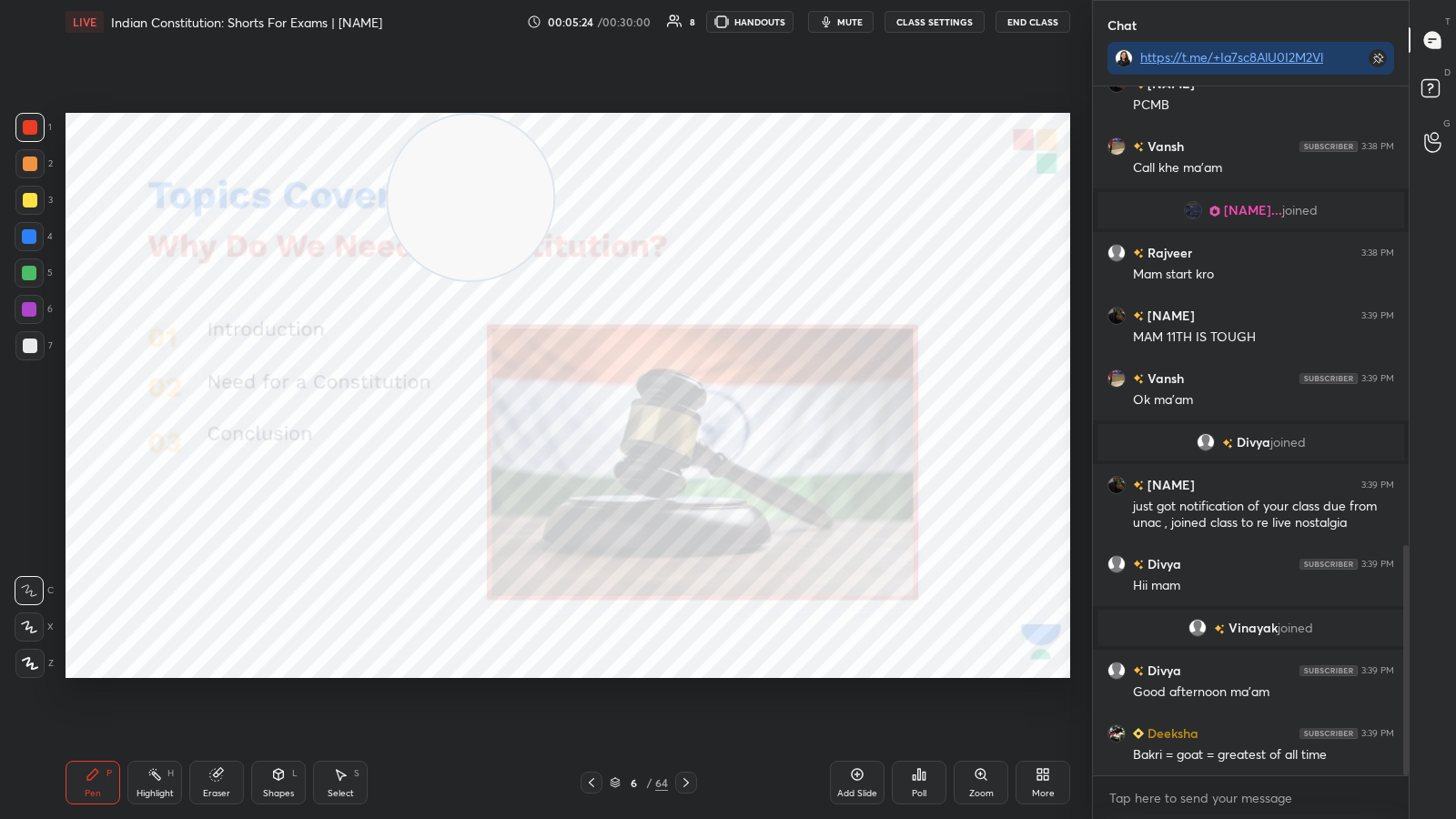 scroll, scrollTop: 1430, scrollLeft: 0, axis: vertical 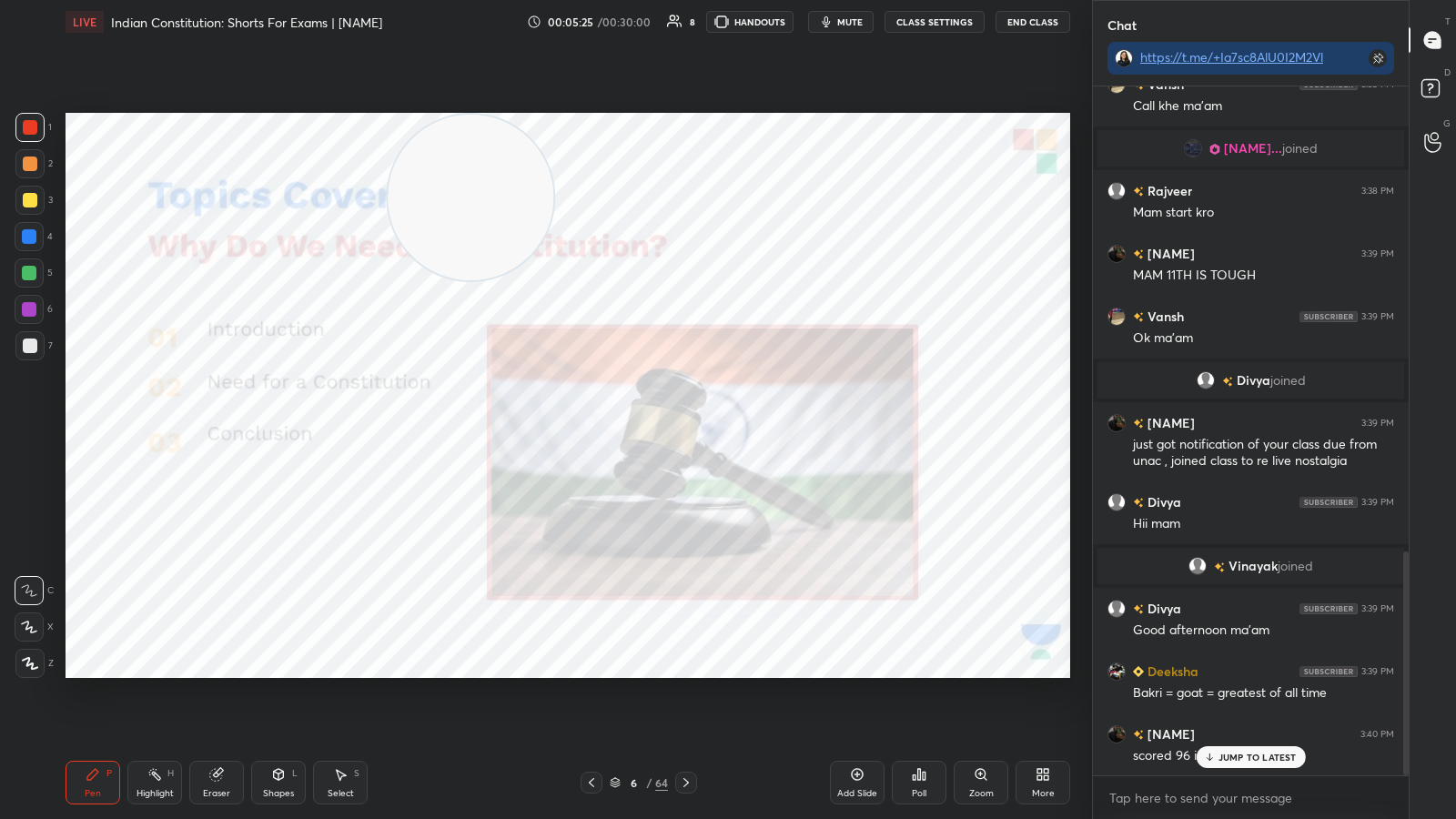 click 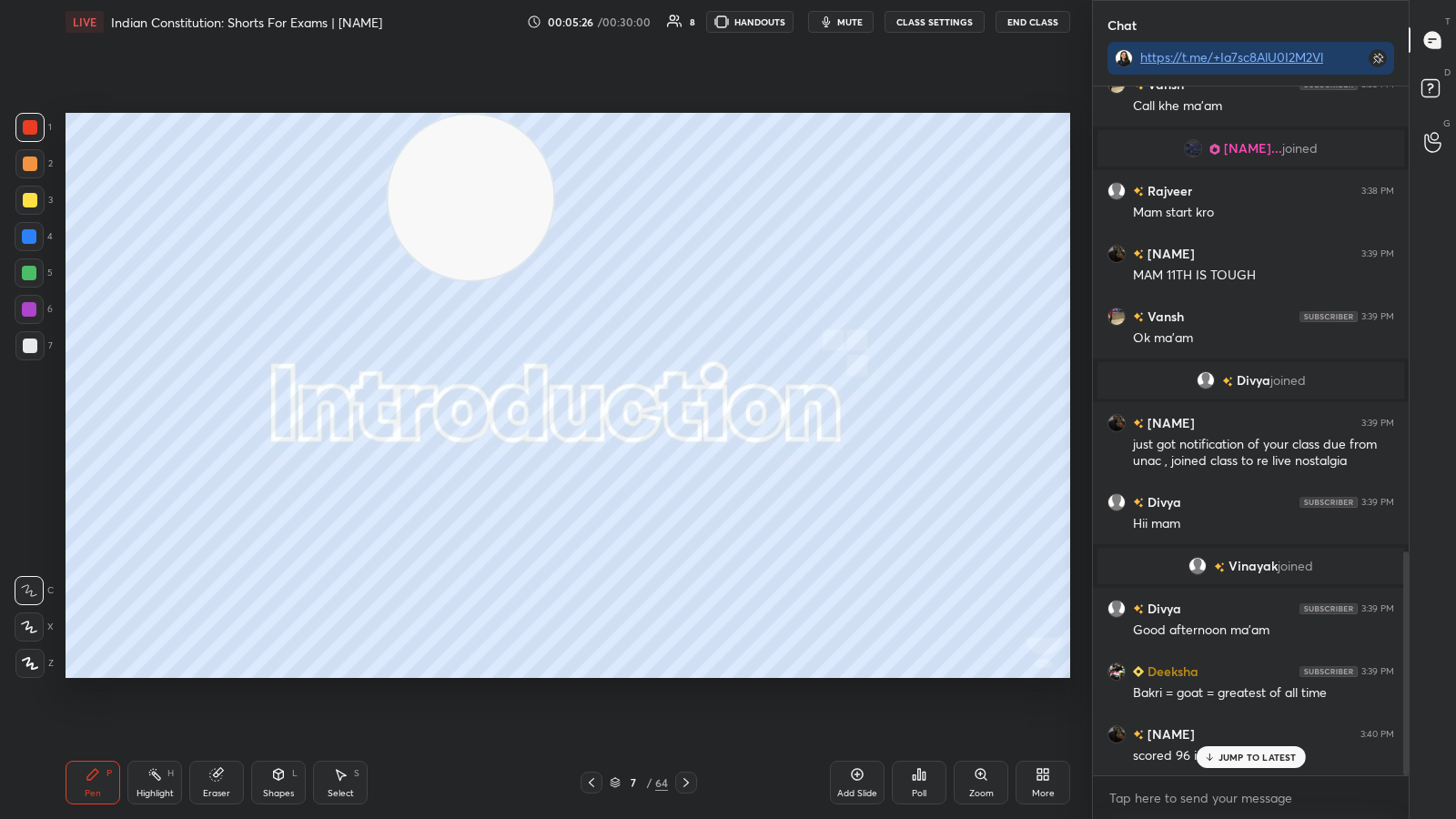click 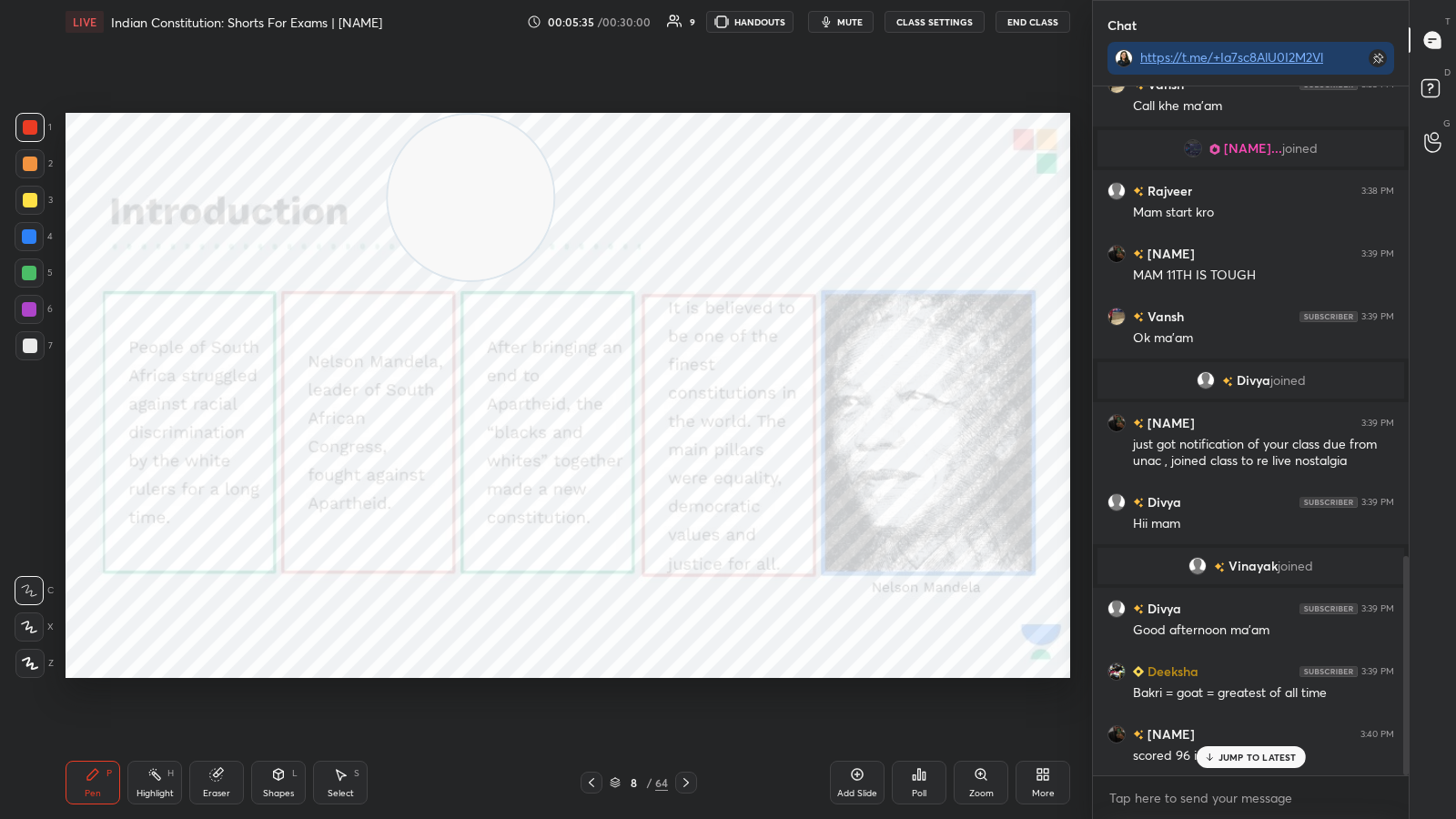 scroll, scrollTop: 1473, scrollLeft: 0, axis: vertical 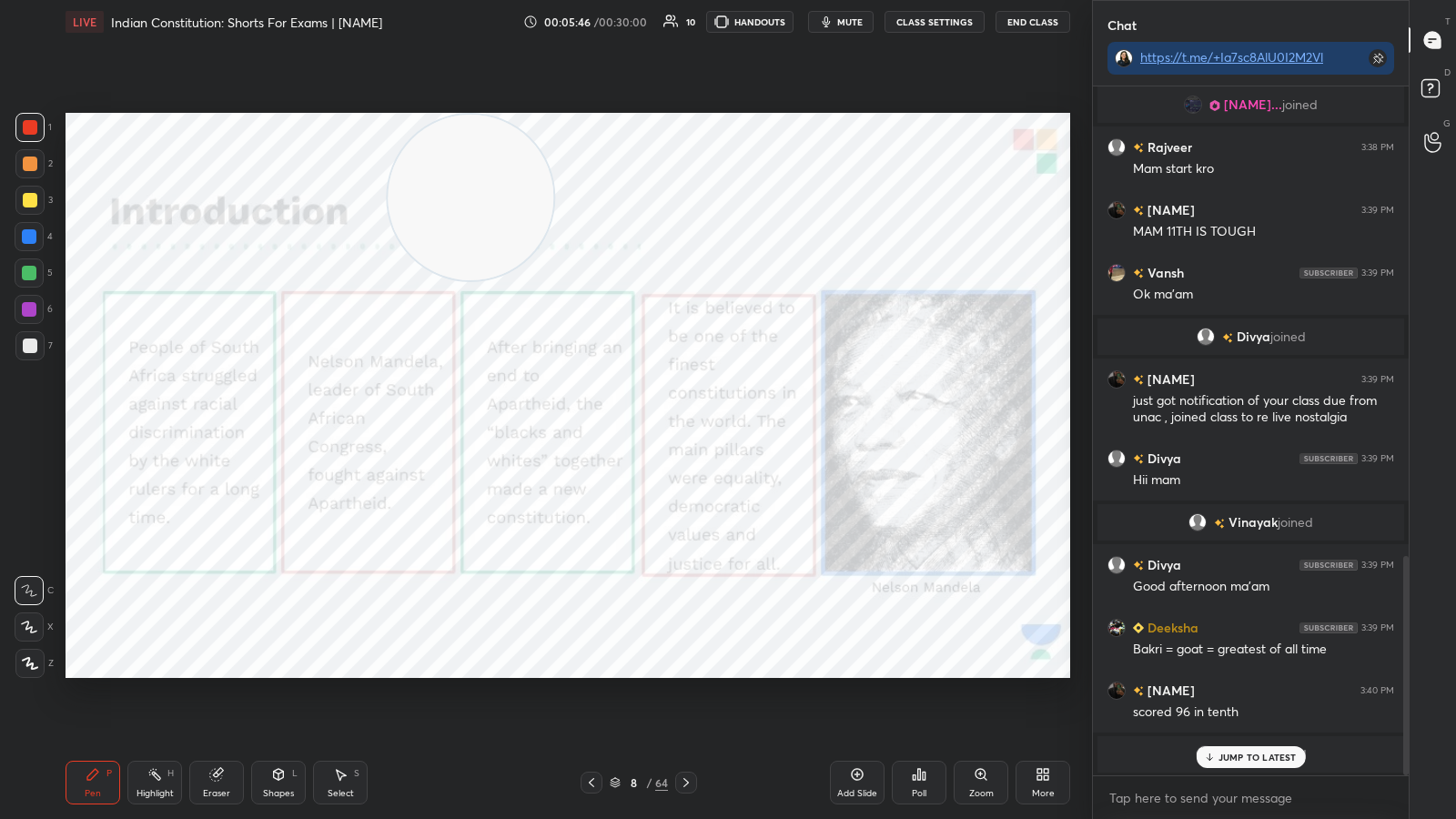click on "JUMP TO LATEST" at bounding box center [1250, 757] 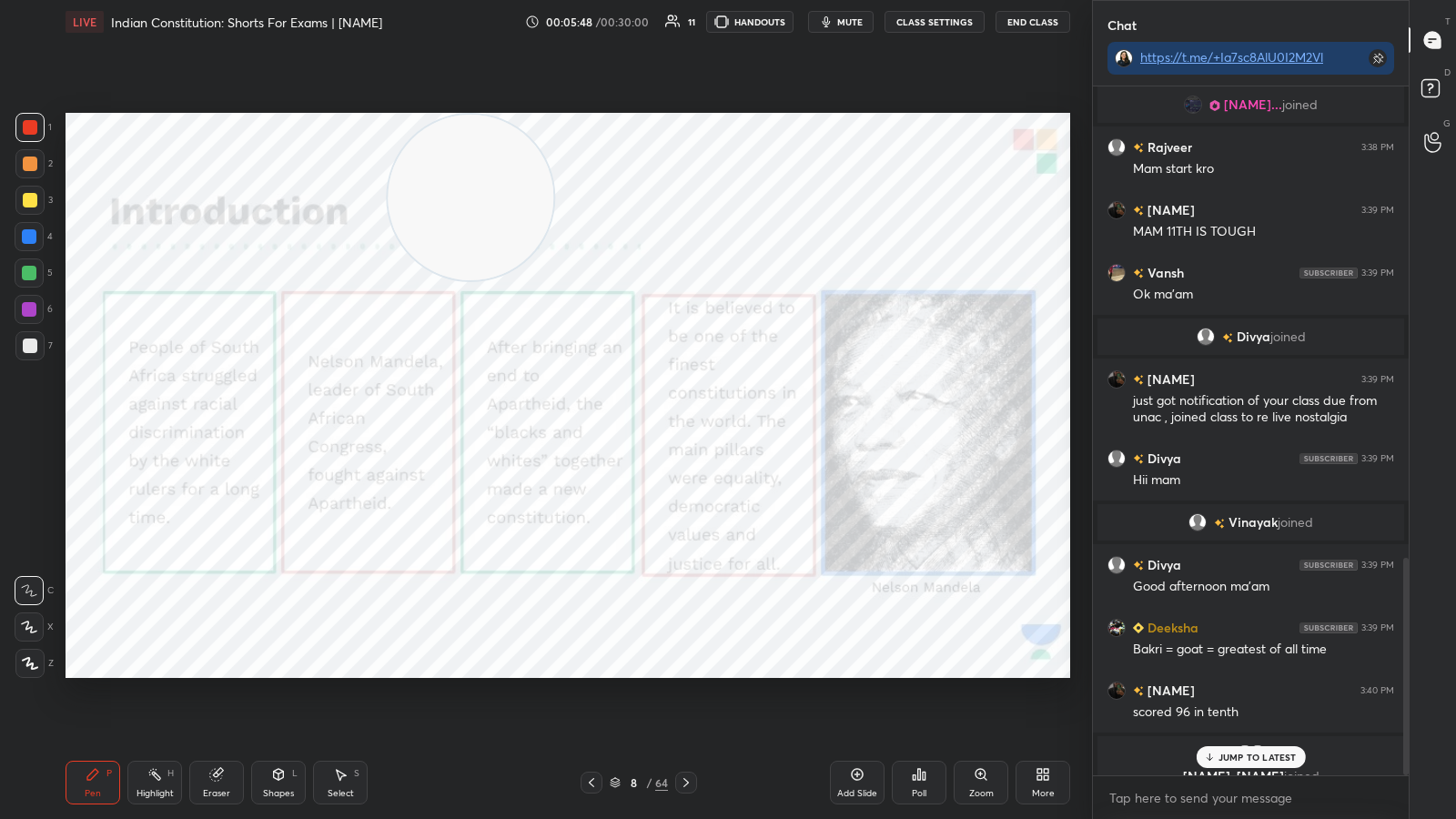 scroll, scrollTop: 1496, scrollLeft: 0, axis: vertical 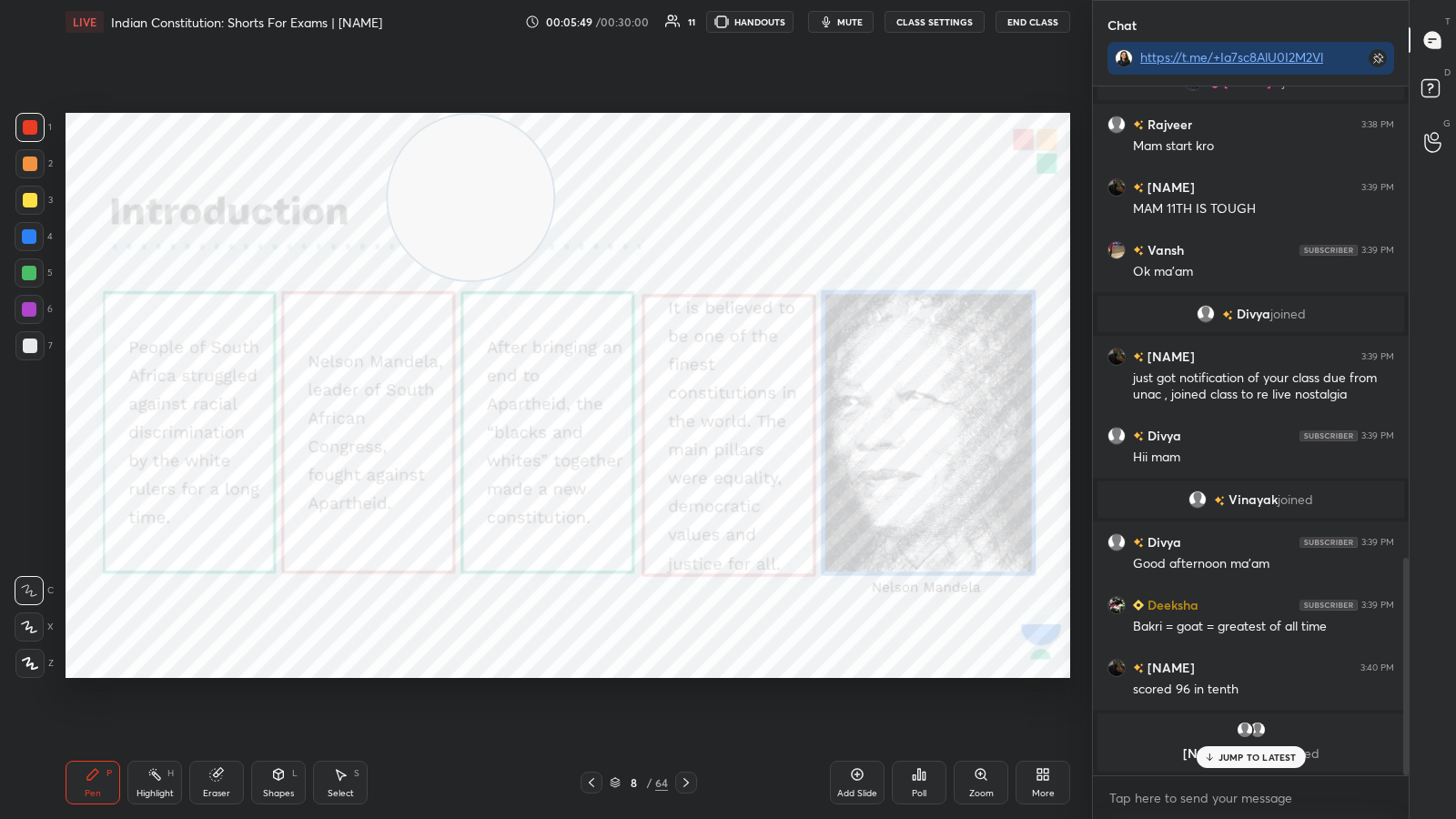 click on "JUMP TO LATEST" at bounding box center [1258, 757] 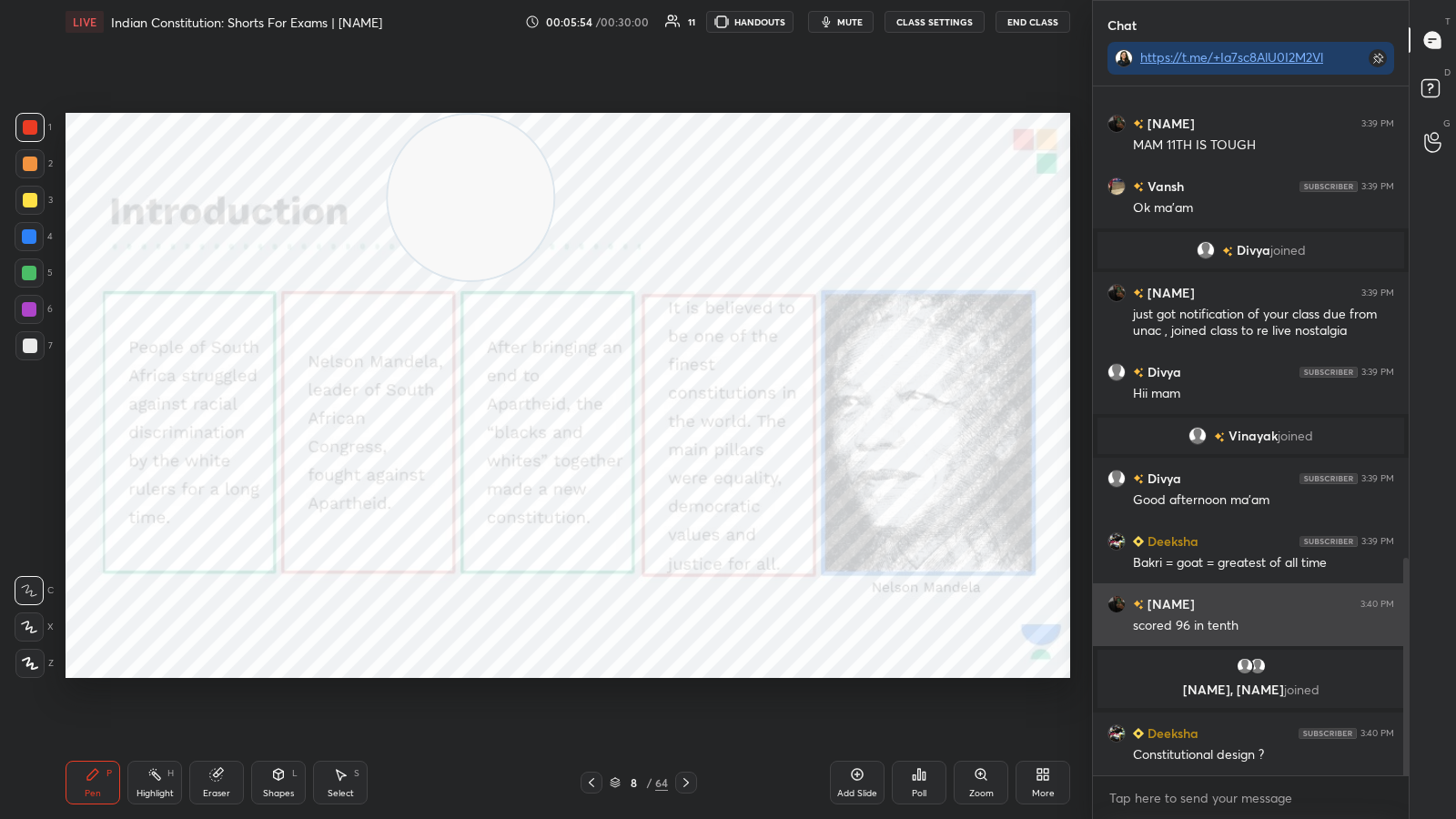 scroll, scrollTop: 1451, scrollLeft: 0, axis: vertical 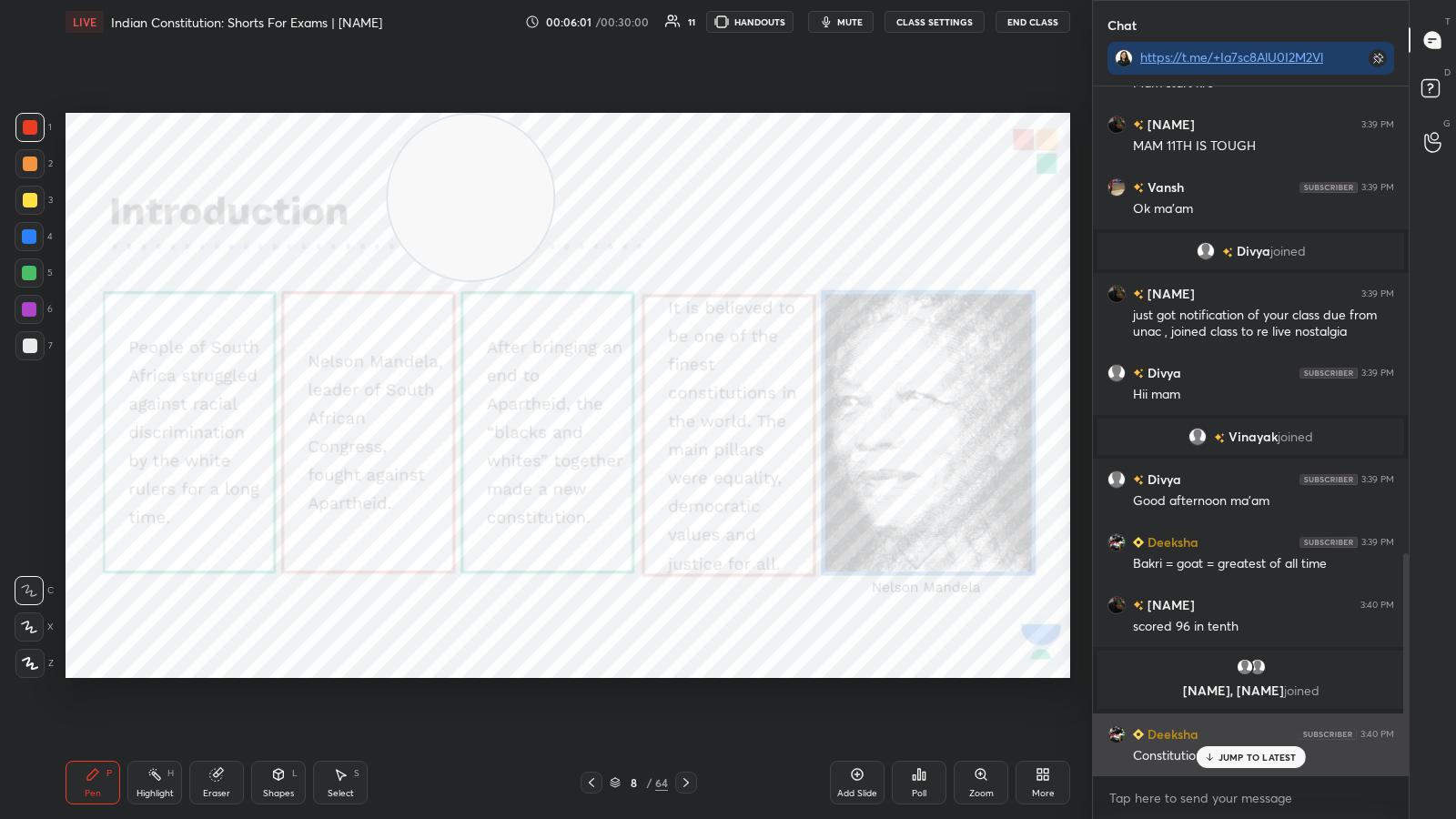 click on "JUMP TO LATEST" at bounding box center (1250, 757) 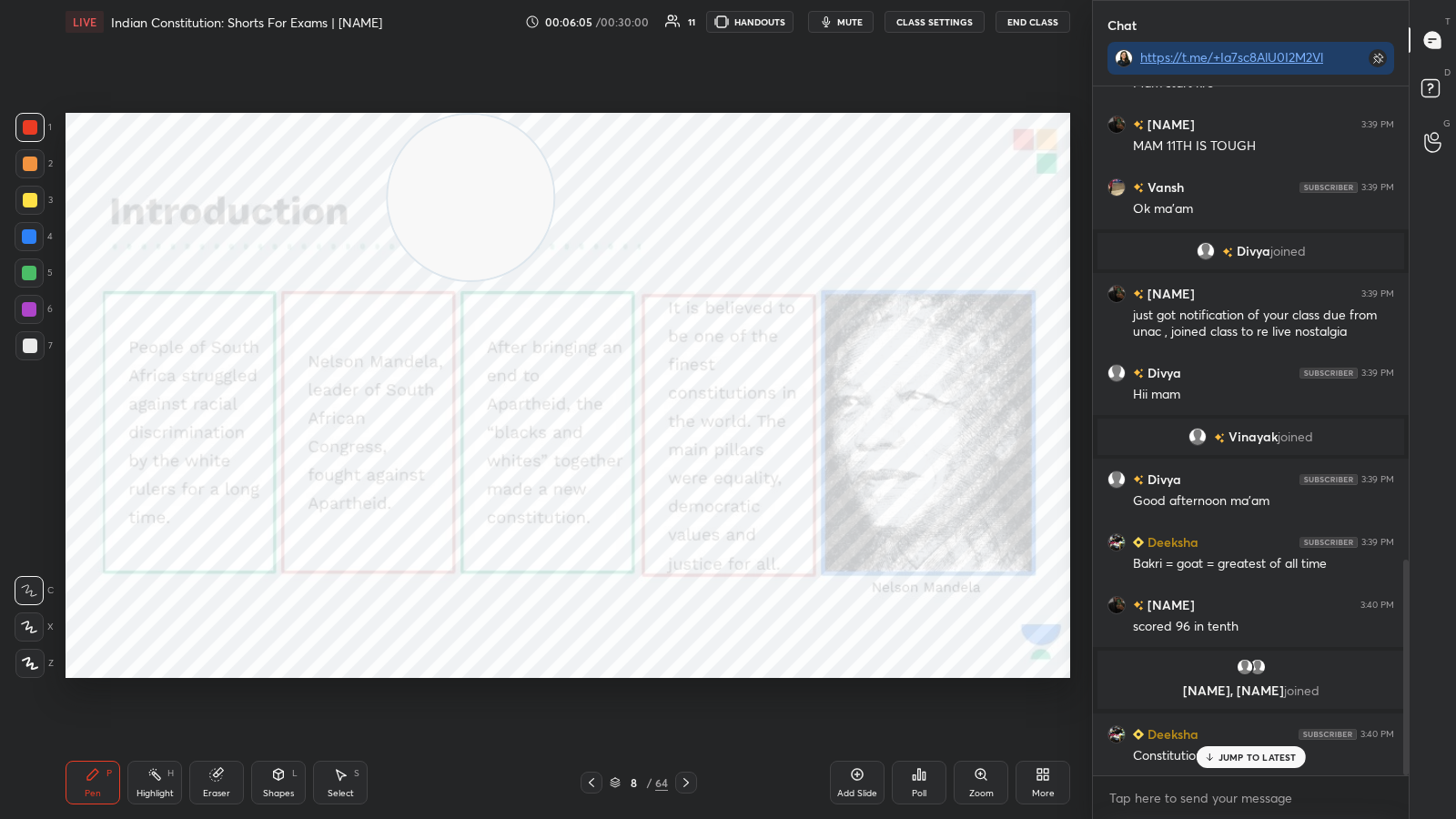 scroll, scrollTop: 1514, scrollLeft: 0, axis: vertical 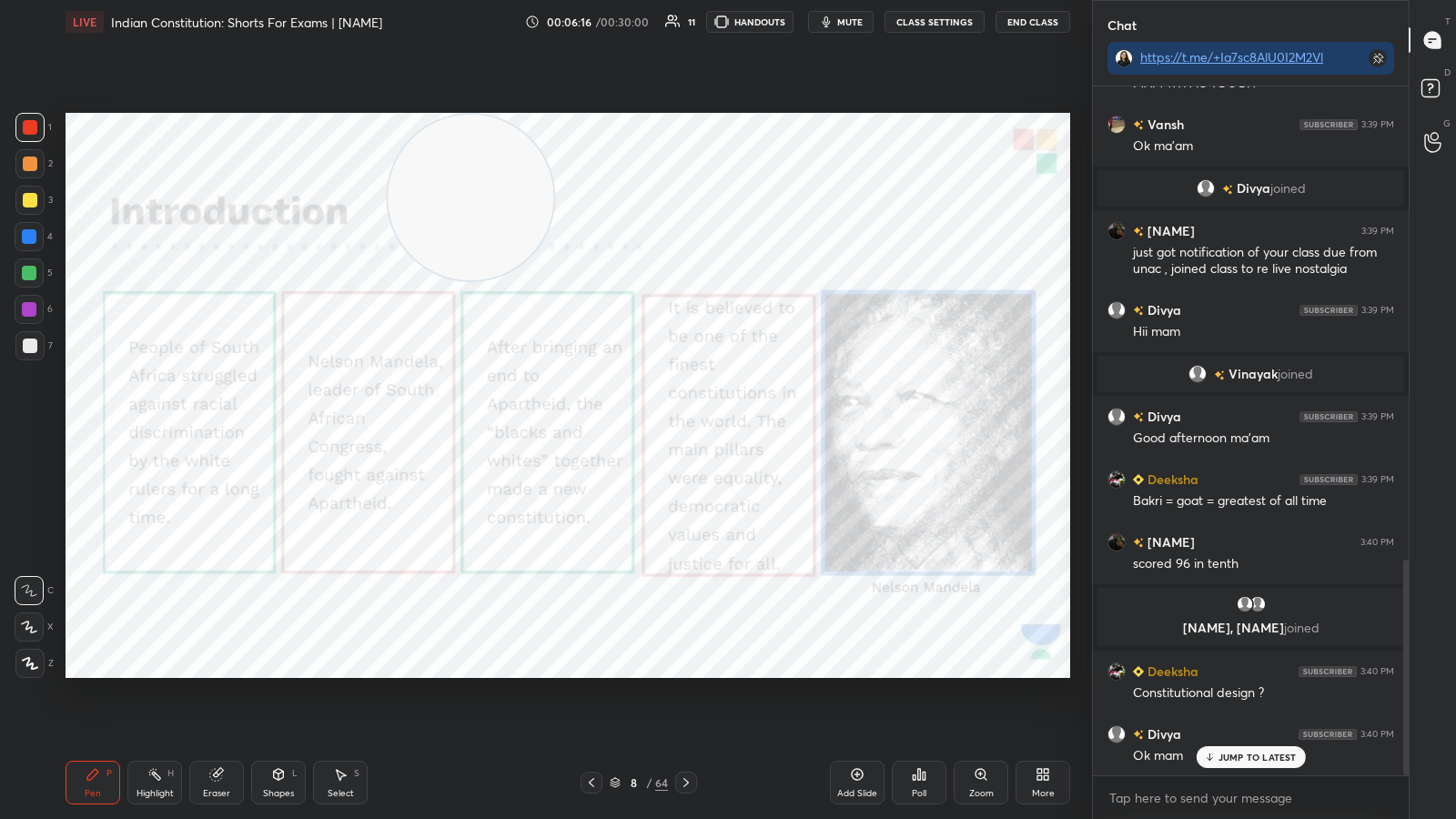 click 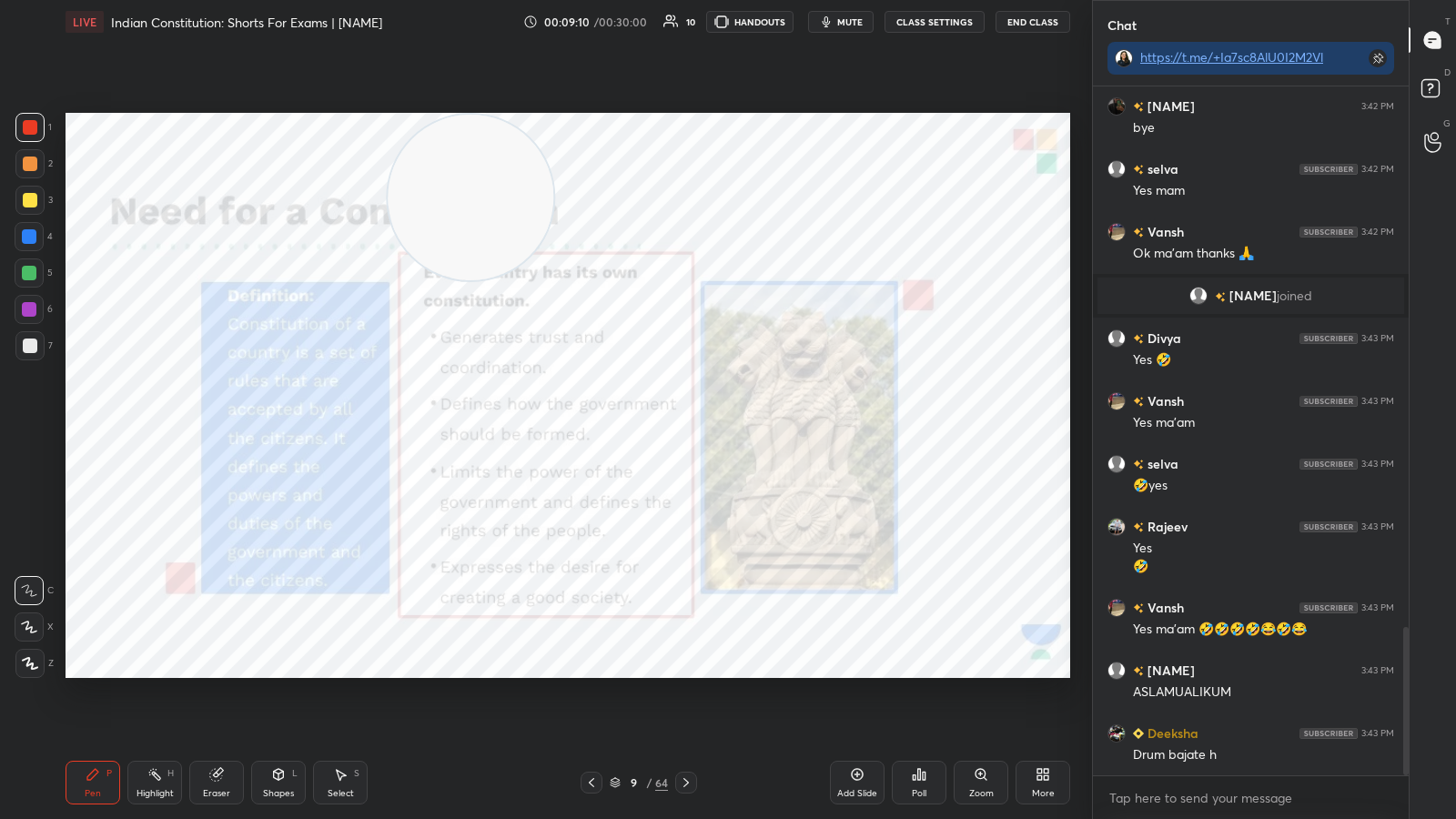 scroll, scrollTop: 2567, scrollLeft: 0, axis: vertical 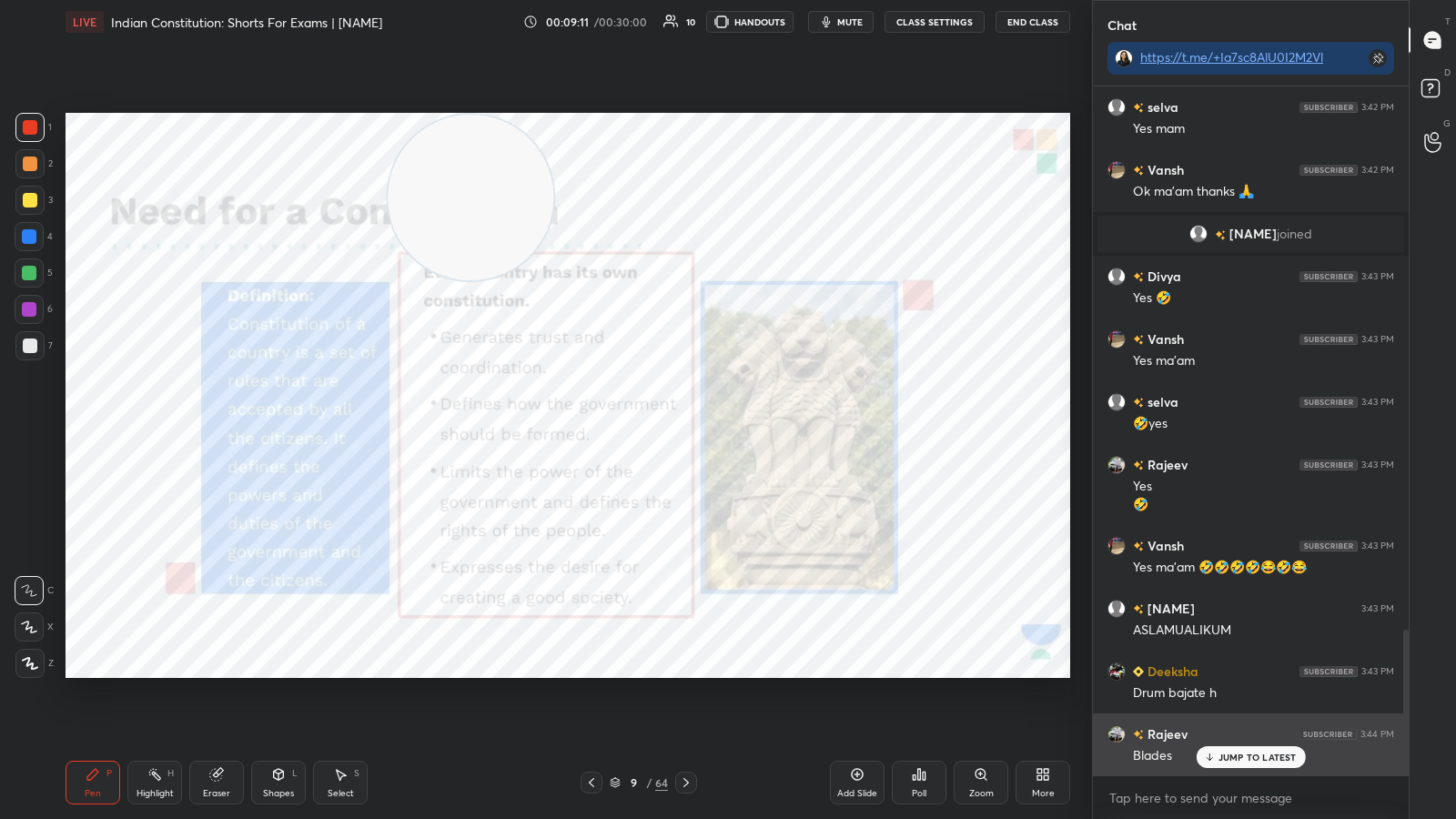 click on "JUMP TO LATEST" at bounding box center (1258, 757) 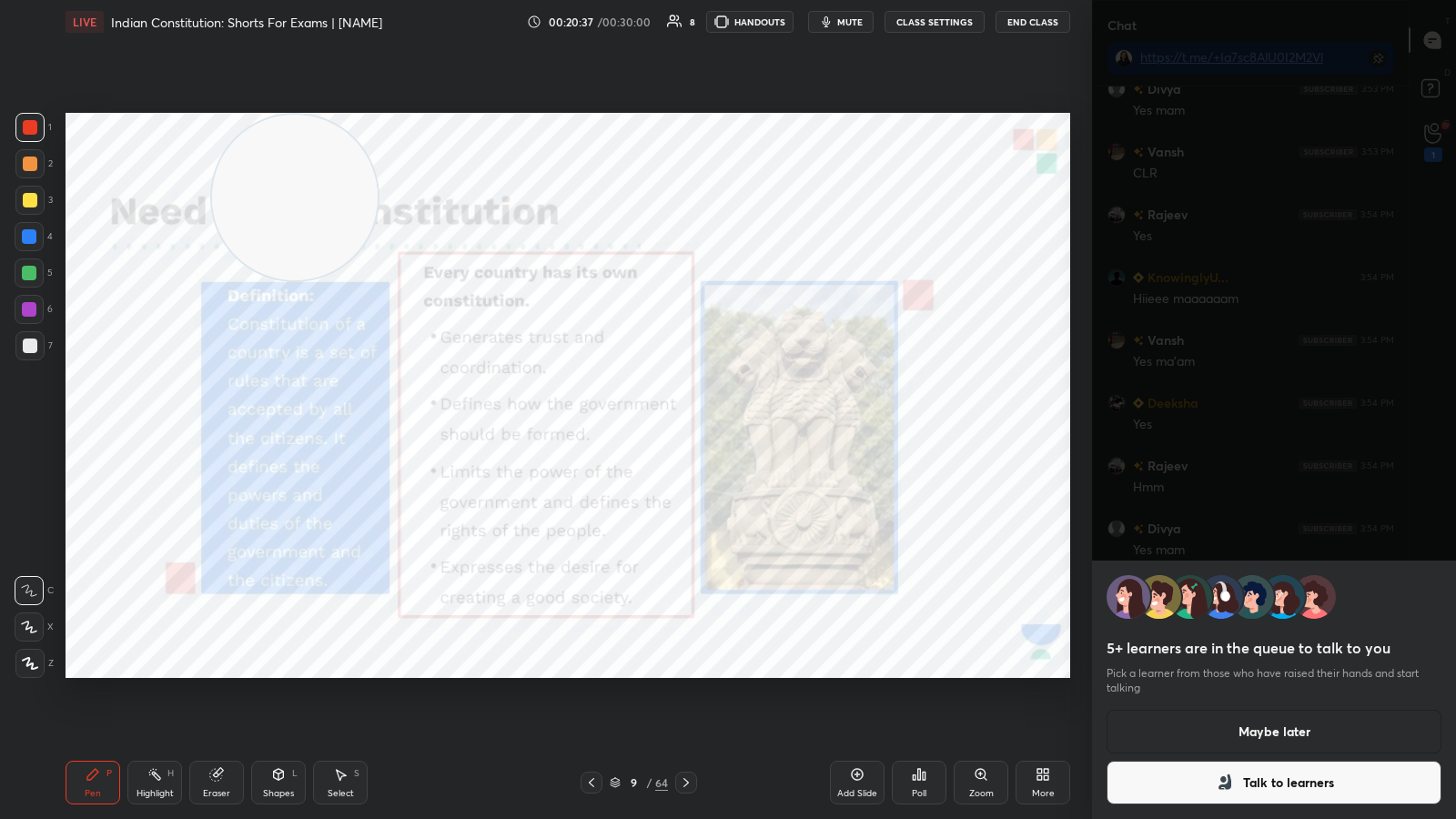 scroll, scrollTop: 5310, scrollLeft: 0, axis: vertical 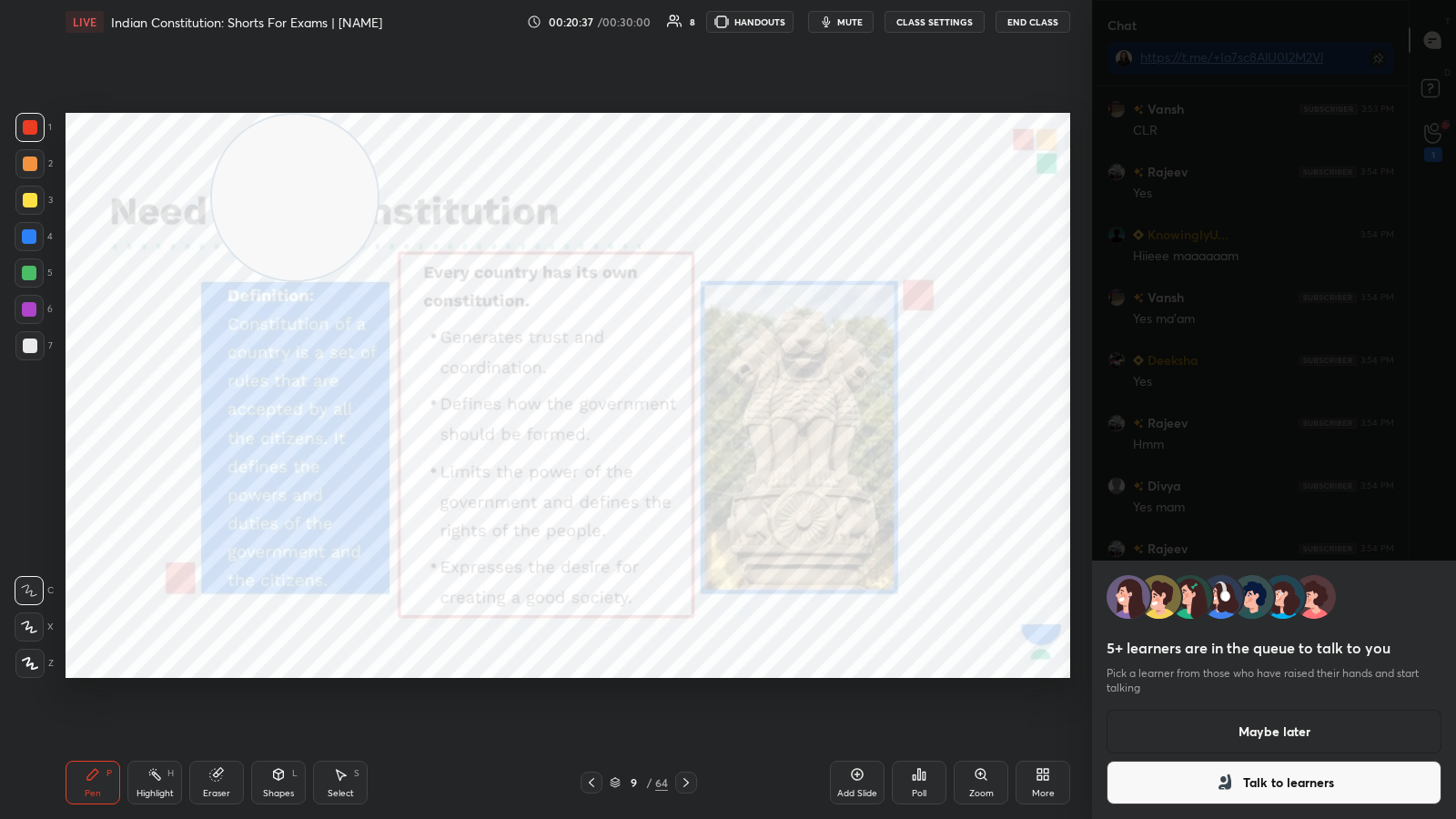 click on "5+ learners are in the queue to talk to you Pick a learner from those who have raised their hands and start talking Maybe later Talk to learners" at bounding box center [1274, 410] 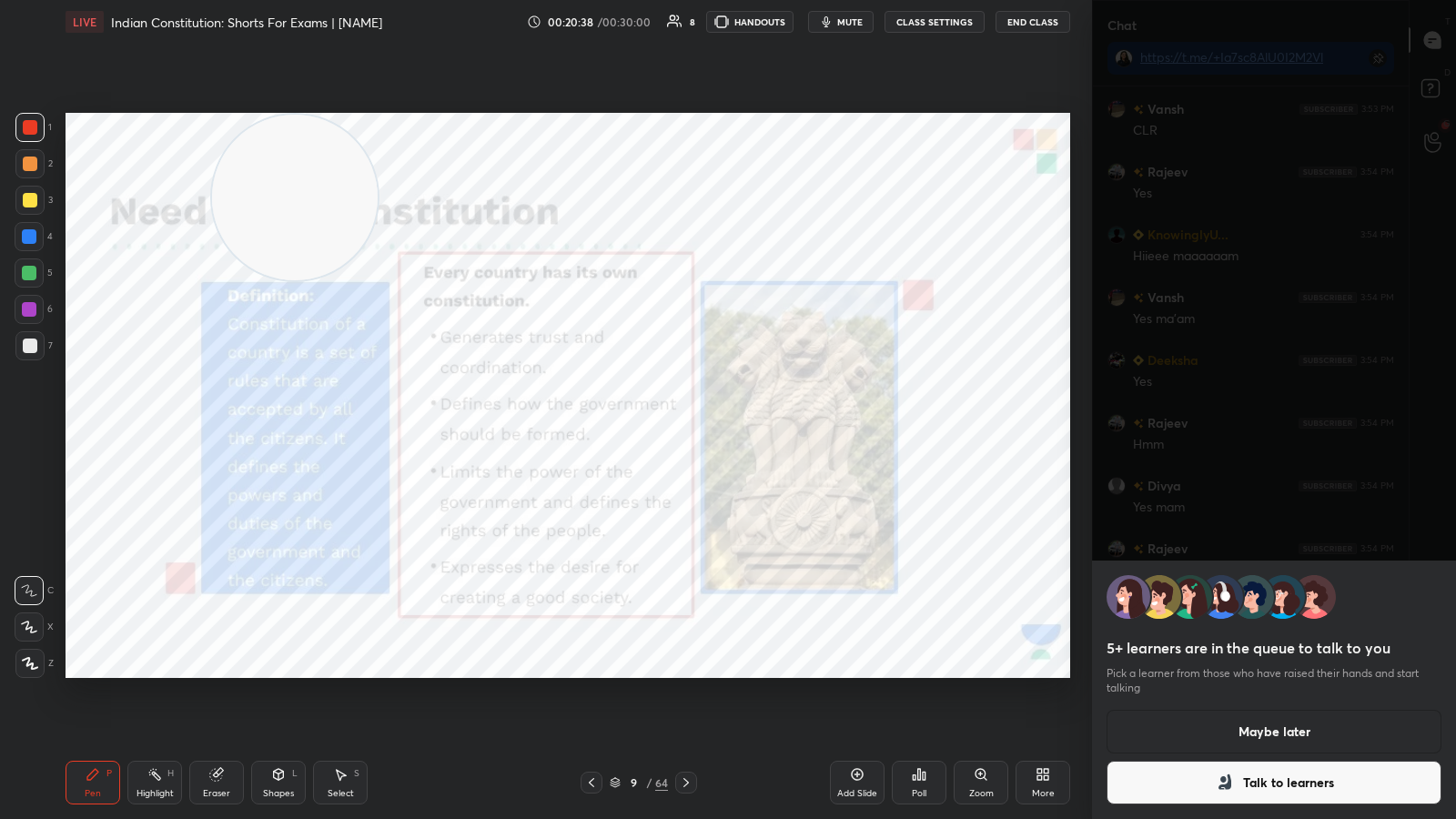 click on "Maybe later" at bounding box center [1274, 732] 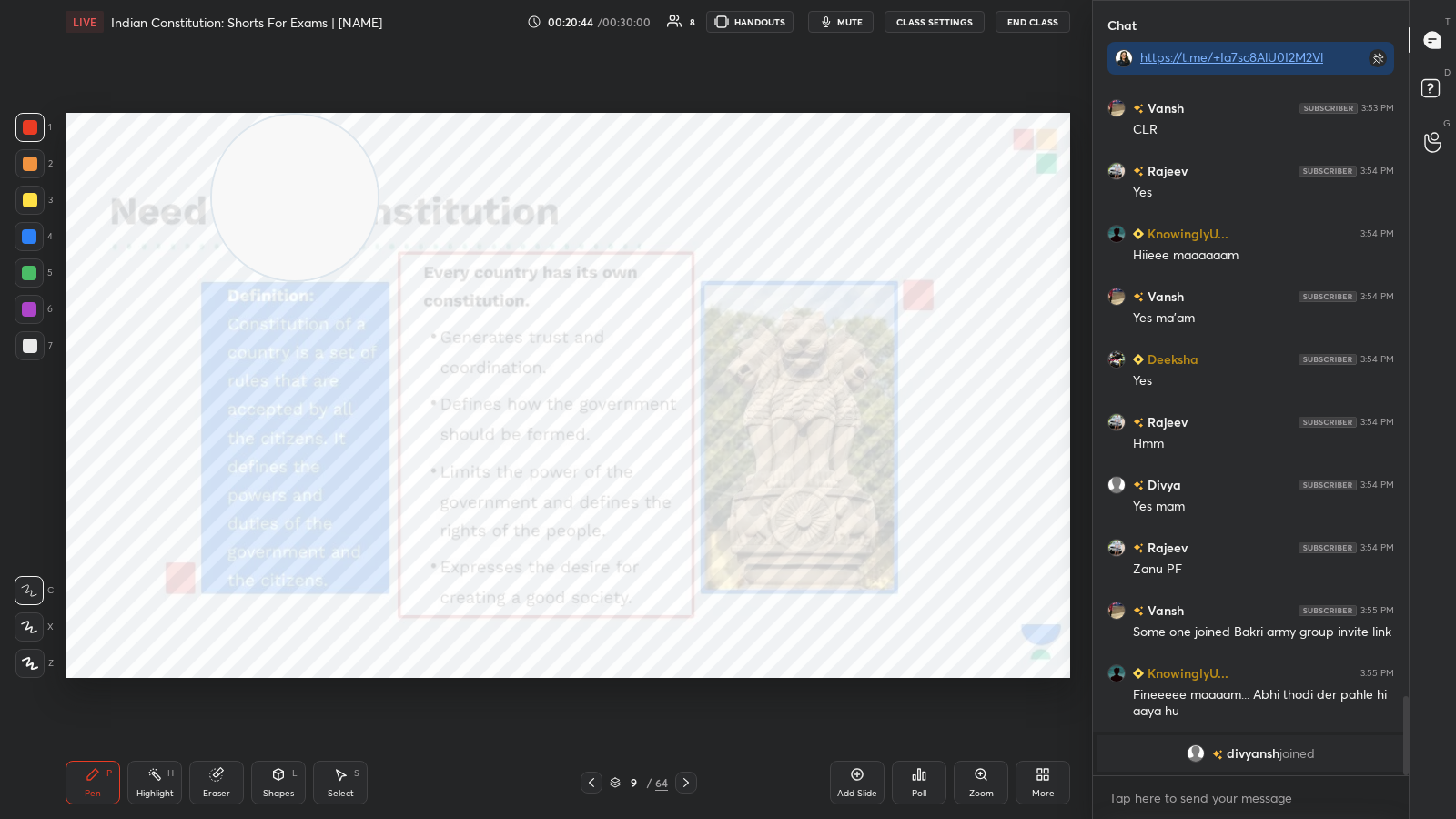 scroll, scrollTop: 4894, scrollLeft: 0, axis: vertical 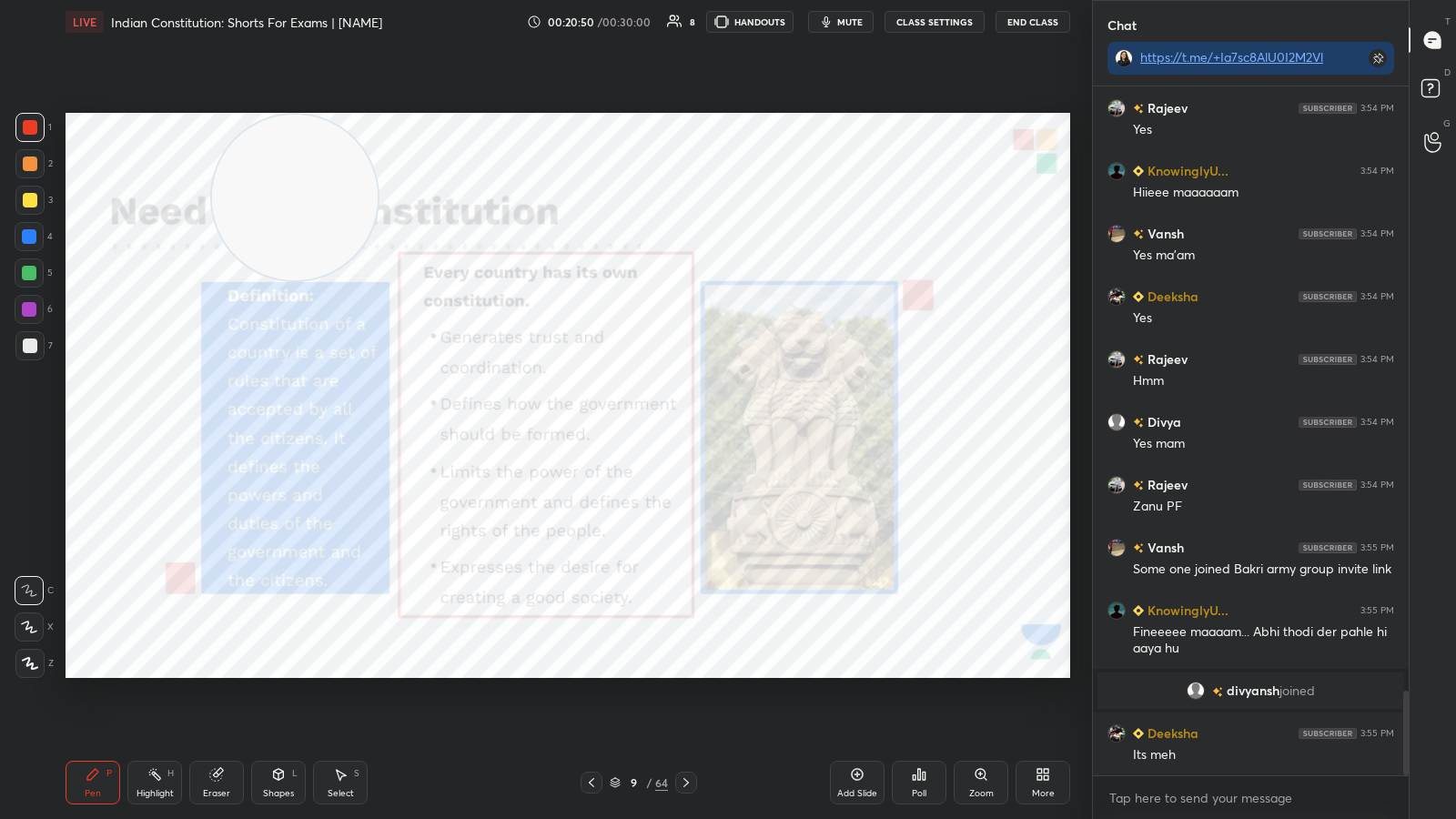 click on "D Doubts (D)" at bounding box center [1432, 91] 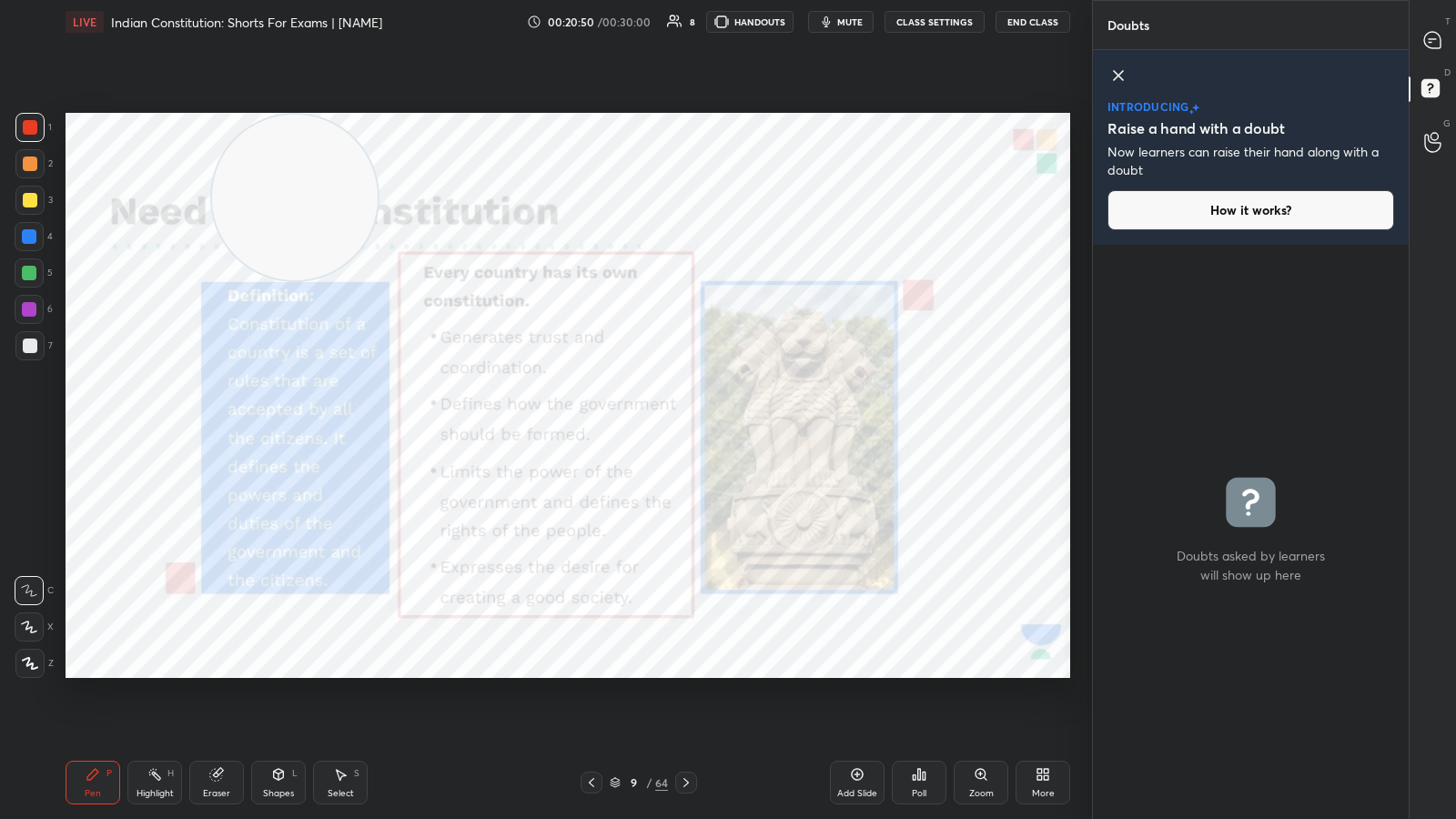 scroll, scrollTop: 5, scrollLeft: 5, axis: both 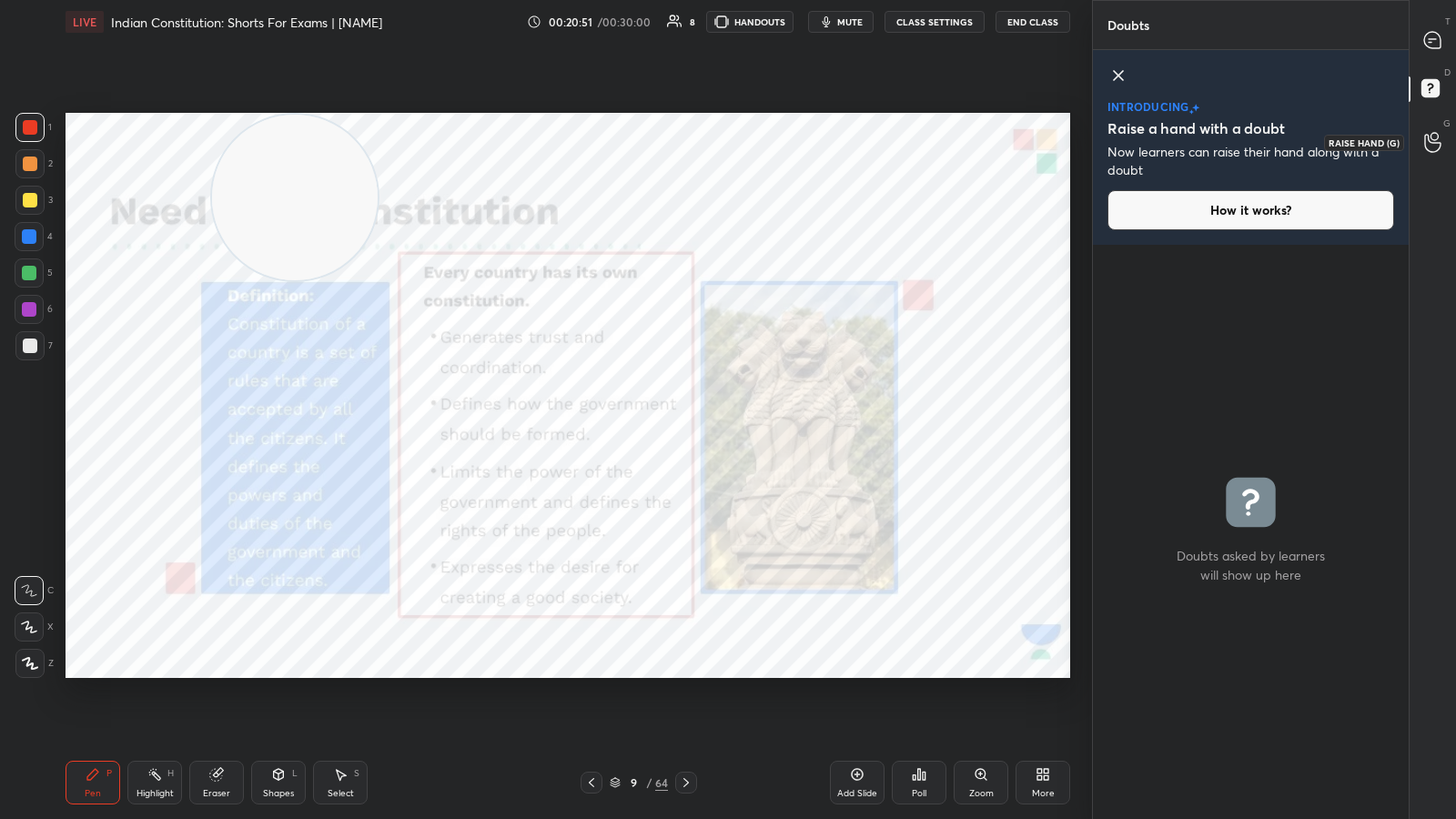 click at bounding box center [1433, 142] 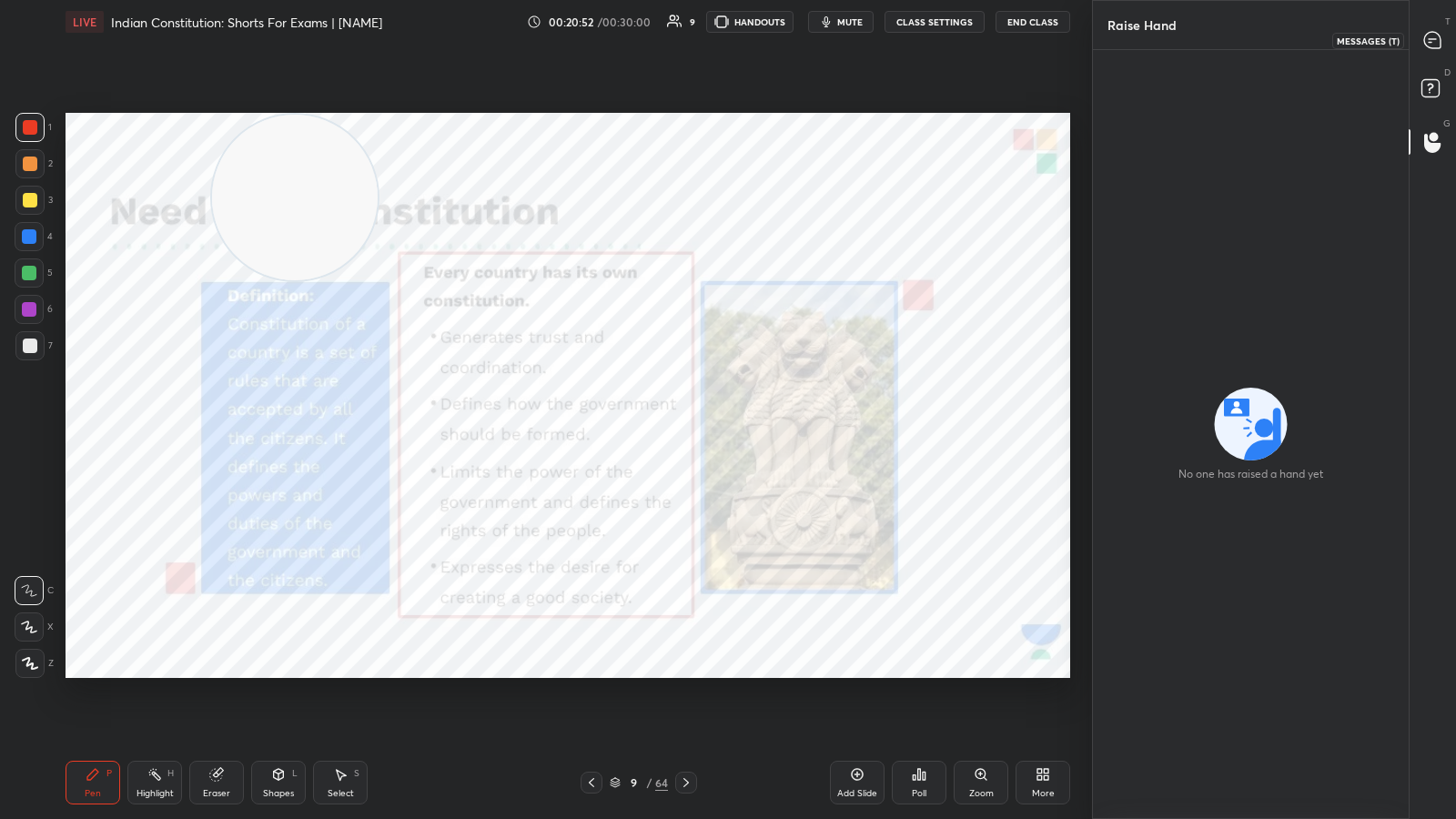 click 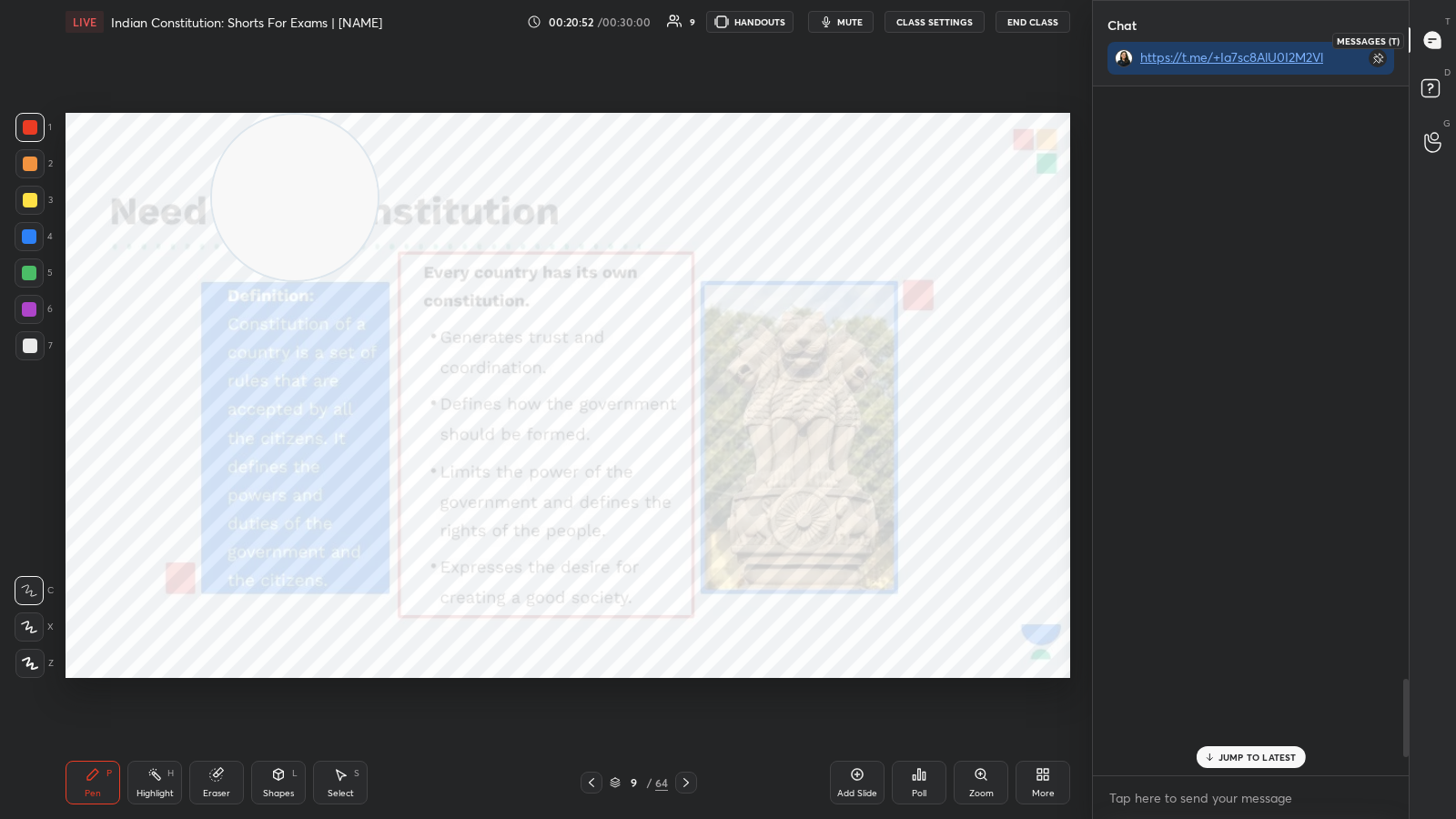 scroll, scrollTop: 532, scrollLeft: 309, axis: both 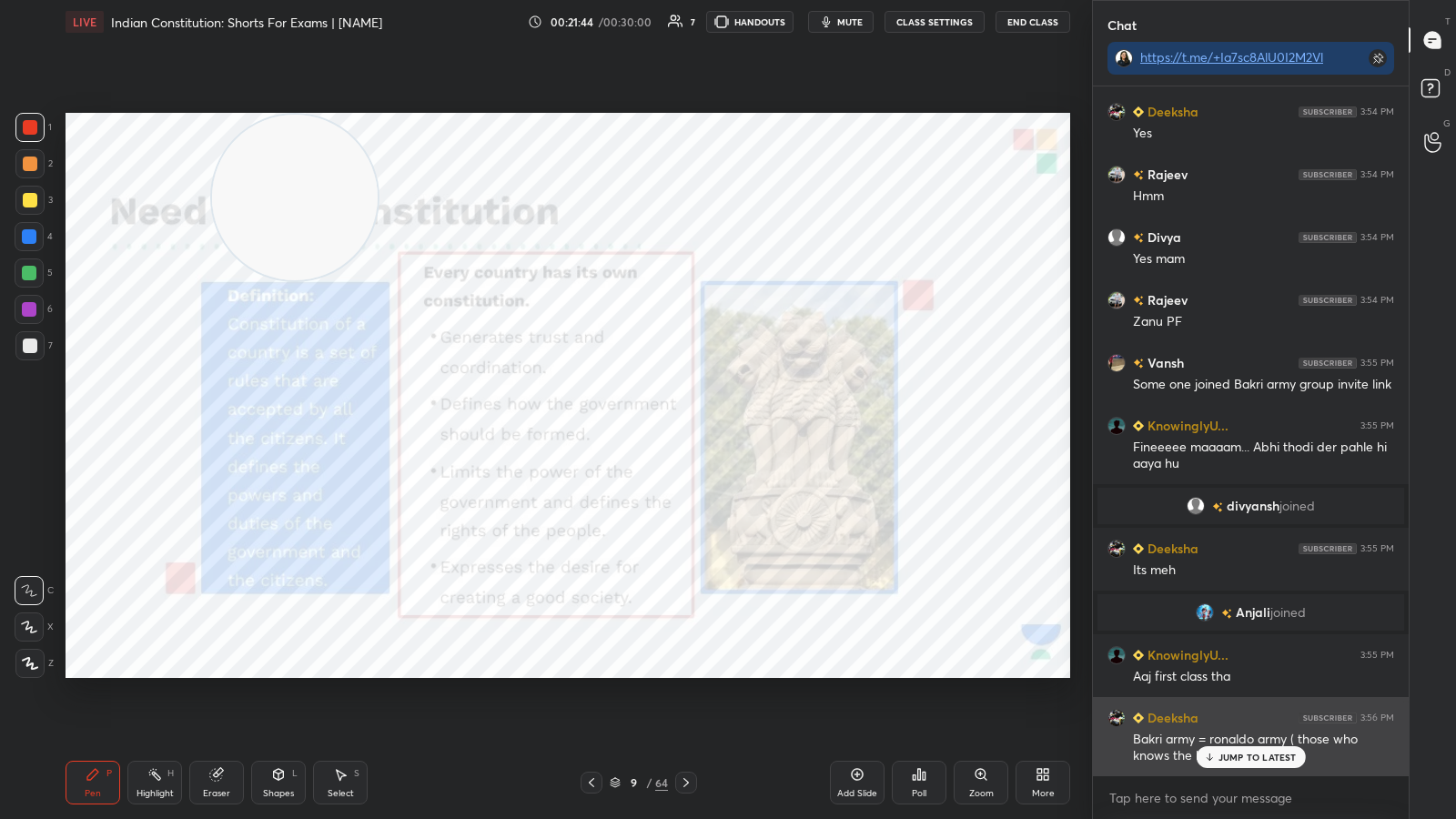 click on "JUMP TO LATEST" at bounding box center [1250, 757] 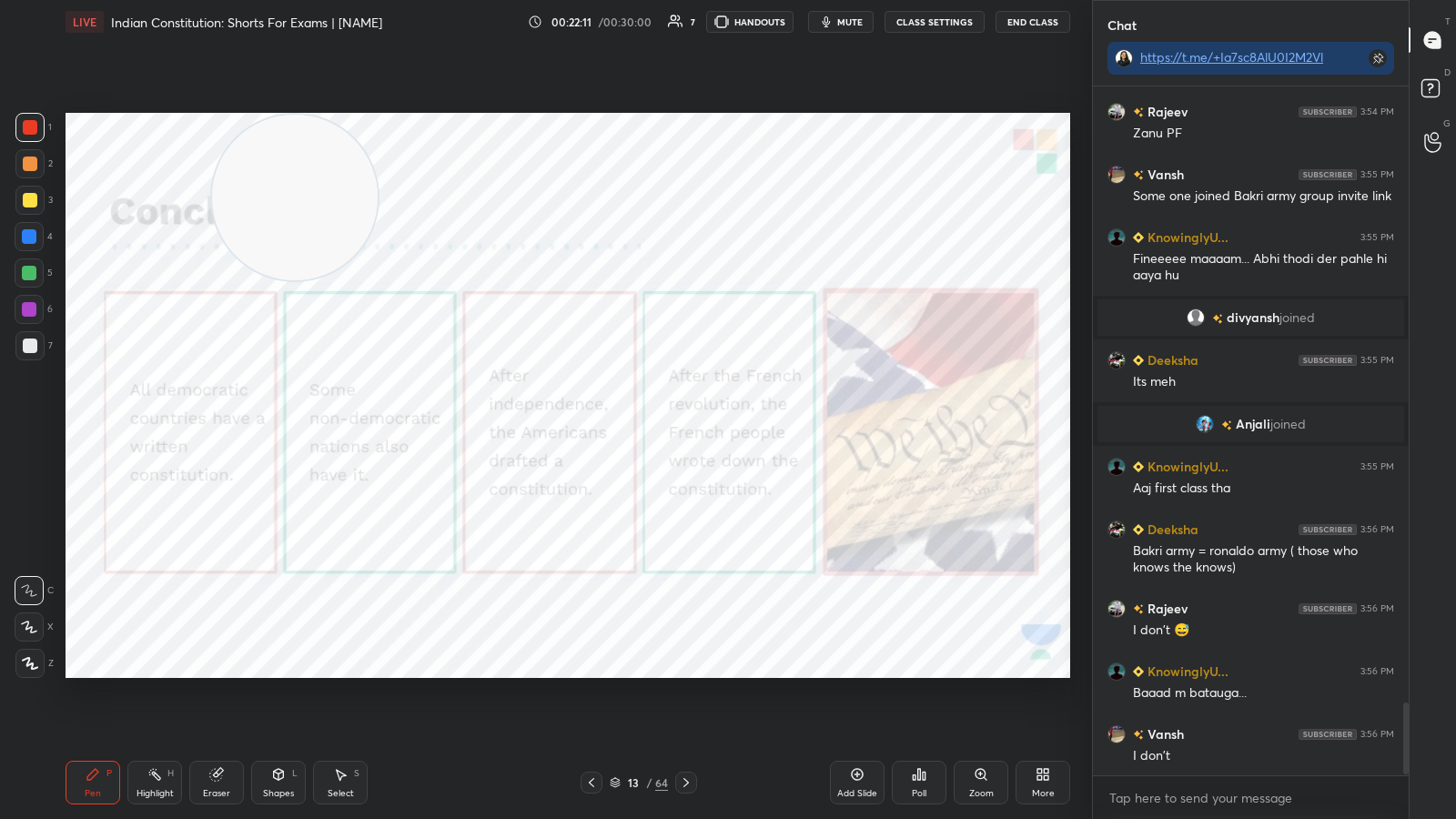 scroll, scrollTop: 5883, scrollLeft: 0, axis: vertical 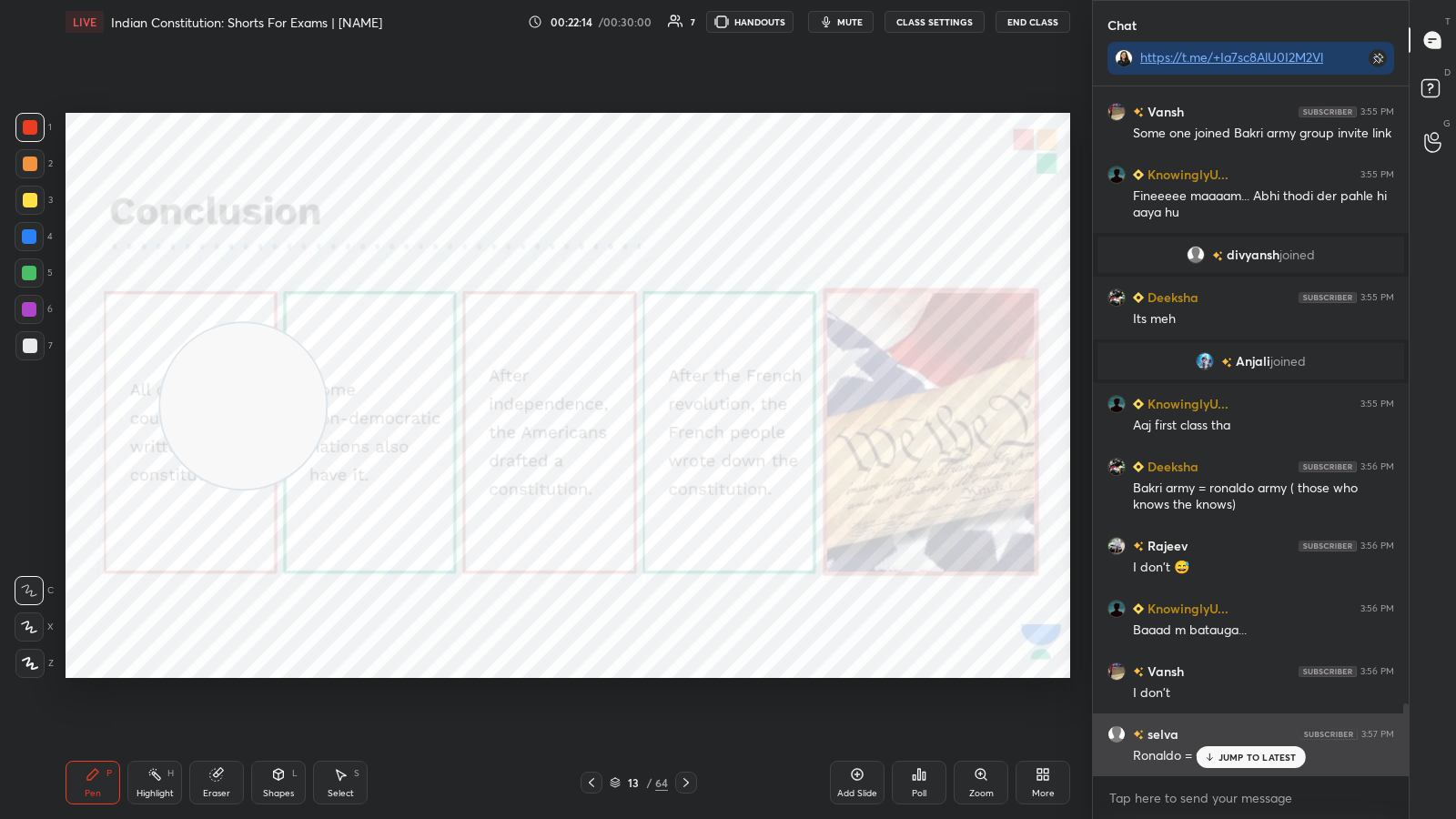 click 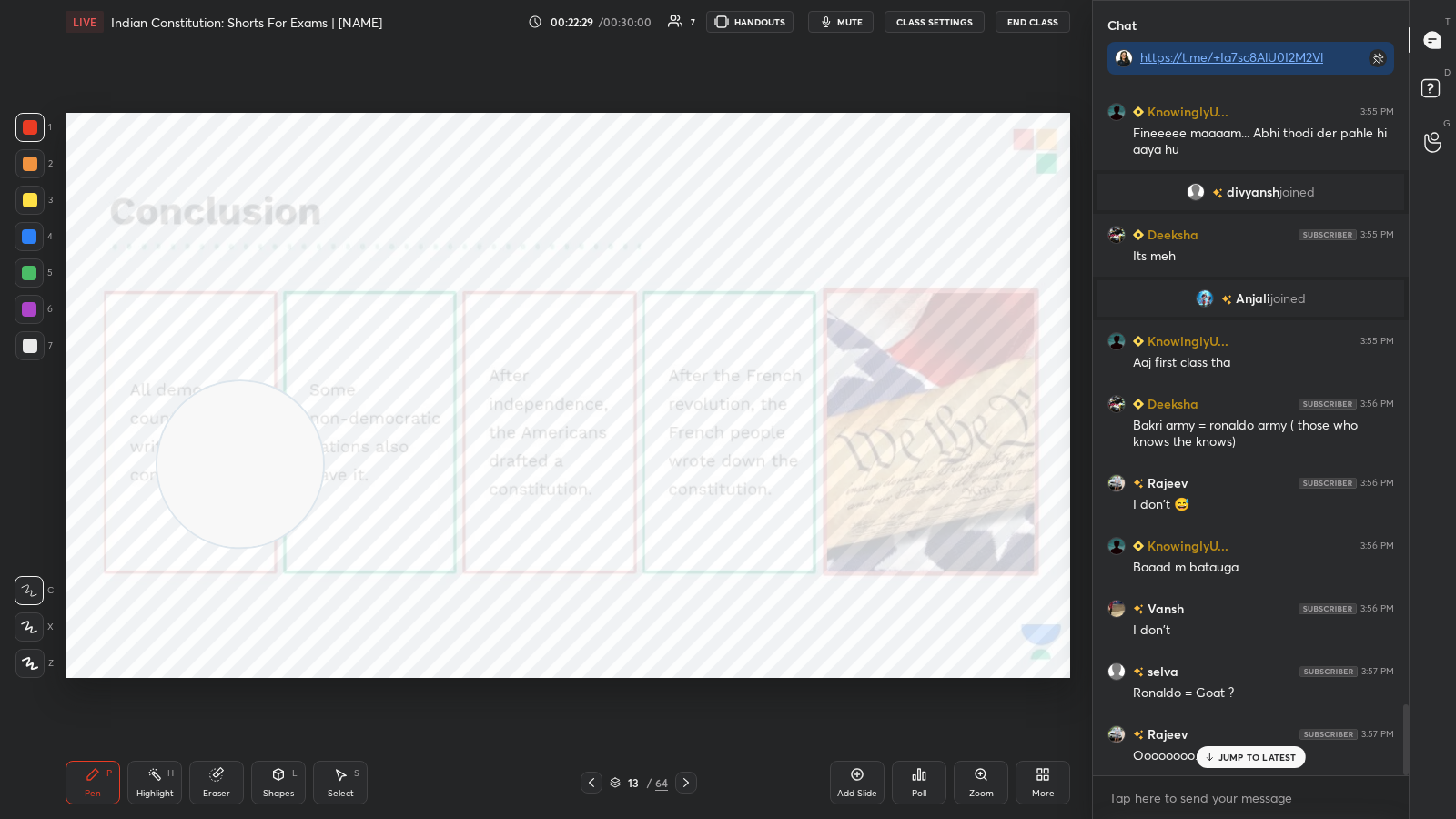 scroll, scrollTop: 6025, scrollLeft: 0, axis: vertical 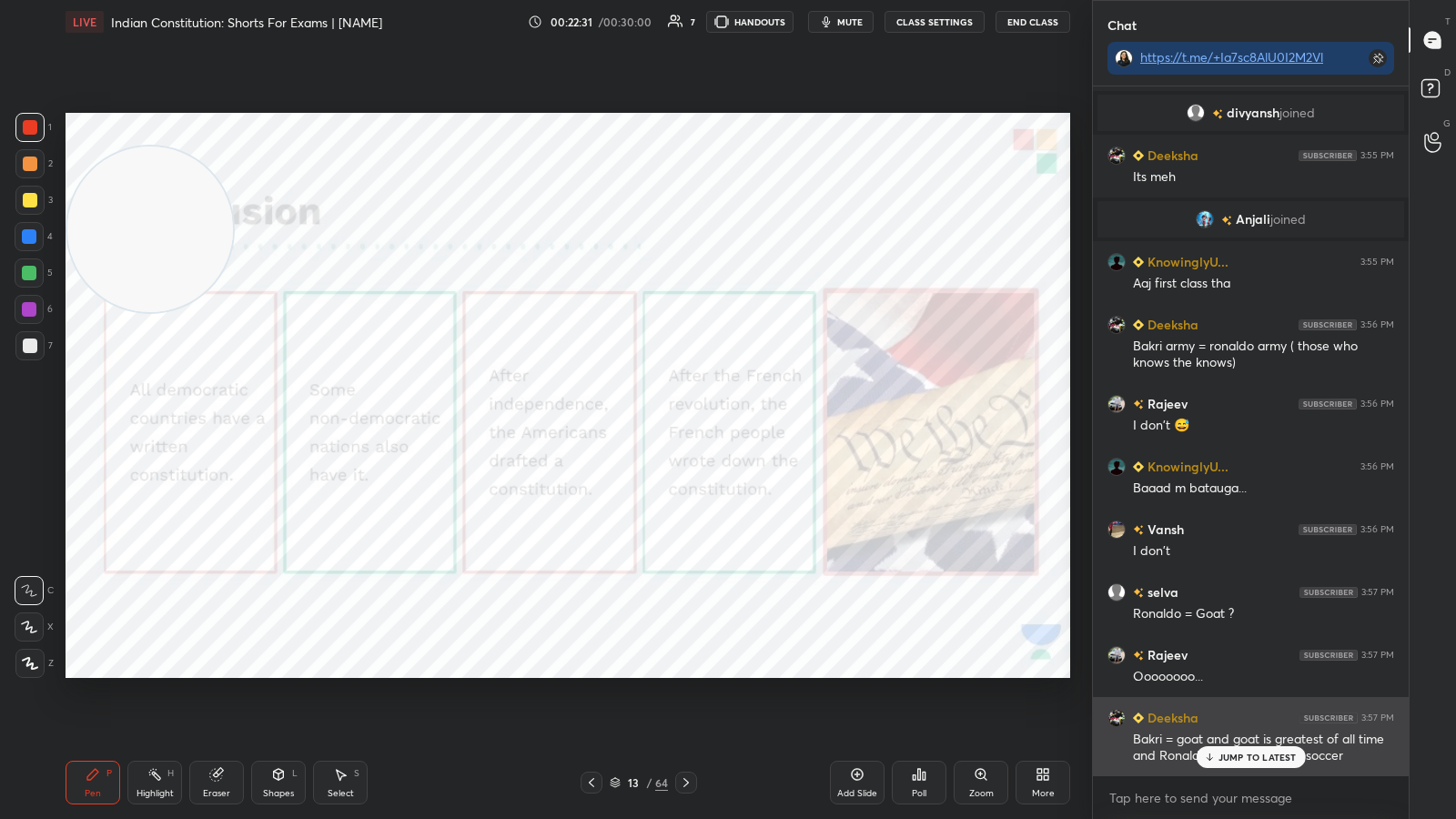click on "JUMP TO LATEST" at bounding box center (1258, 757) 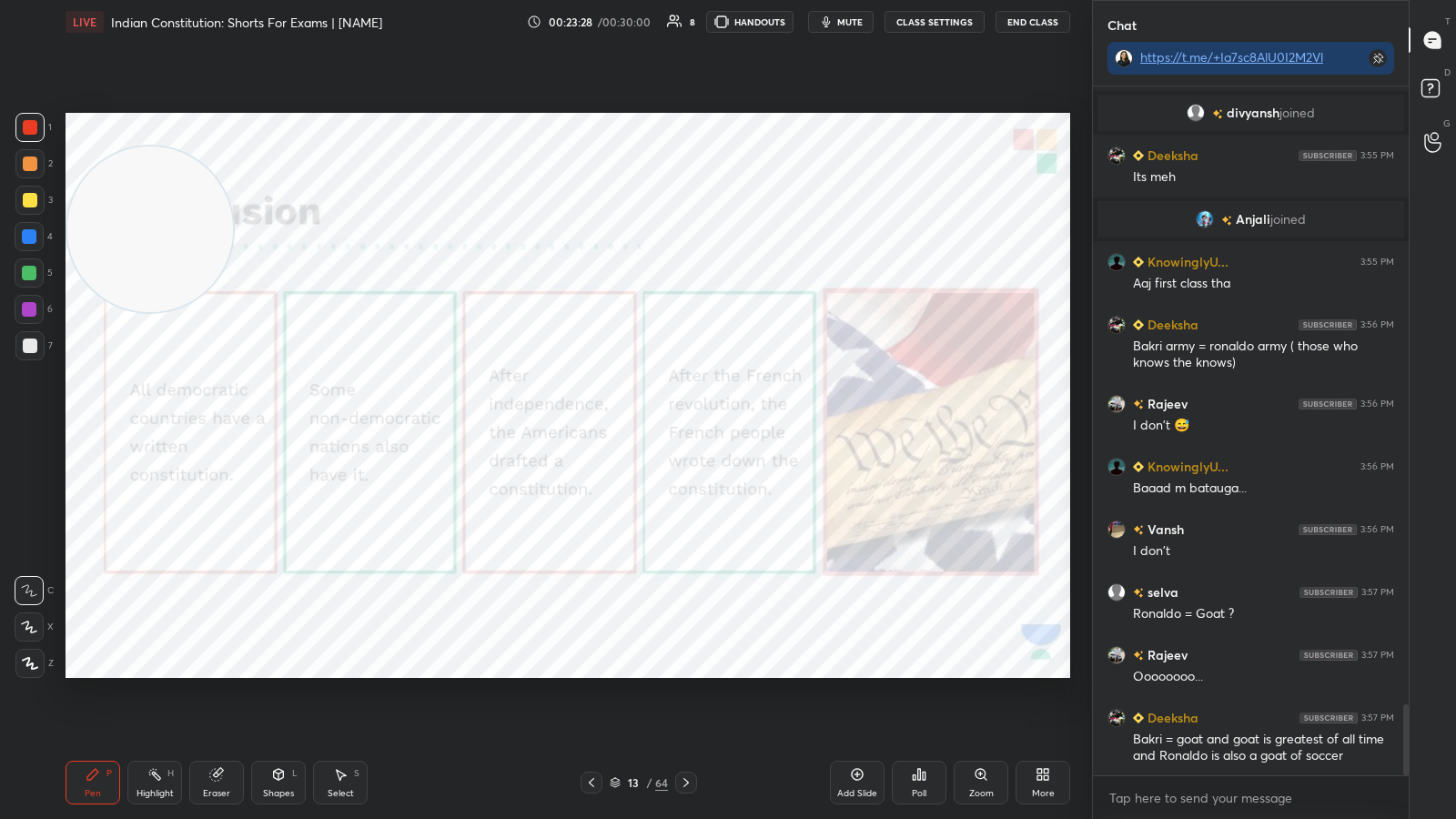 click on "Eraser" at bounding box center (217, 783) 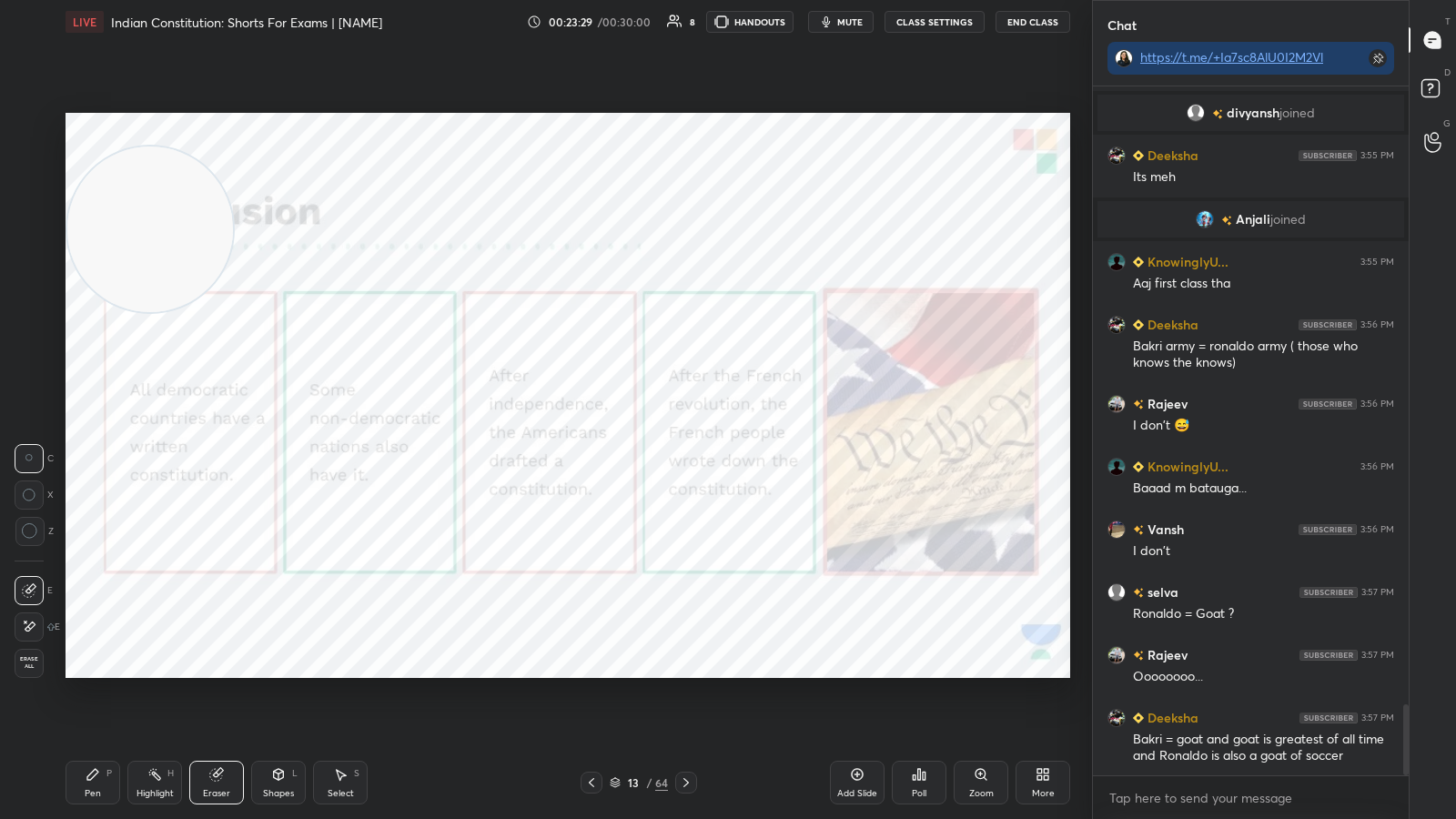 click on "Erase all" at bounding box center [29, 663] 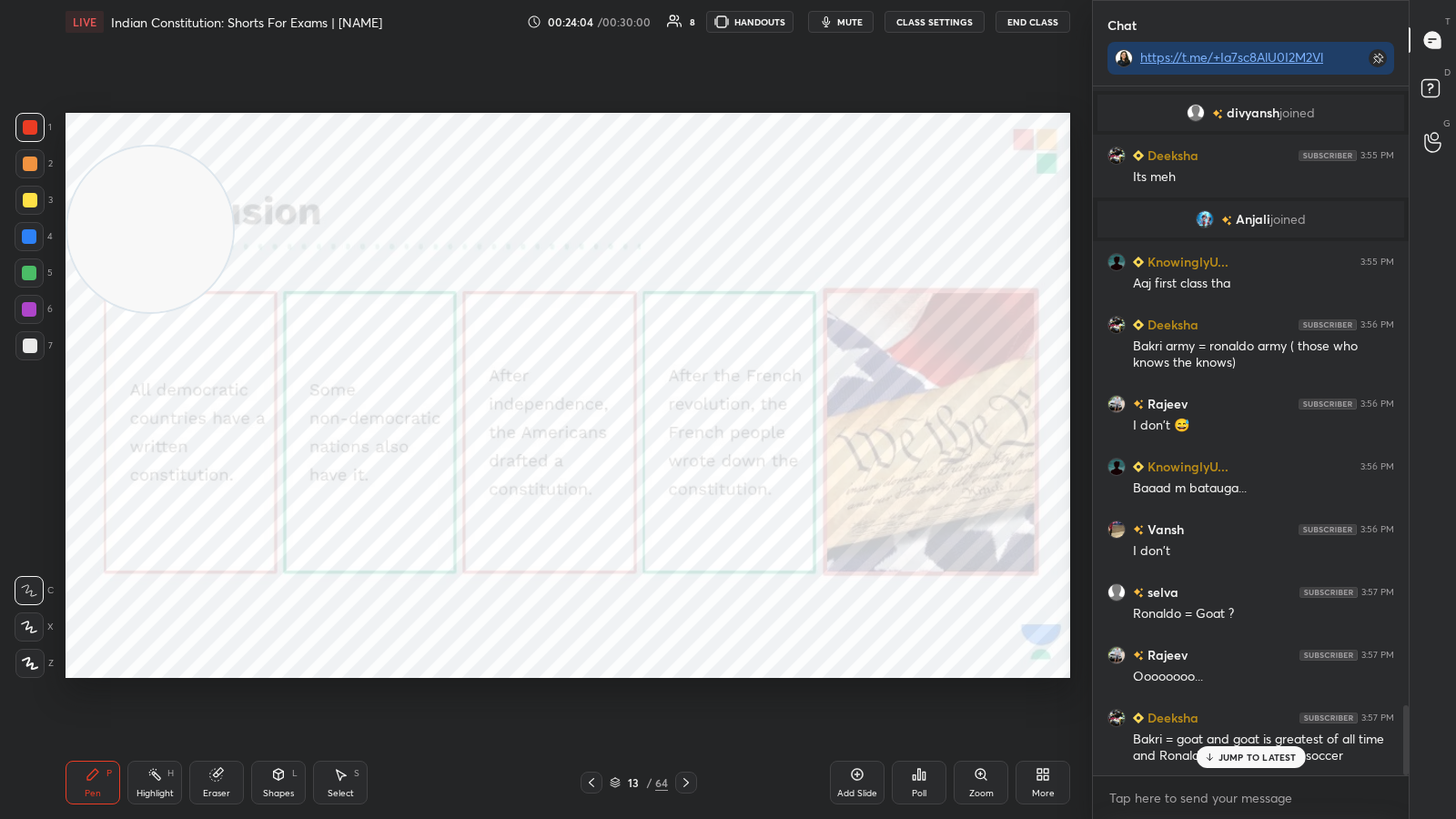 scroll, scrollTop: 6088, scrollLeft: 0, axis: vertical 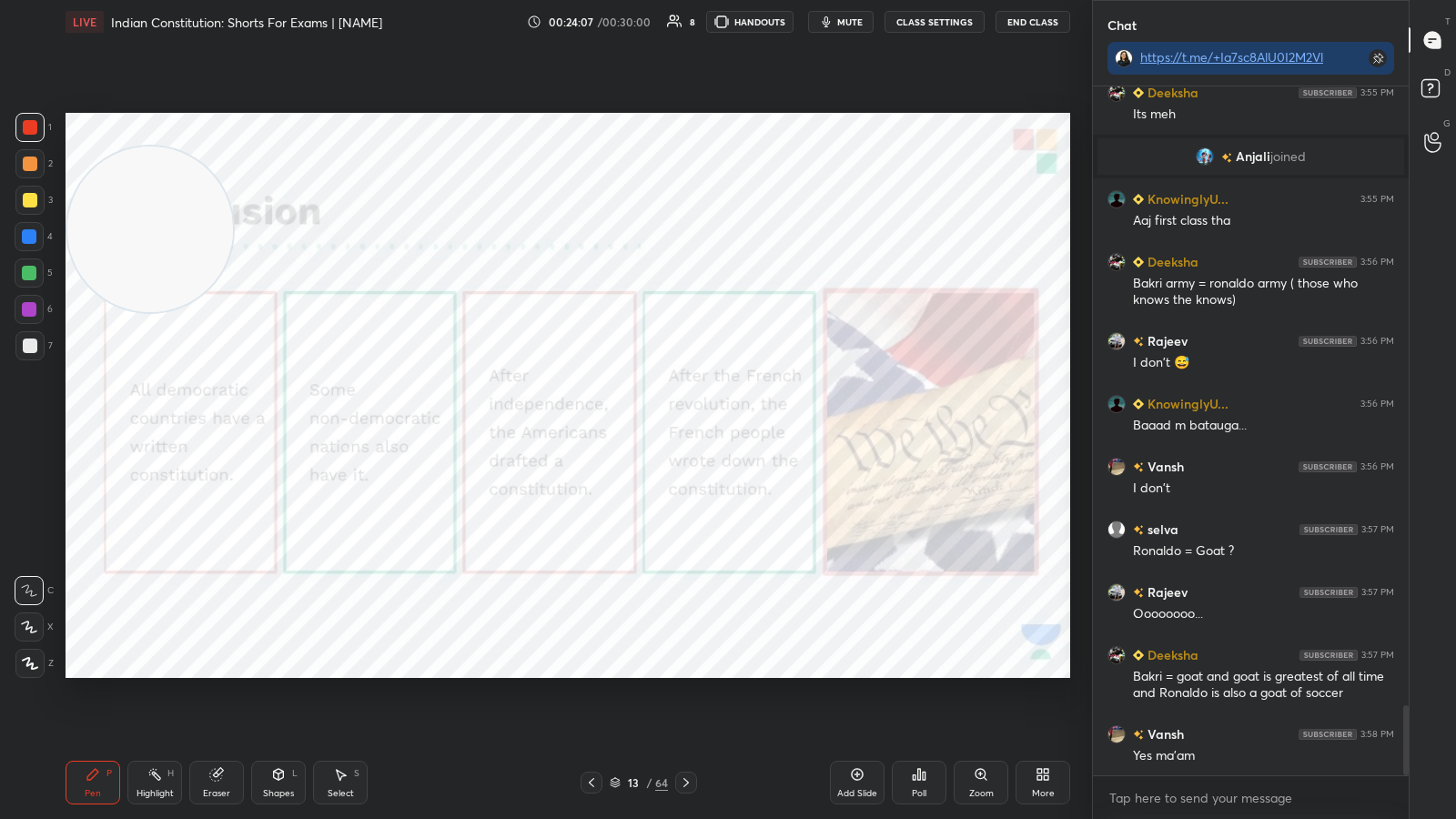 click 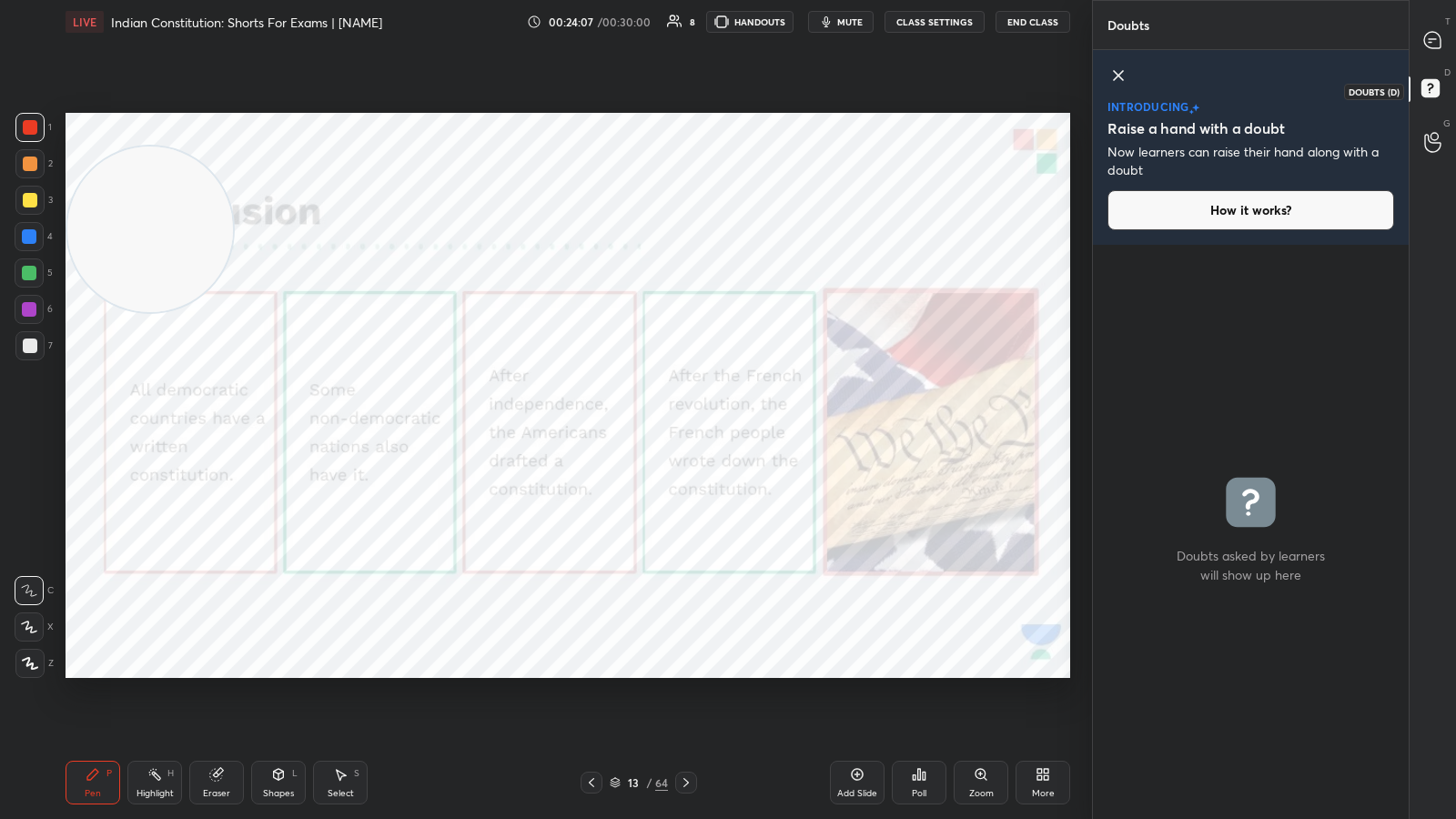 scroll, scrollTop: 5, scrollLeft: 5, axis: both 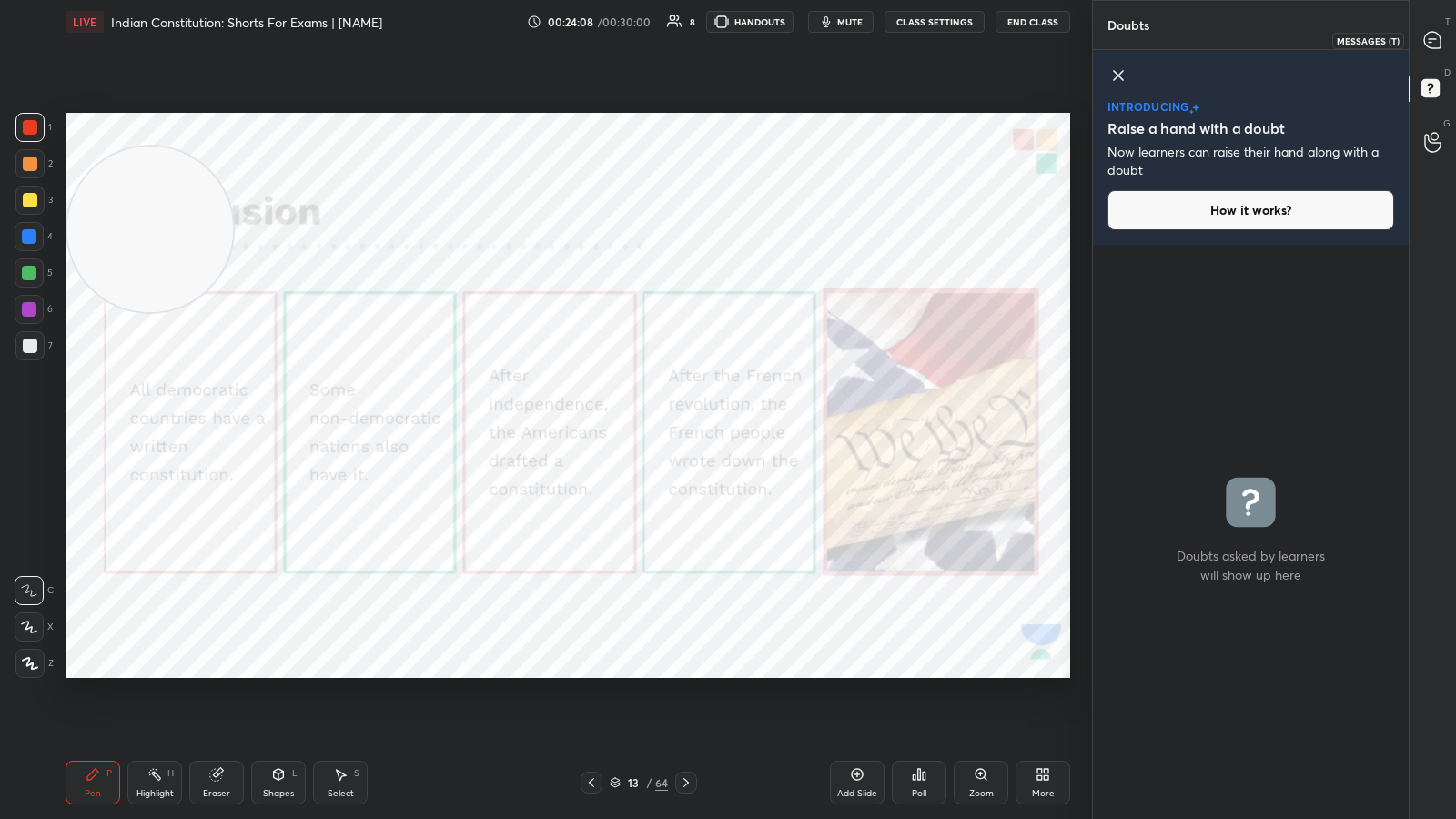 click on "T Messages (T)" at bounding box center (1432, 40) 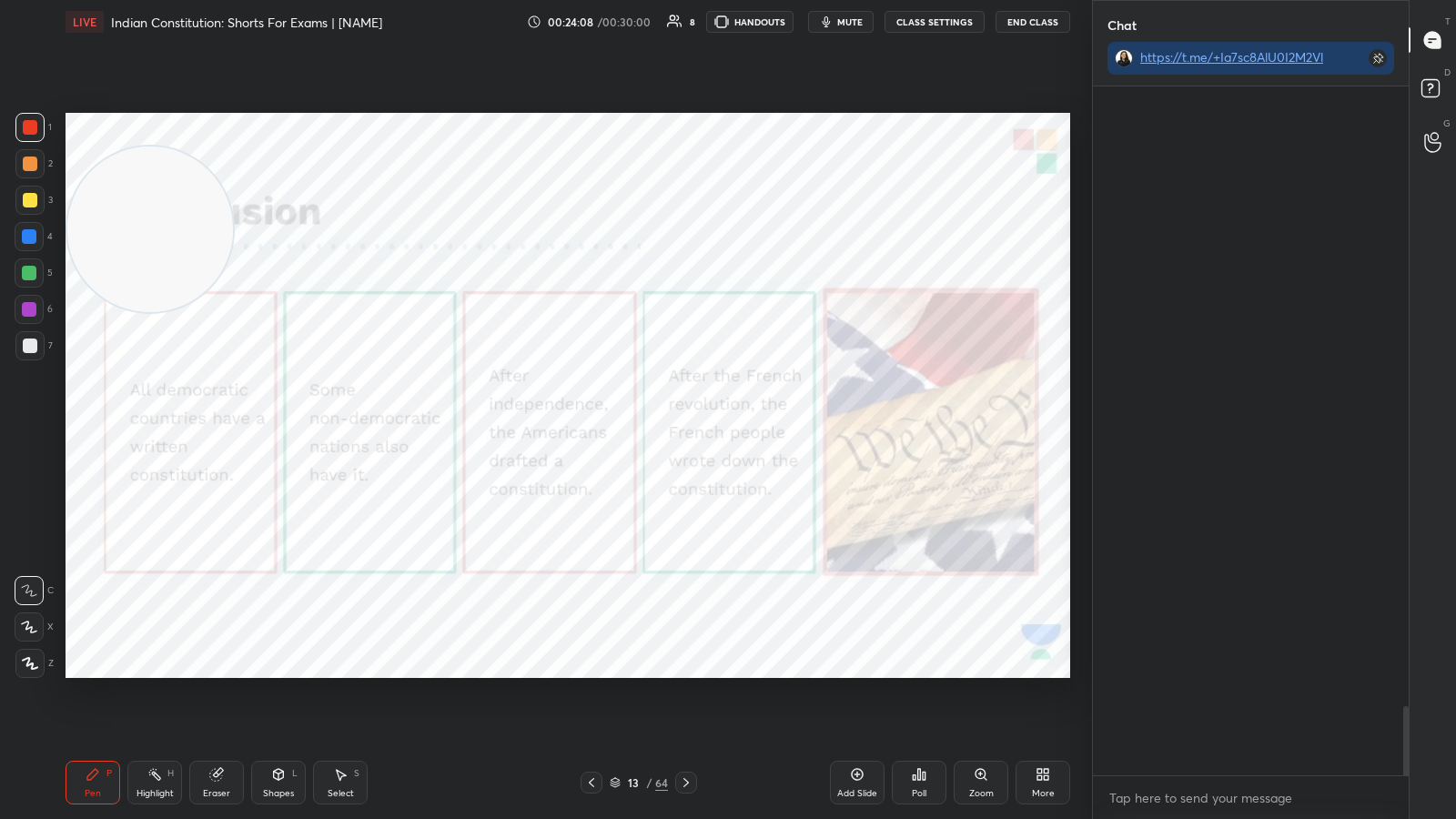 scroll, scrollTop: 532, scrollLeft: 309, axis: both 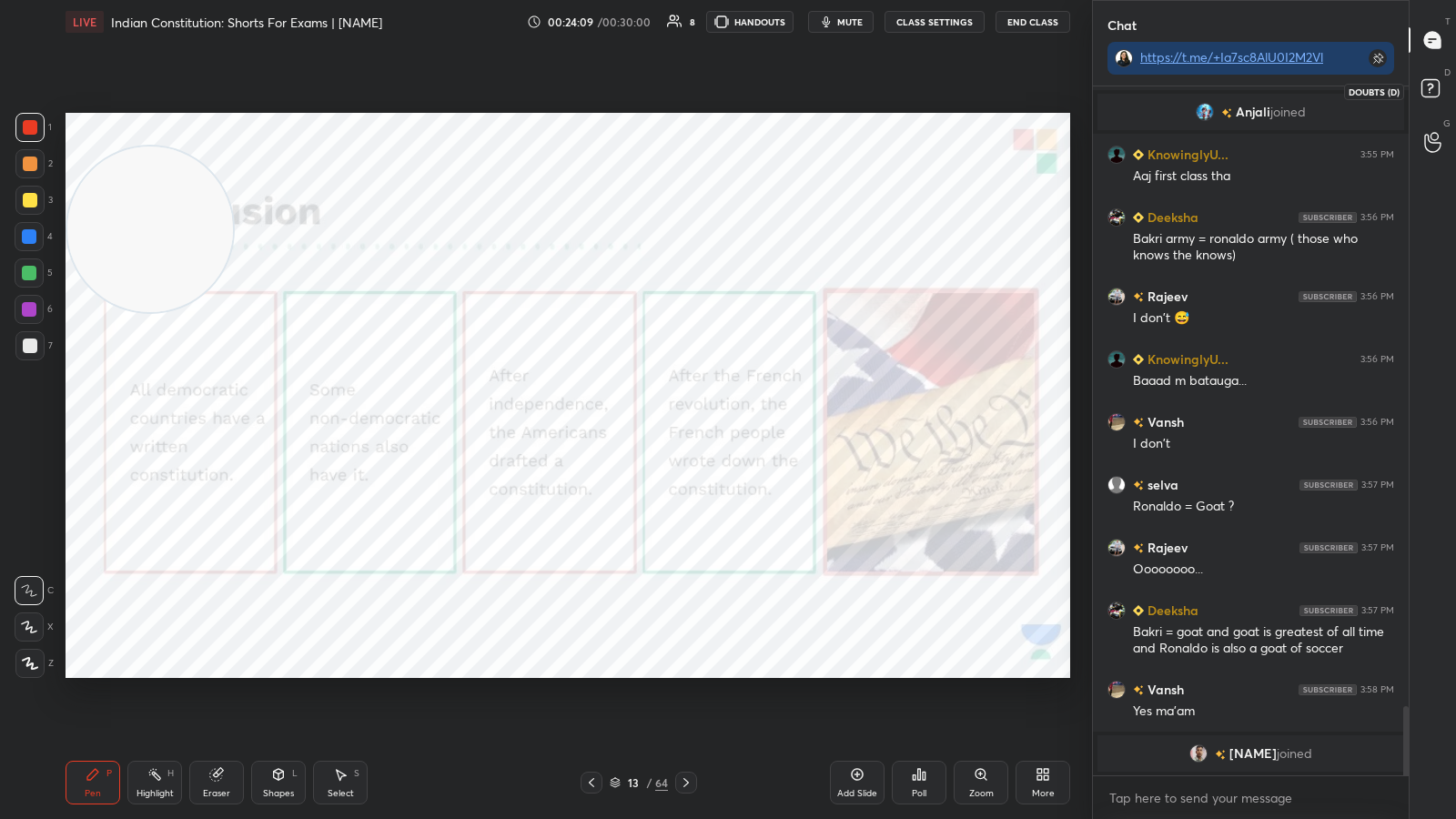 click 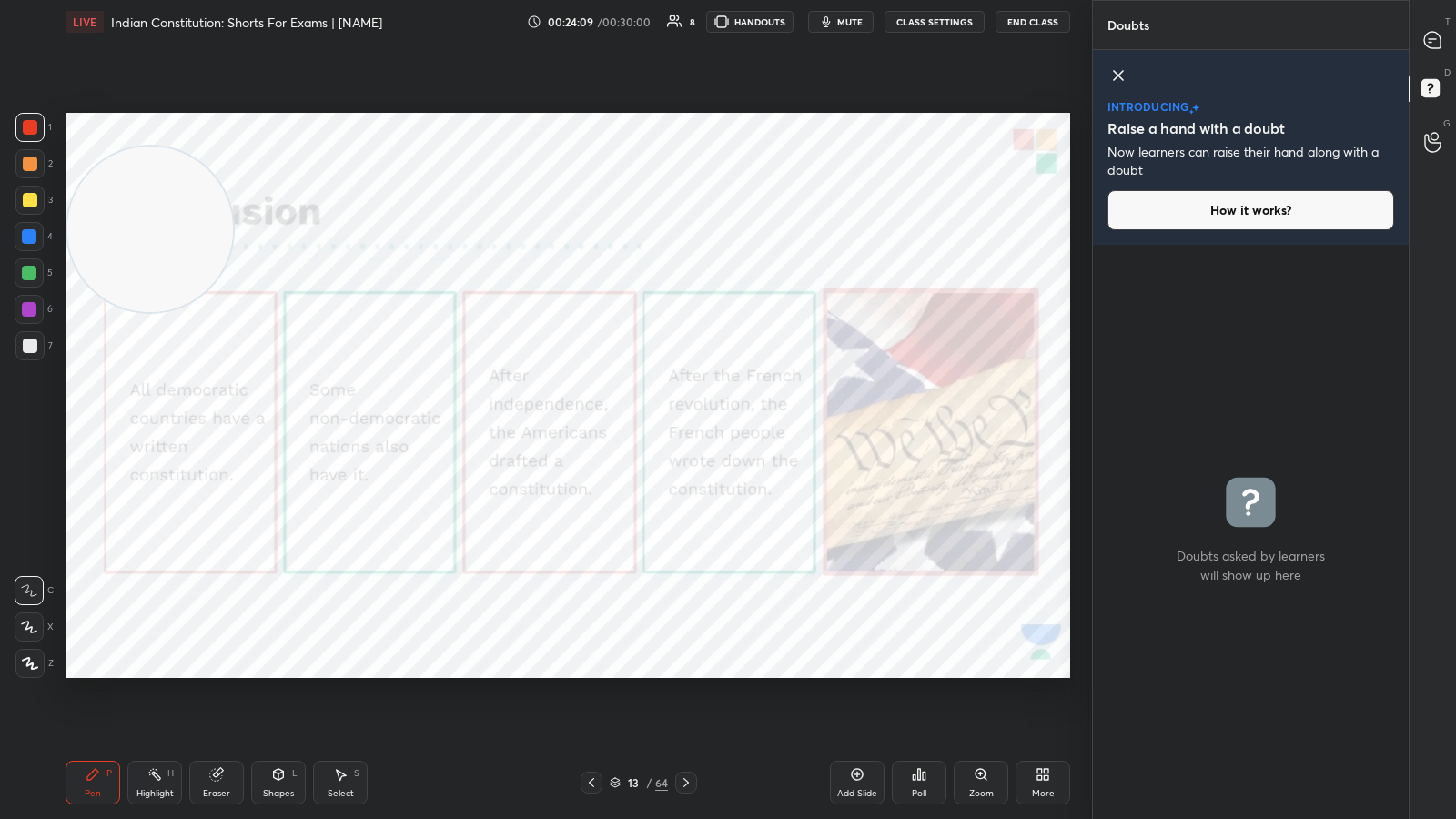 click 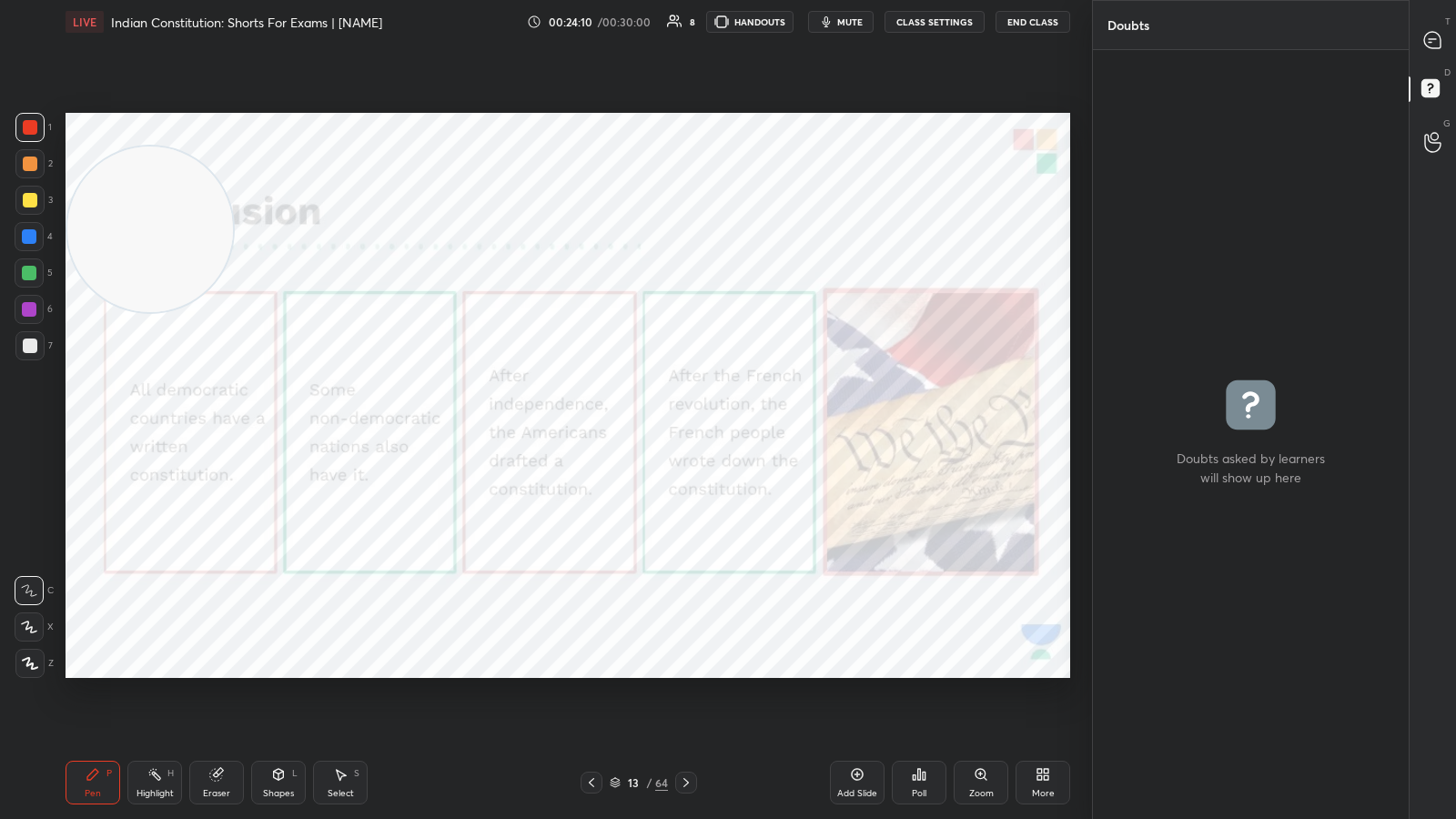 scroll, scrollTop: 5, scrollLeft: 5, axis: both 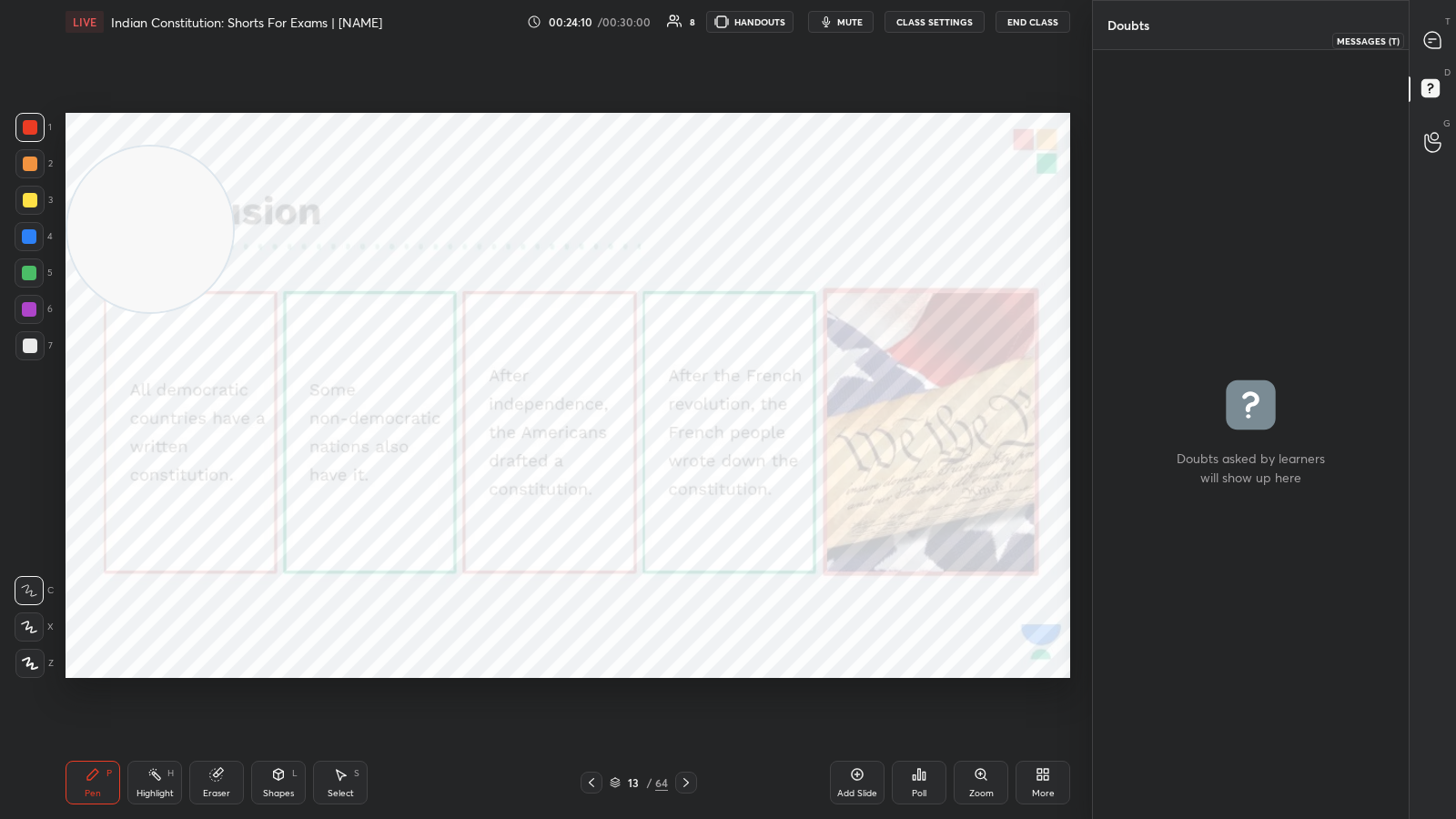 click 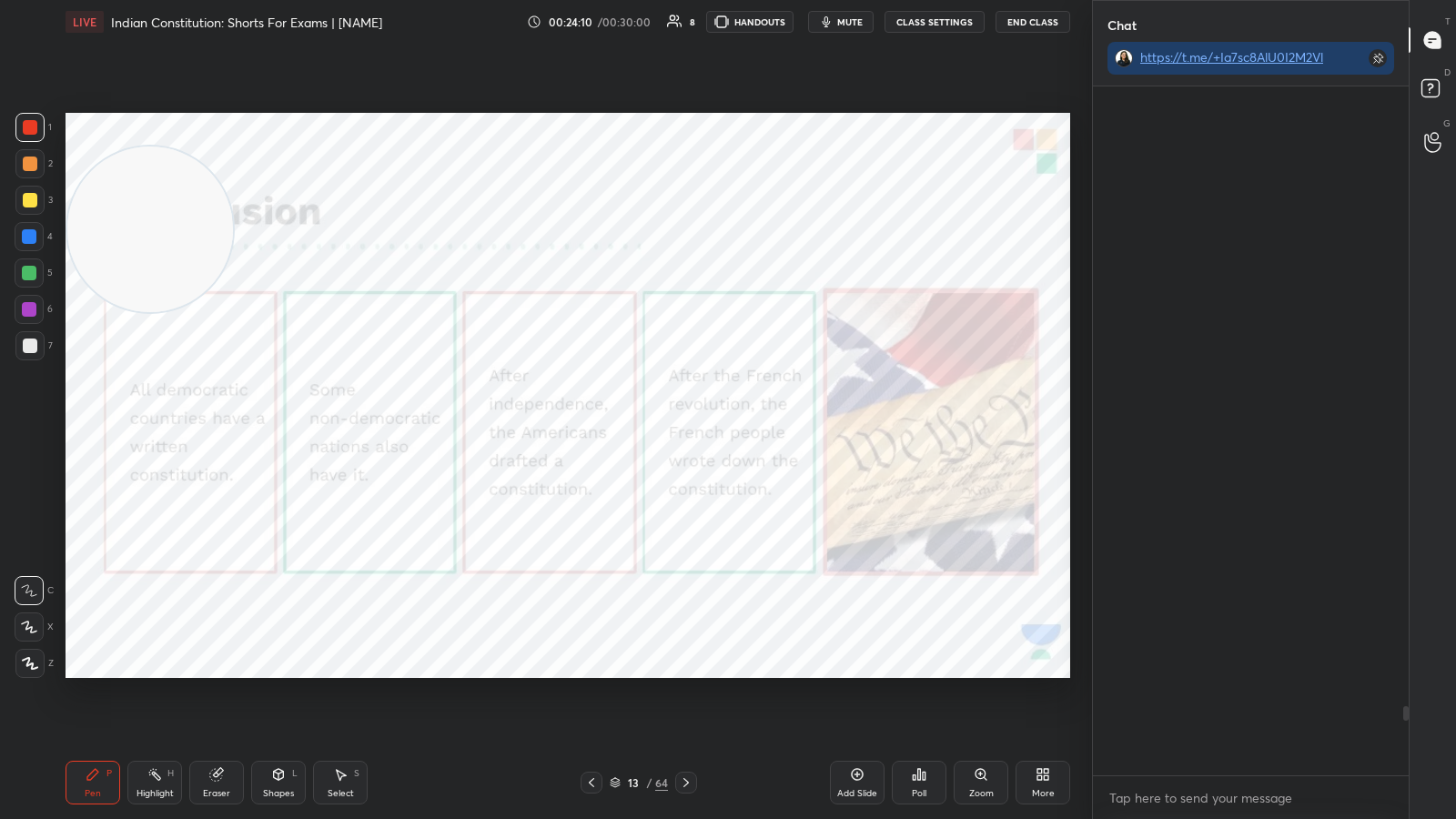 scroll, scrollTop: 727, scrollLeft: 309, axis: both 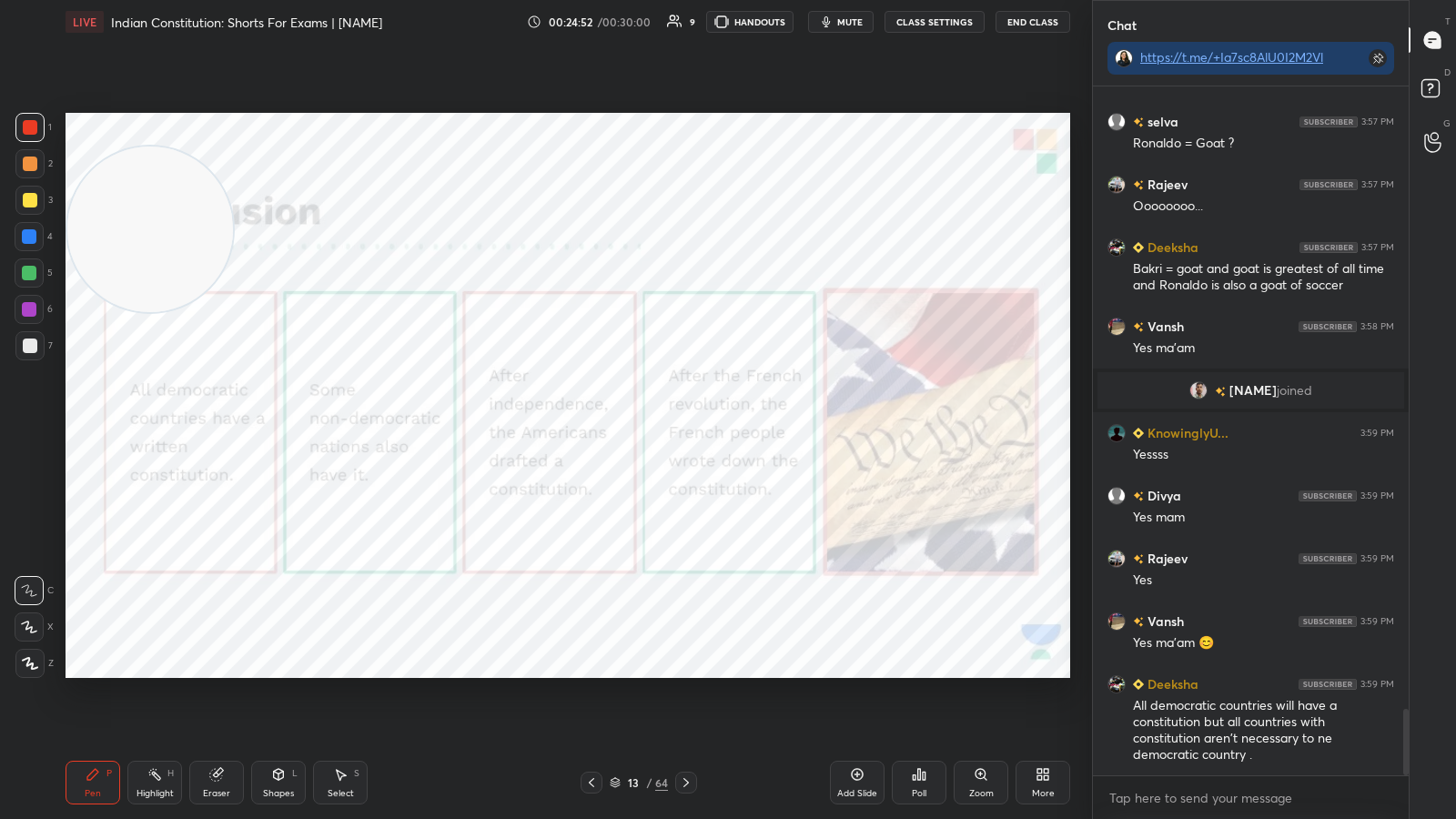 click on "13 / 64" at bounding box center [639, 783] 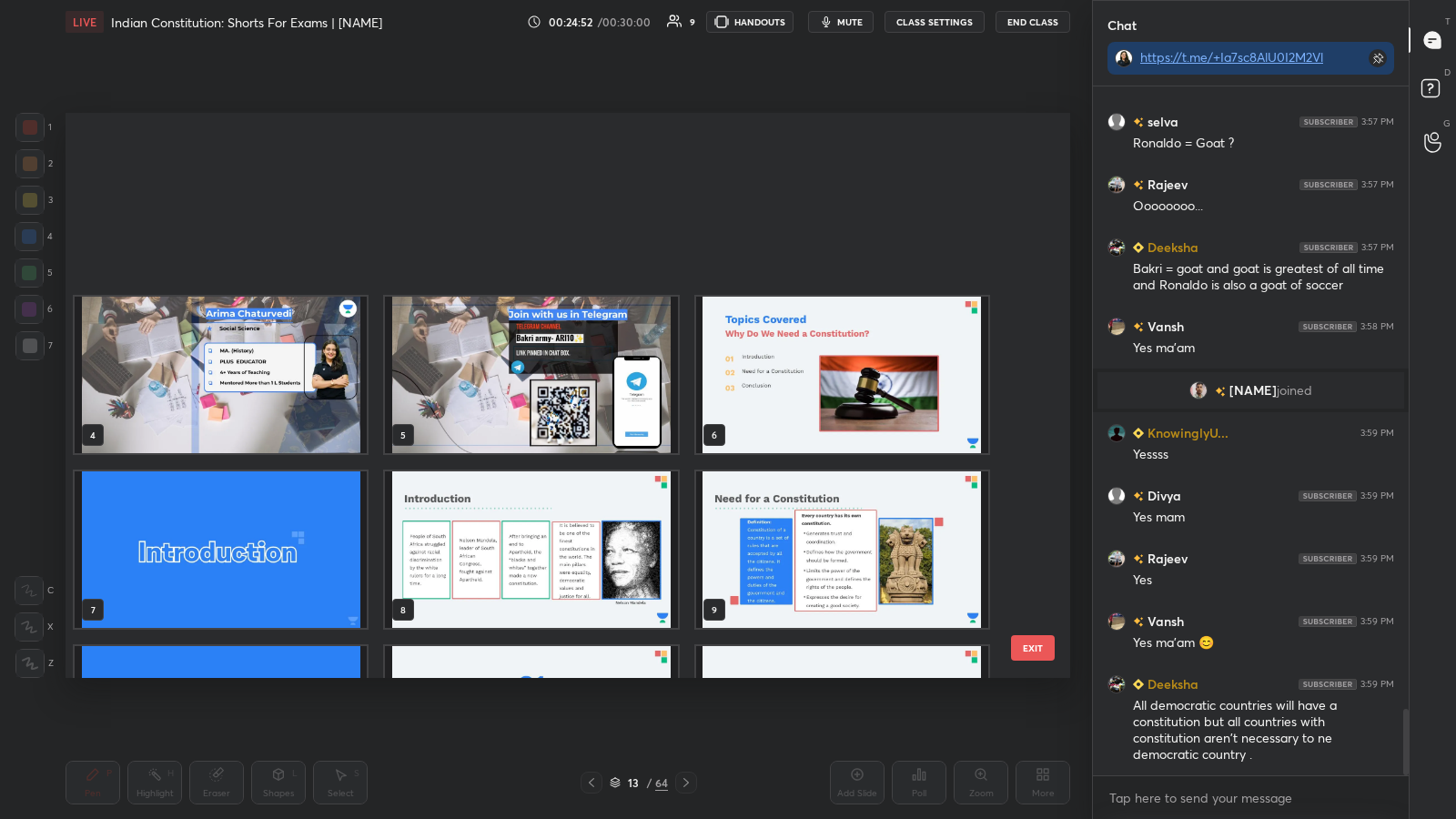 scroll, scrollTop: 308, scrollLeft: 0, axis: vertical 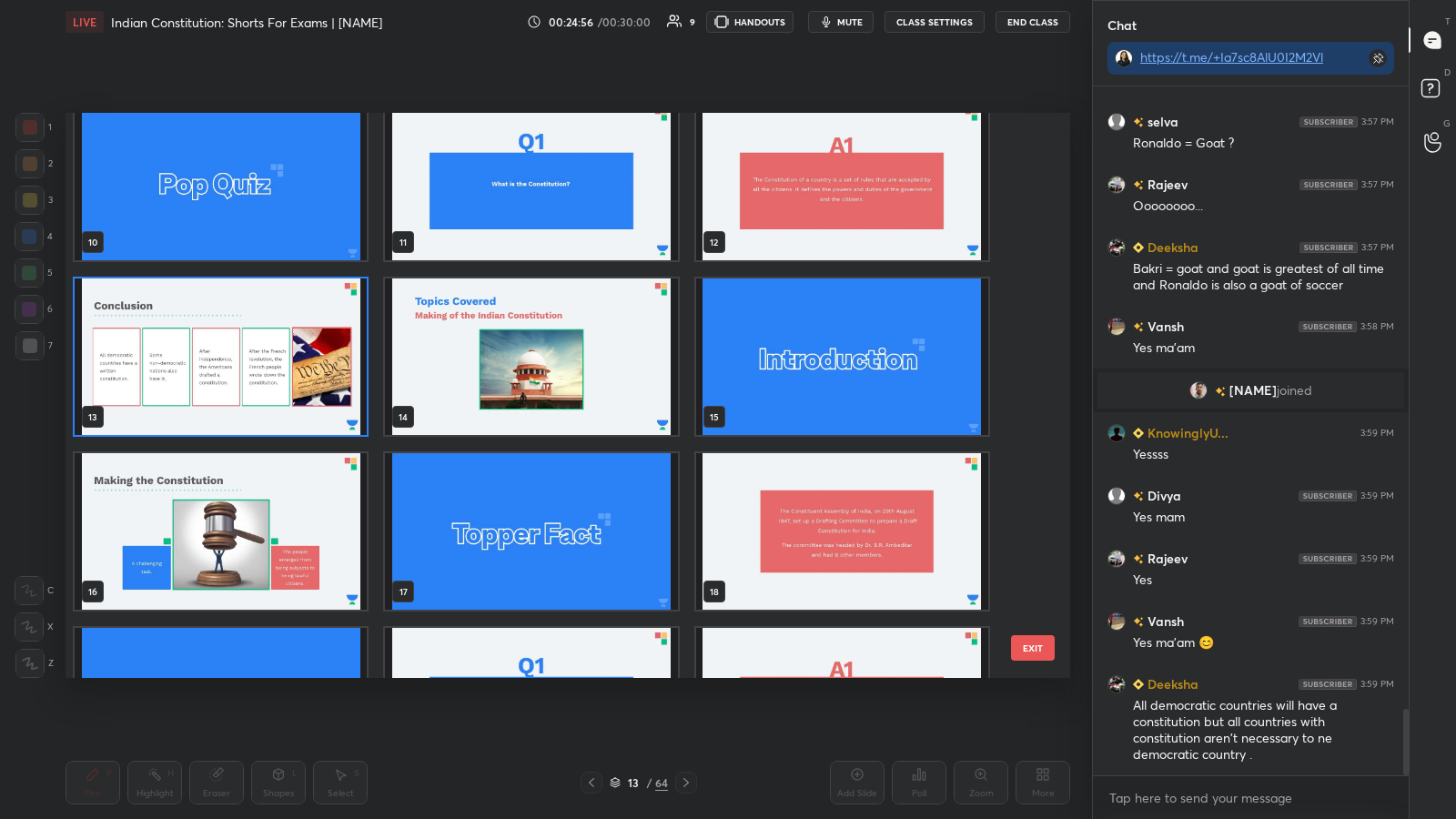 click at bounding box center [220, 531] 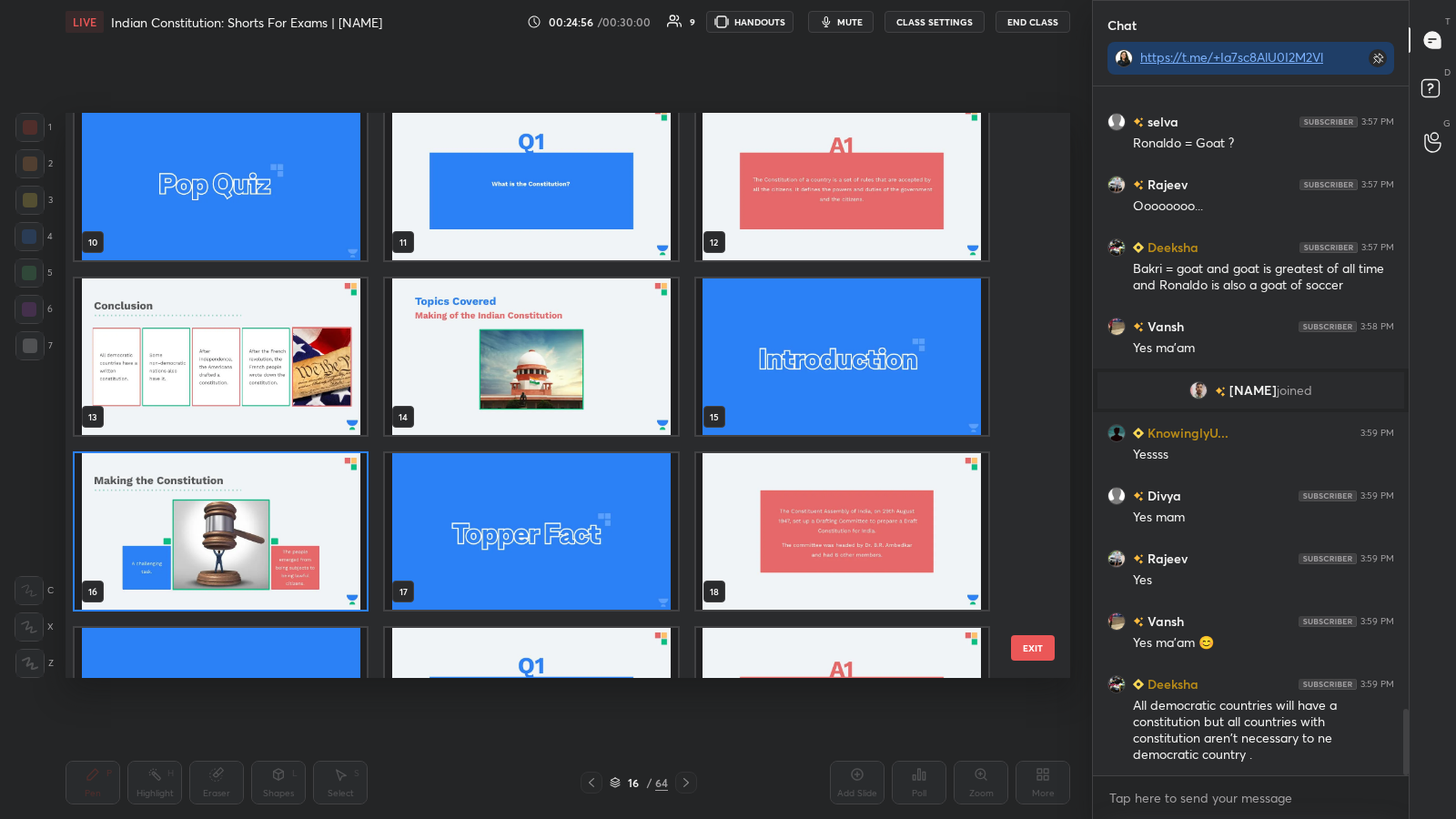 click at bounding box center [220, 531] 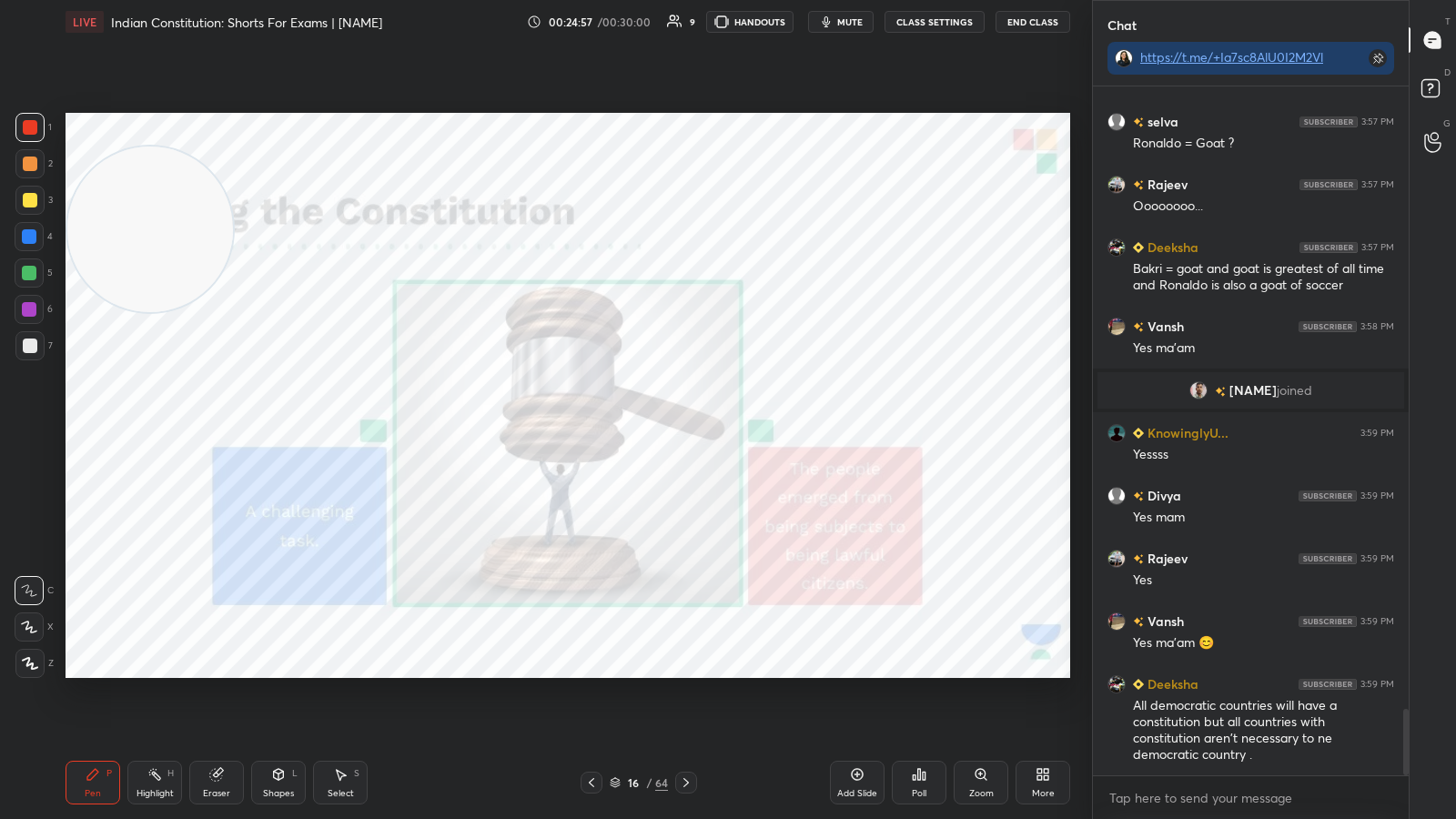 click at bounding box center [220, 531] 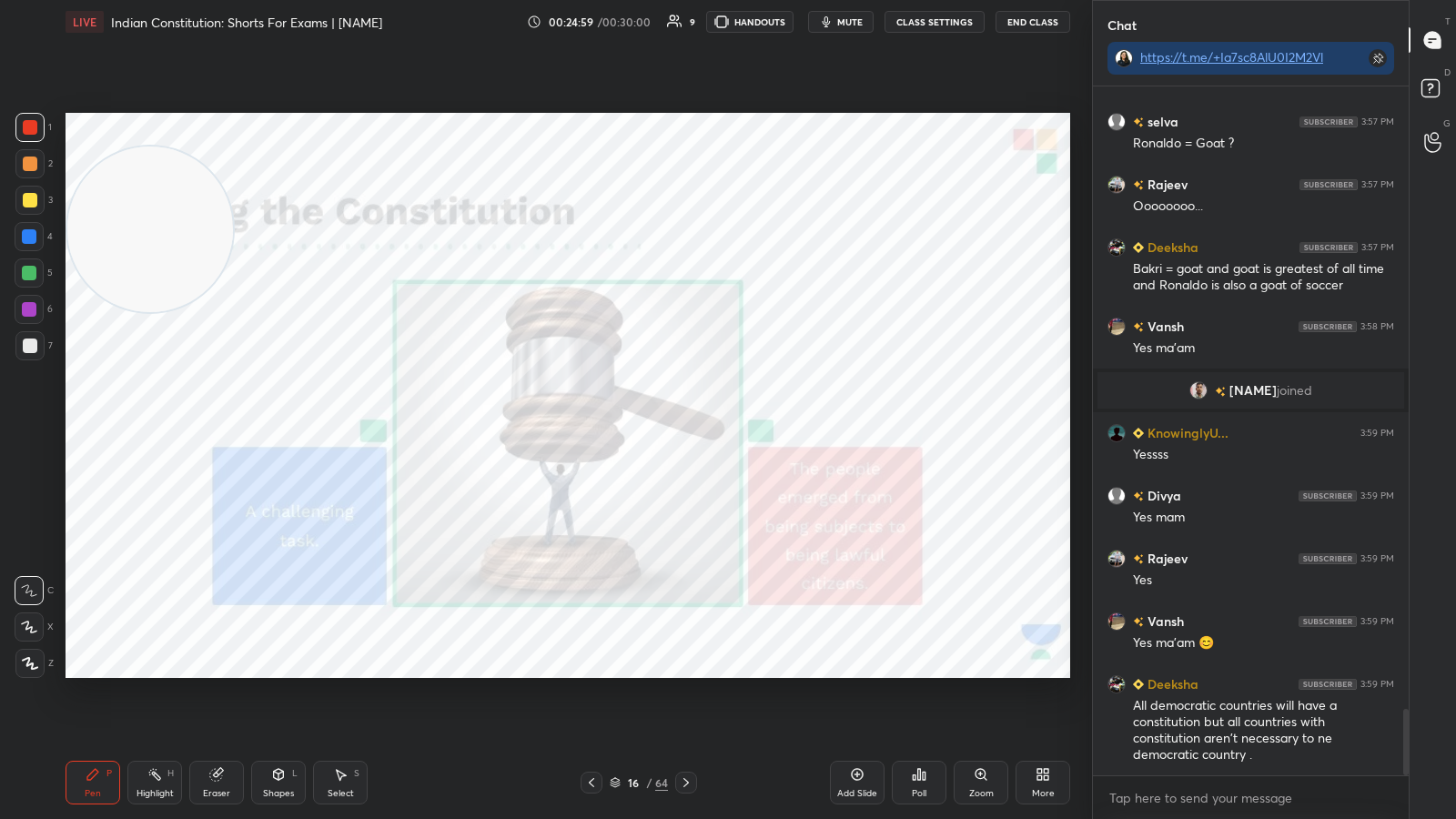 scroll, scrollTop: 6557, scrollLeft: 0, axis: vertical 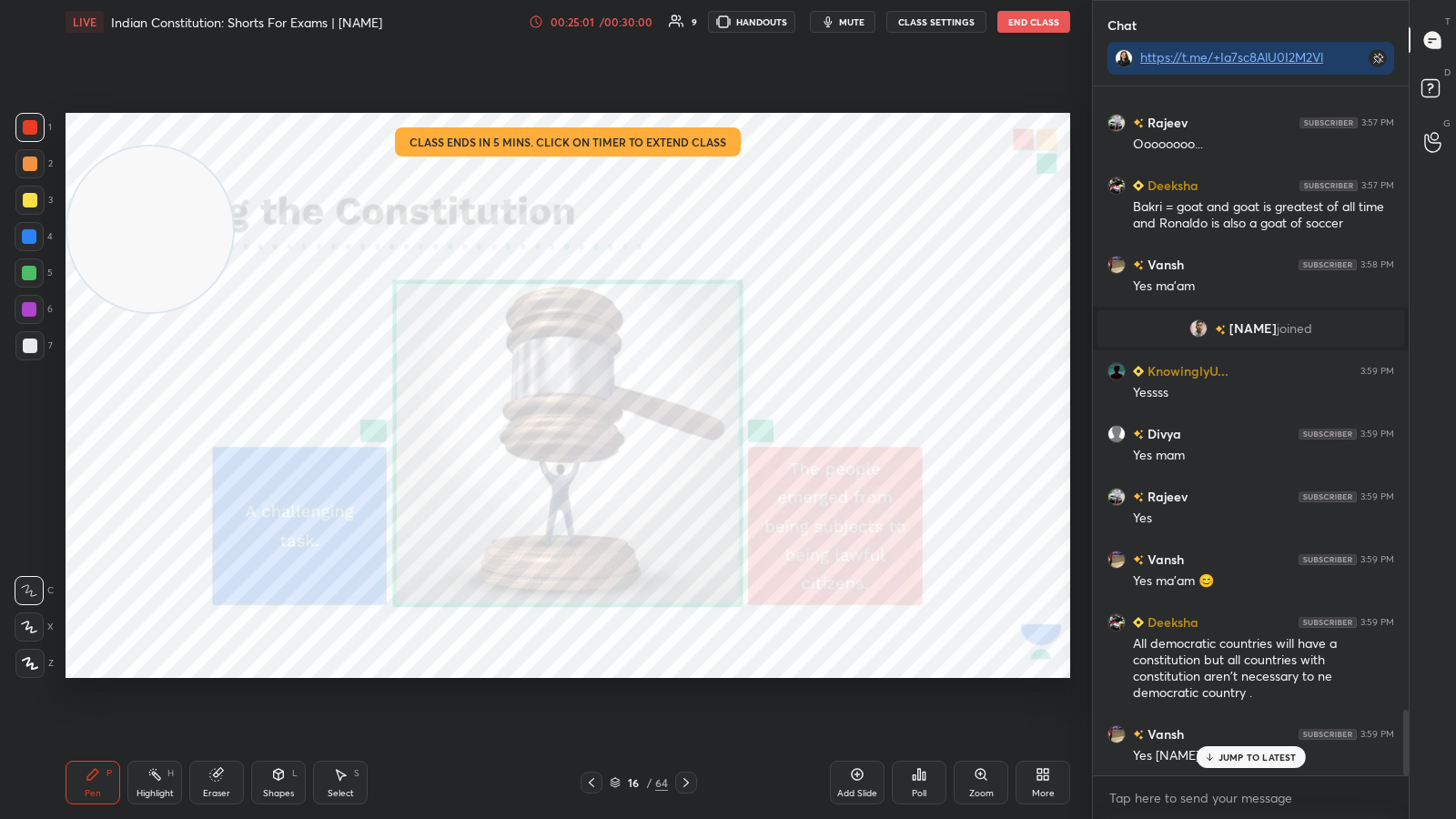 click at bounding box center [686, 783] 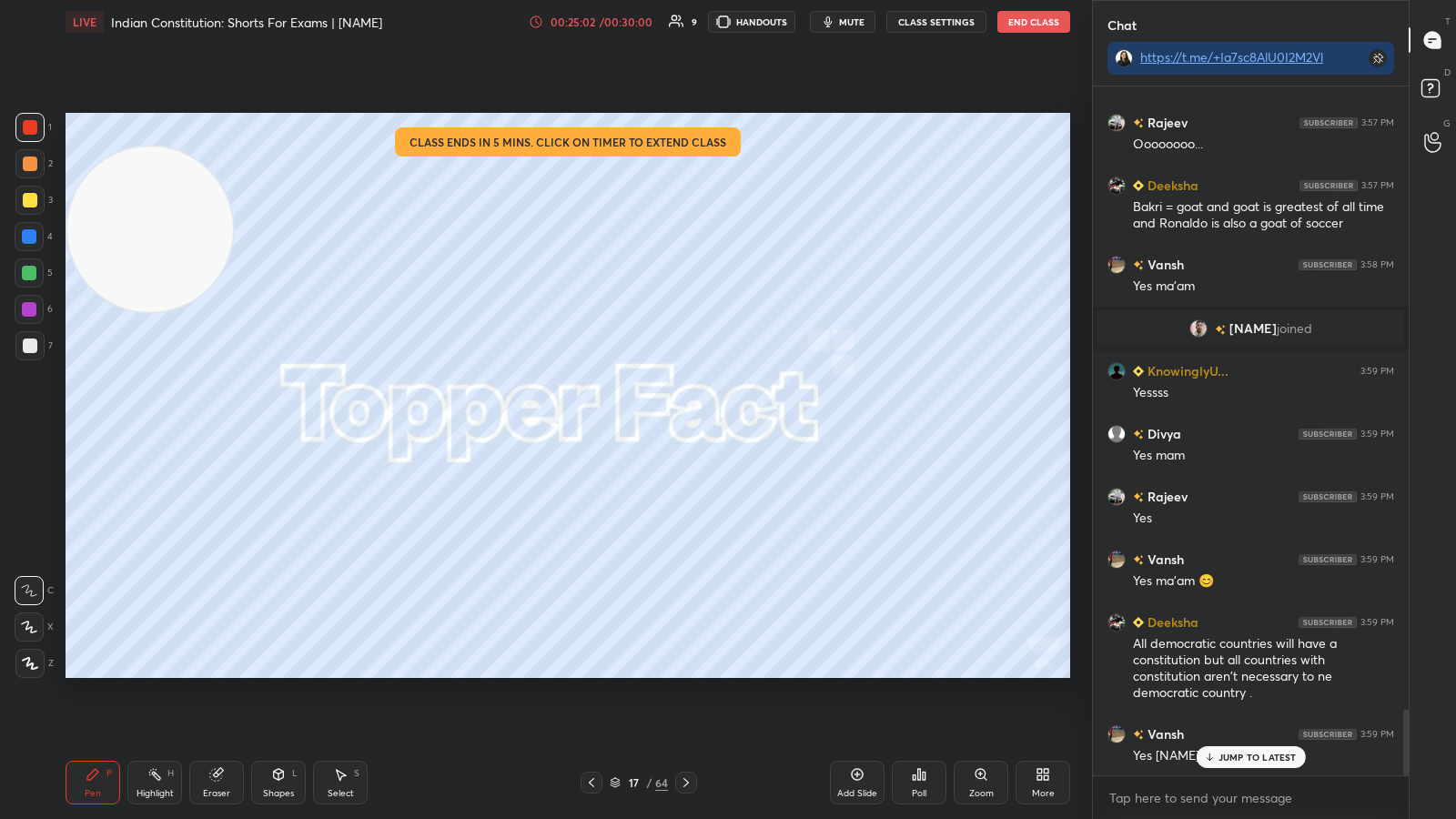 click 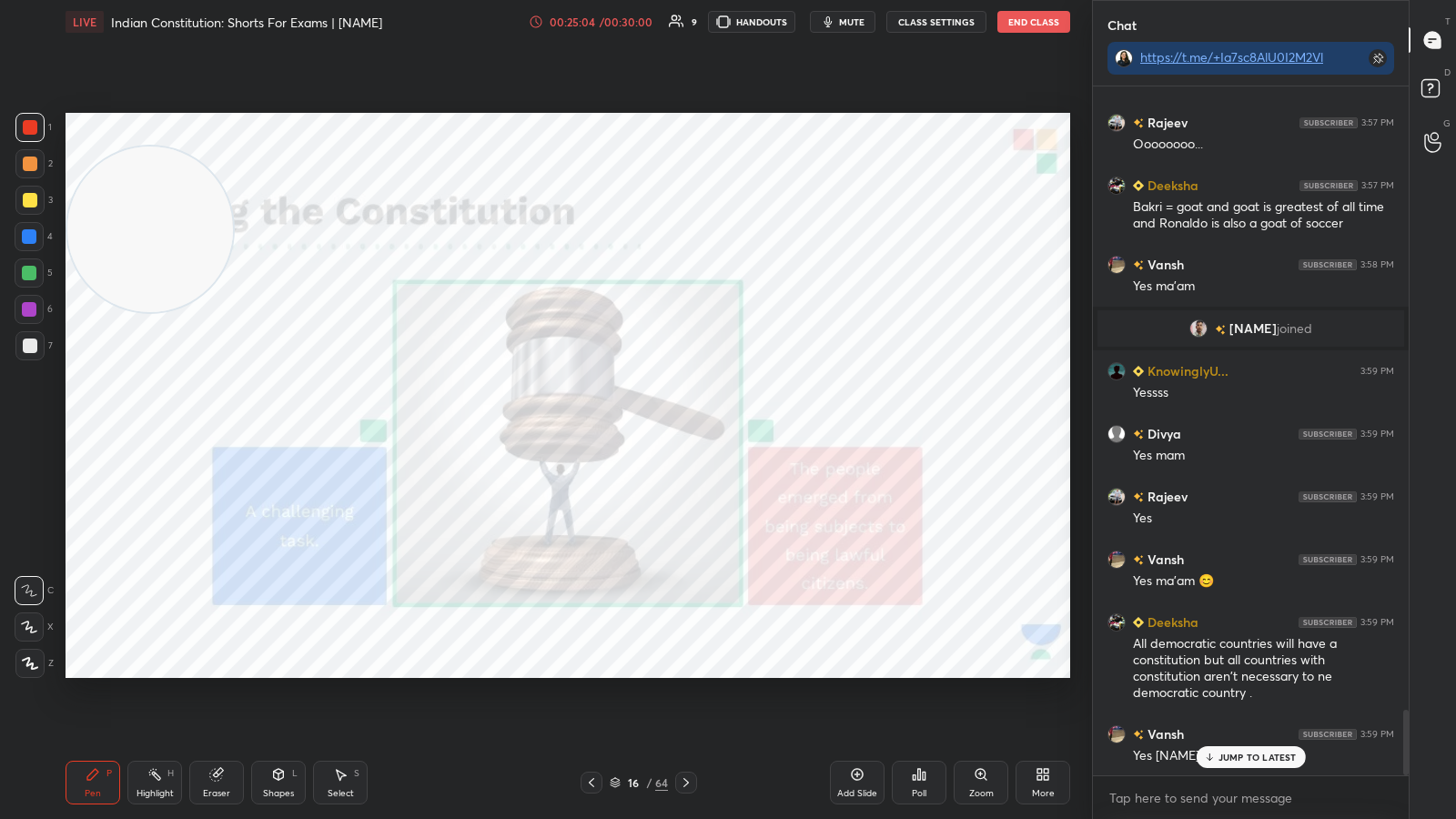 click 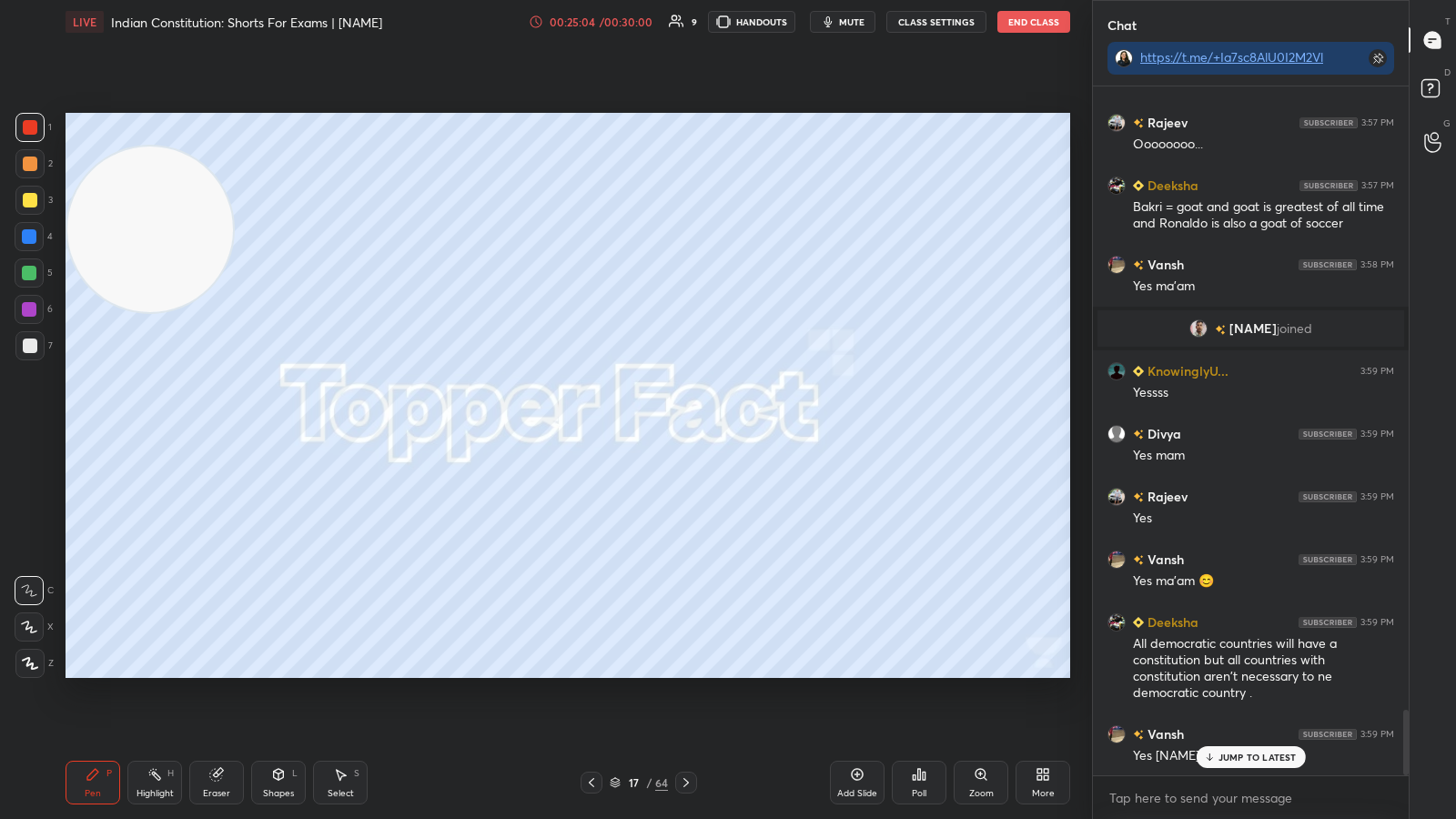 click 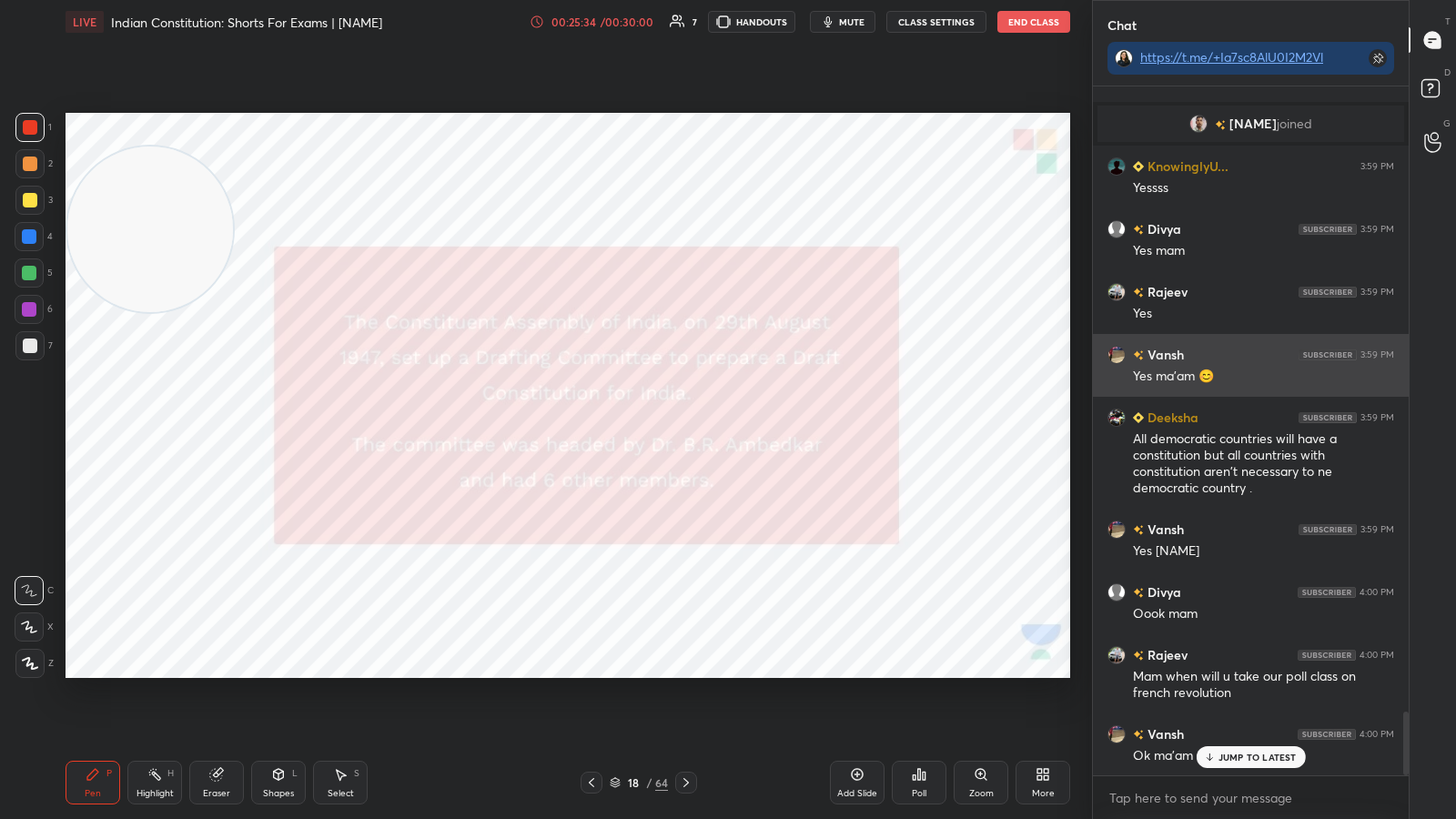 scroll, scrollTop: 6825, scrollLeft: 0, axis: vertical 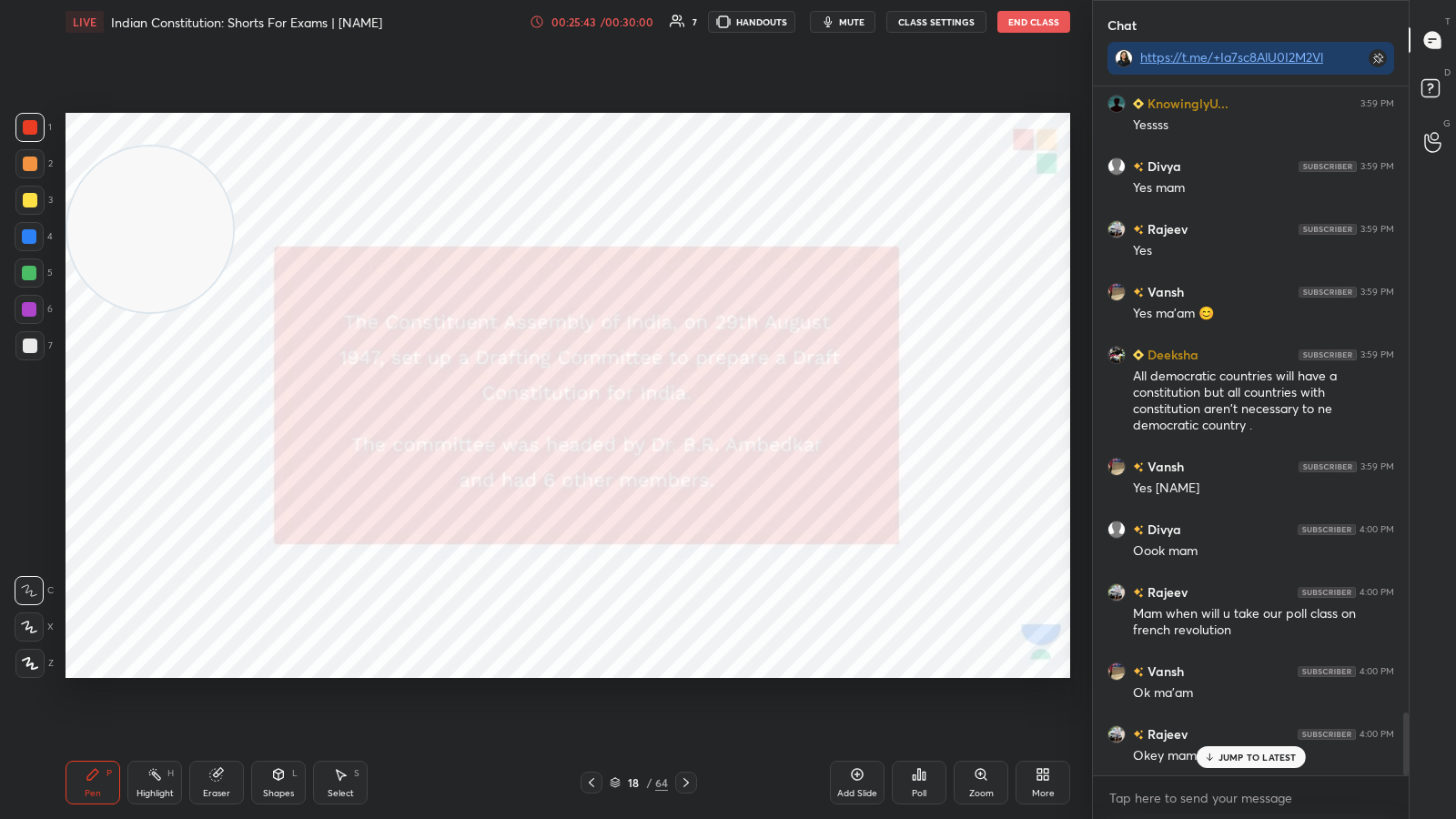 click 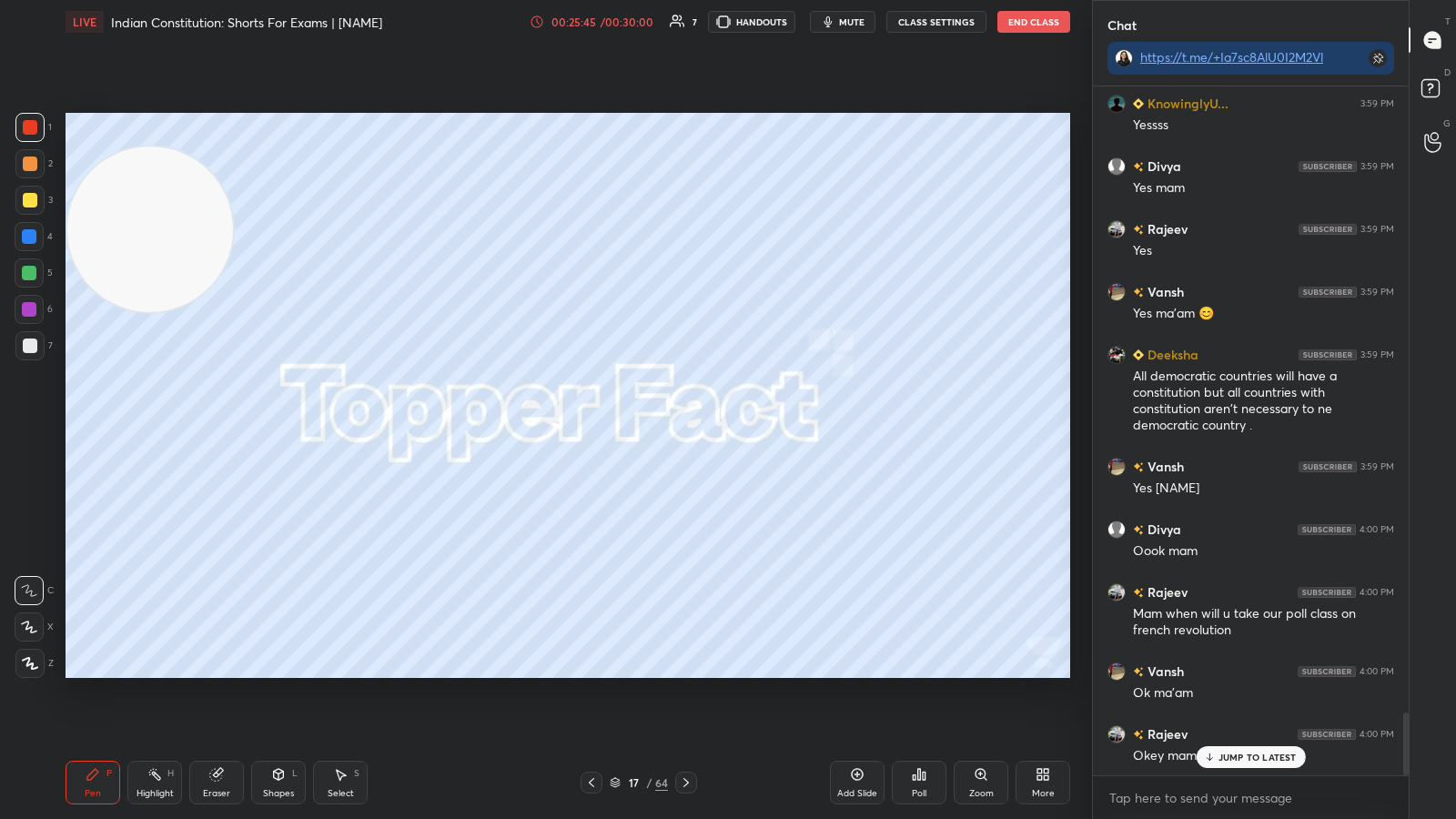 click at bounding box center (686, 783) 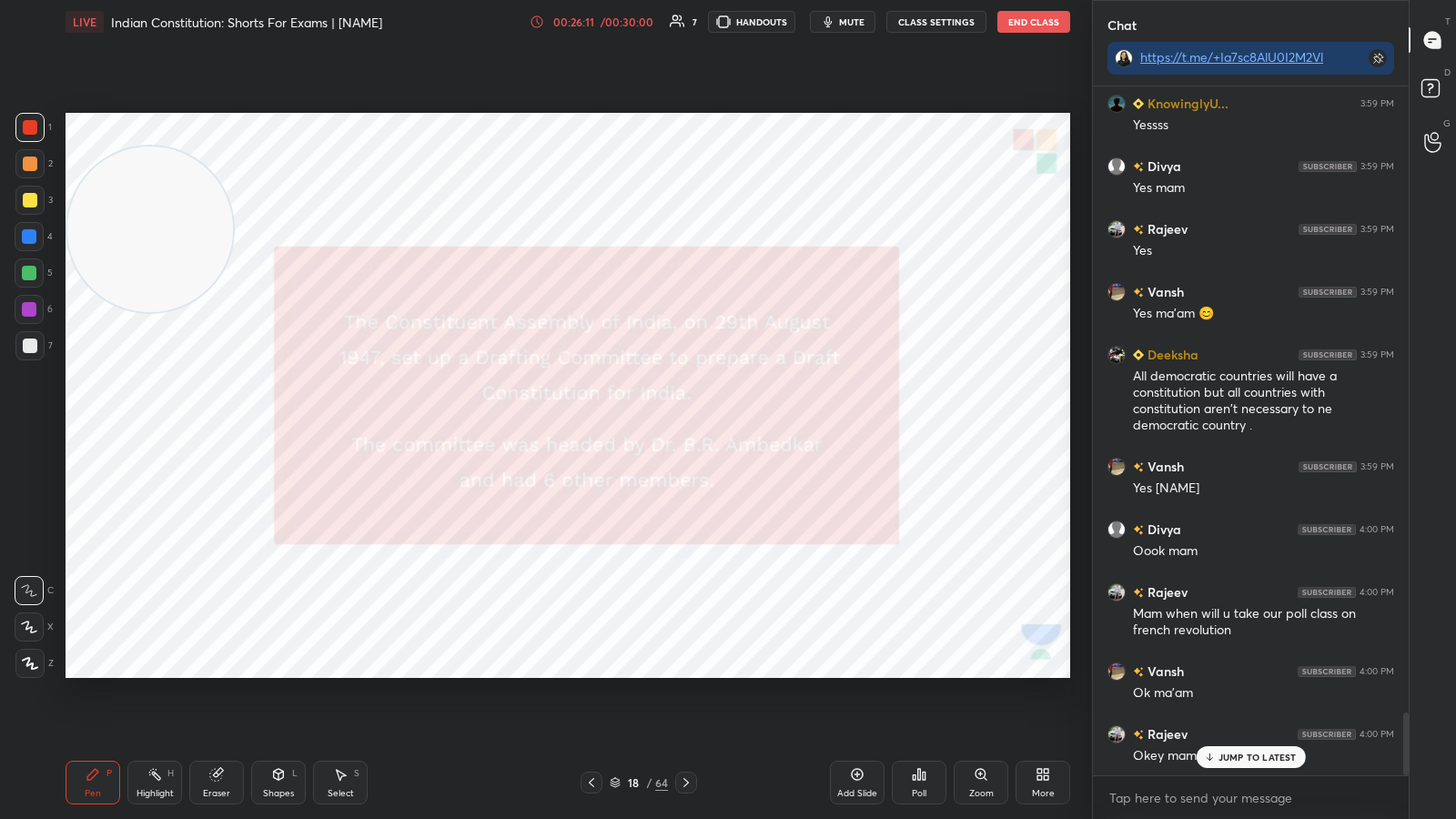 scroll, scrollTop: 6905, scrollLeft: 0, axis: vertical 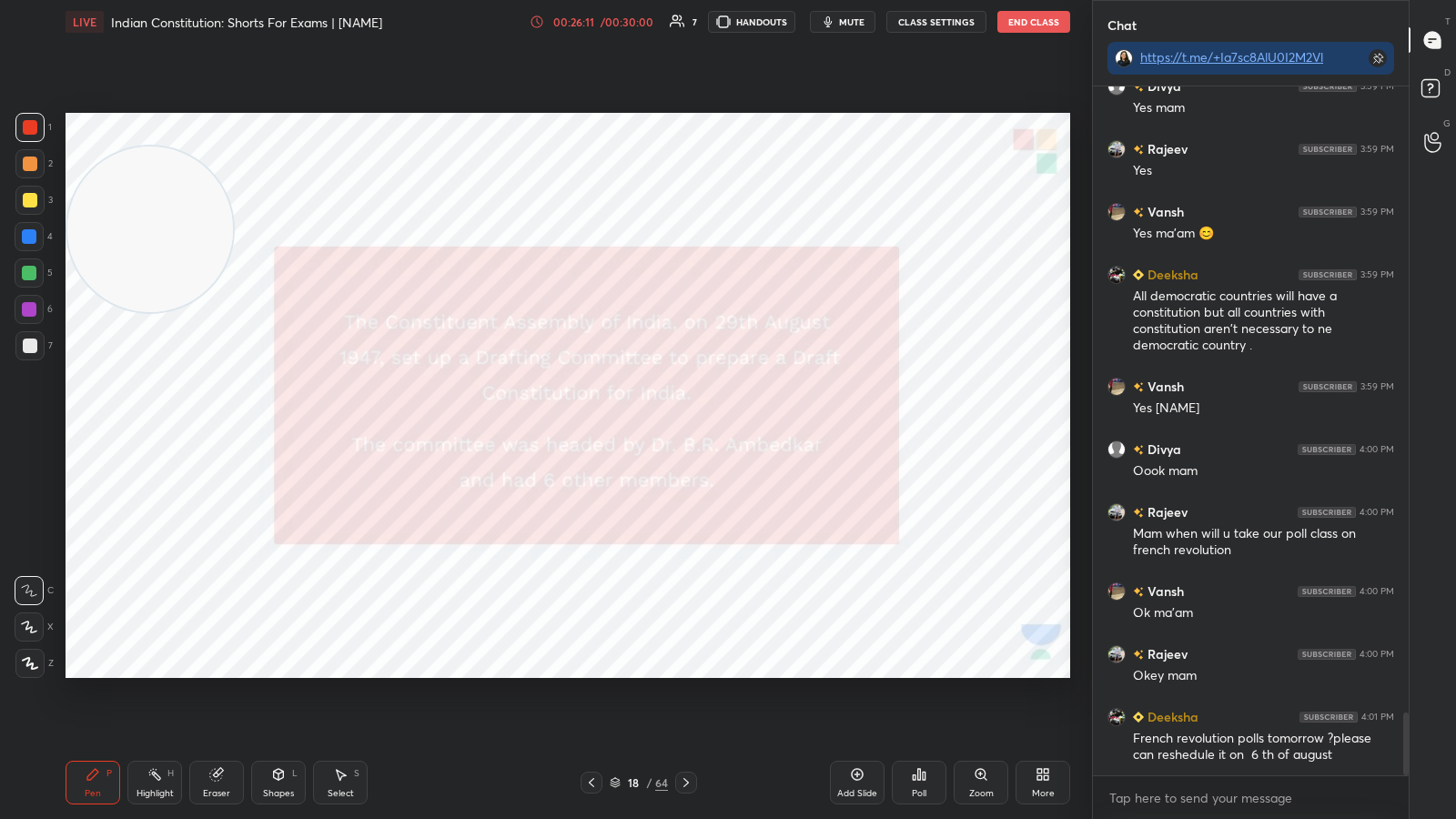 click 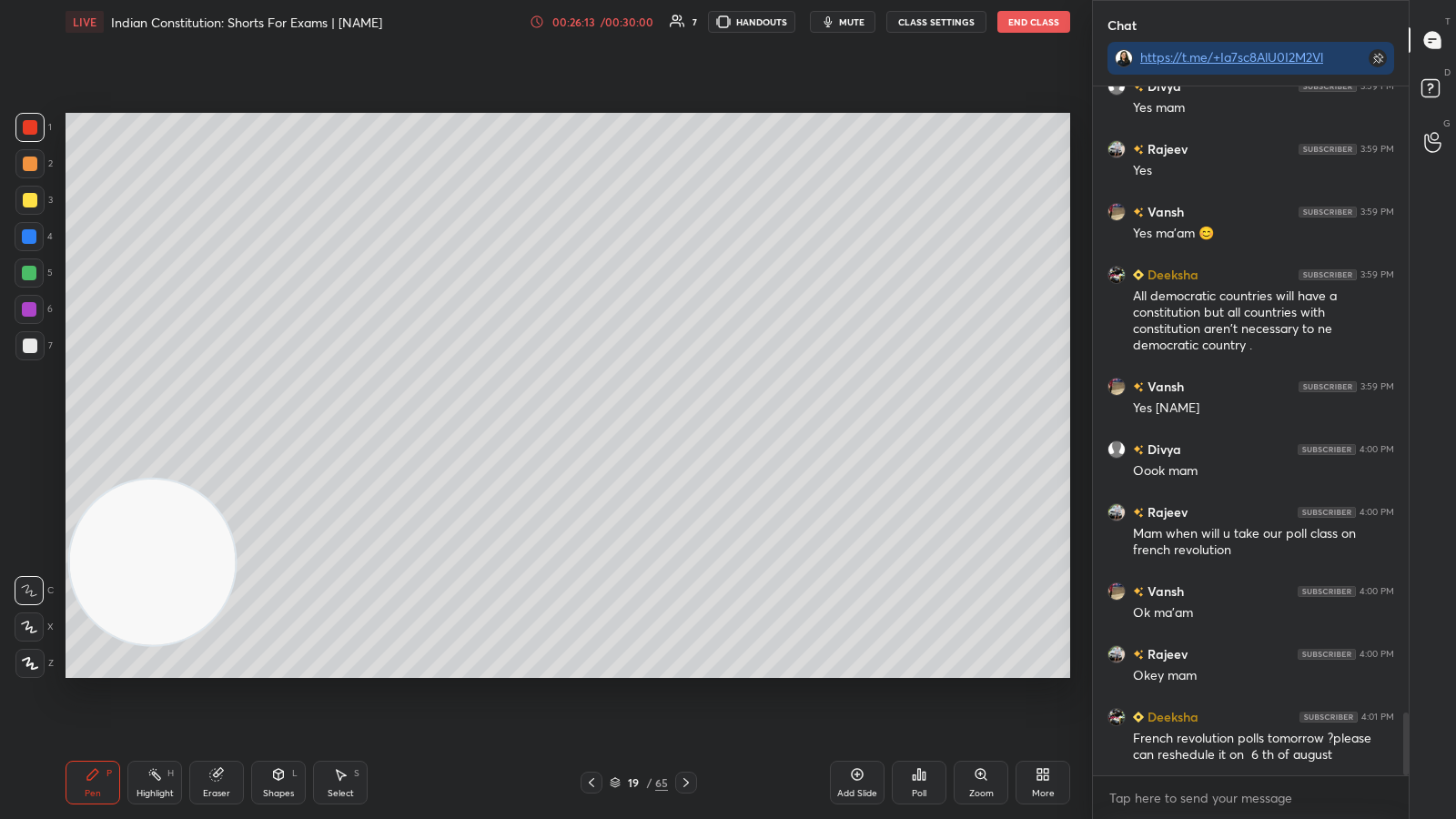 click 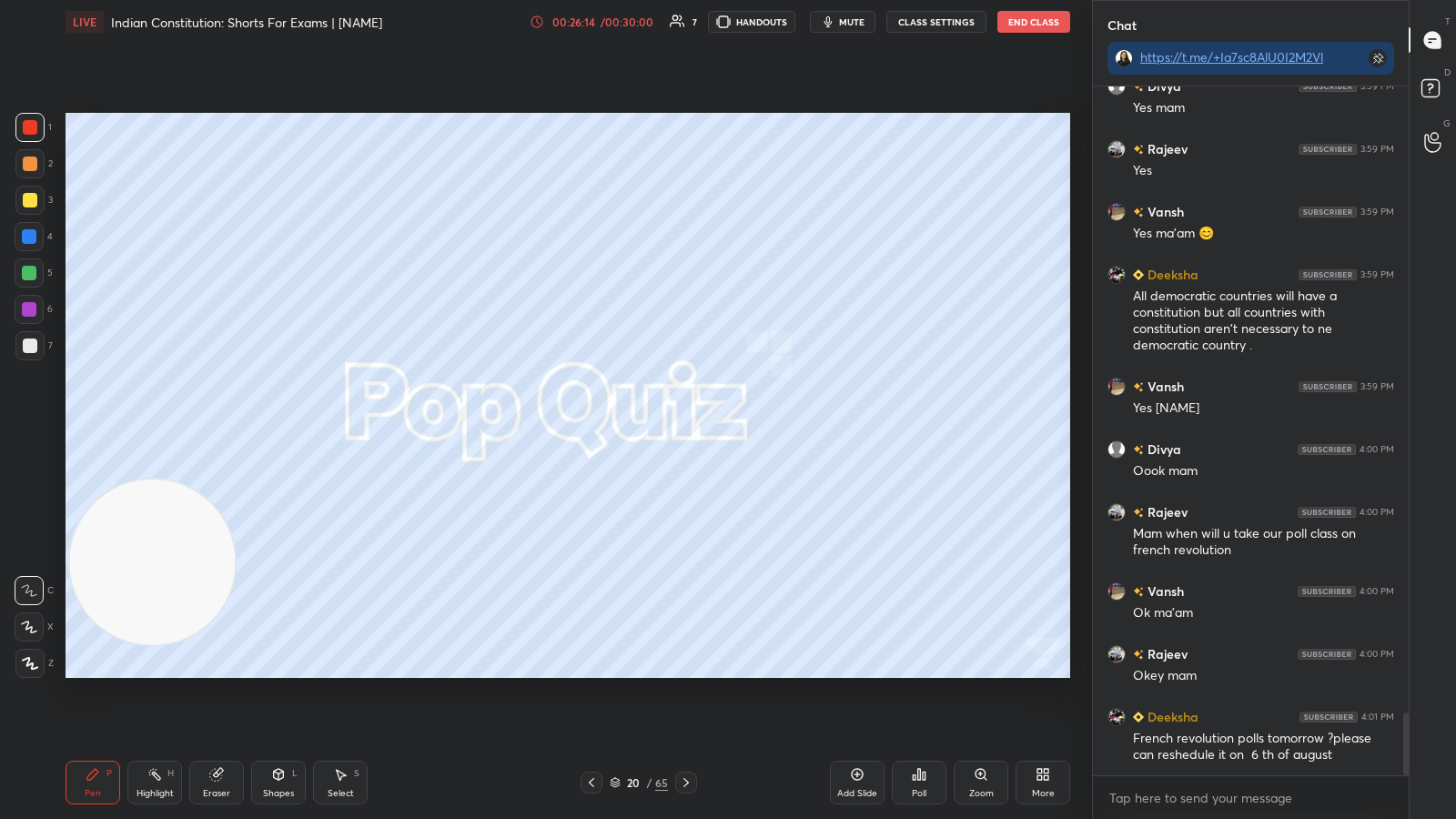 click 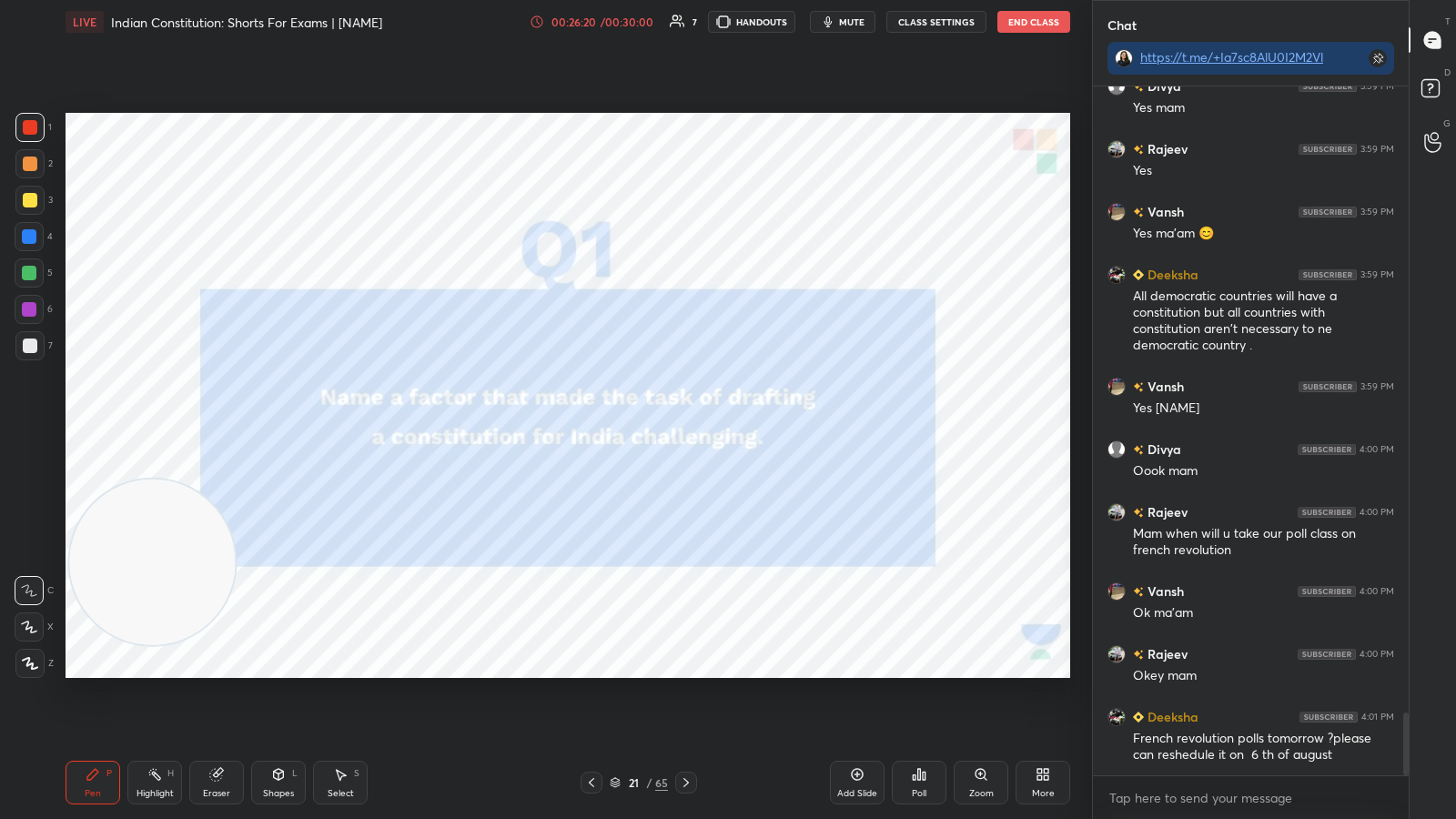 click 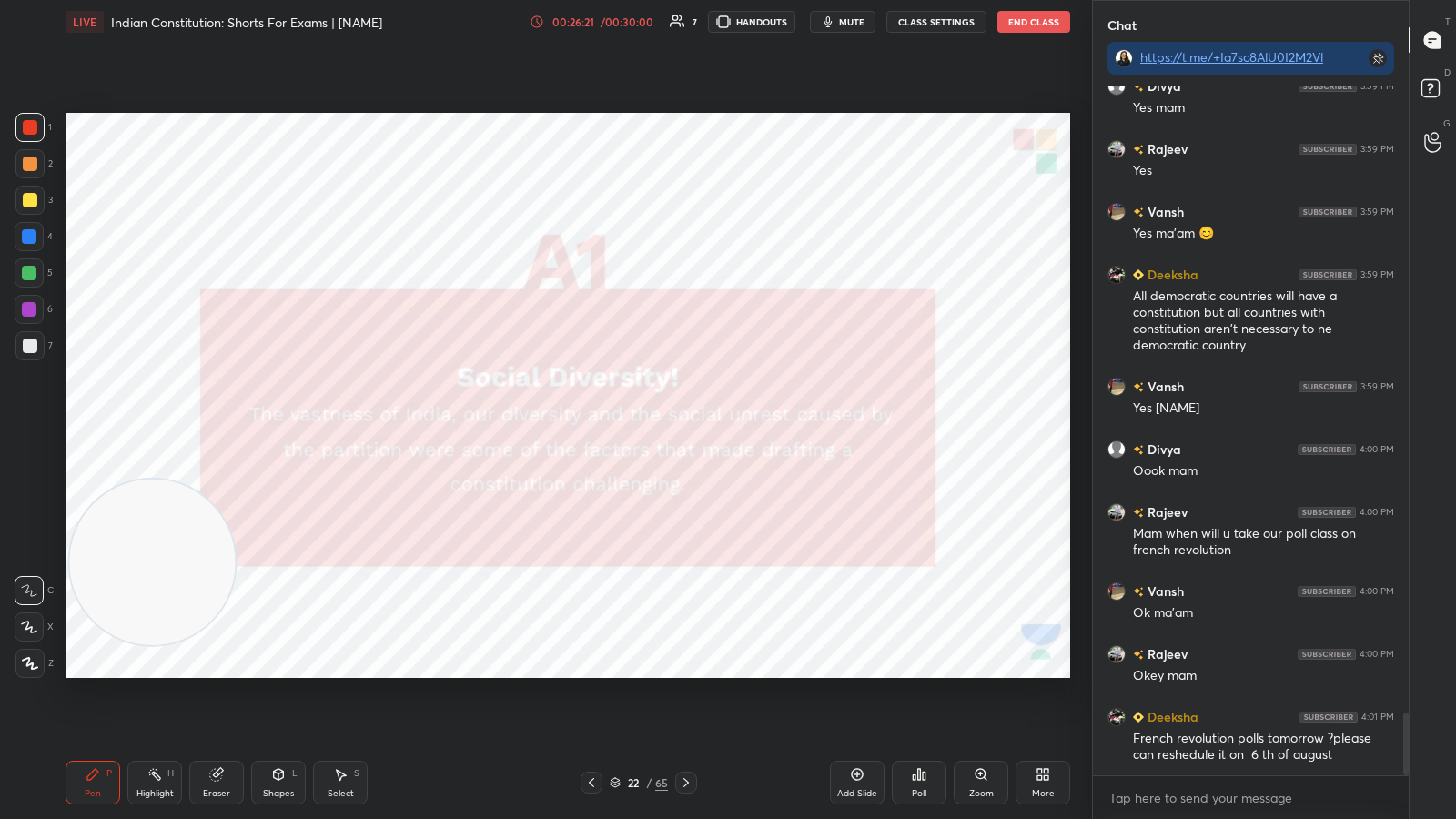 click 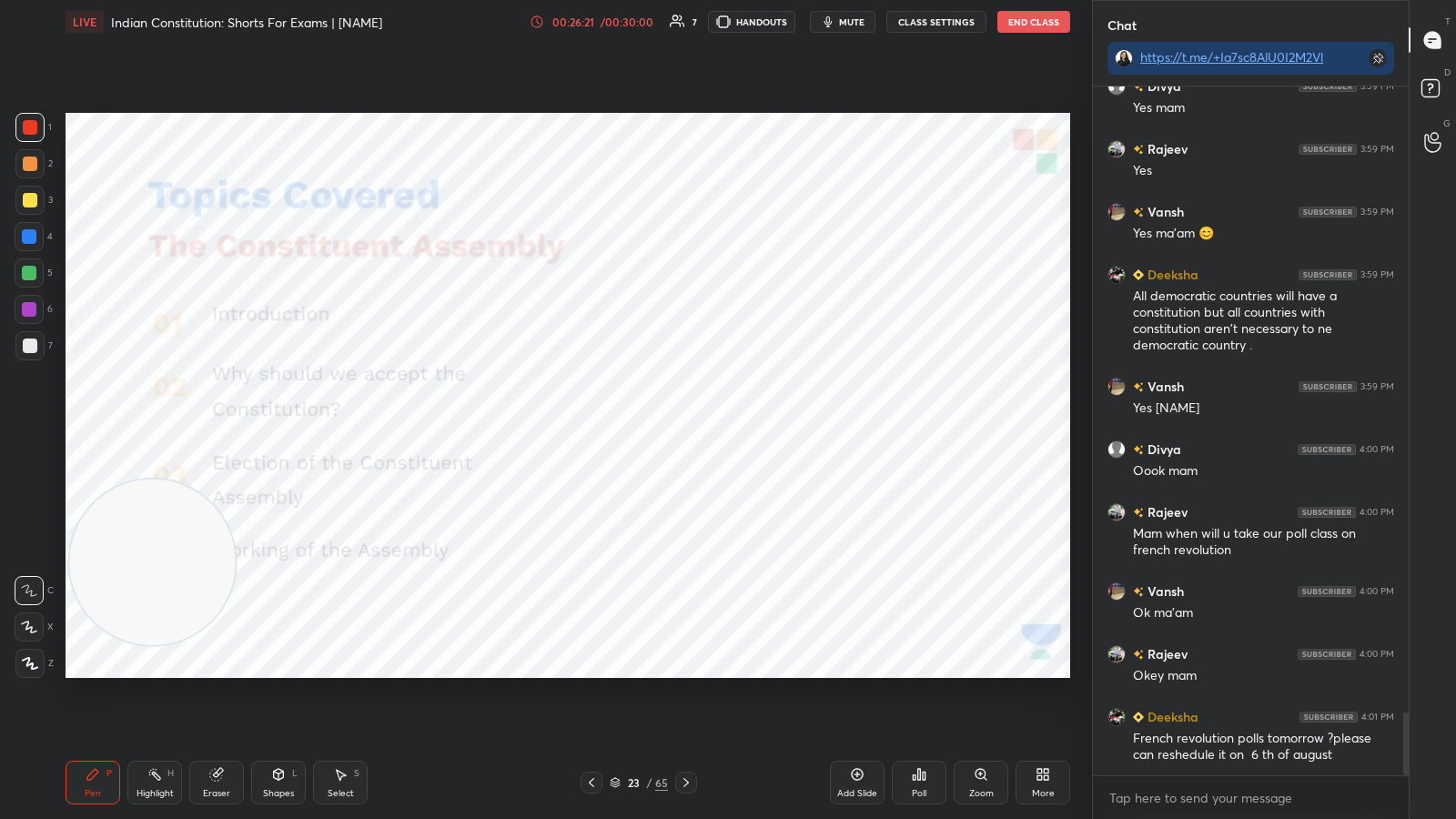click 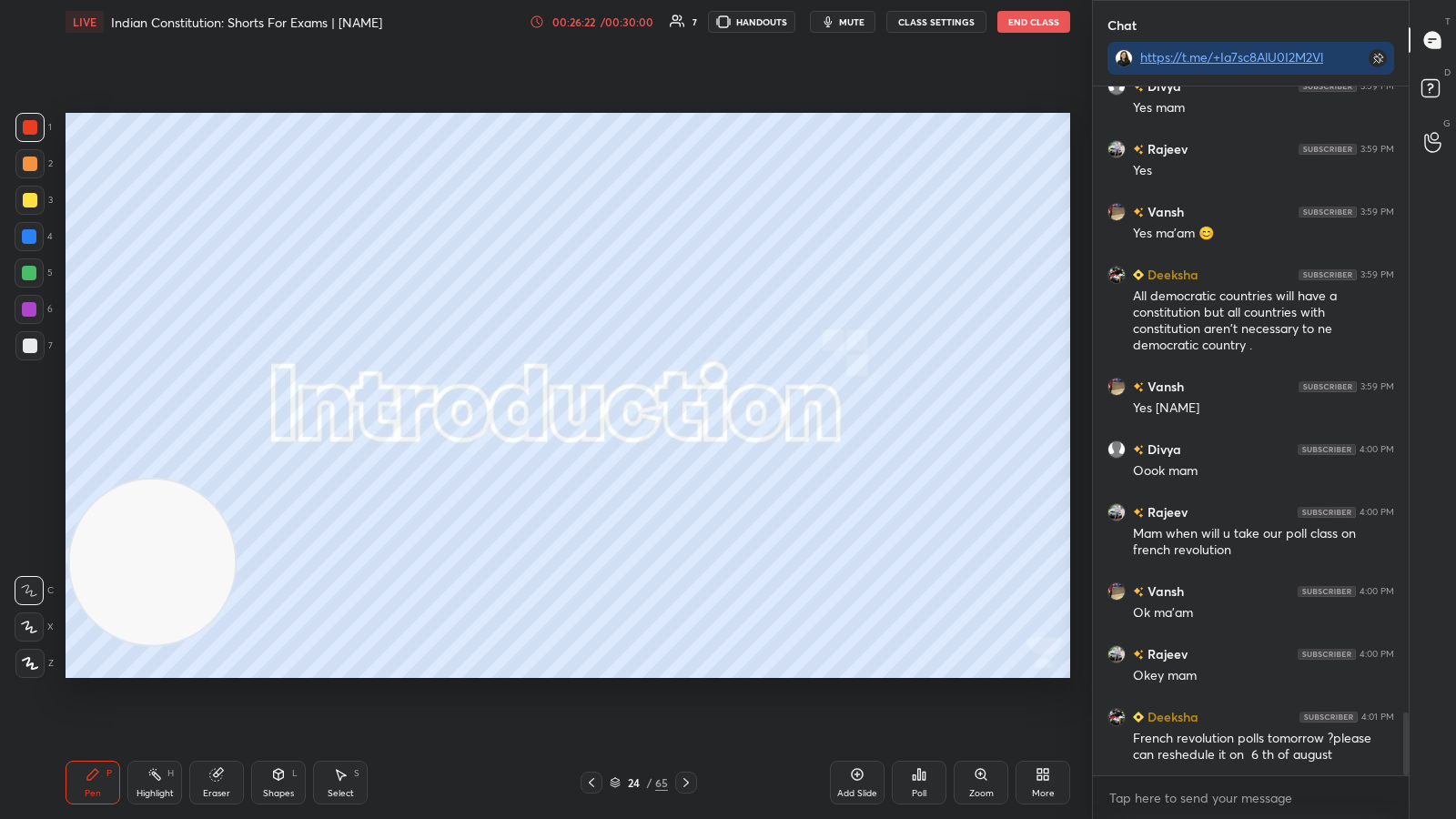 click 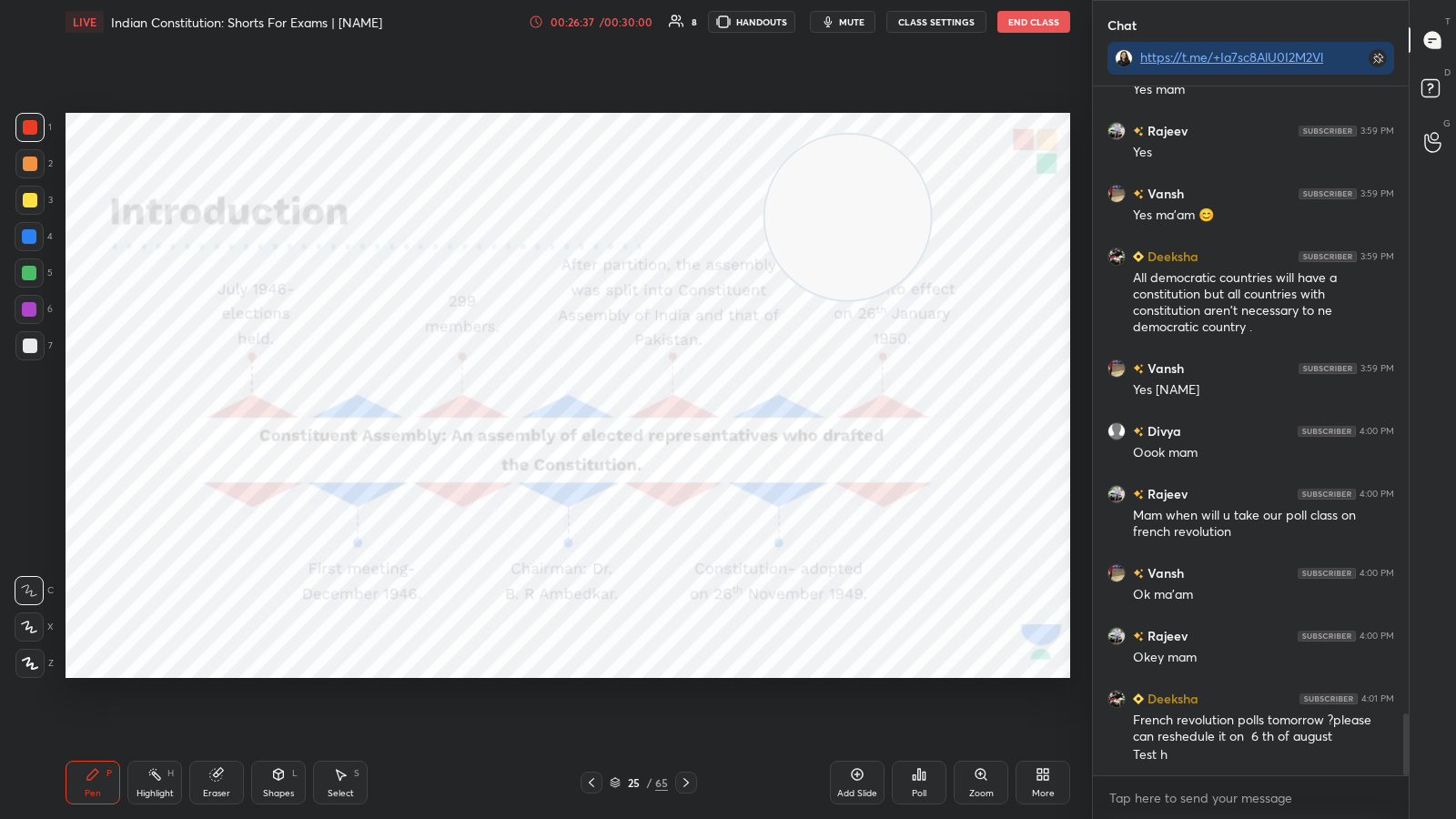 scroll, scrollTop: 6966, scrollLeft: 0, axis: vertical 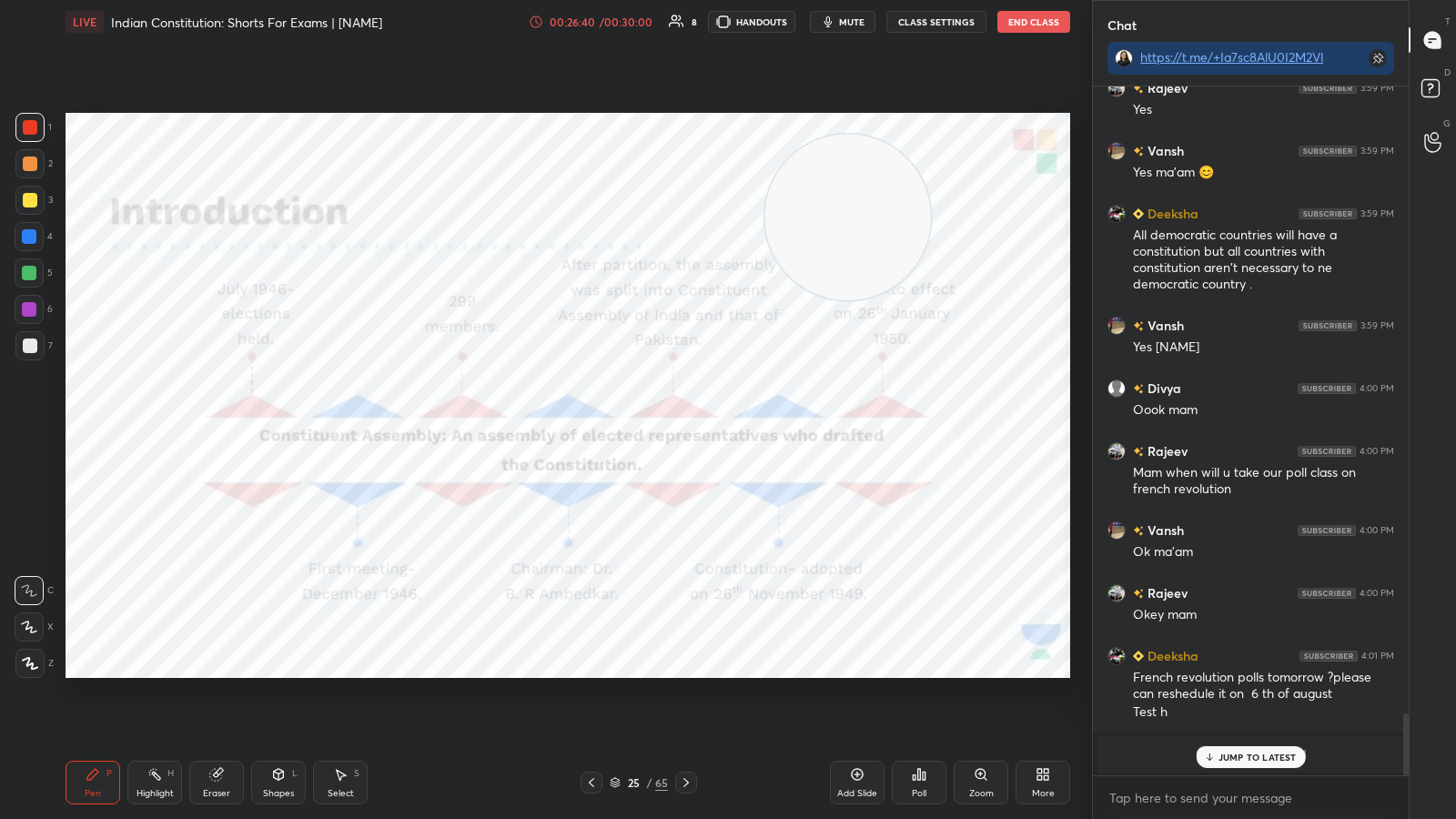 click on "JUMP TO LATEST" at bounding box center [1258, 757] 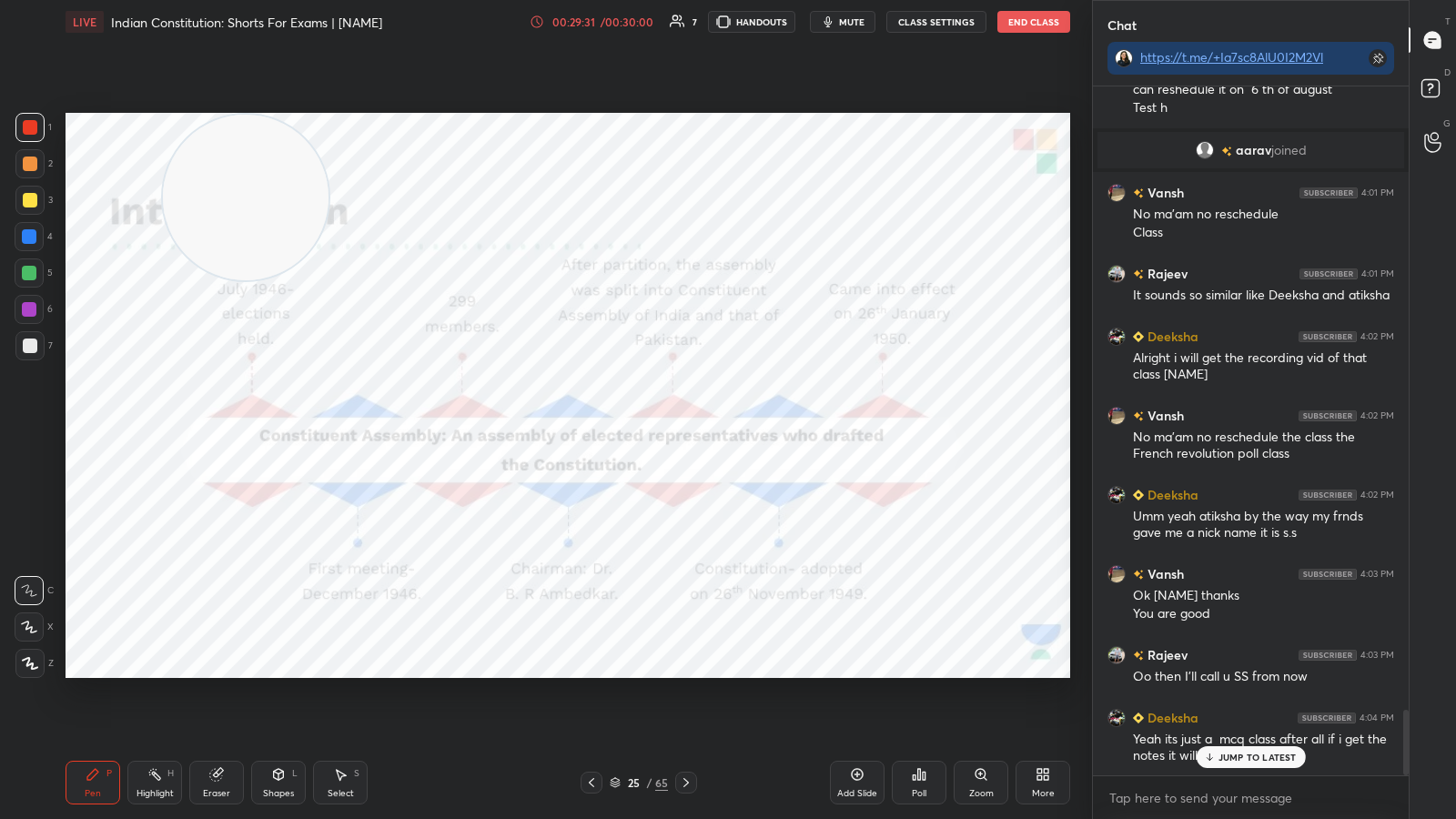 scroll, scrollTop: 6624, scrollLeft: 0, axis: vertical 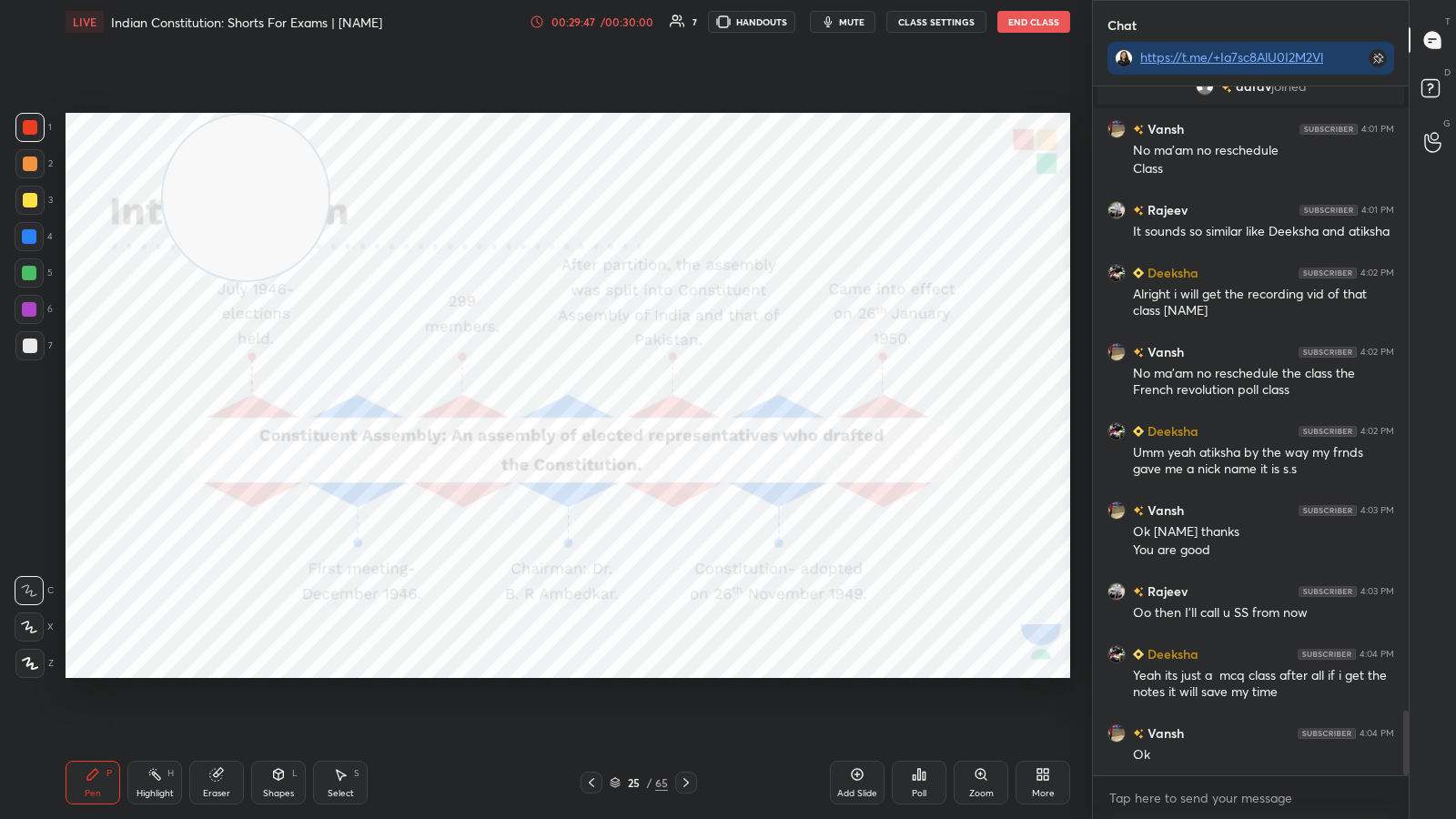 click 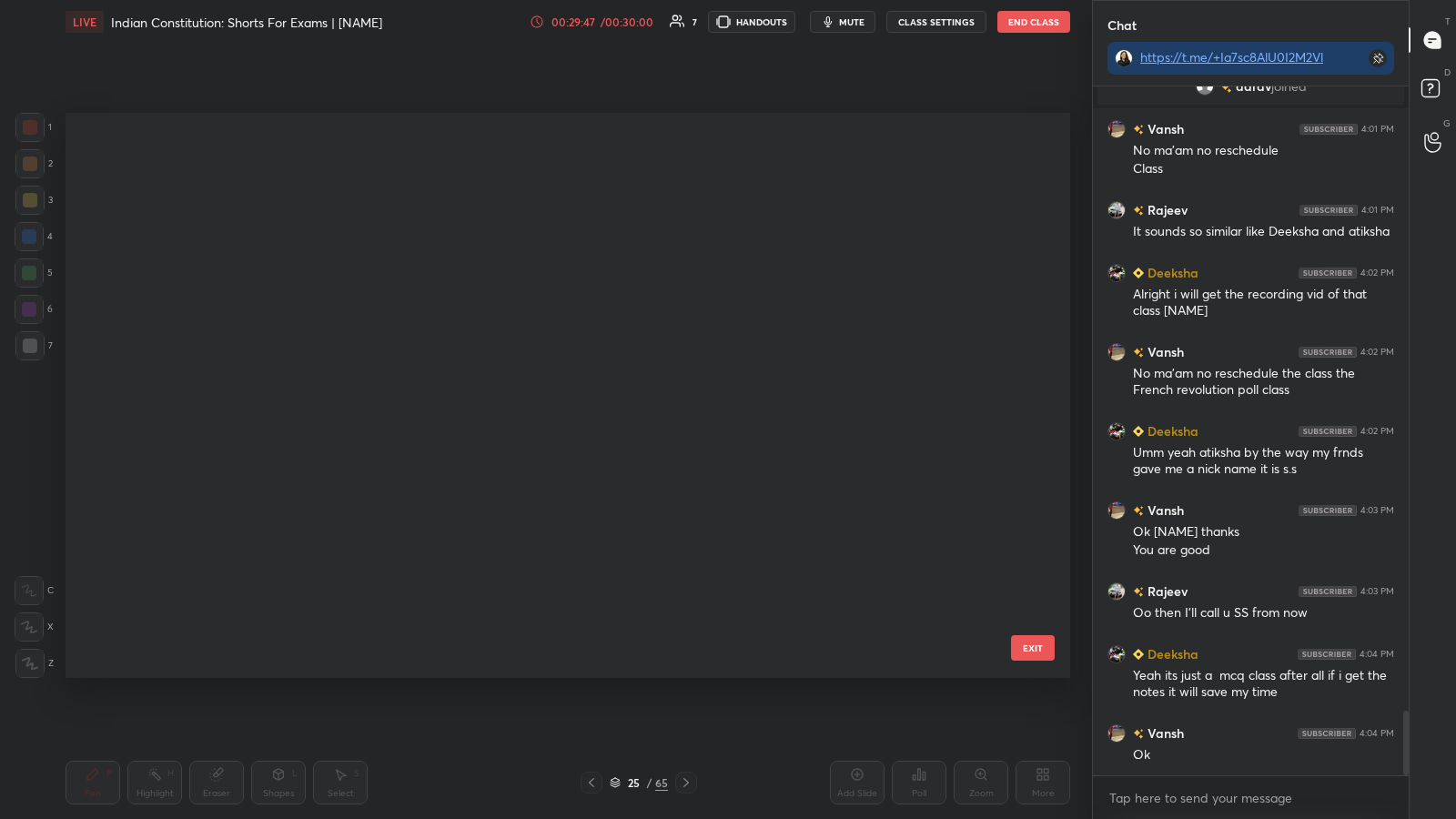 scroll, scrollTop: 1006, scrollLeft: 0, axis: vertical 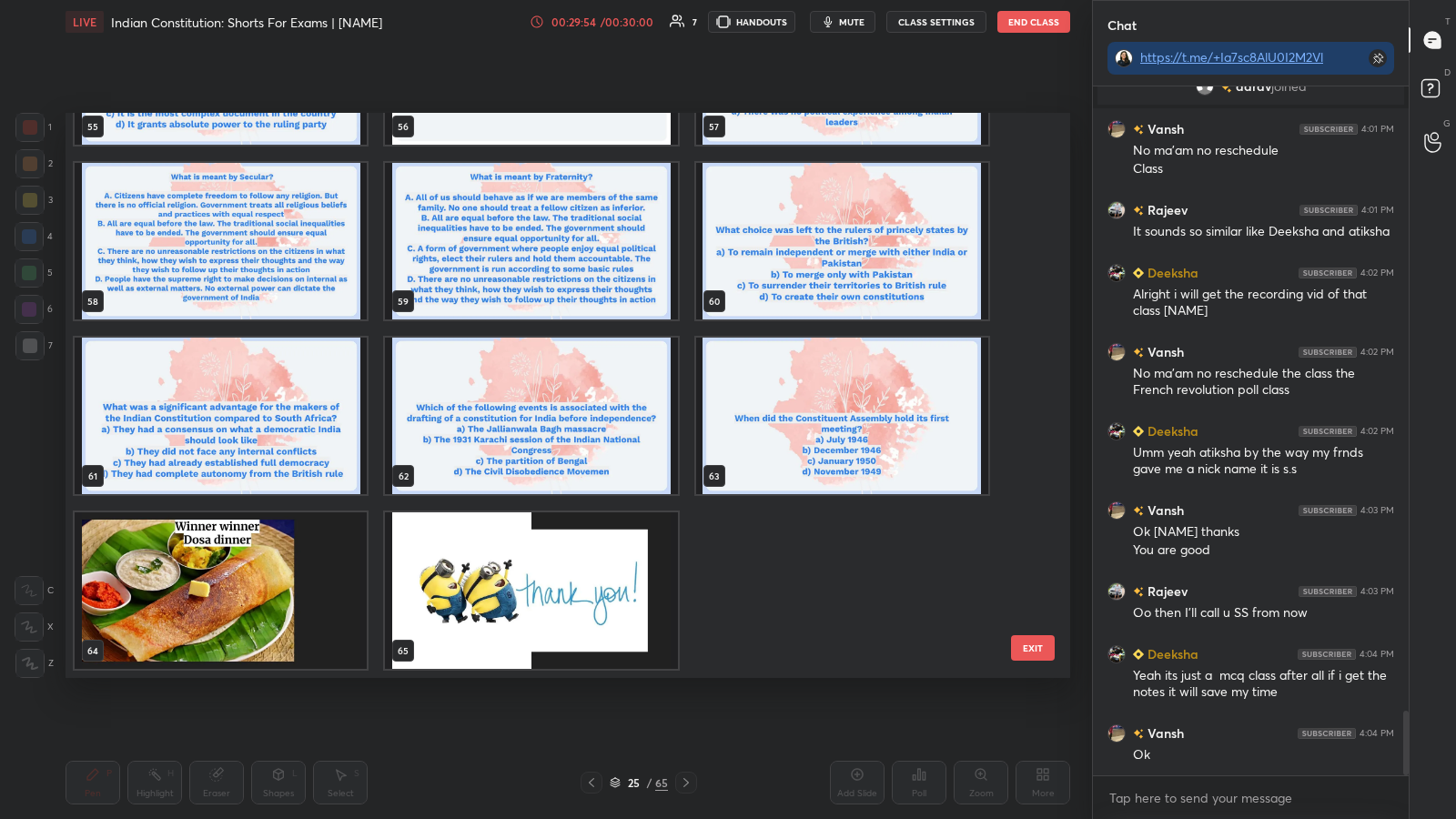 click at bounding box center (531, 591) 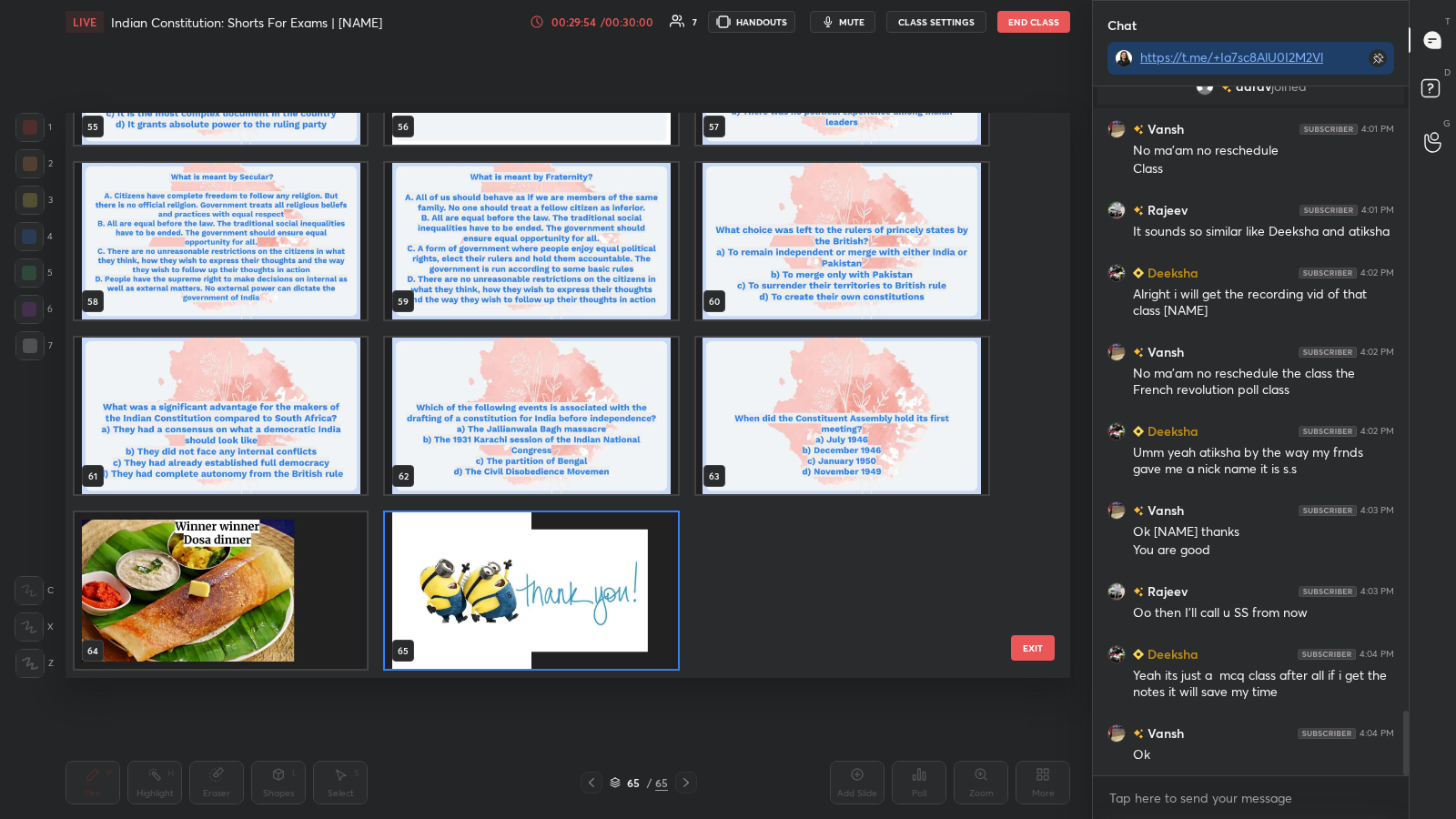 click at bounding box center [531, 591] 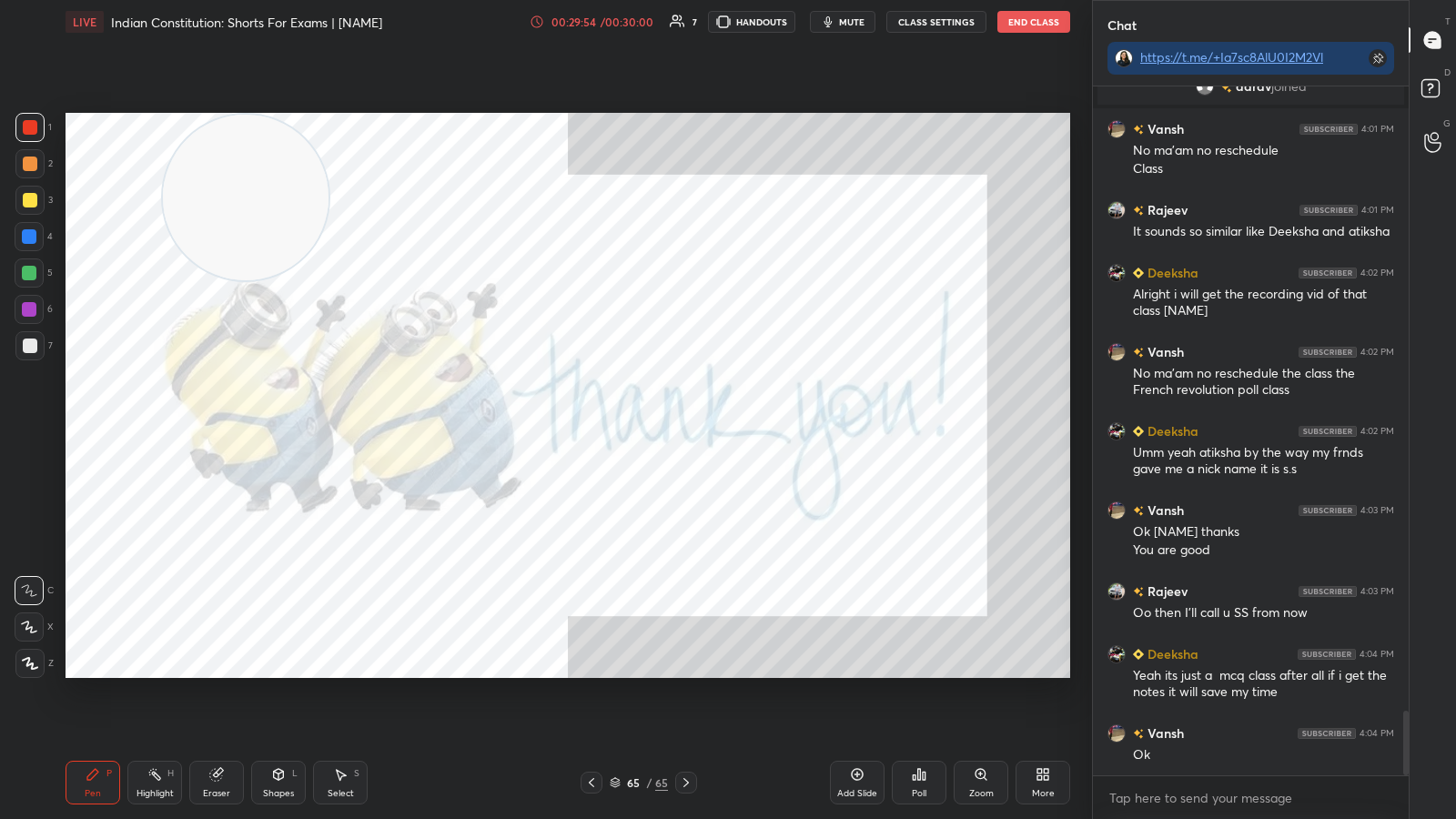 click at bounding box center (531, 591) 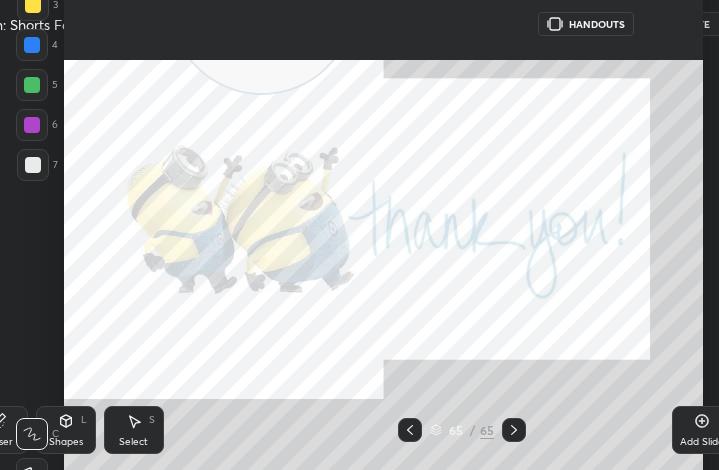 scroll, scrollTop: 342, scrollLeft: 485, axis: both 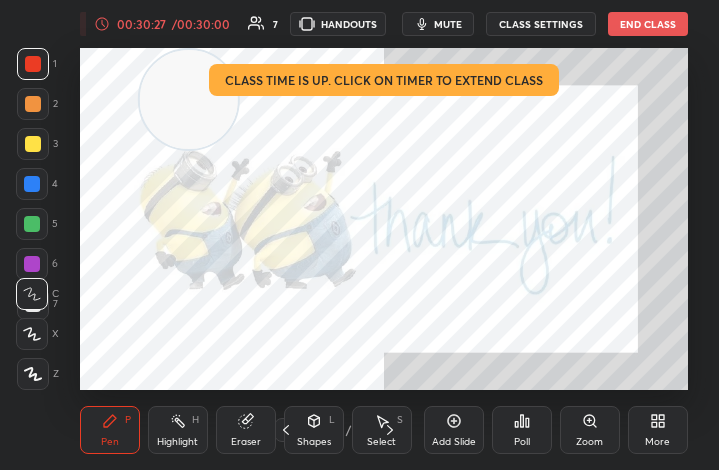 click on "More" at bounding box center (658, 430) 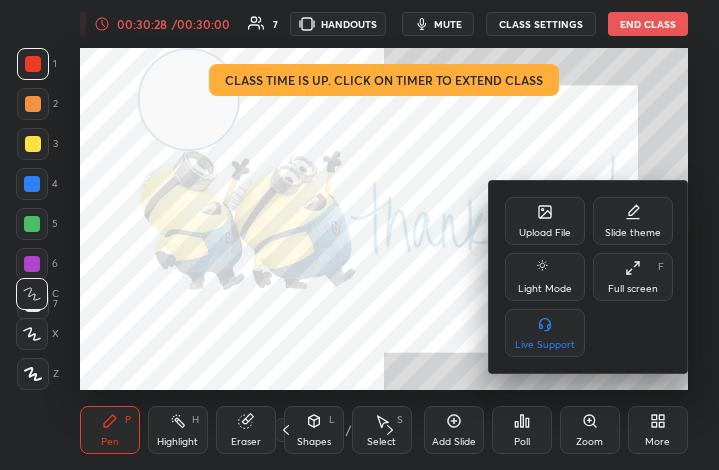 click on "Full screen F" at bounding box center (633, 277) 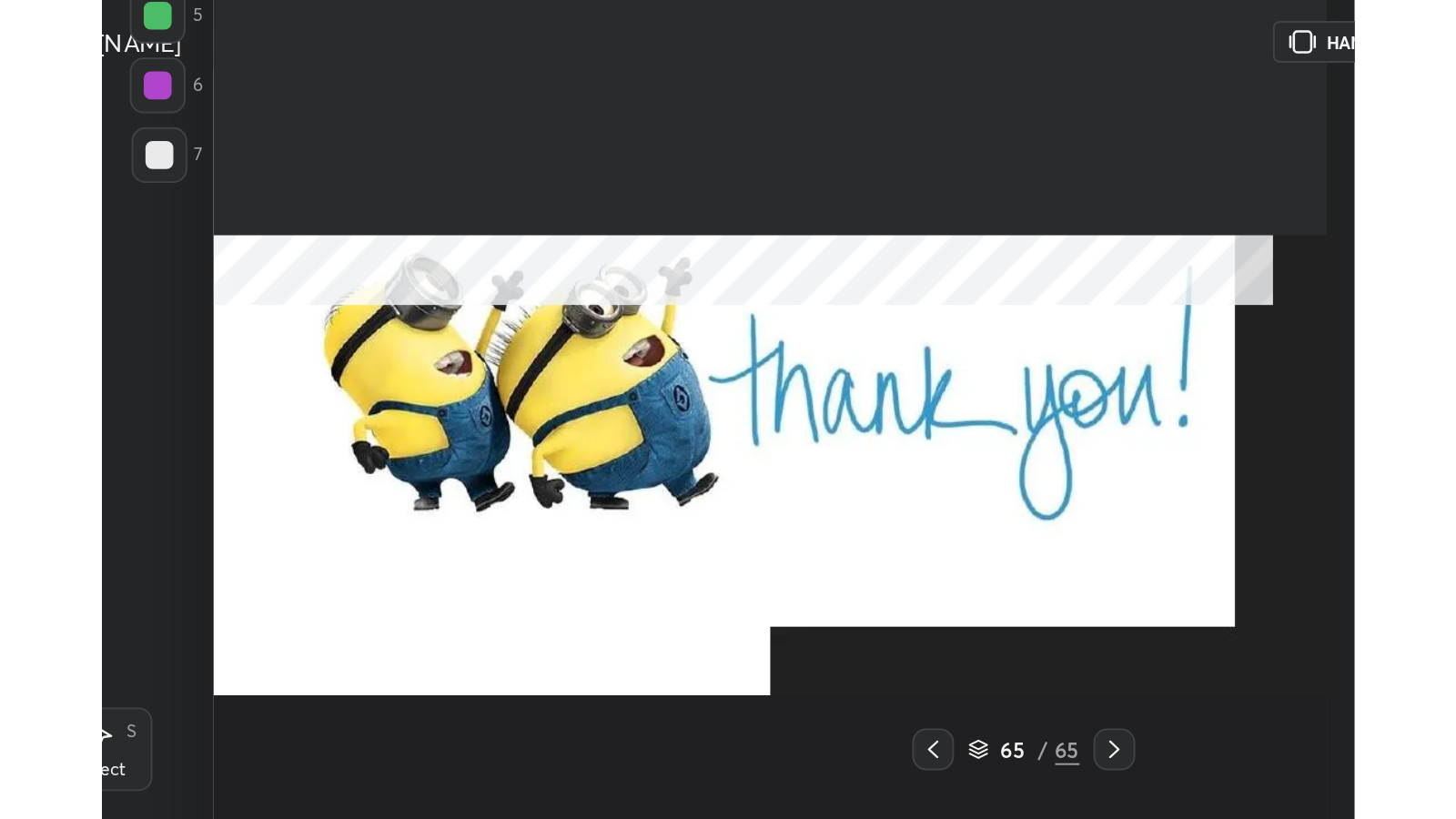 scroll, scrollTop: 90297, scrollLeft: 89778, axis: both 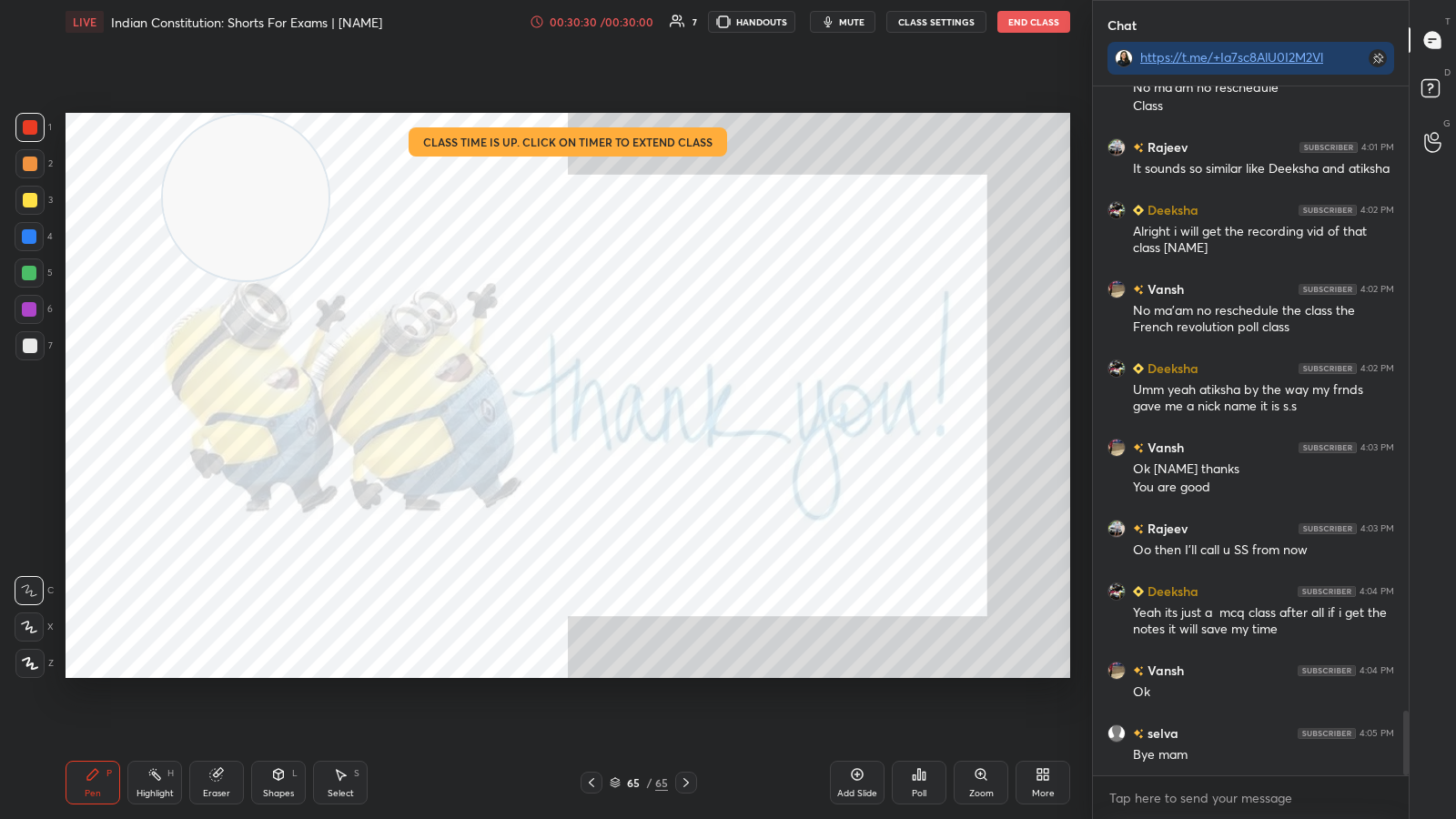 click on "65 / 65" at bounding box center [639, 783] 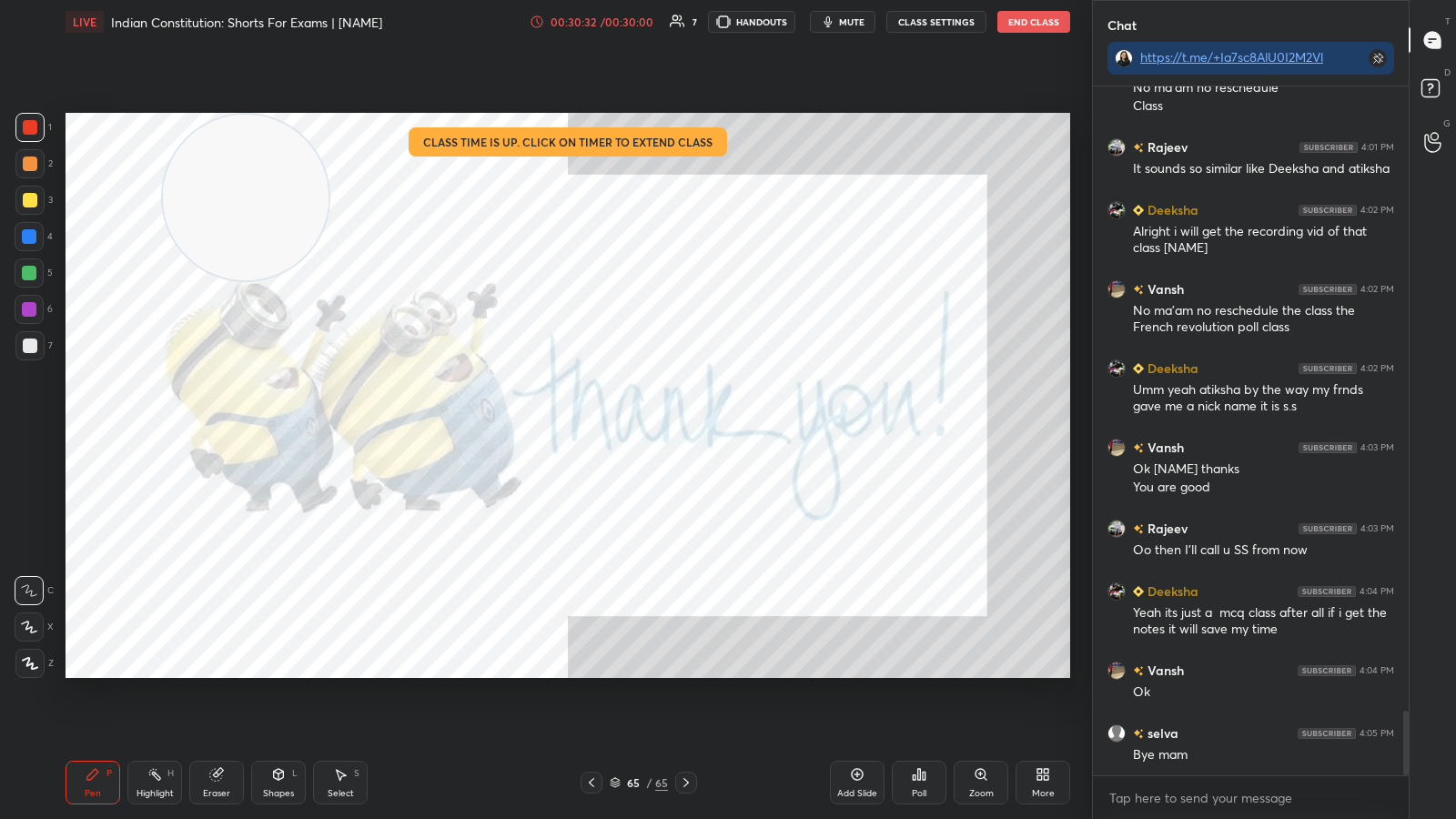 click 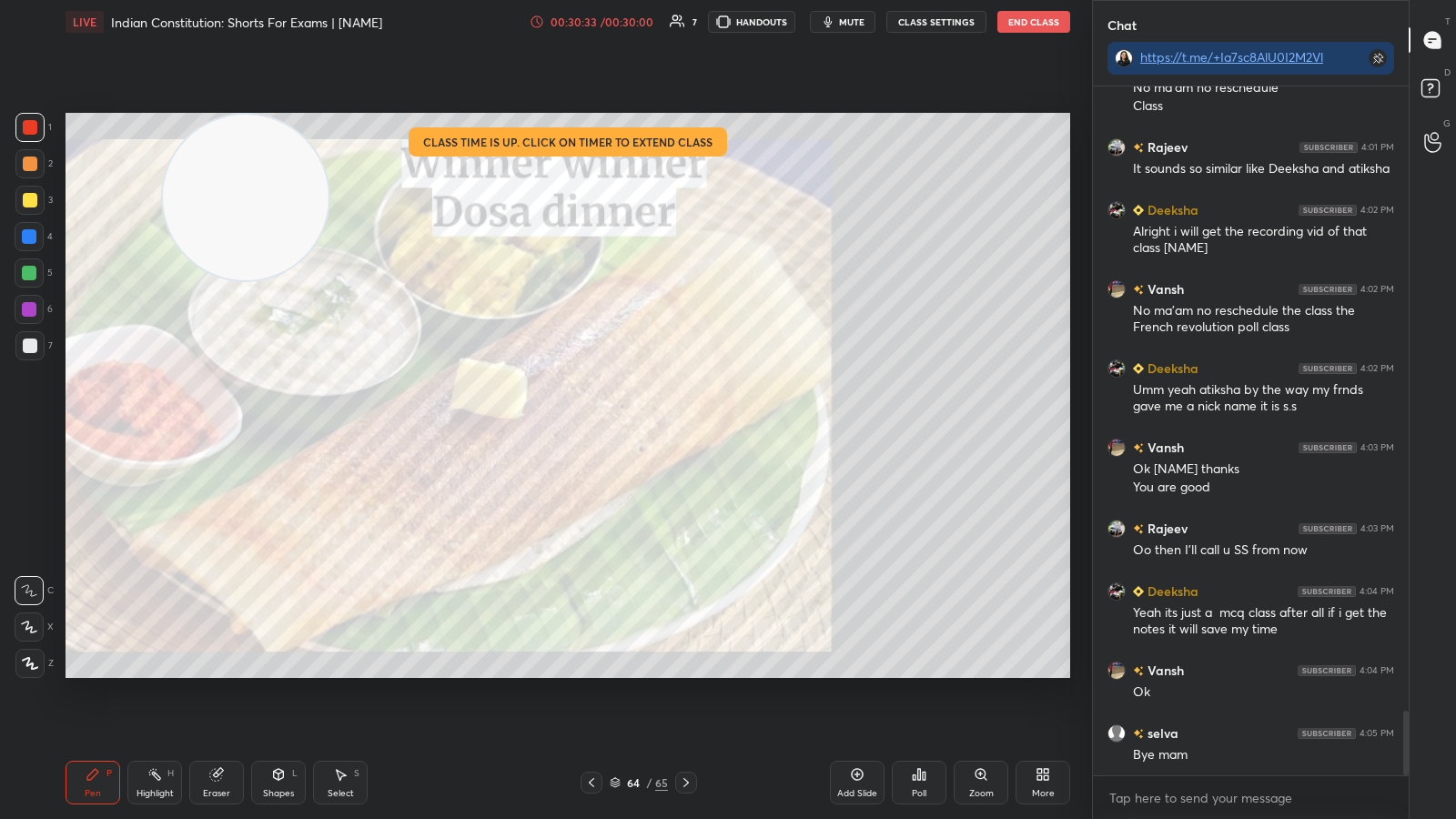 click 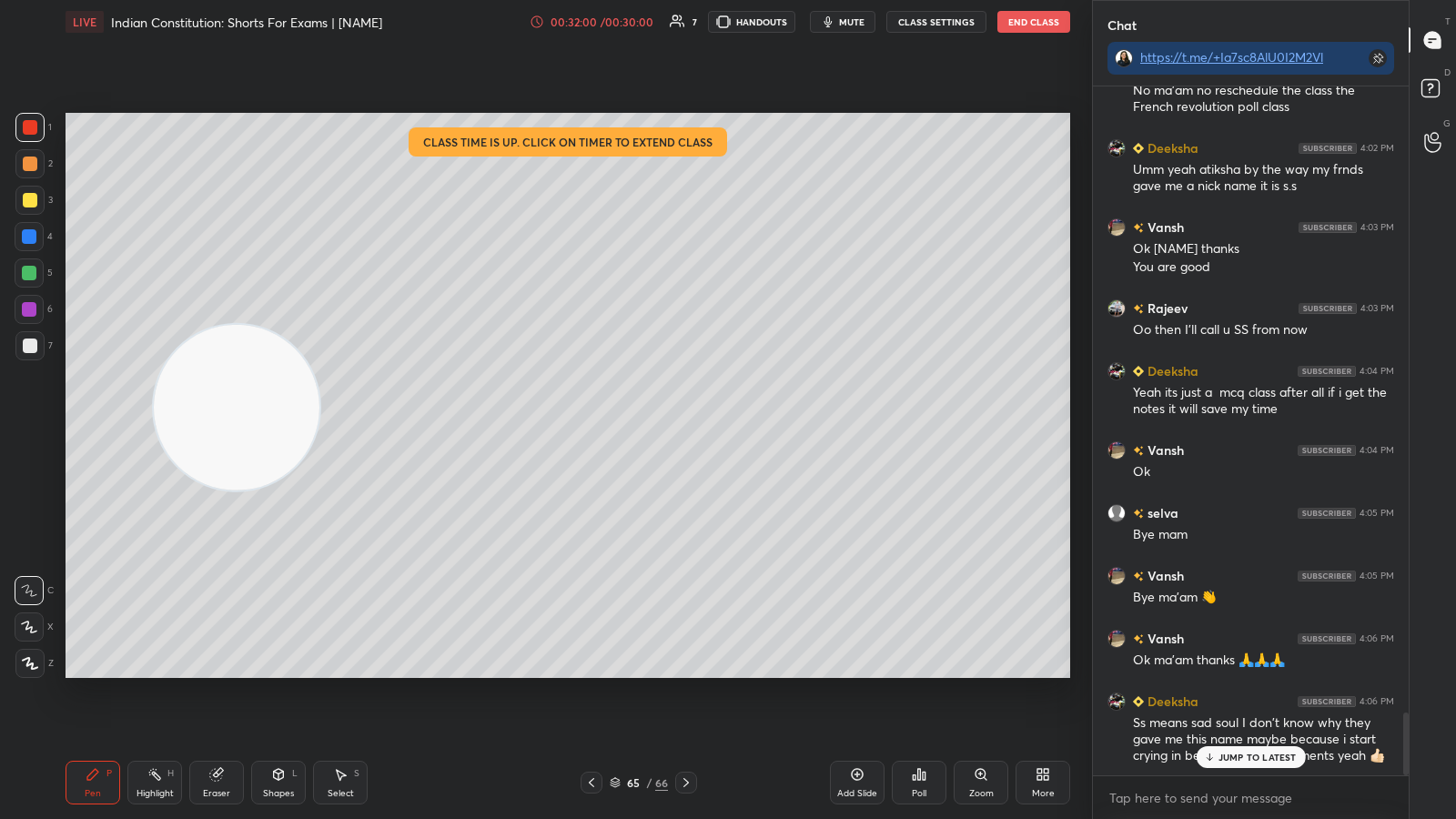scroll, scrollTop: 6908, scrollLeft: 0, axis: vertical 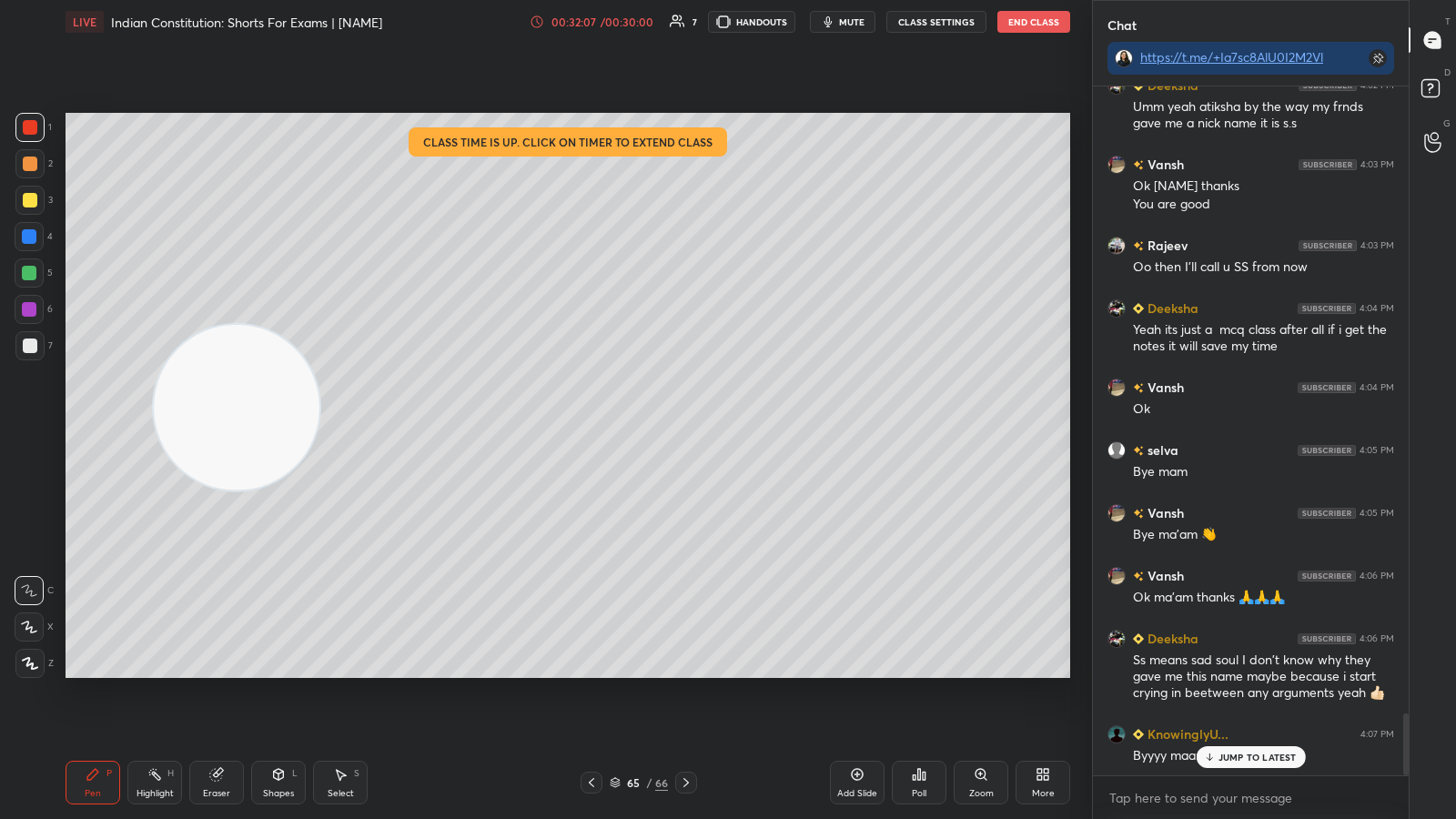 click on "End Class" at bounding box center [1034, 22] 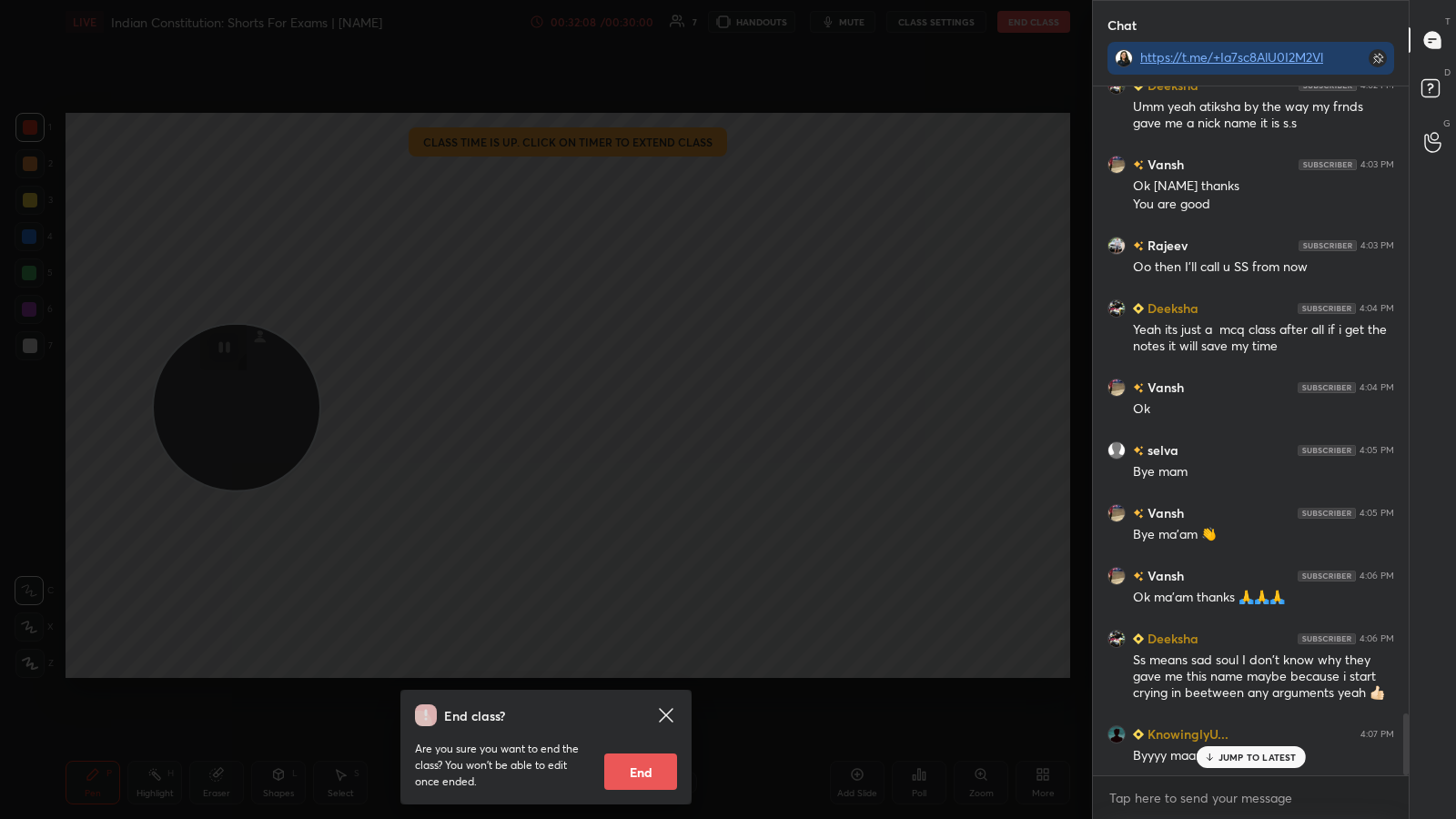 scroll, scrollTop: 7033, scrollLeft: 0, axis: vertical 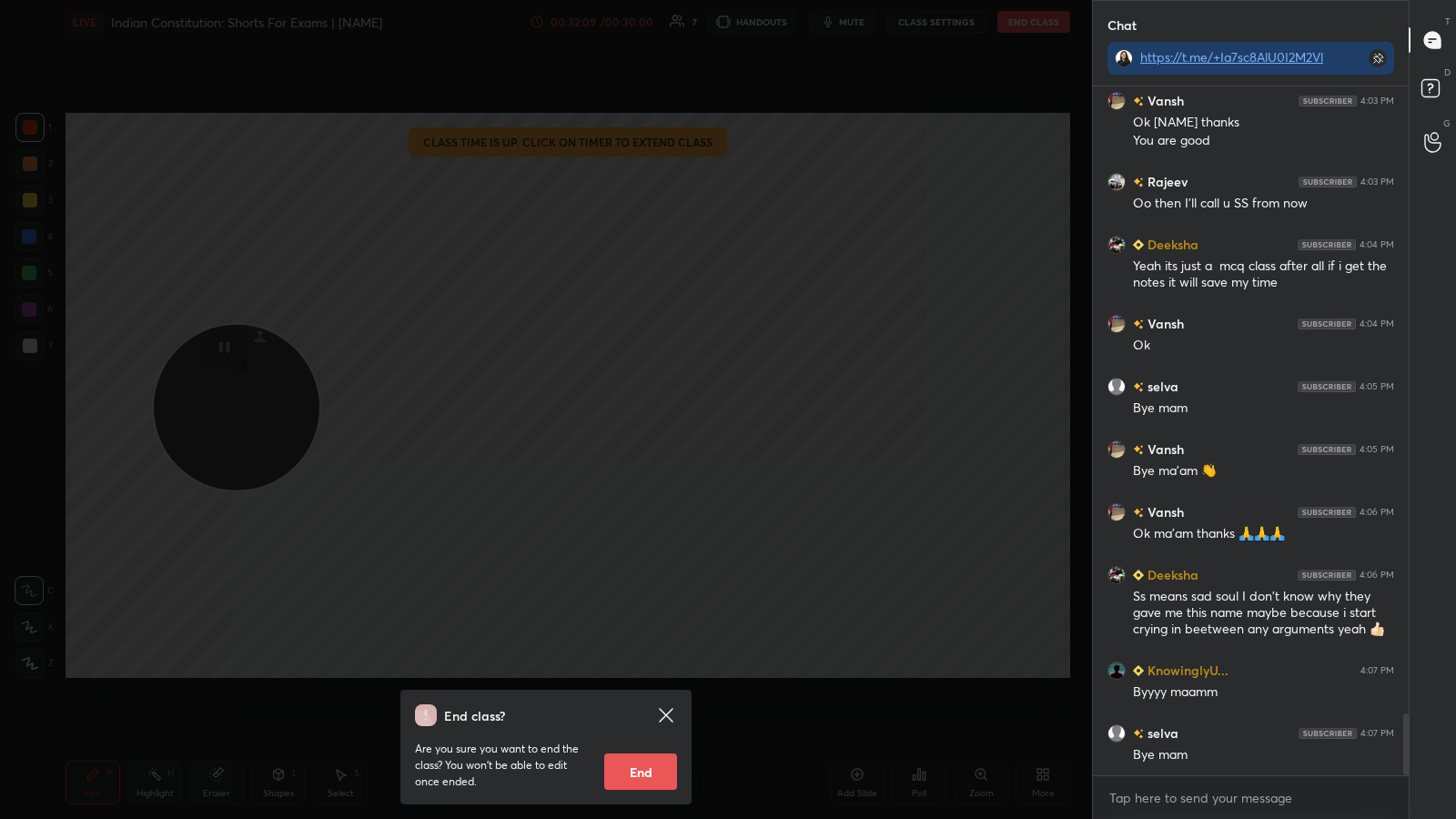 click on "End" at bounding box center [641, 772] 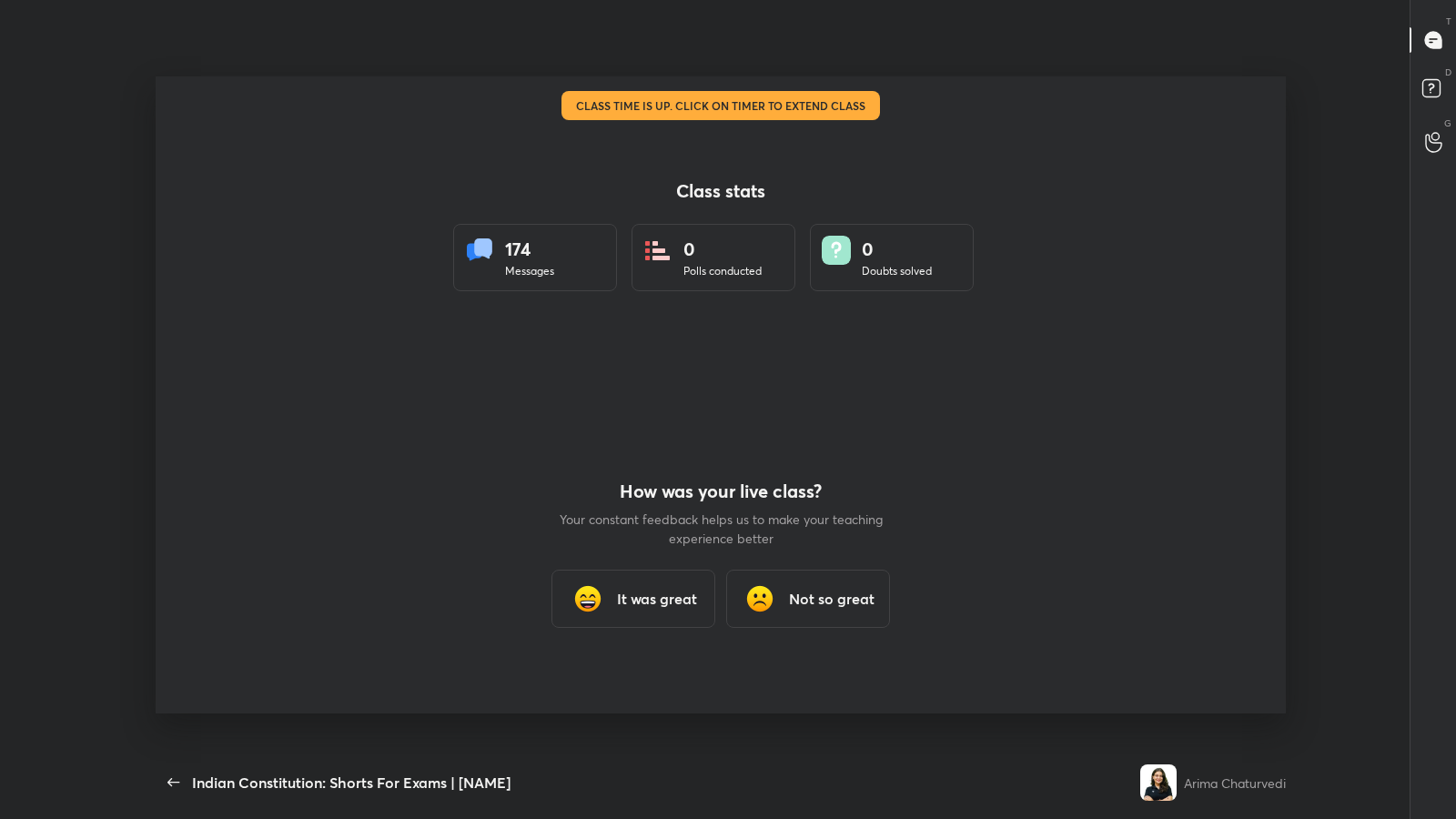 scroll, scrollTop: 90297, scrollLeft: 89853, axis: both 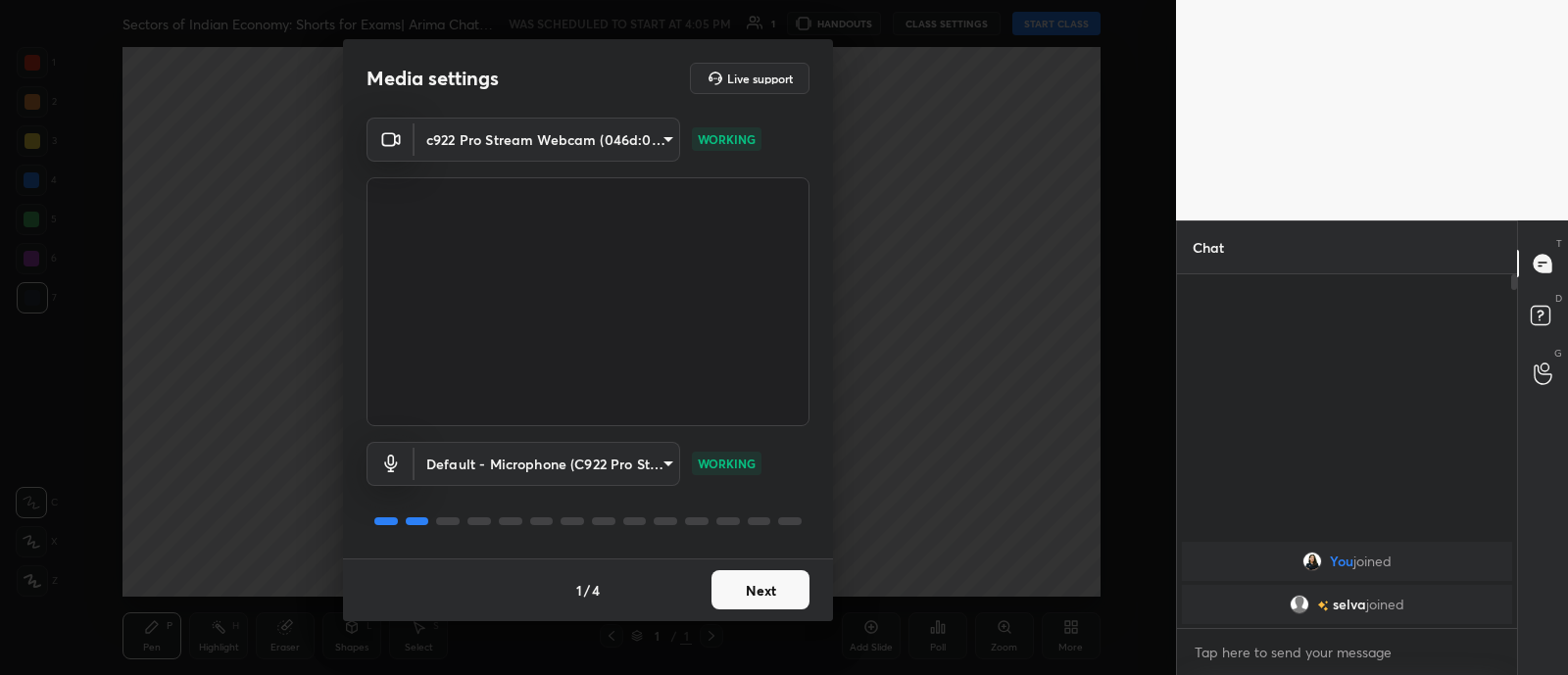 click on "Next" at bounding box center (760, 590) 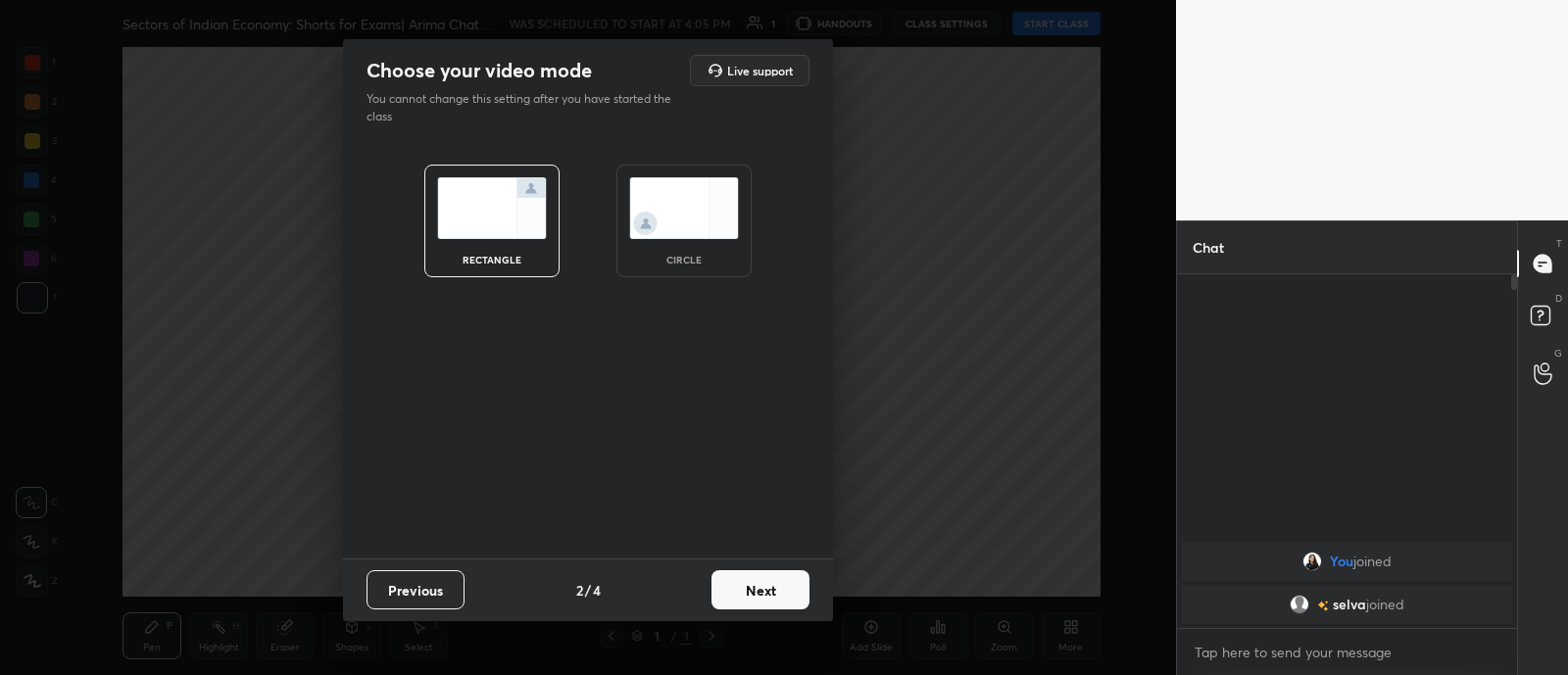 click at bounding box center [684, 208] 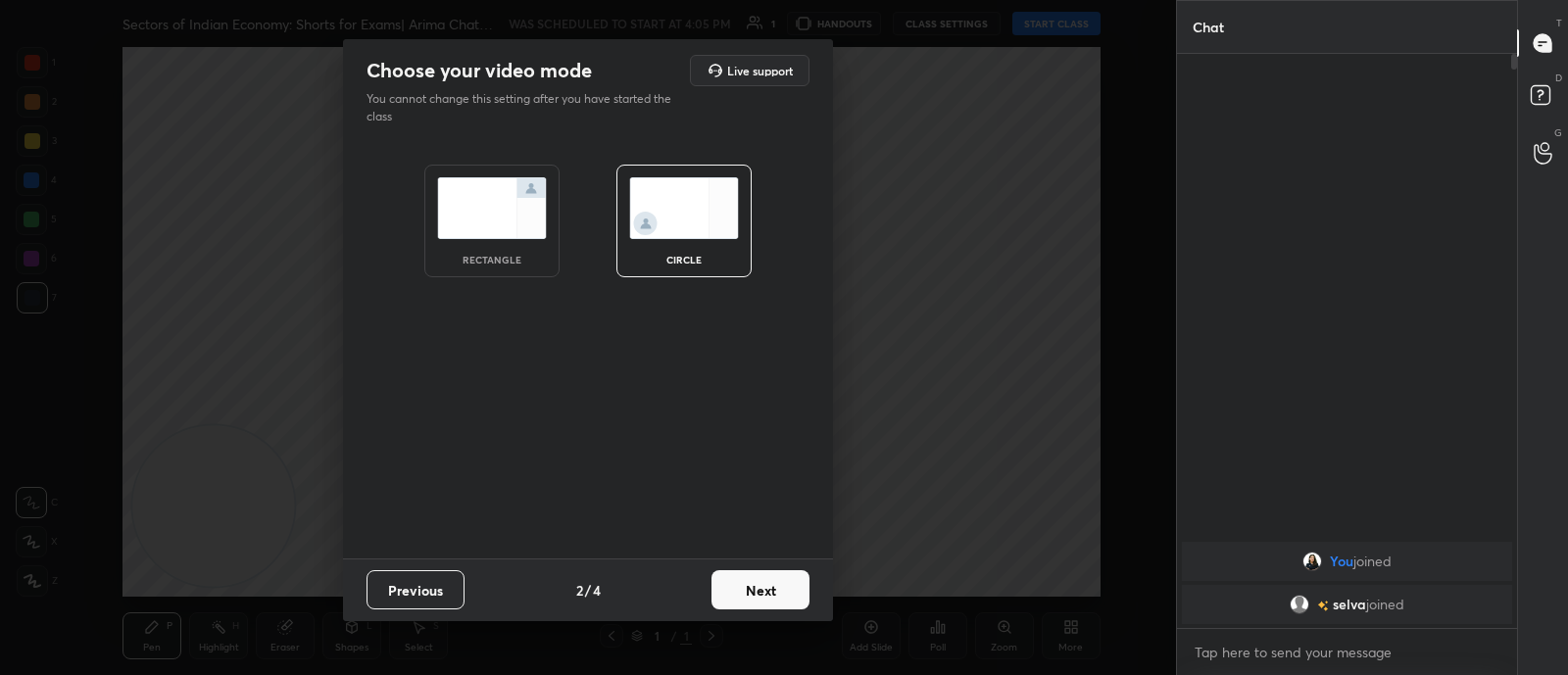 scroll, scrollTop: 5, scrollLeft: 6, axis: both 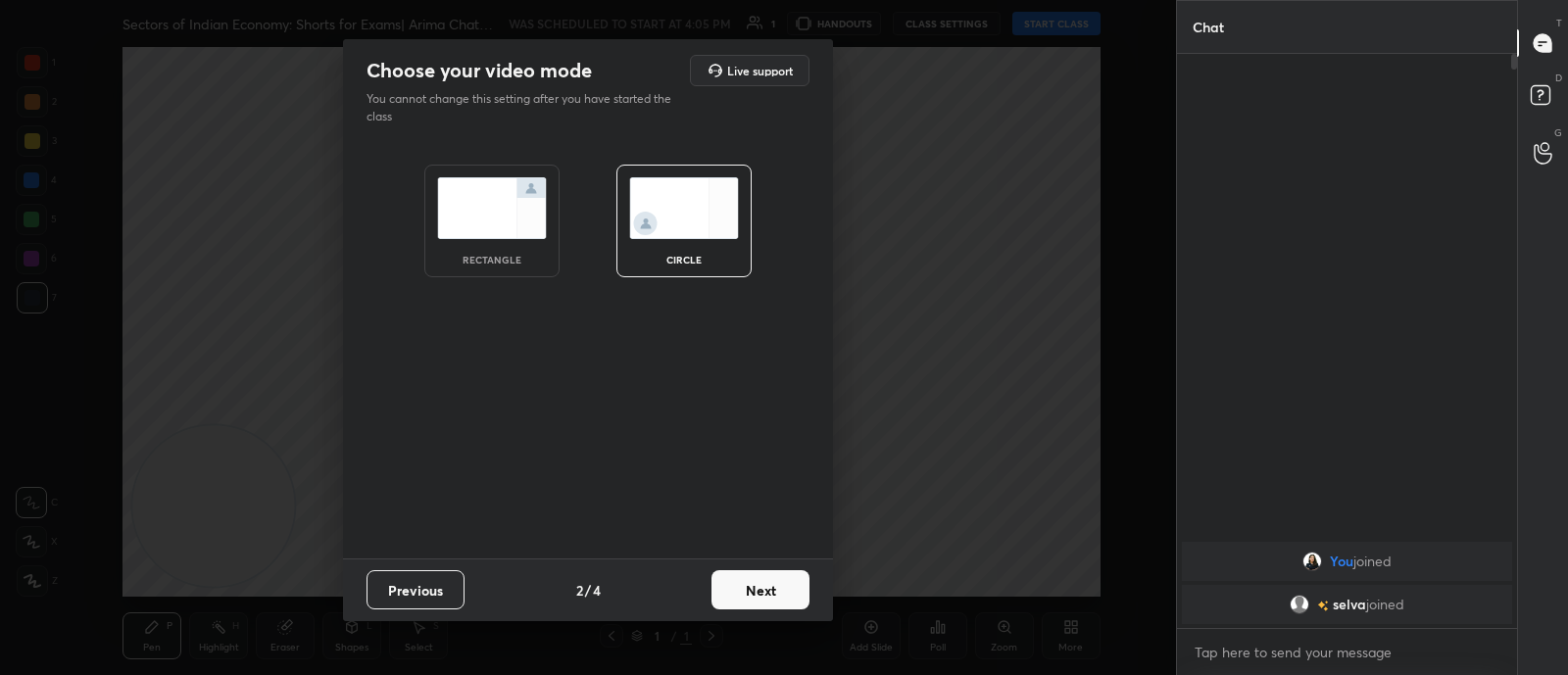 click on "Next" at bounding box center (760, 590) 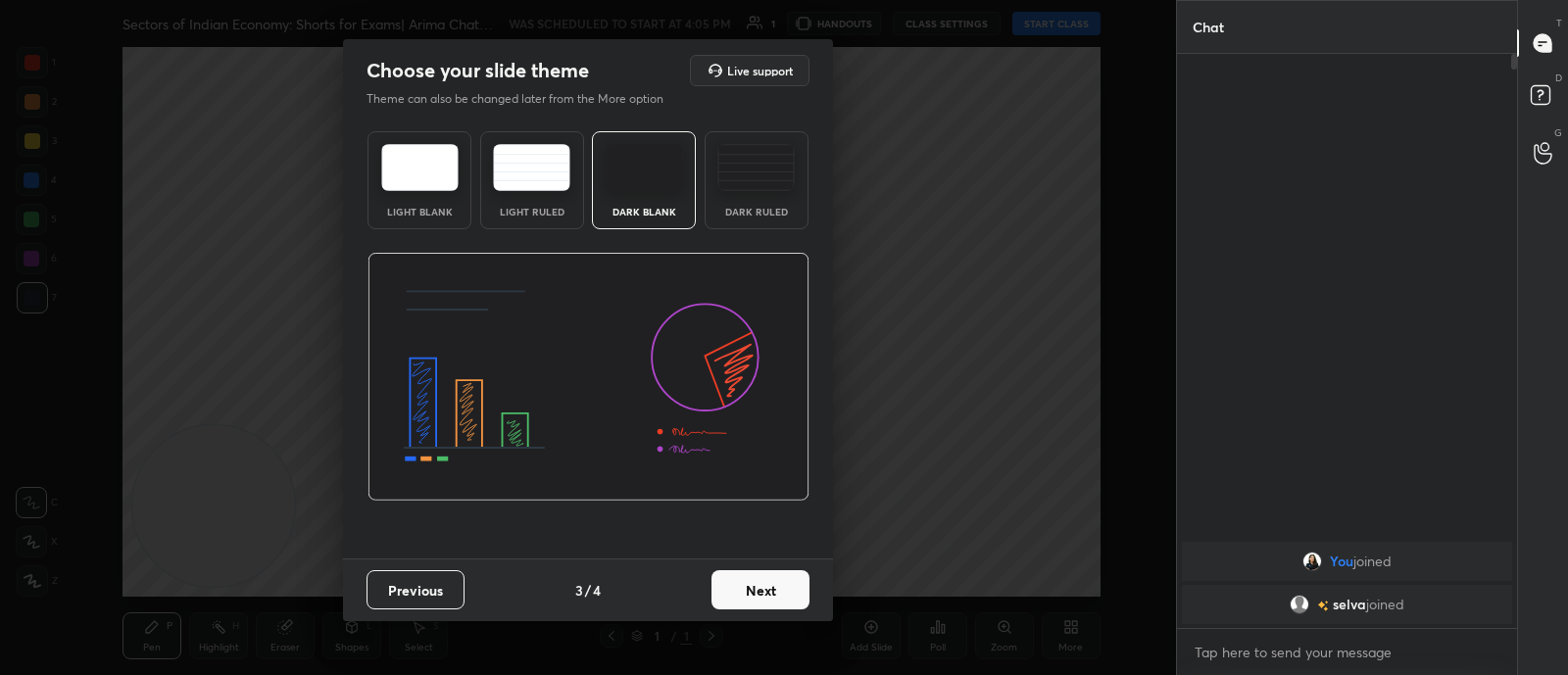 click on "Next" at bounding box center [760, 590] 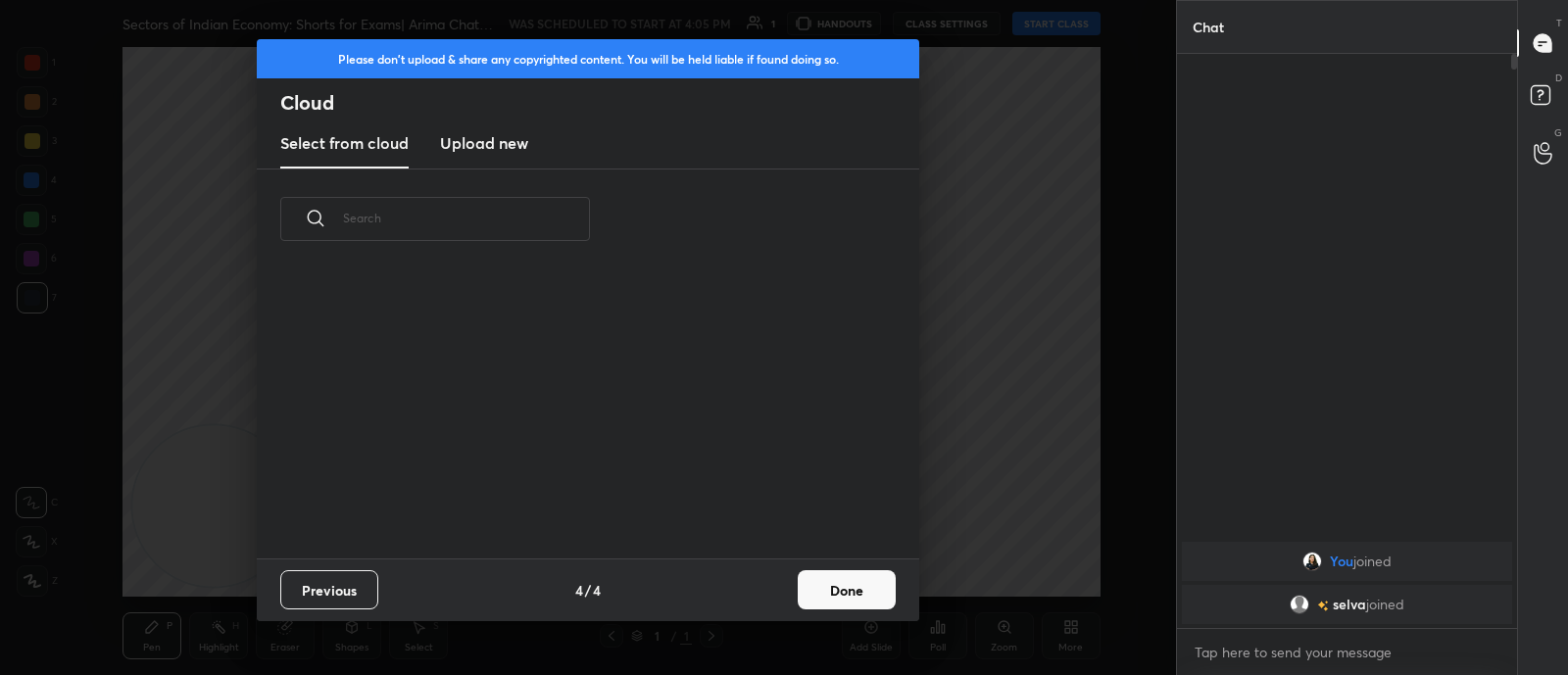 scroll, scrollTop: 195, scrollLeft: 629, axis: both 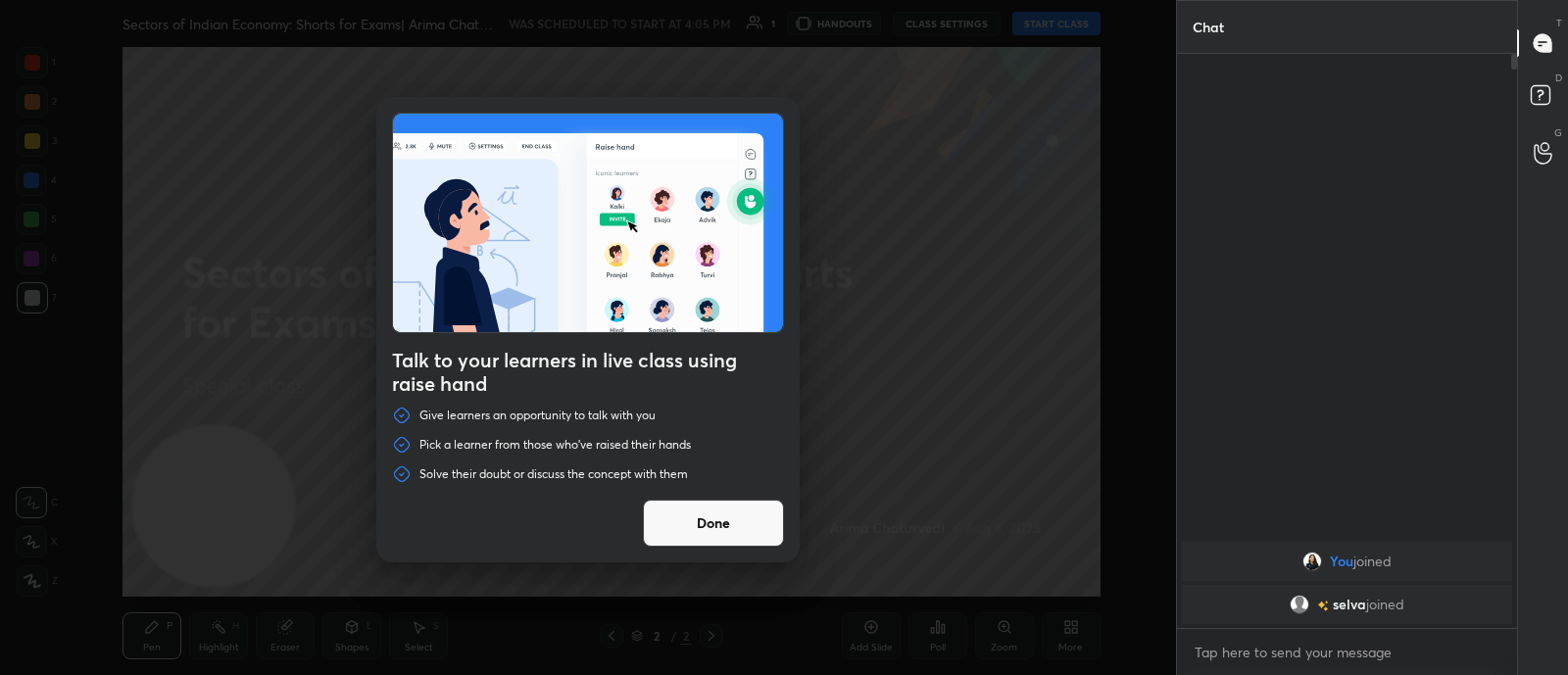 click on "Done" at bounding box center [713, 523] 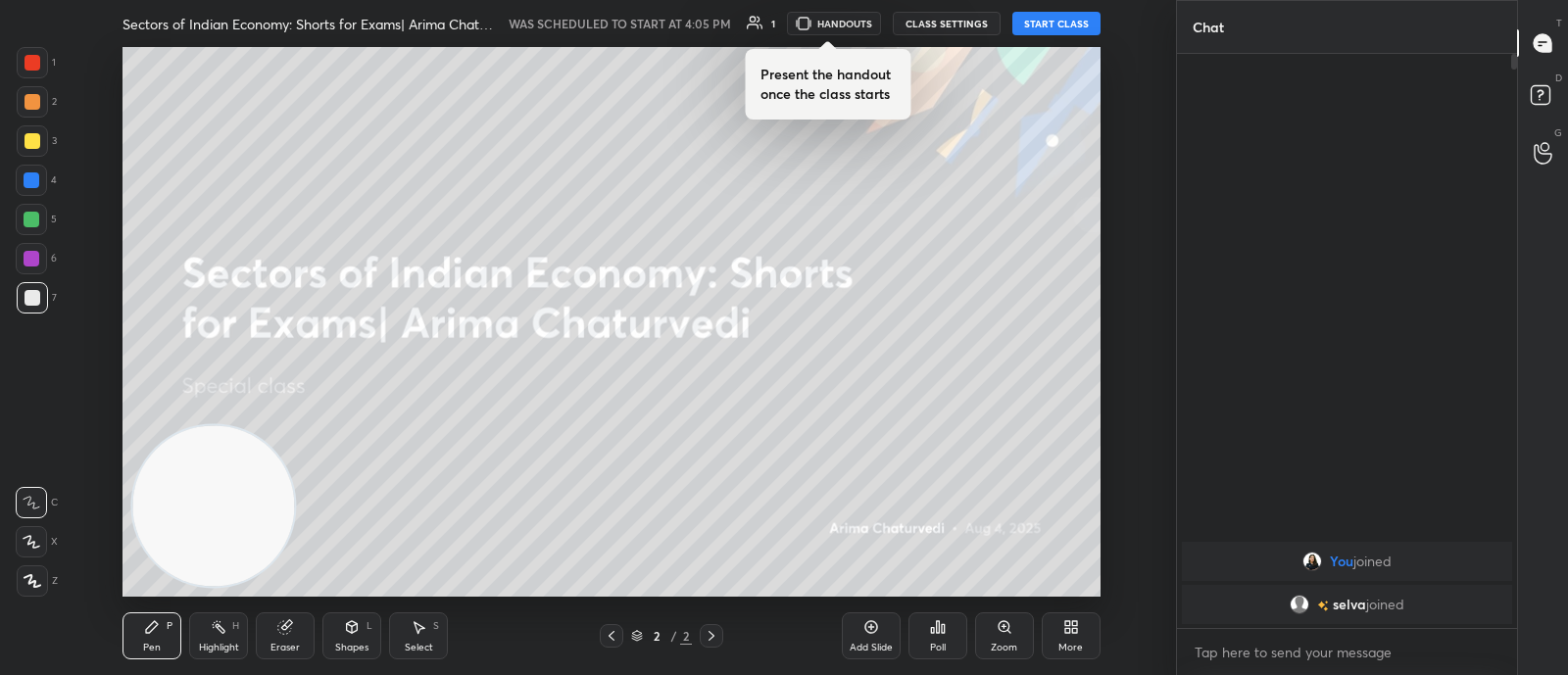 click on "START CLASS" at bounding box center (1056, 24) 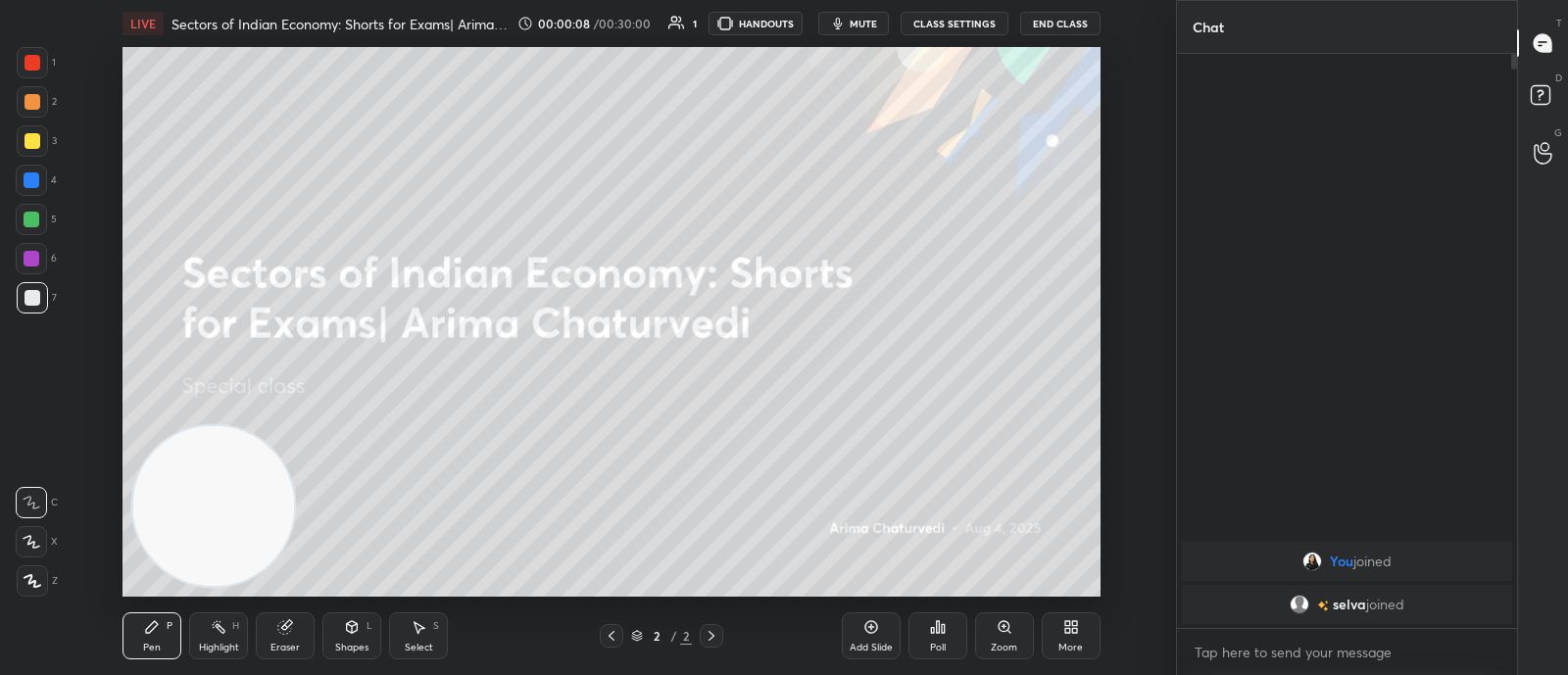 click on "mute" at bounding box center (863, 24) 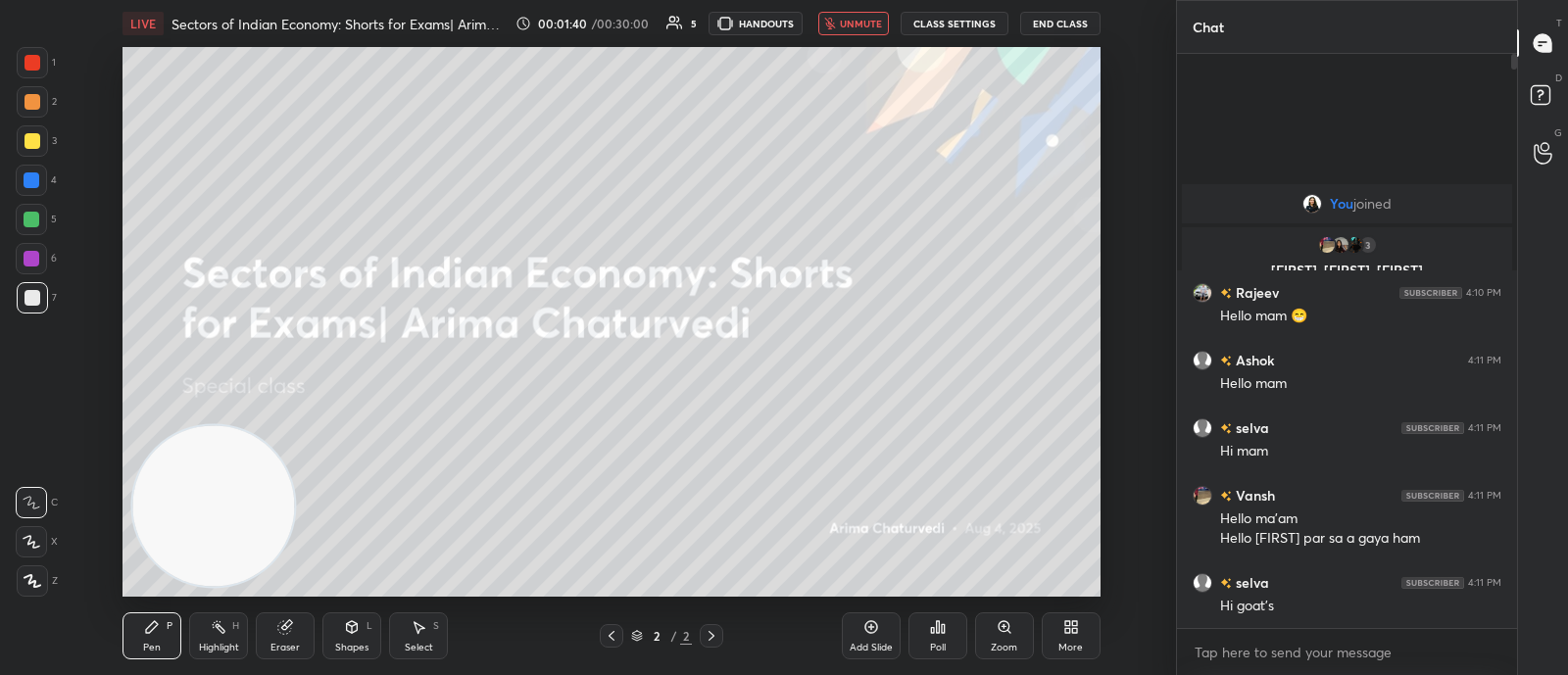 click on "unmute" at bounding box center (860, 24) 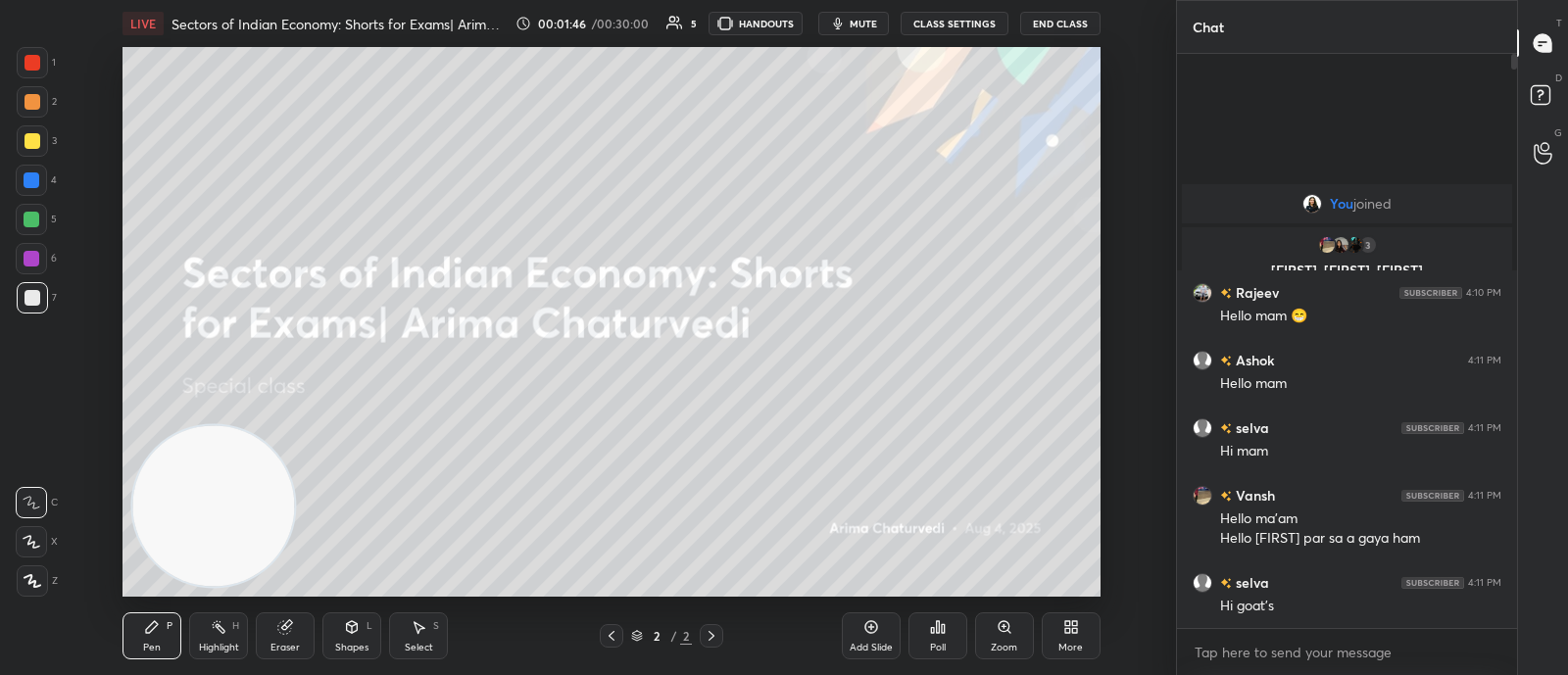 click on "More" at bounding box center [1071, 636] 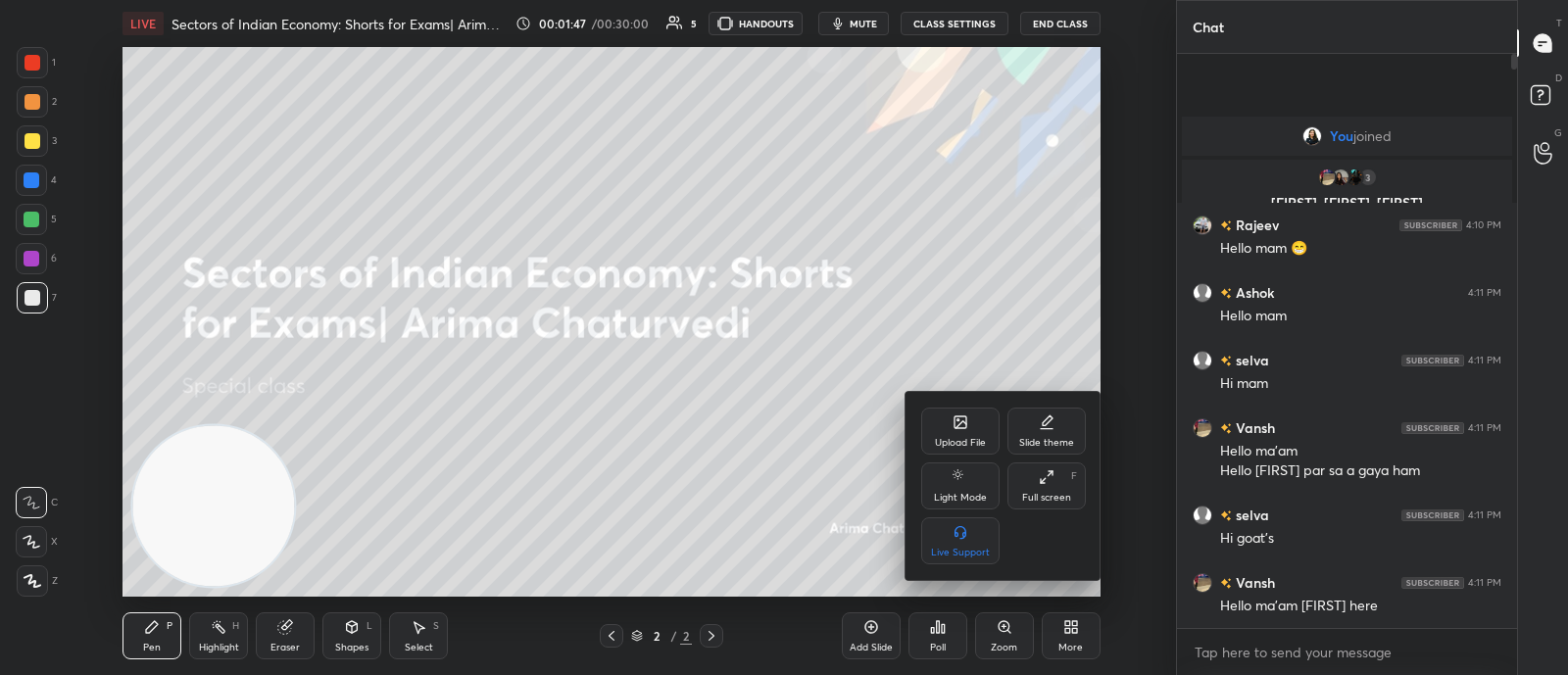 click on "Upload File" at bounding box center [960, 431] 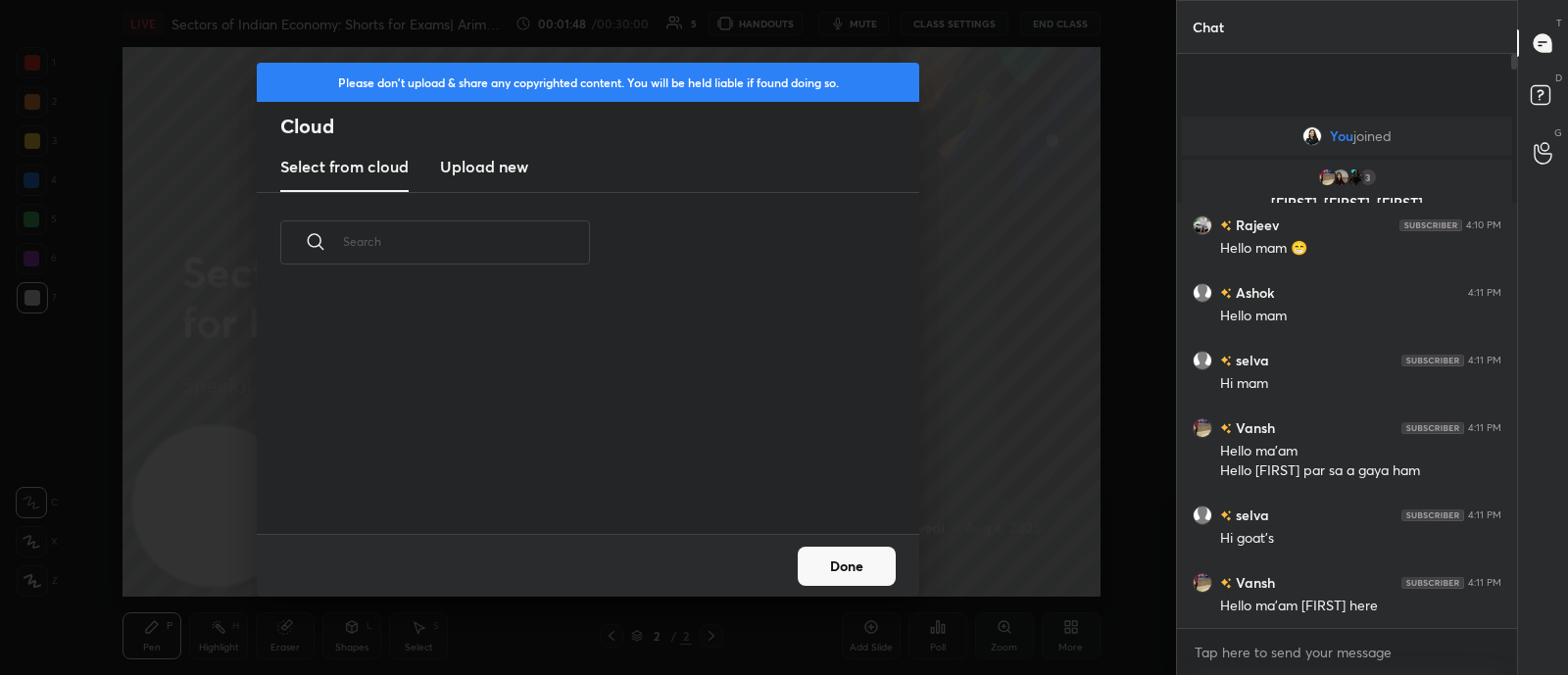 scroll, scrollTop: 6, scrollLeft: 11, axis: both 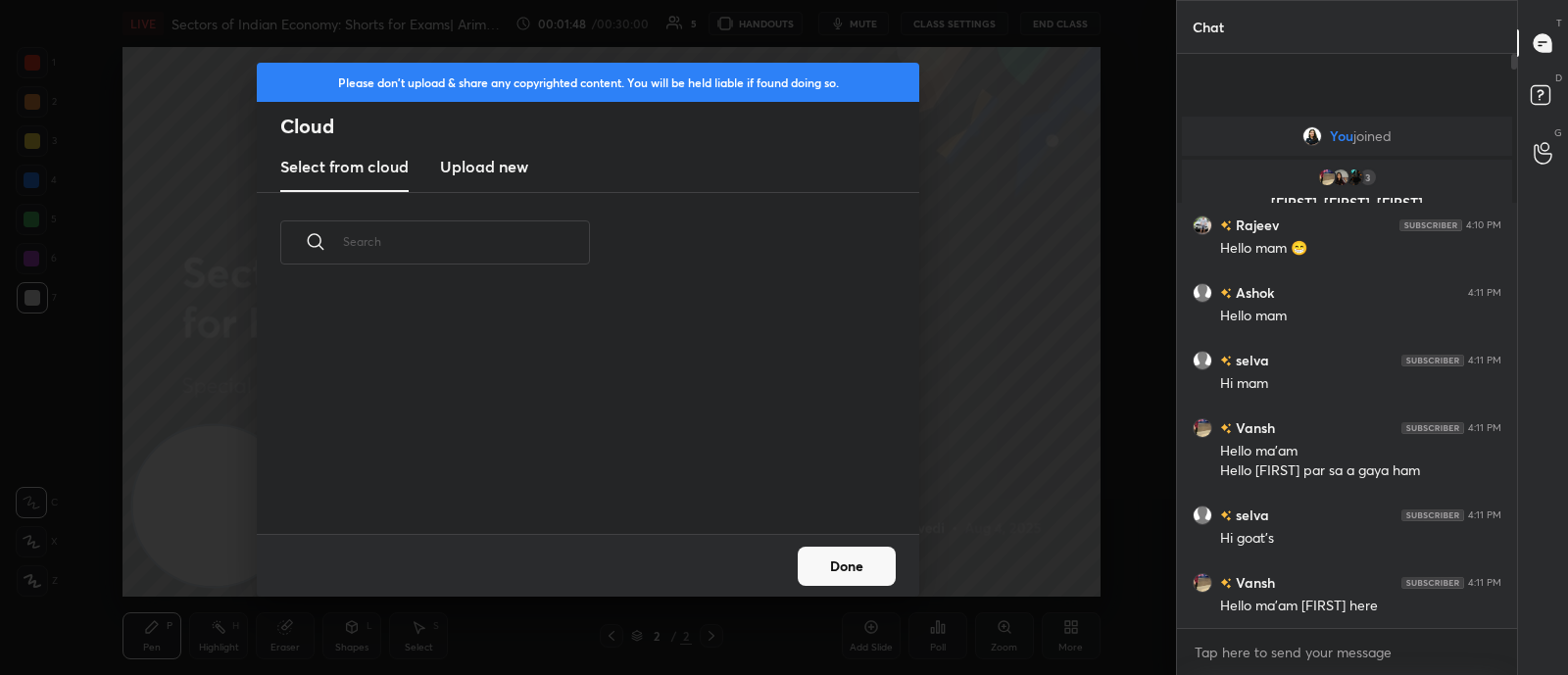click on "Upload new" at bounding box center [484, 167] 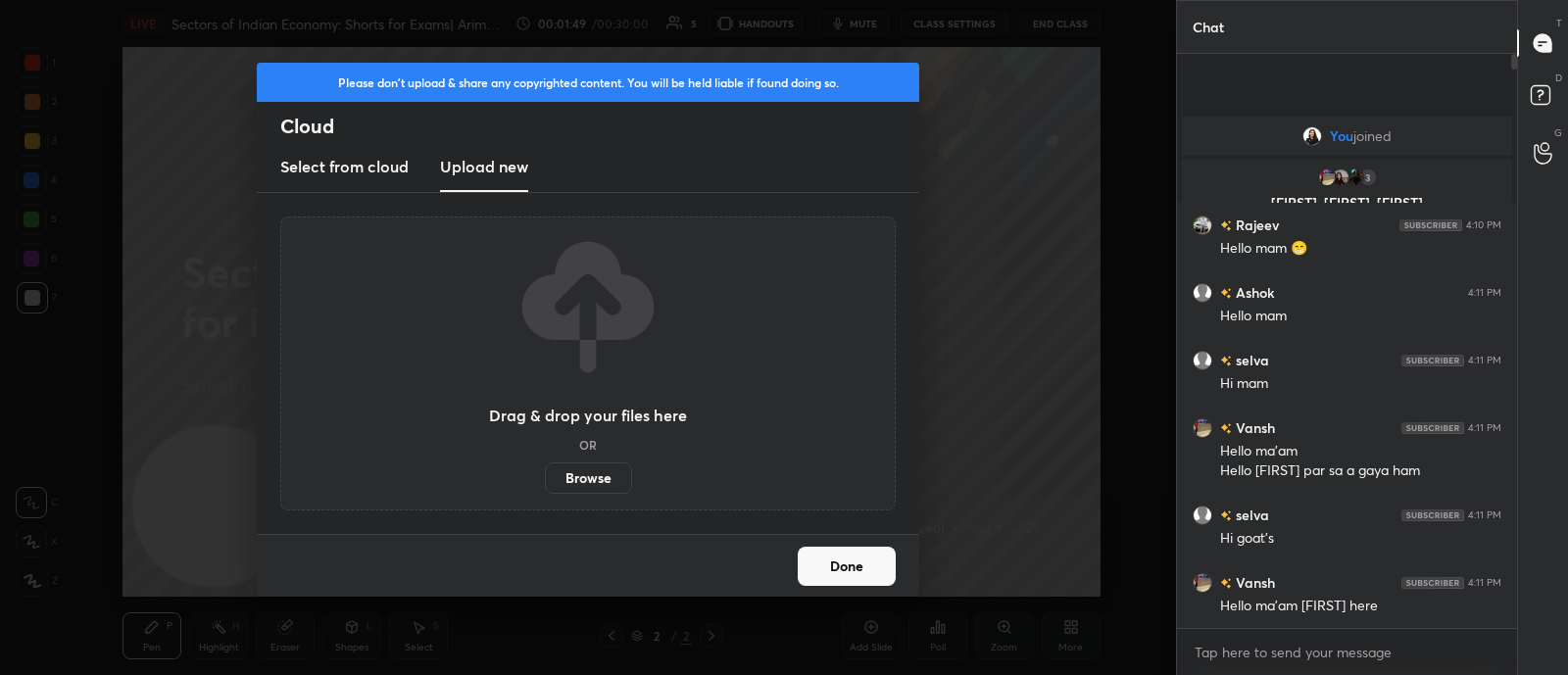 click on "Browse" at bounding box center (588, 478) 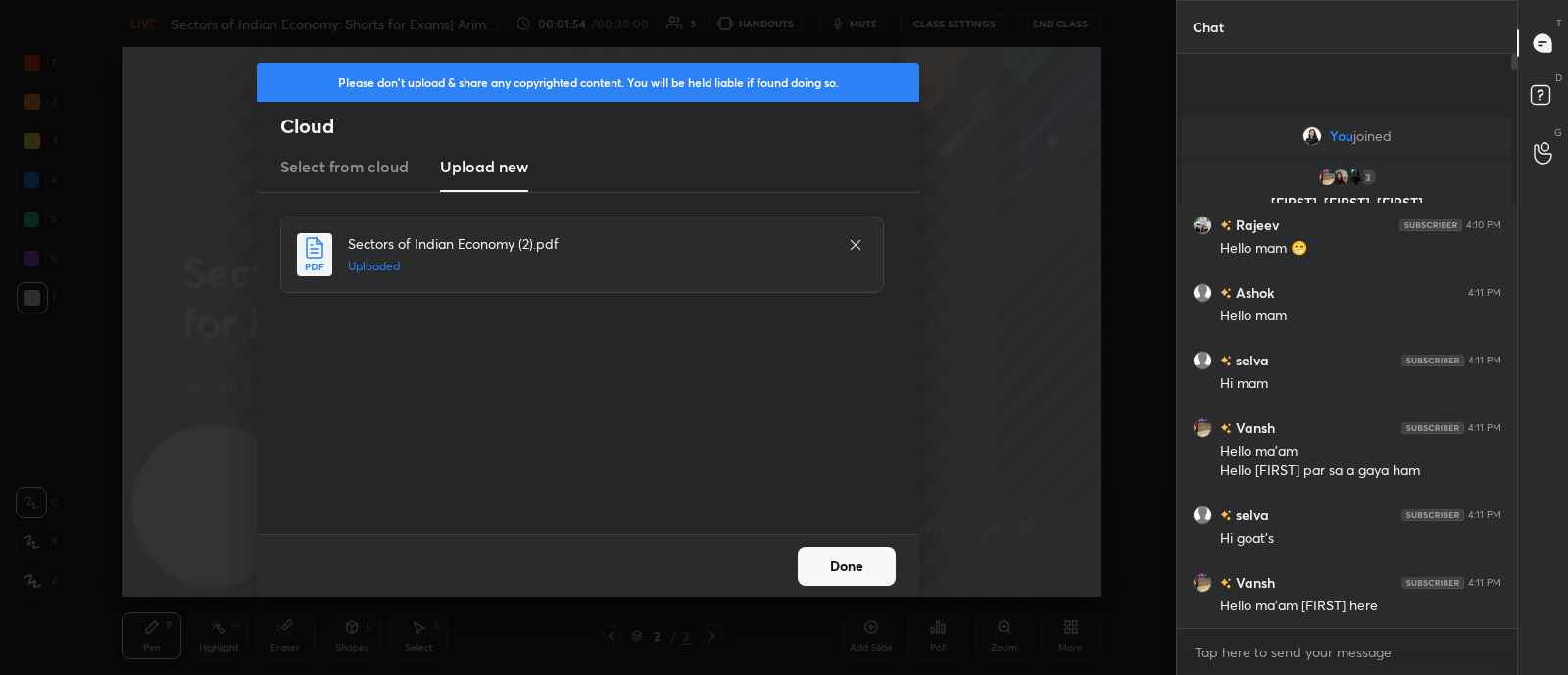 click on "Done" at bounding box center (847, 566) 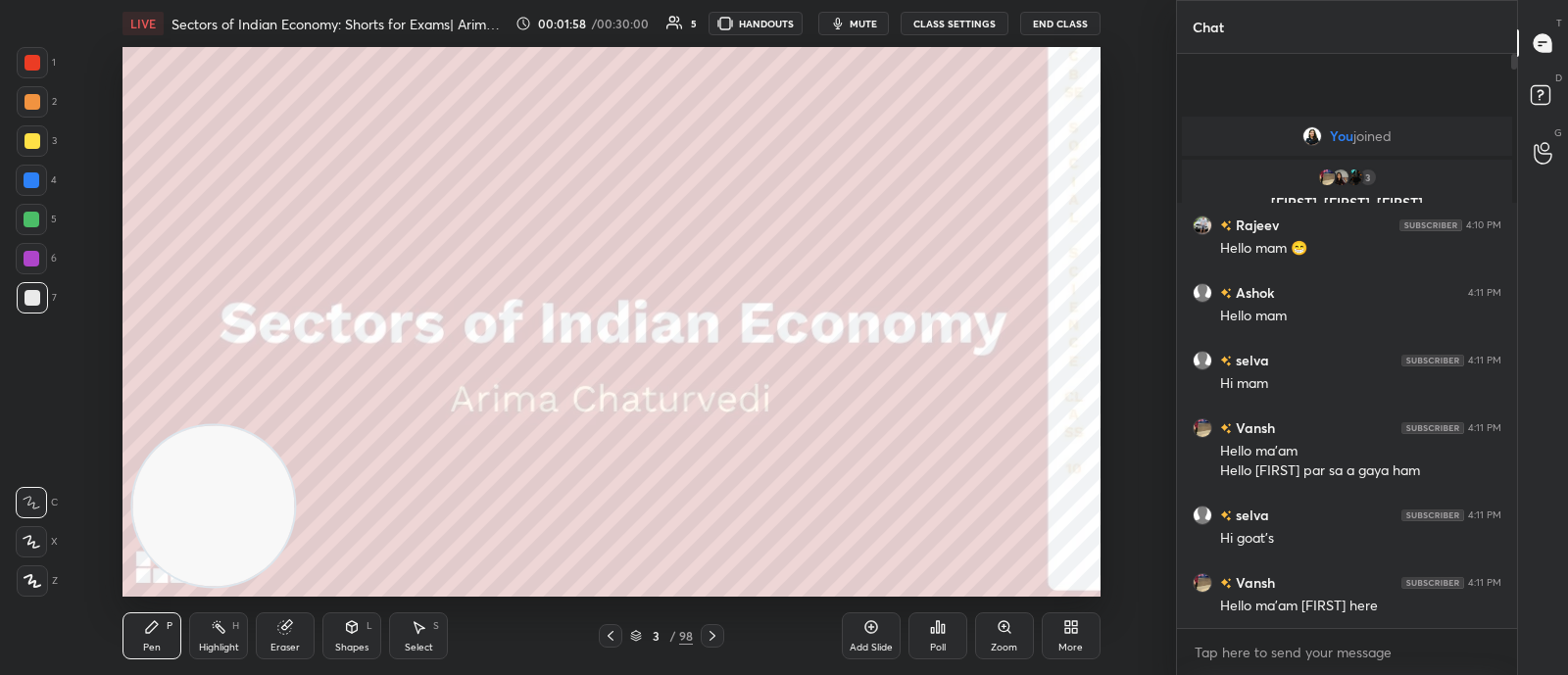 click on "3" at bounding box center [36, 141] 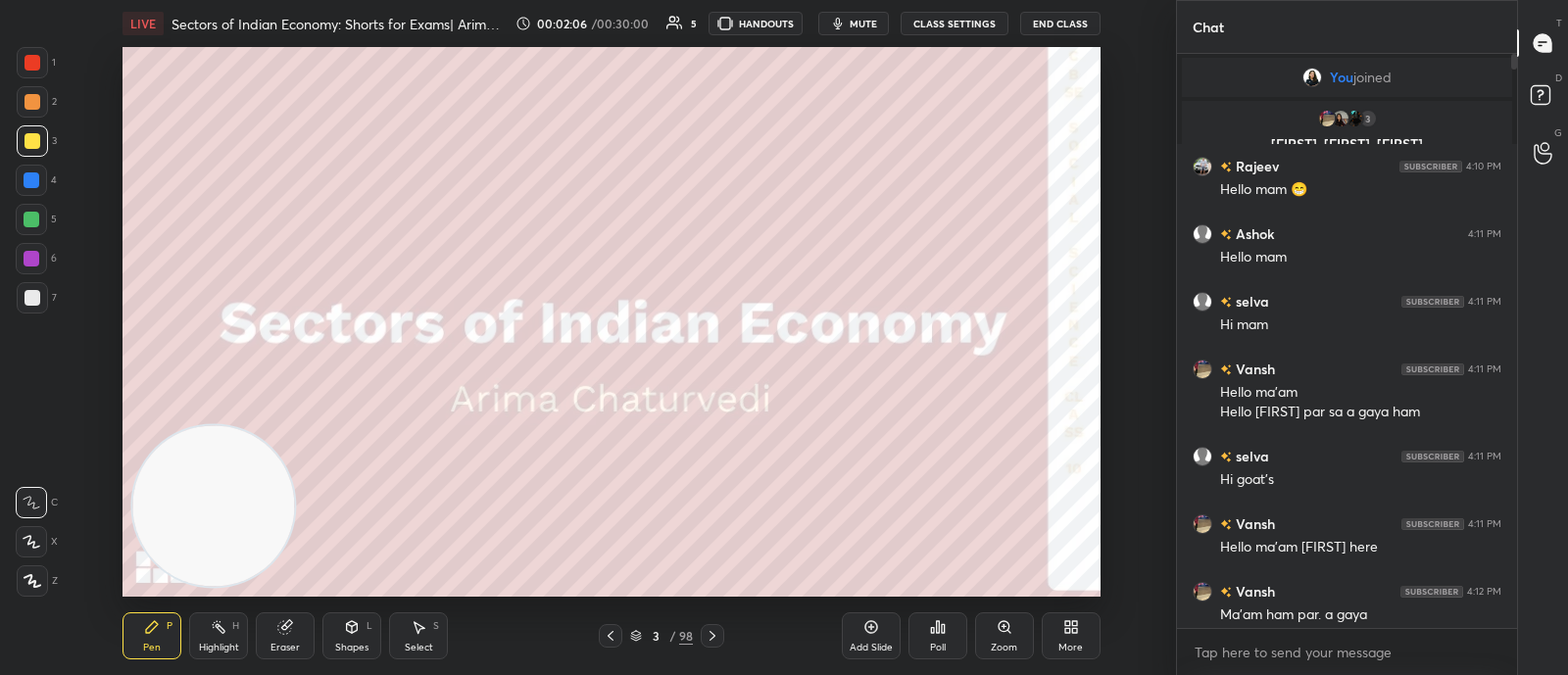 scroll, scrollTop: 9, scrollLeft: 0, axis: vertical 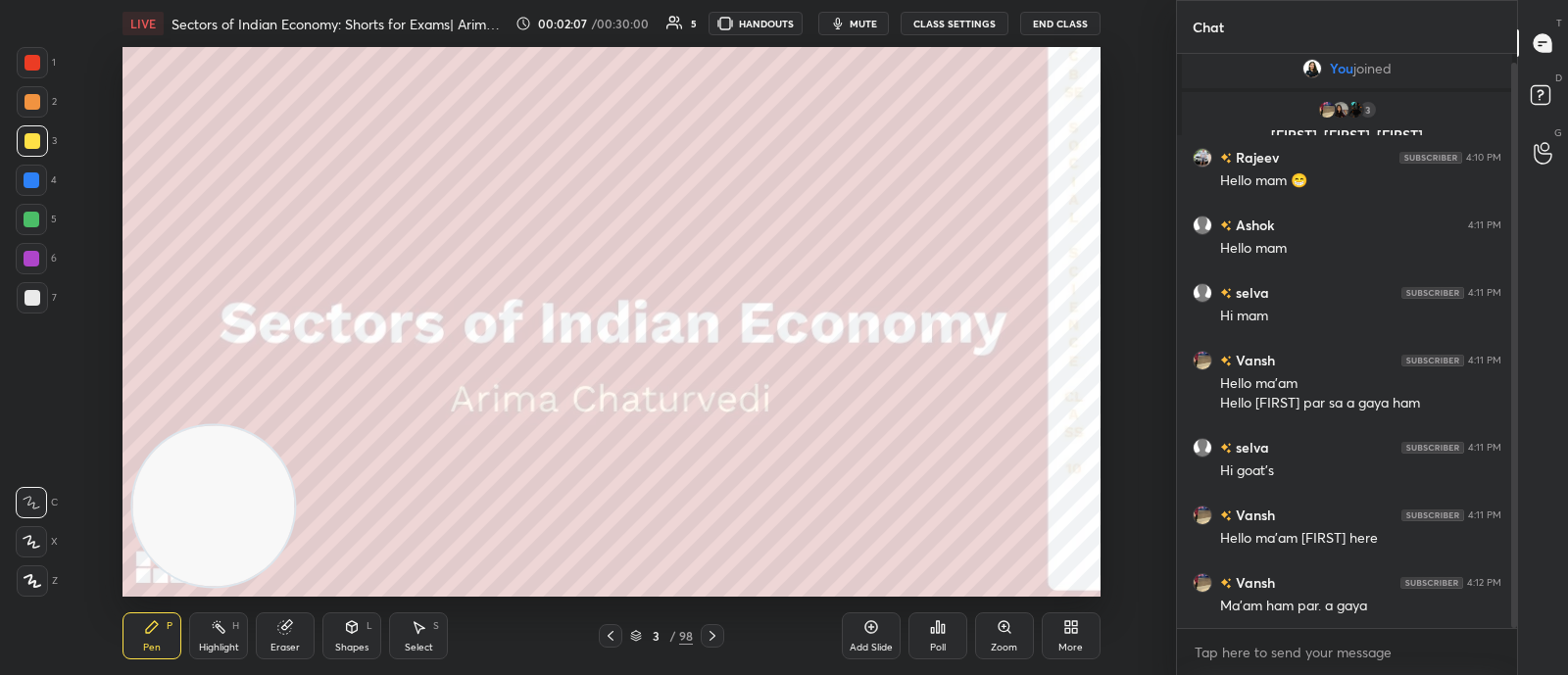 click on "More" at bounding box center (1071, 636) 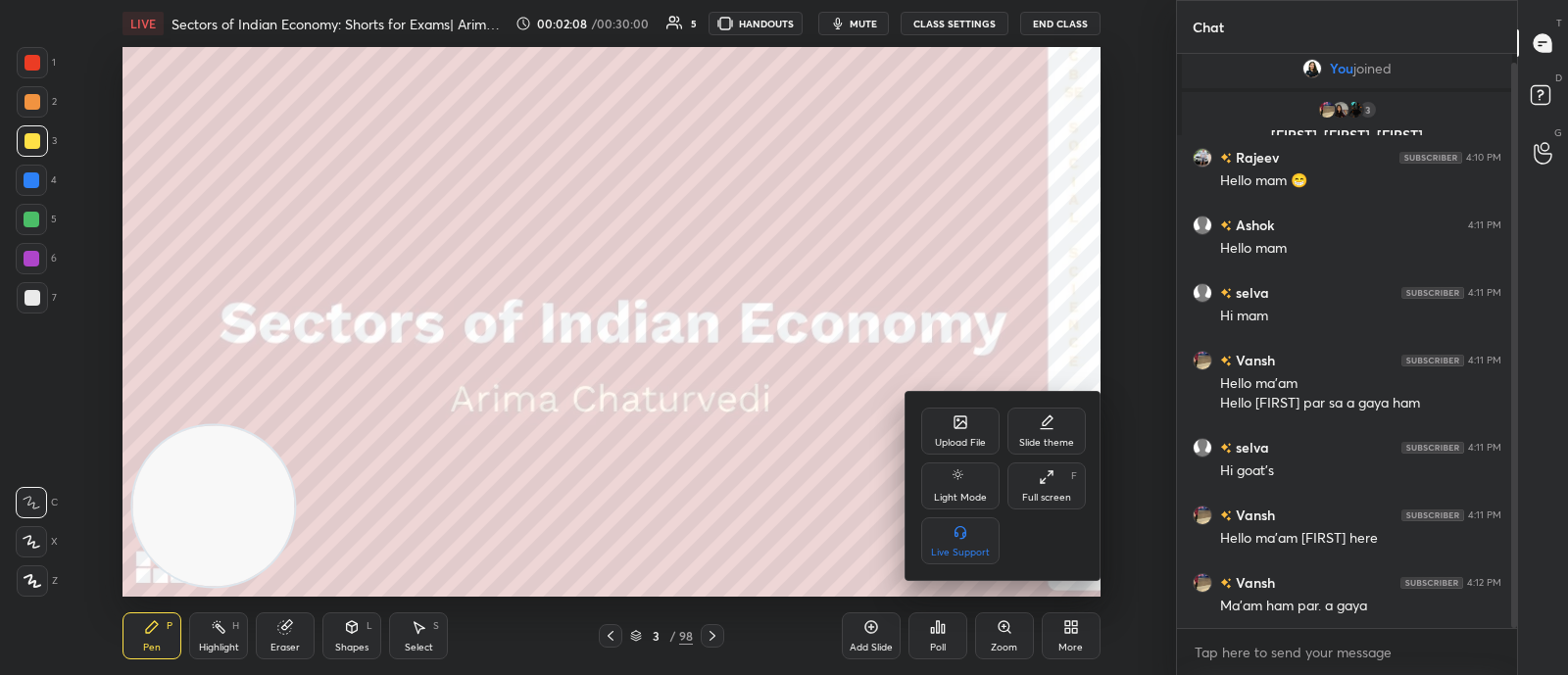 click at bounding box center (784, 337) 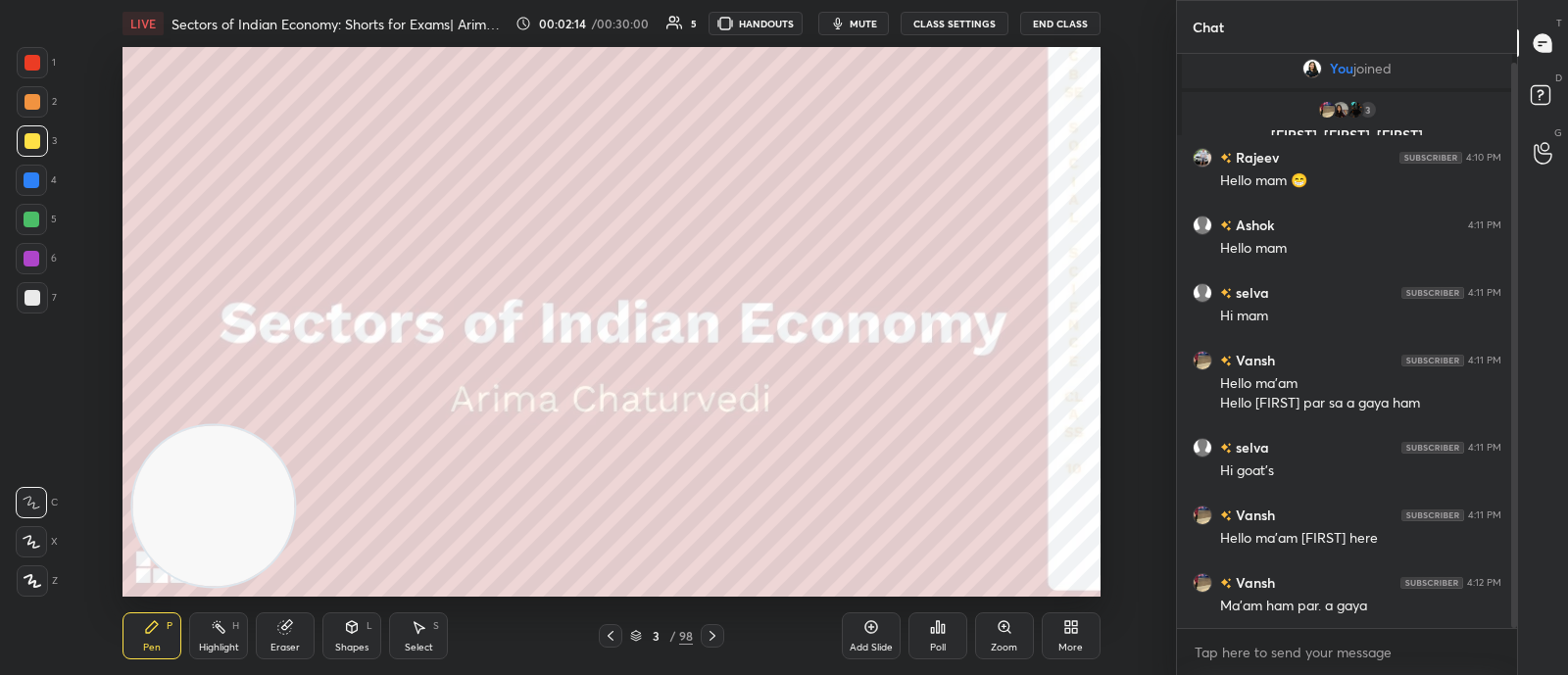 click on "1 2 3 4 5 6 7 C X Z C X Z E E Erase all   H H LIVE Sectors of Indian Economy: Shorts for Exams| Arima Chaturvedi 00:02:14 /  00:30:00 5 HANDOUTS mute CLASS SETTINGS End Class Setting up your live class Poll for   secs No correct answer Start poll Back Sectors of Indian Economy: Shorts for Exams| Arima Chaturvedi Arima Chaturvedi Pen P Highlight H Eraser Shapes L Select S 3 / 98 Add Slide Poll Zoom More Chat You  joined 3 [FIRST], [FIRST], [FIRST] &  3 others  joined [FIRST] 4:10 PM Hello mam 😁 [FIRST] 4:11 PM Hello mam [FIRST] 4:11 PM Hi mam [FIRST] 4:11 PM Hello ma'am Hello [FIRST] par sa a gaya ham [FIRST] 4:11 PM Hi goat's [FIRST] 4:11 PM Hello ma'am [FIRST] here [FIRST] 4:12 PM Ma'am ham par. a gaya JUMP TO LATEST Enable hand raising Enable raise hand to speak to learners. Once enabled, chat will be turned off temporarily. Enable x   introducing Raise a hand with a doubt Now learners can raise their hand along with a doubt  How it works? Doubts asked by learners will show up here NEW DOUBTS ASKED Can't raise hand Got it T" at bounding box center (784, 337) 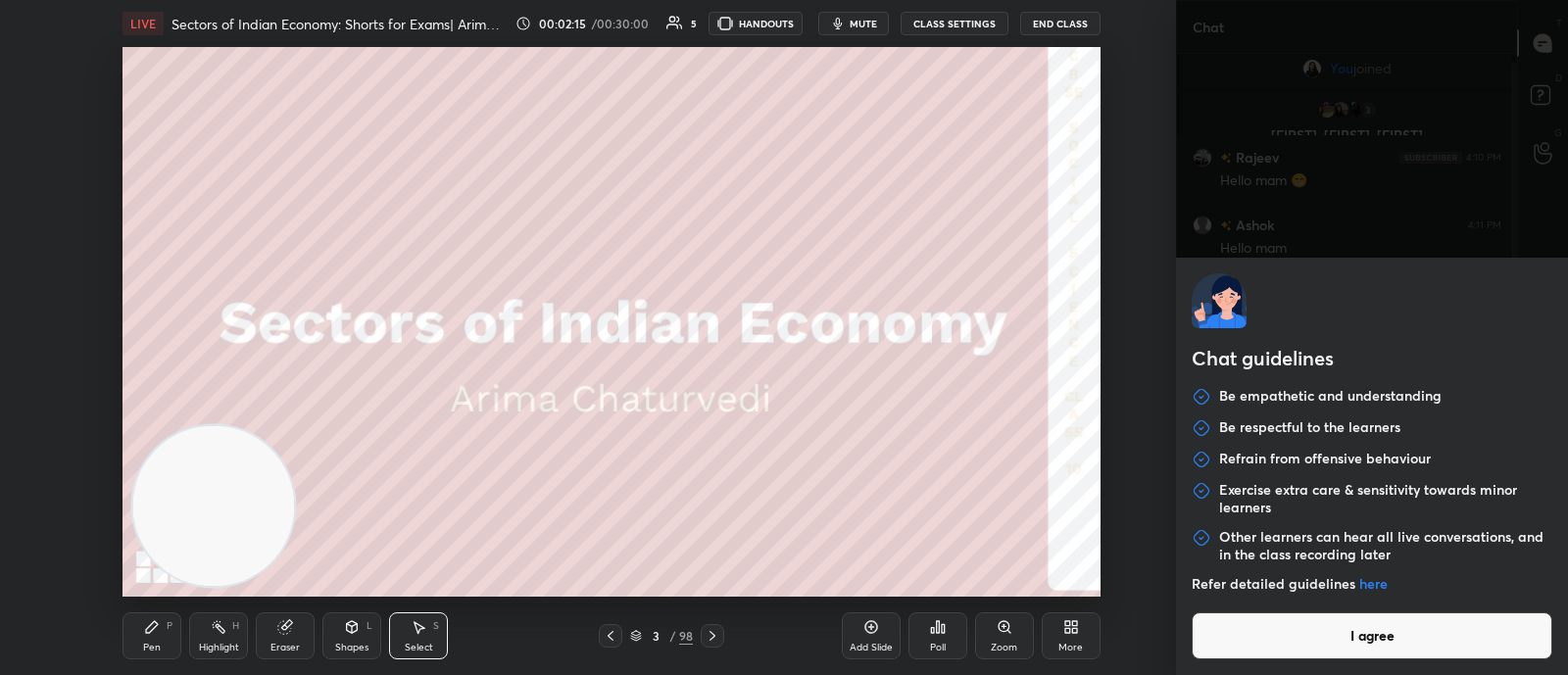 click on "I agree" at bounding box center [1372, 636] 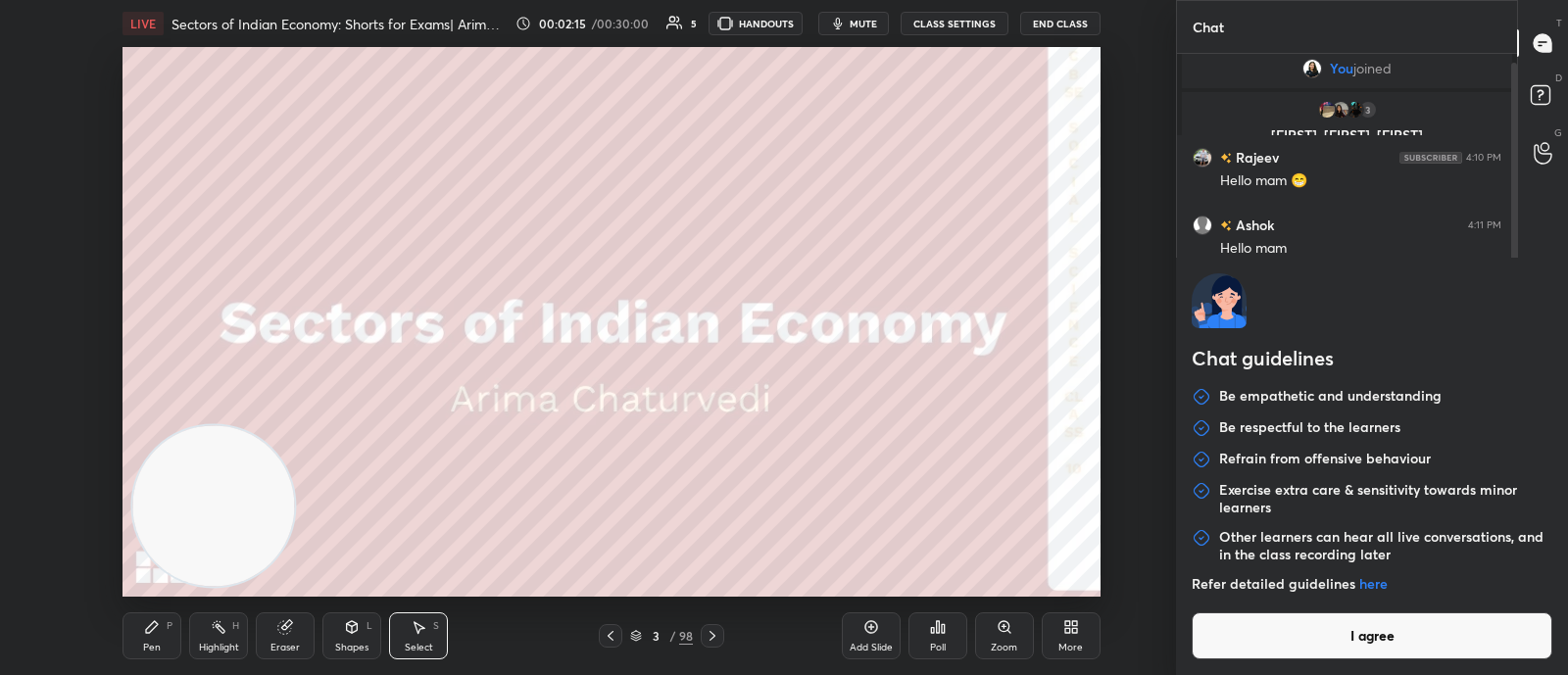 type on "x" 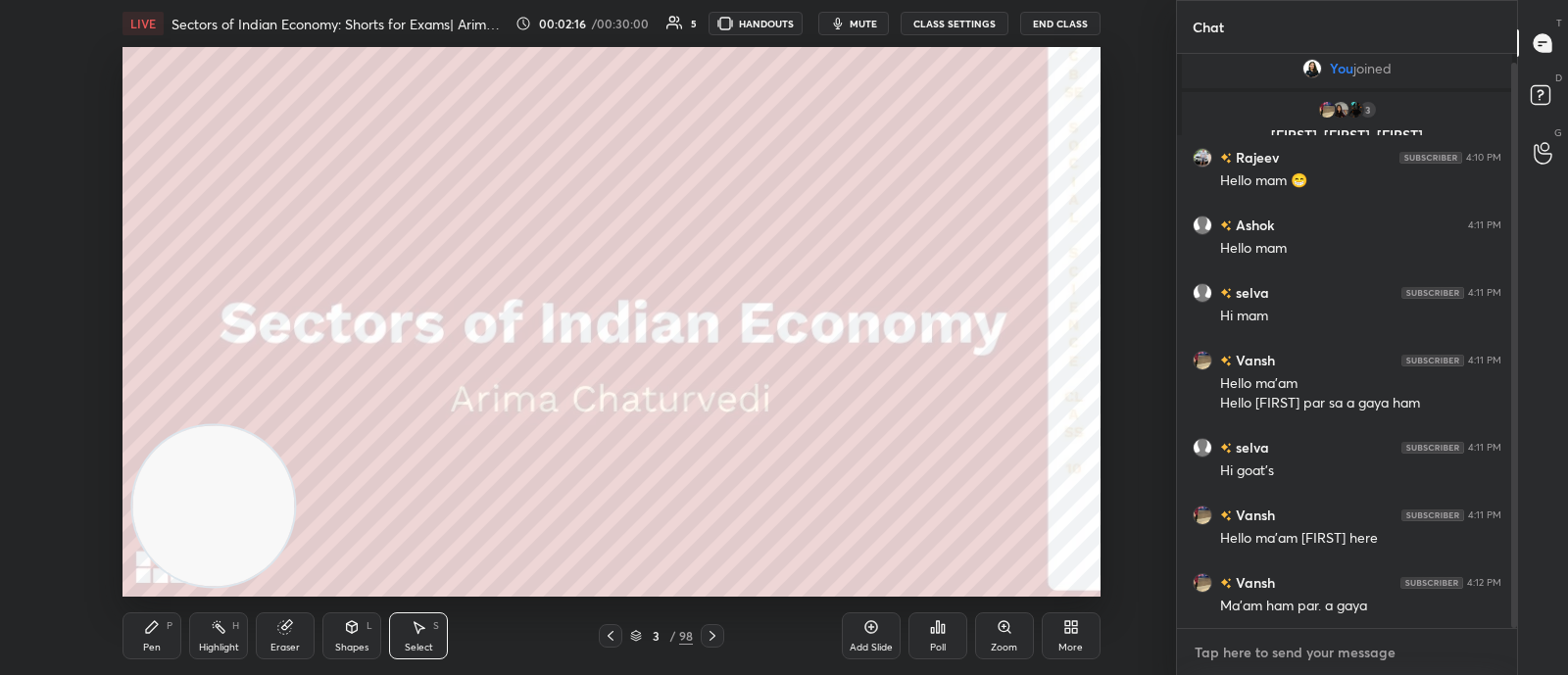 paste on "https://t.me/+Ia7sc8AlU0I2M2Vl" 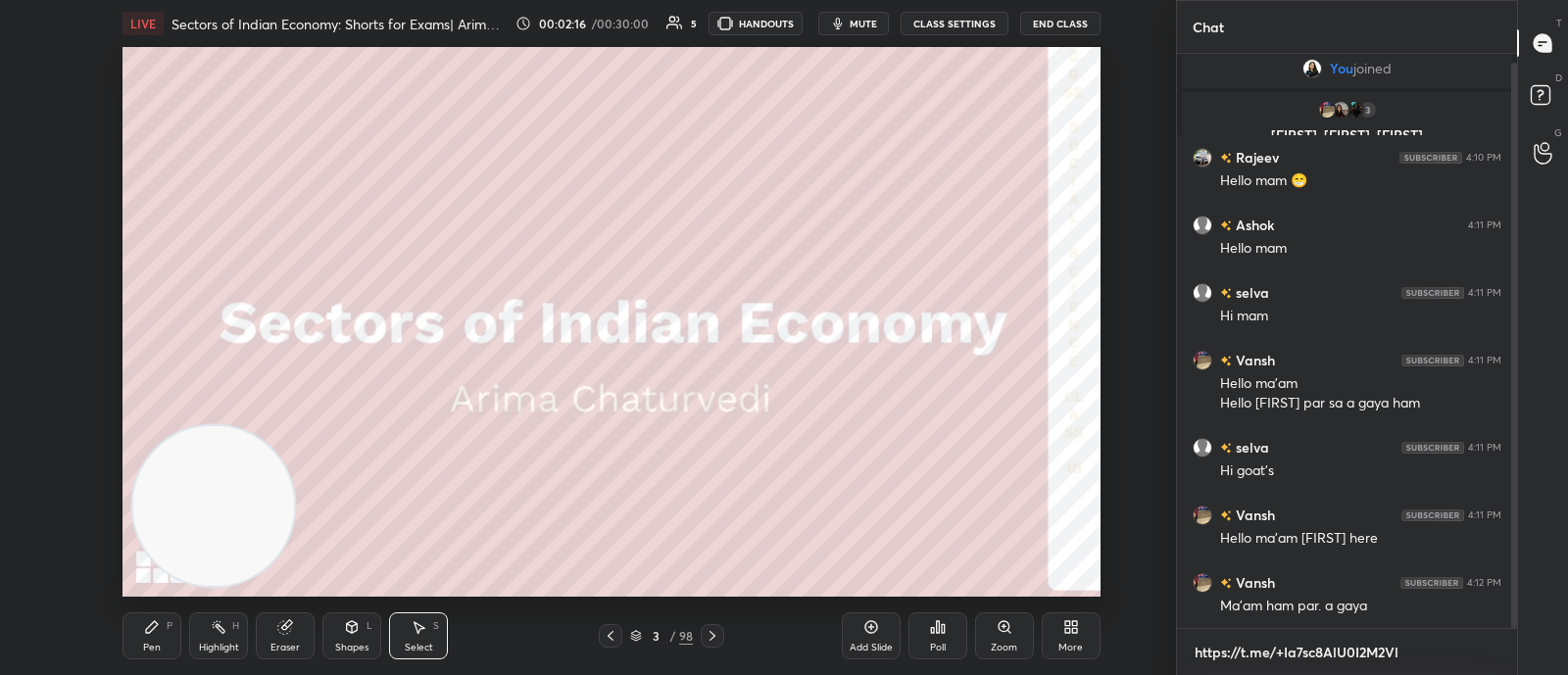 scroll, scrollTop: 562, scrollLeft: 333, axis: both 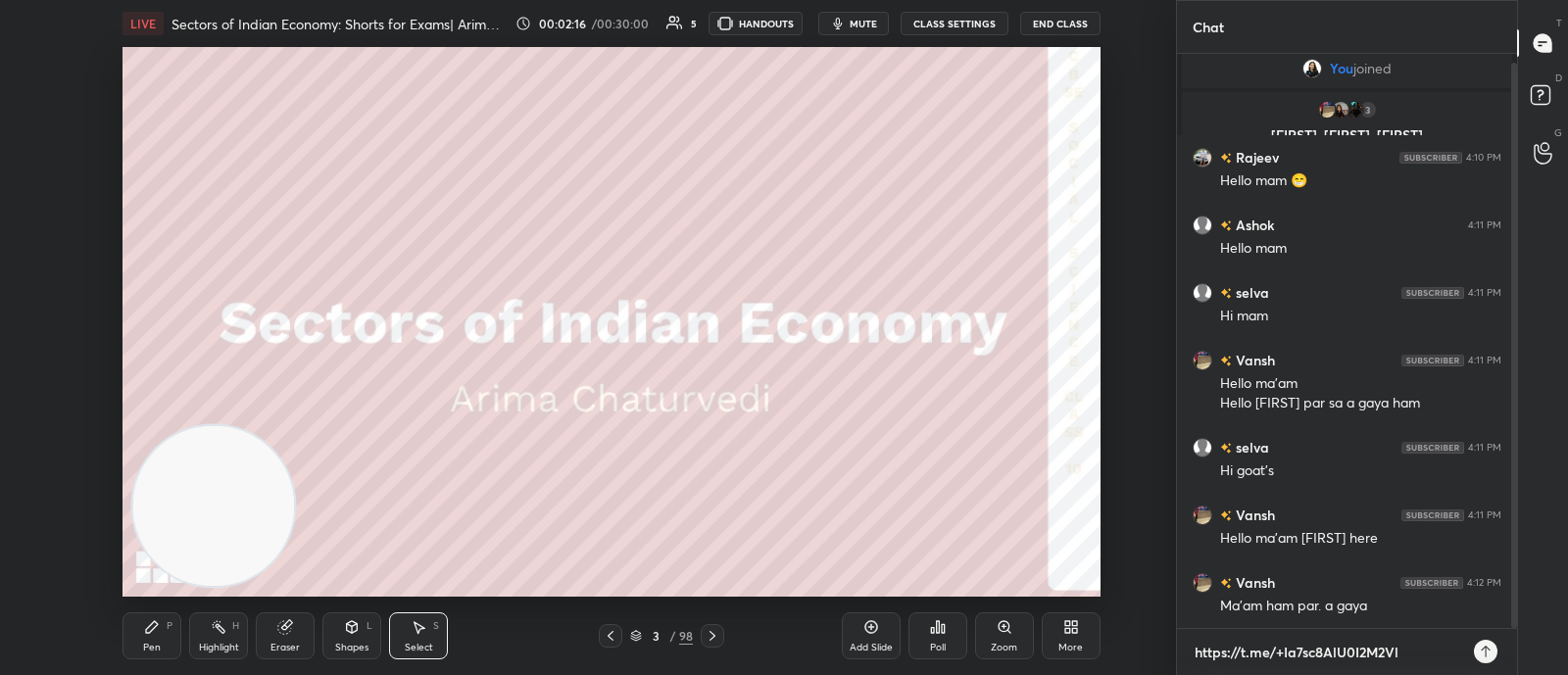 type on "https://t.me/+Ia7sc8AlU0I2M2Vl" 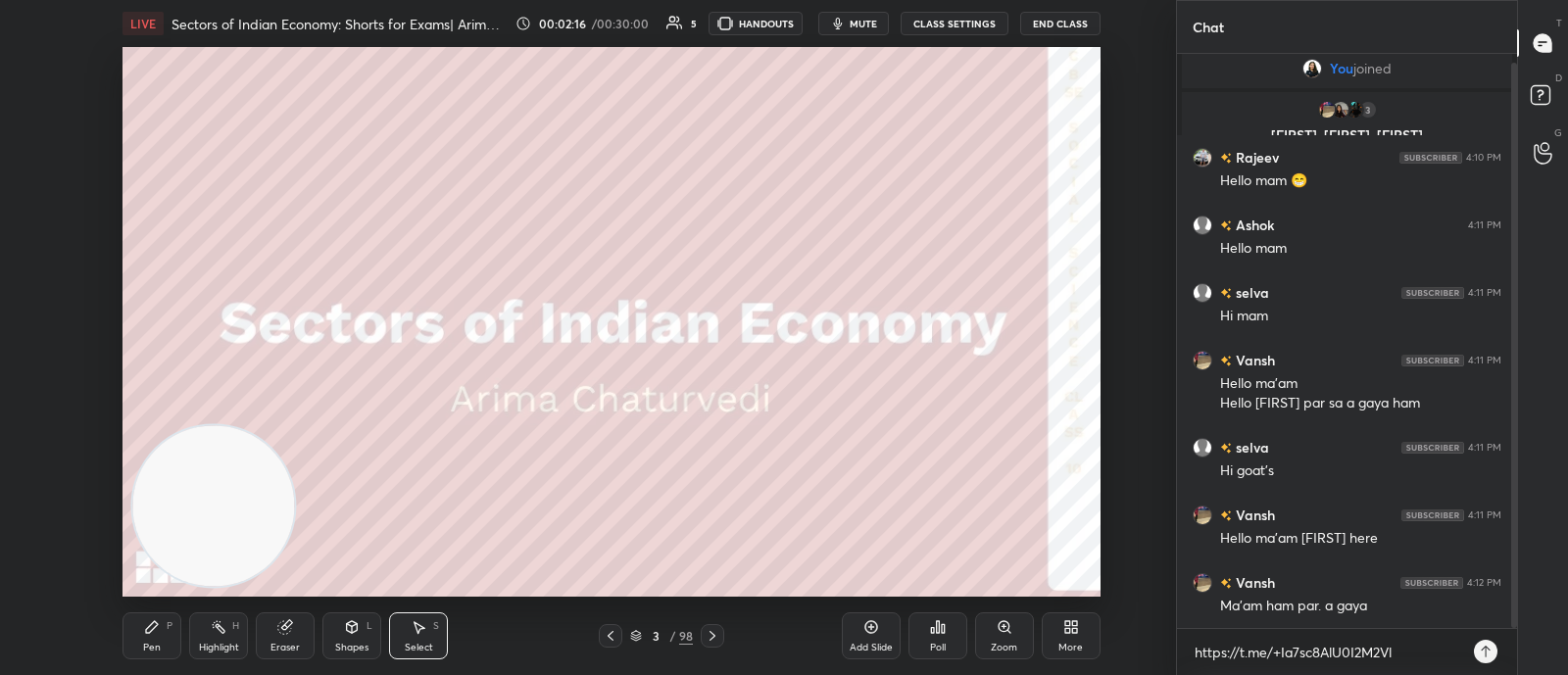 click 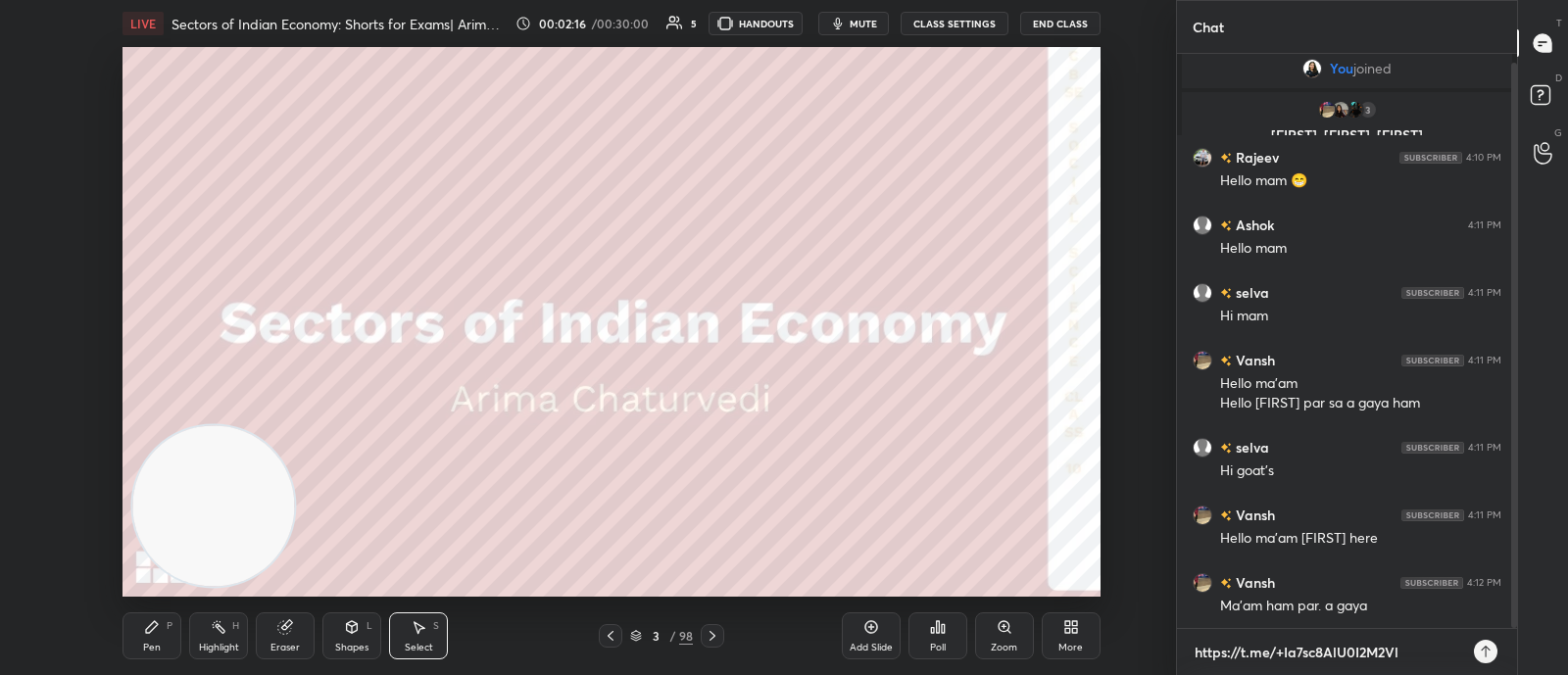 type 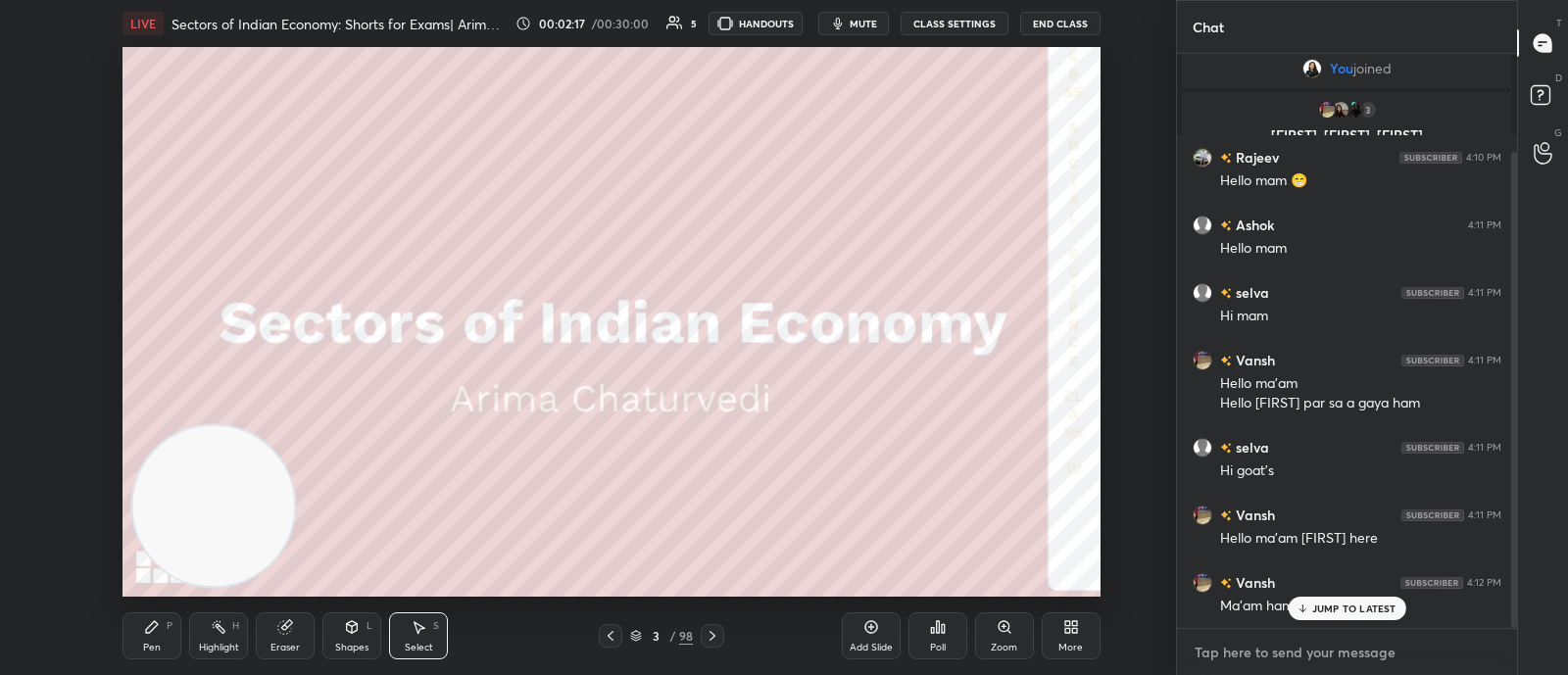 scroll, scrollTop: 118, scrollLeft: 0, axis: vertical 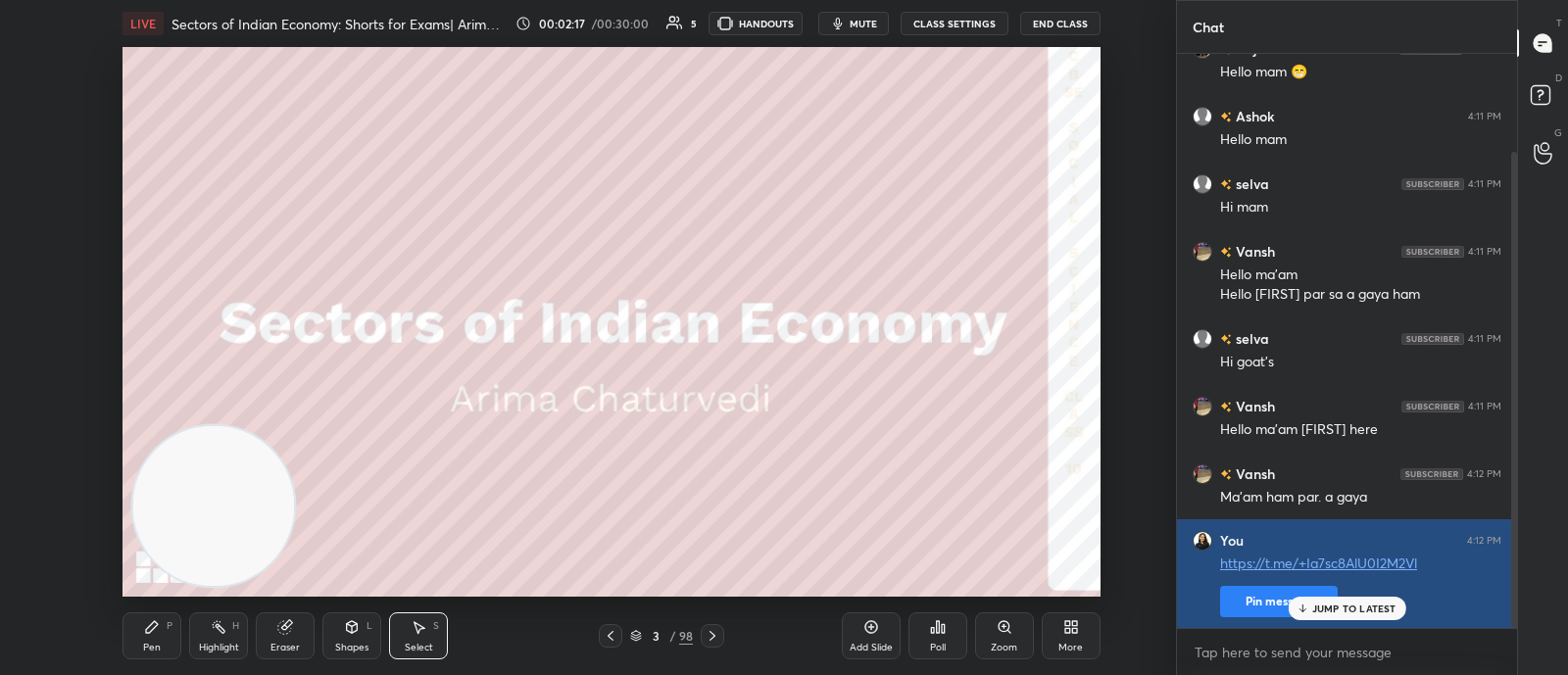 click on "Pin message" at bounding box center (1279, 602) 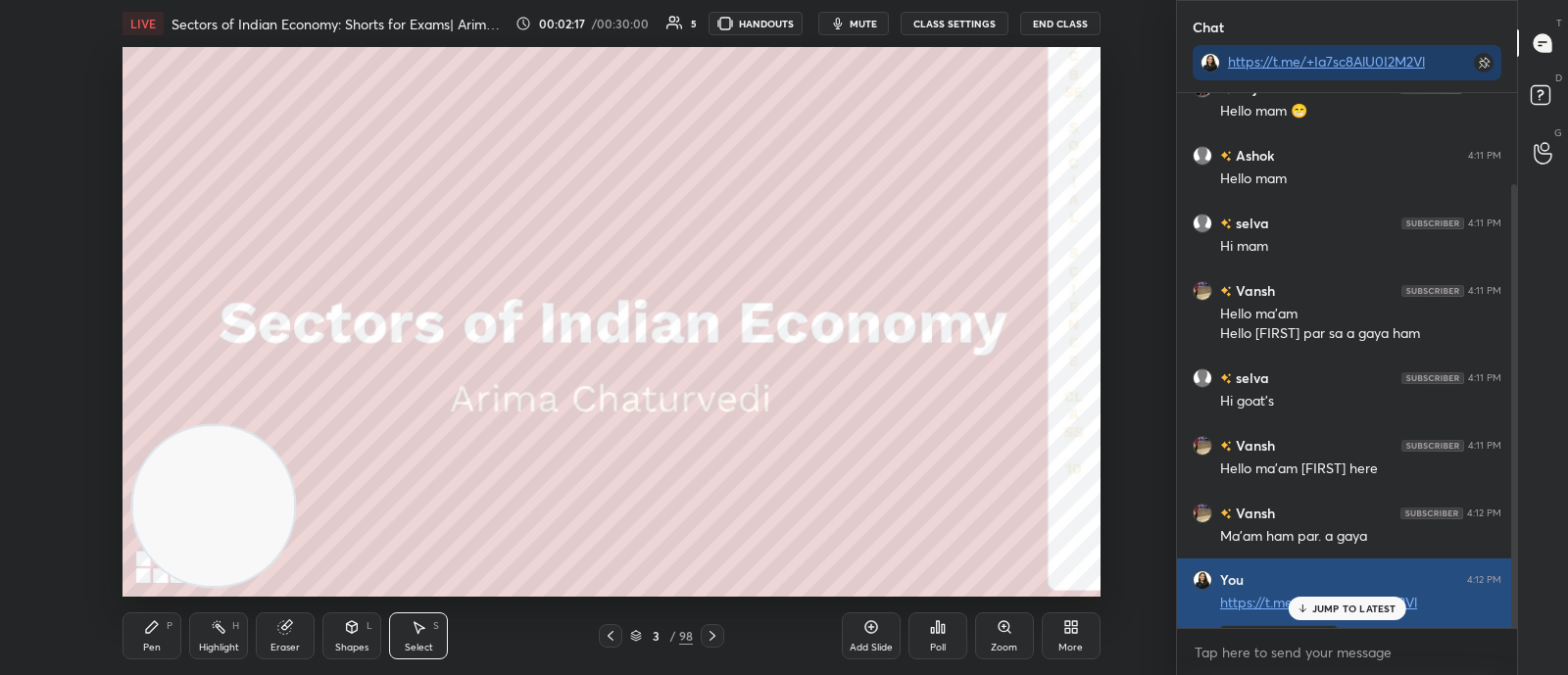 scroll, scrollTop: 529, scrollLeft: 333, axis: both 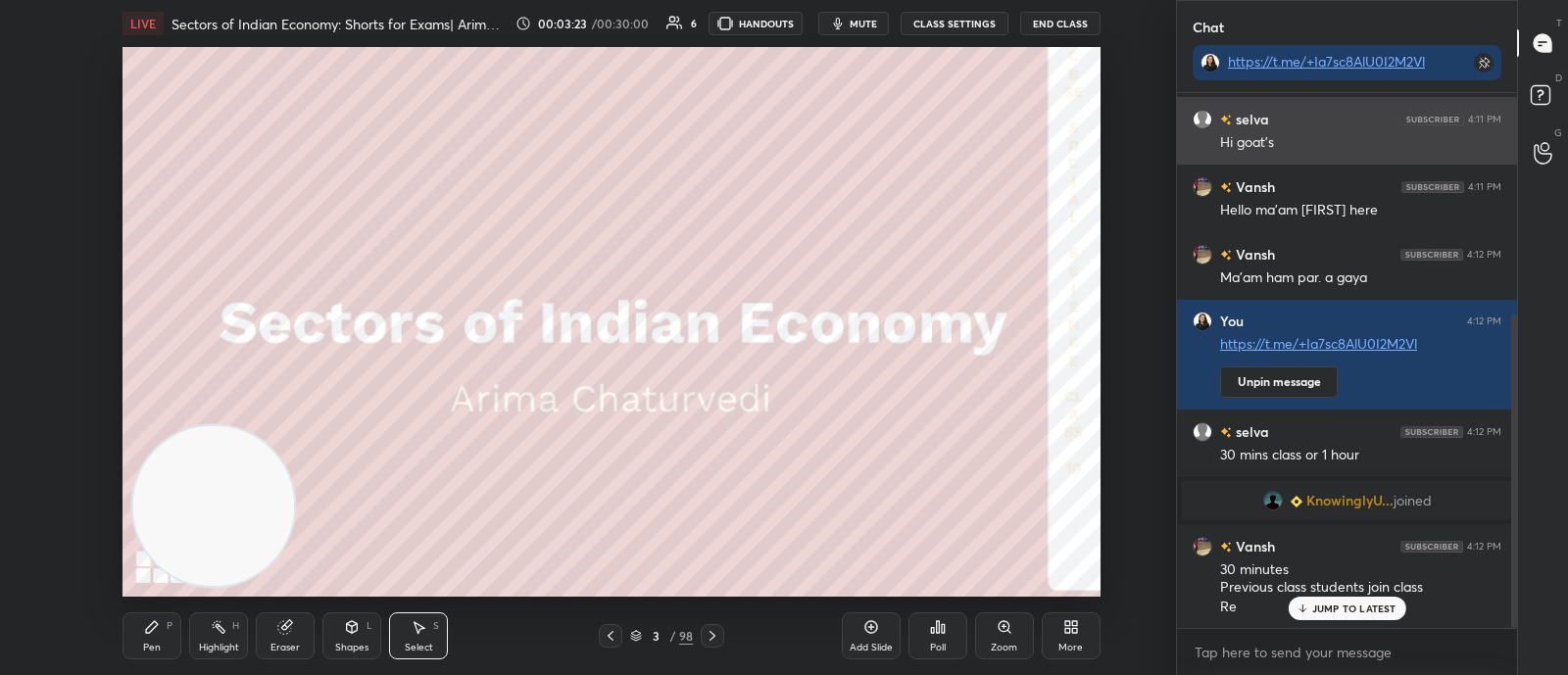type 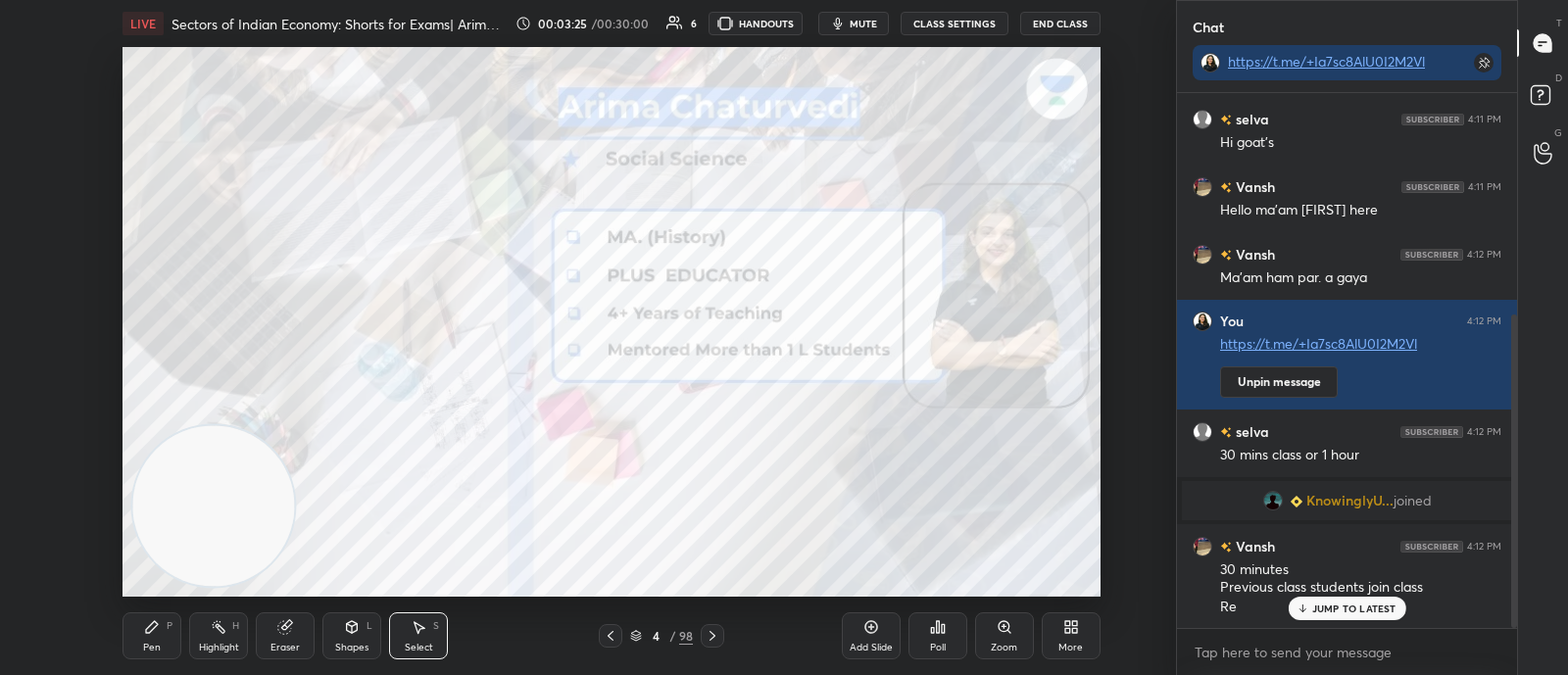 click on "Pen P" at bounding box center [152, 636] 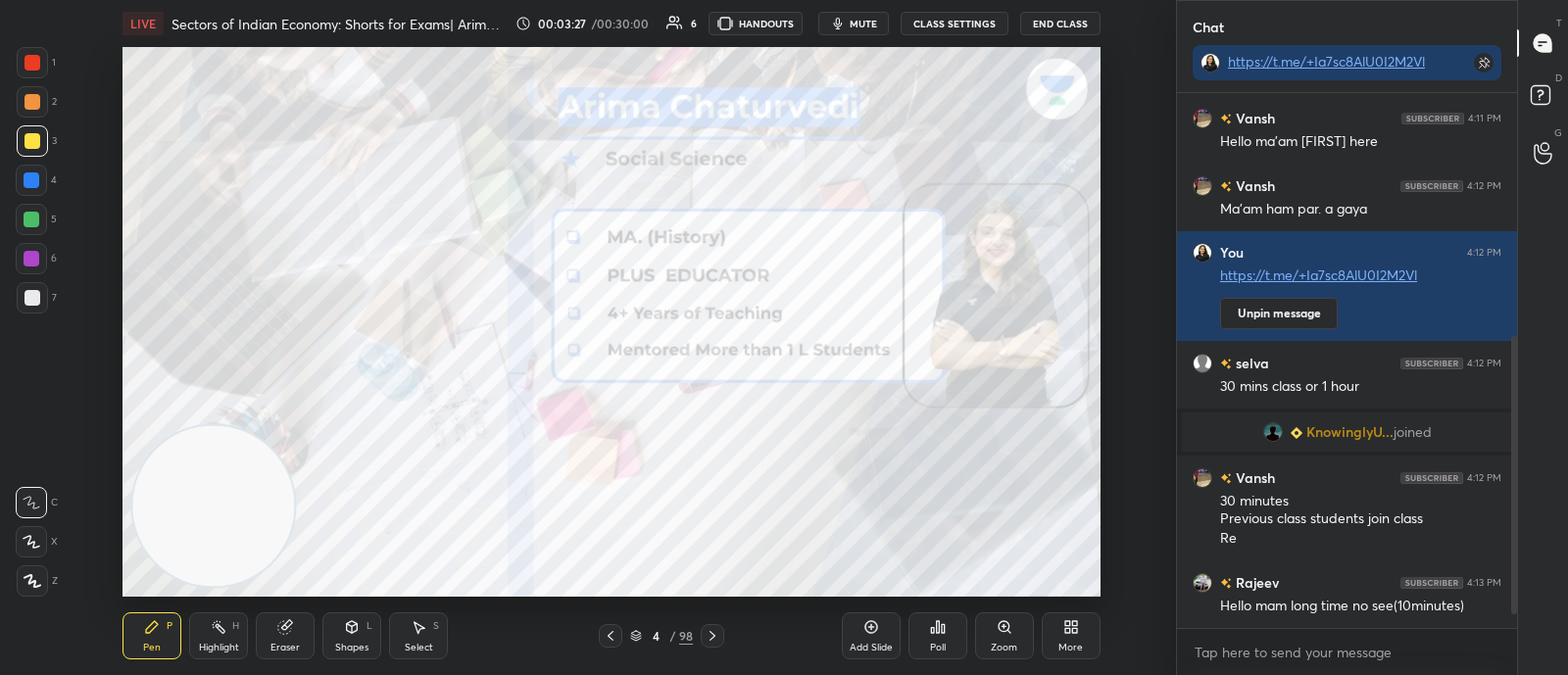 scroll, scrollTop: 512, scrollLeft: 0, axis: vertical 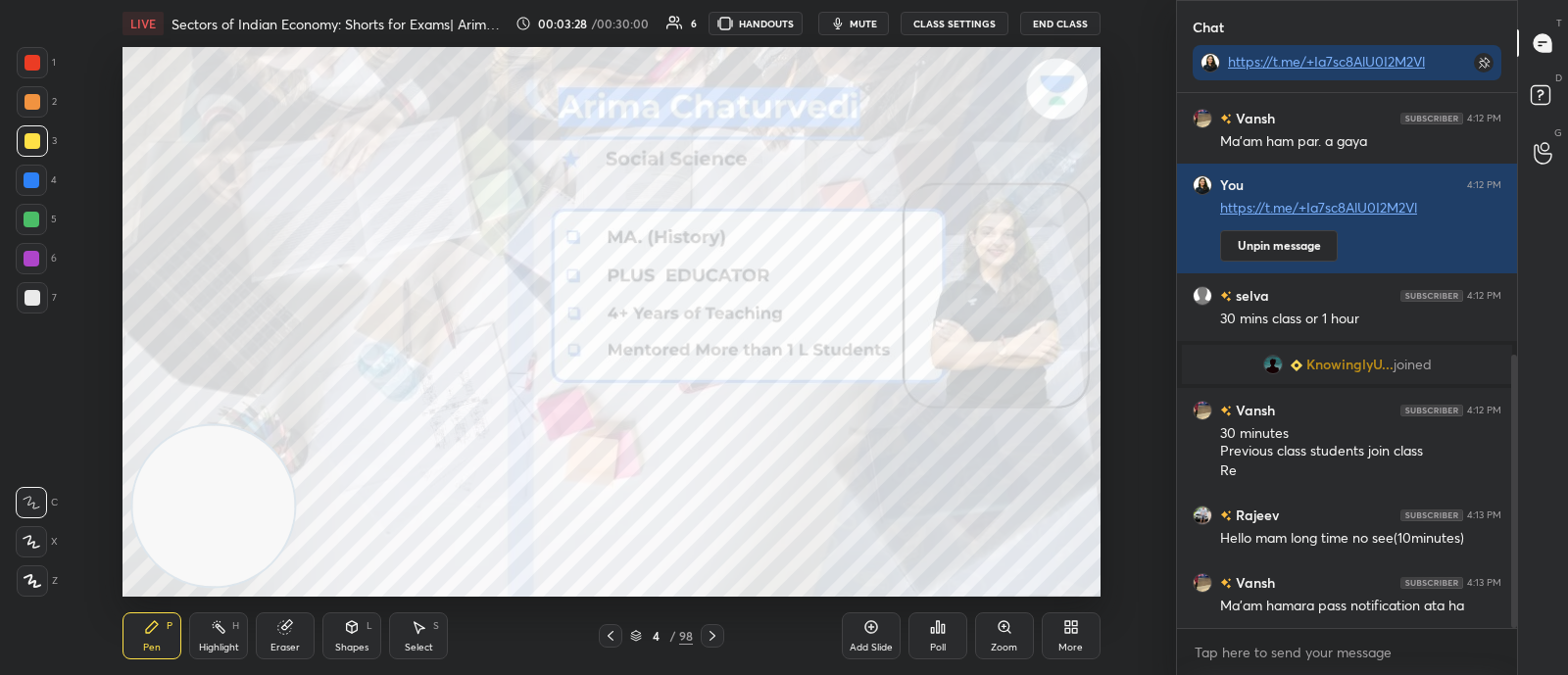 click on "1 2 3 4 5 6 7 C X Z C X Z E E Erase all   H H LIVE Sectors of Indian Economy: Shorts for Exams| Arima Chaturvedi 00:03:28 /  00:30:00 6 HANDOUTS mute CLASS SETTINGS End Class Setting up your live class Poll for   secs No correct answer Start poll Back Sectors of Indian Economy: Shorts for Exams| Arima Chaturvedi Arima Chaturvedi Pen P Highlight H Eraser Shapes L Select S 4 / 98 Add Slide Poll Zoom More" at bounding box center (580, 337) 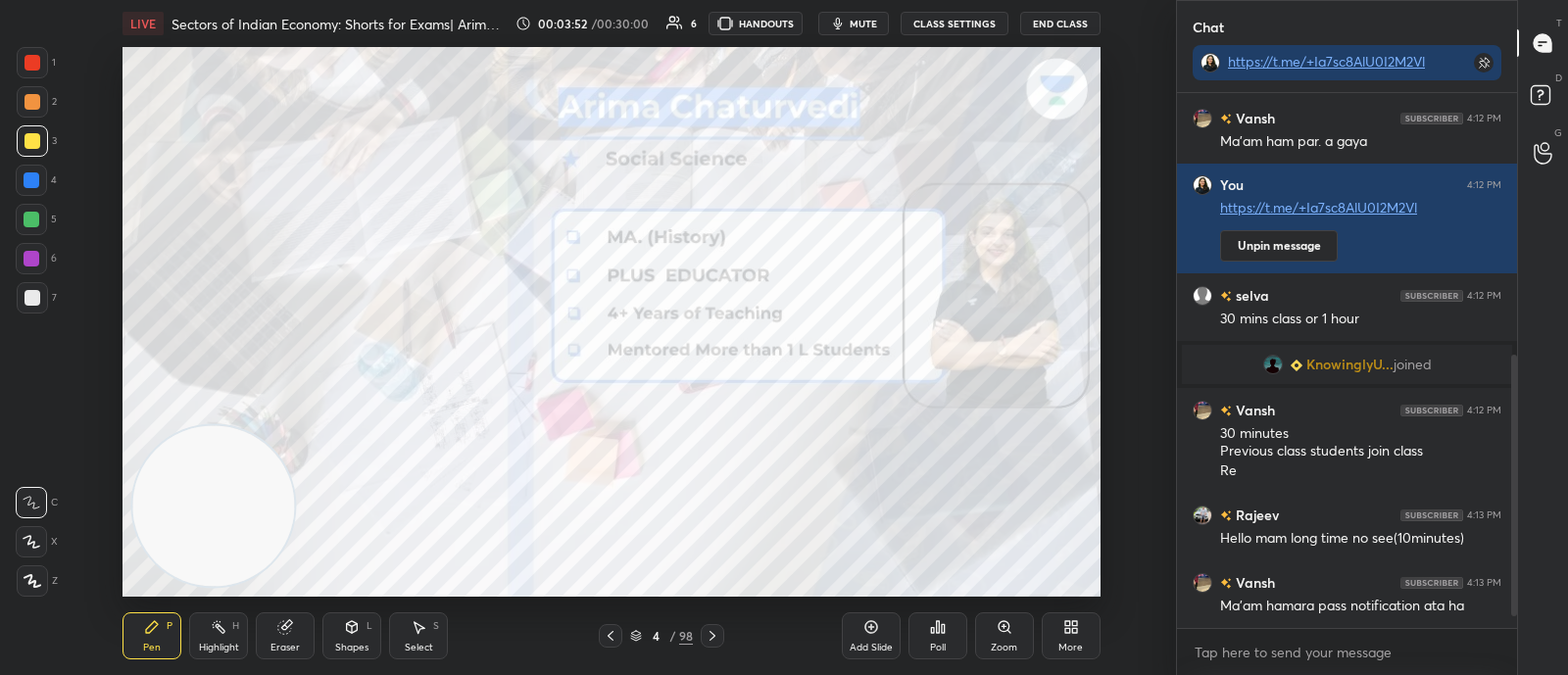 scroll, scrollTop: 579, scrollLeft: 0, axis: vertical 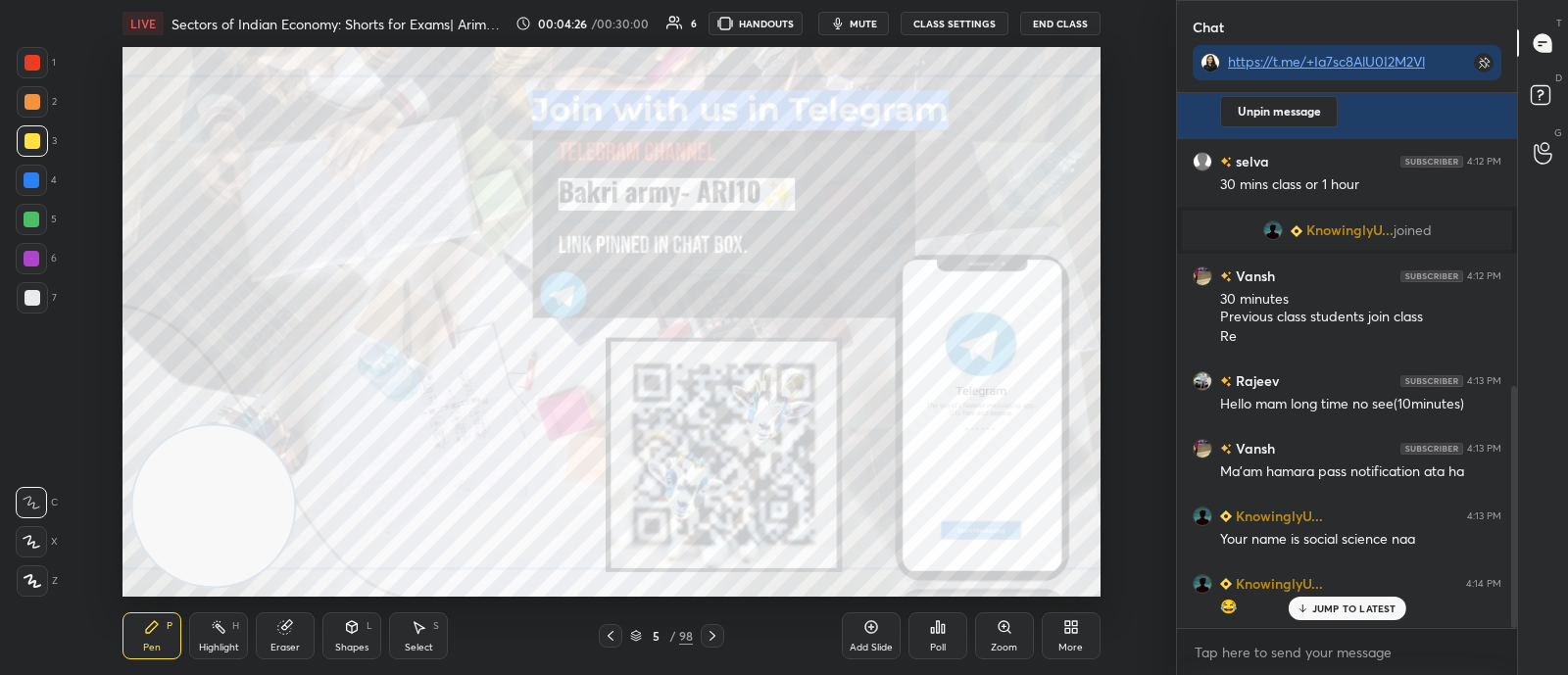 click at bounding box center (31, 180) 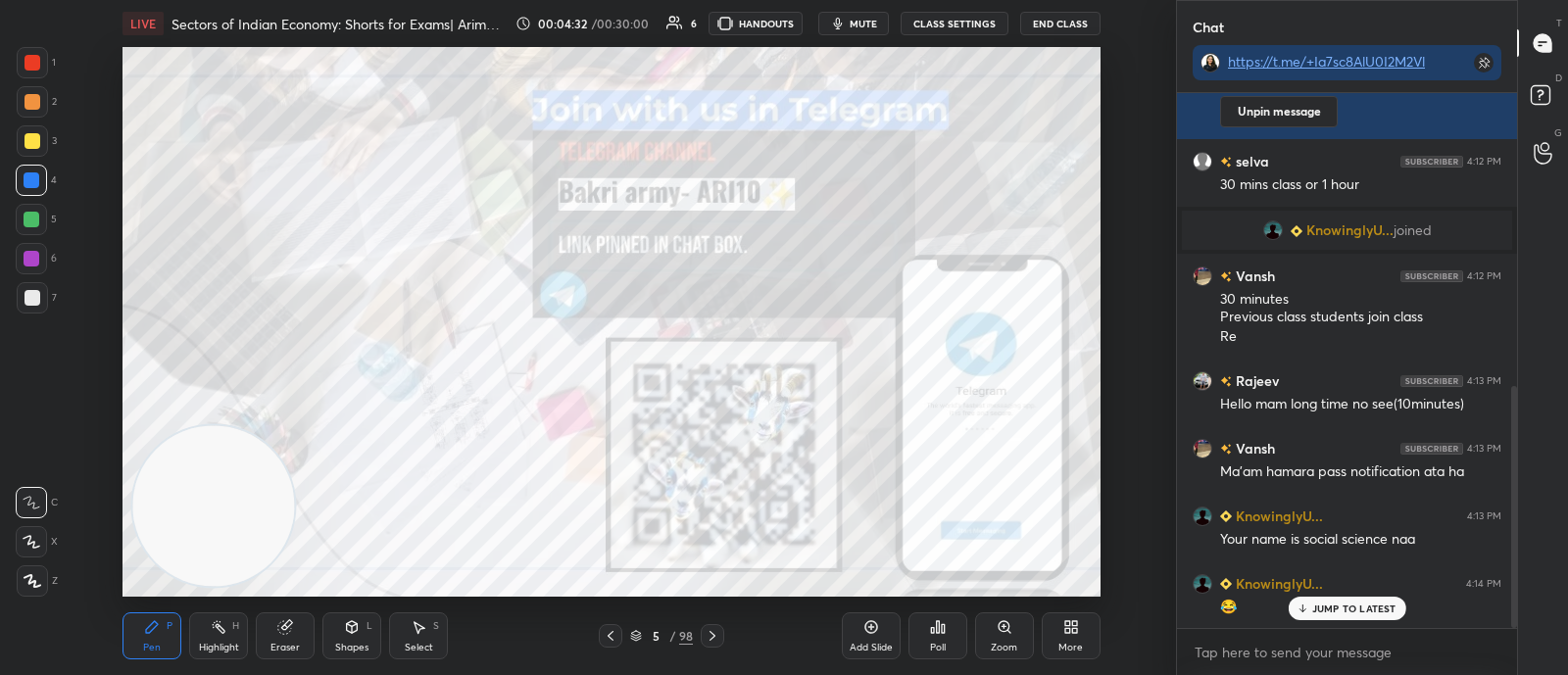 click 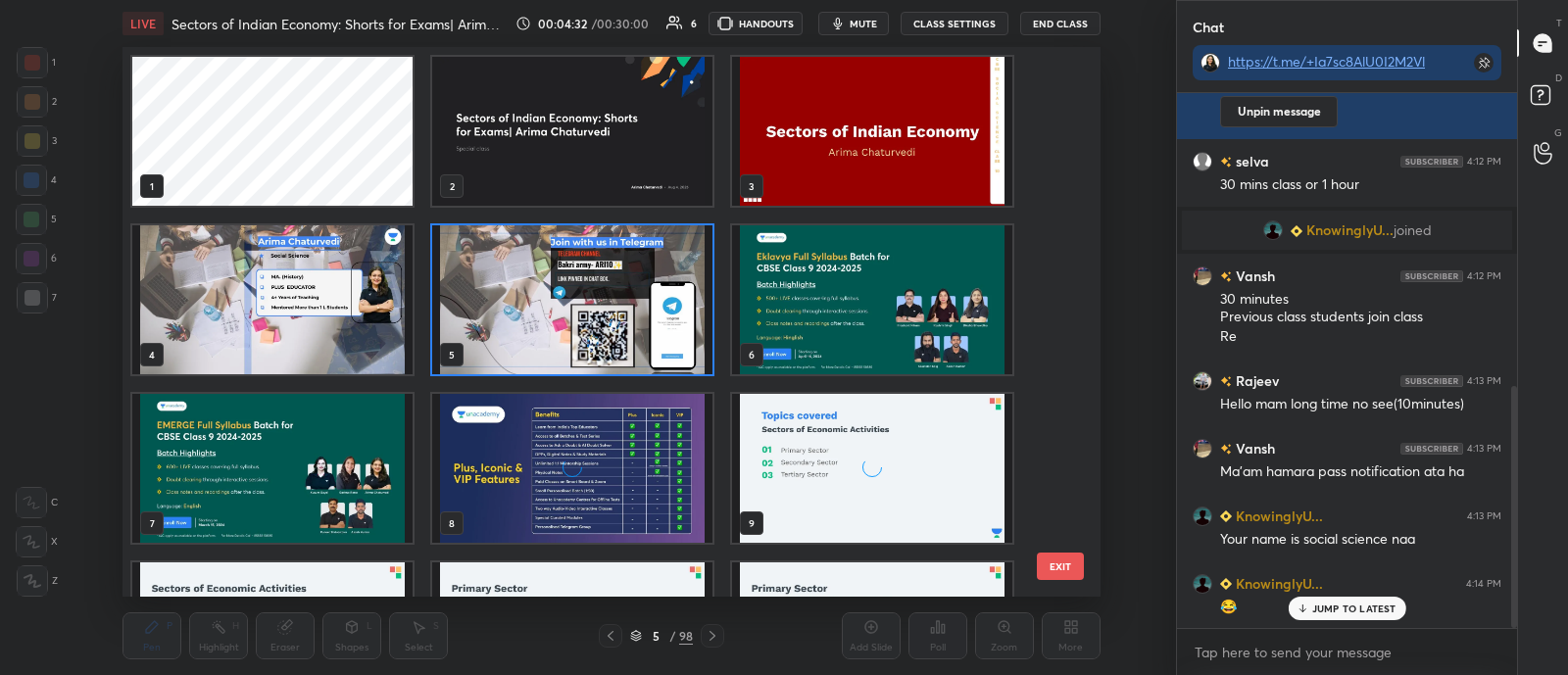 scroll, scrollTop: 6, scrollLeft: 11, axis: both 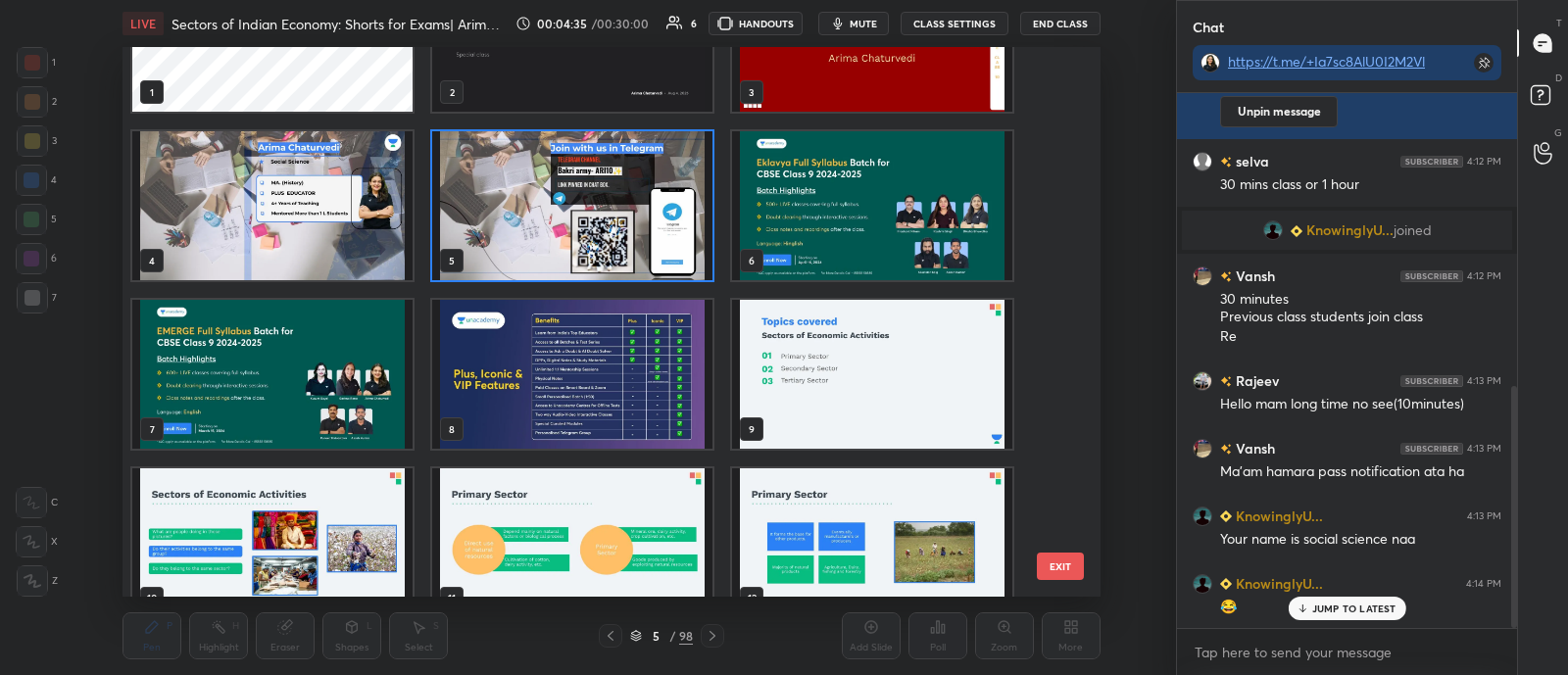 click at bounding box center [572, 206] 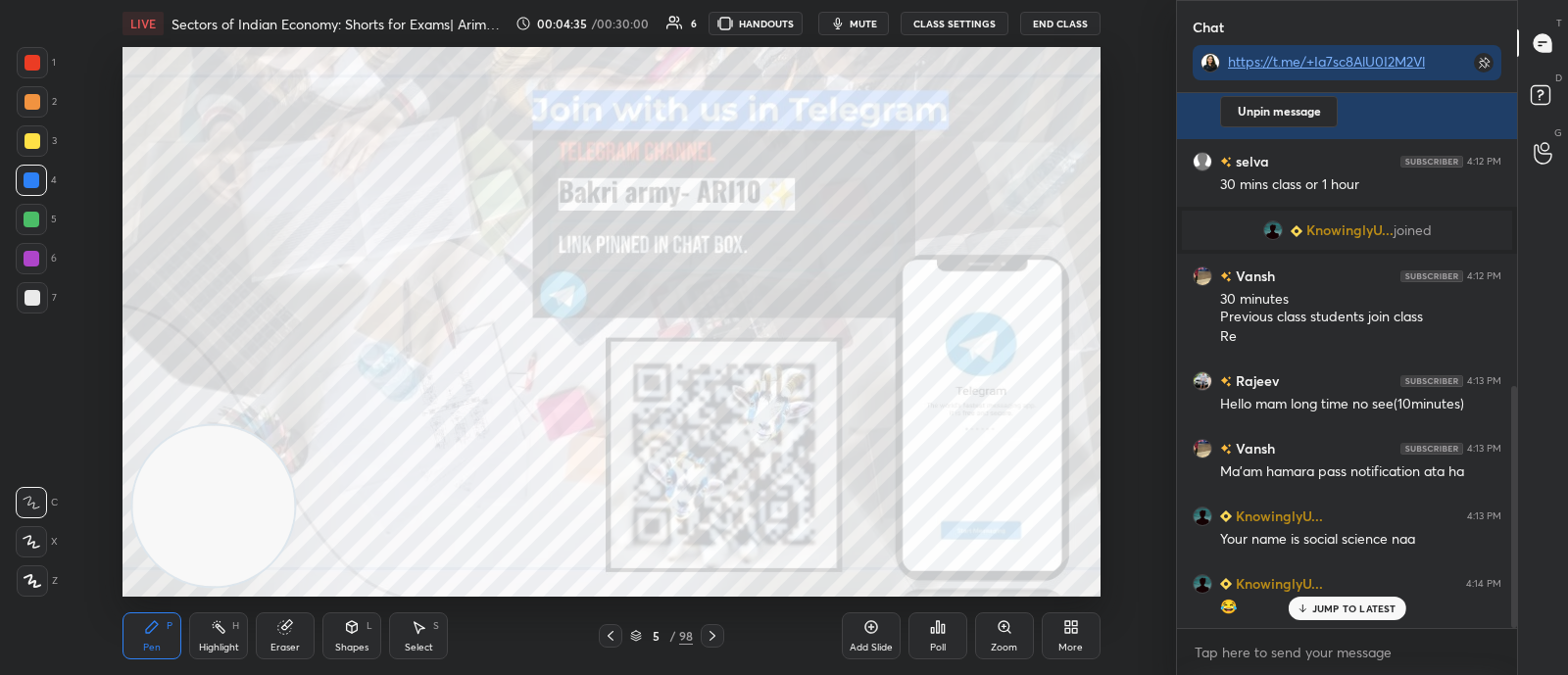 click at bounding box center [572, 206] 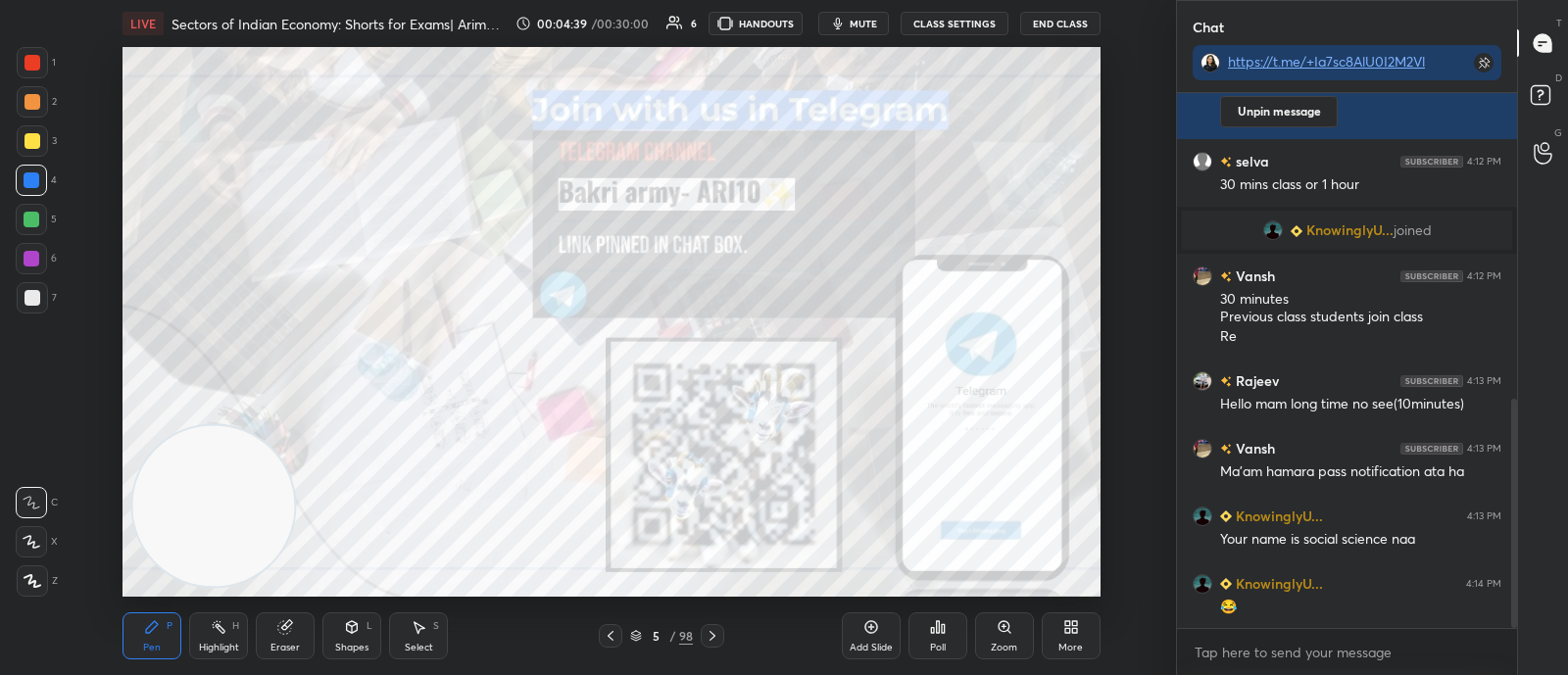 scroll, scrollTop: 715, scrollLeft: 0, axis: vertical 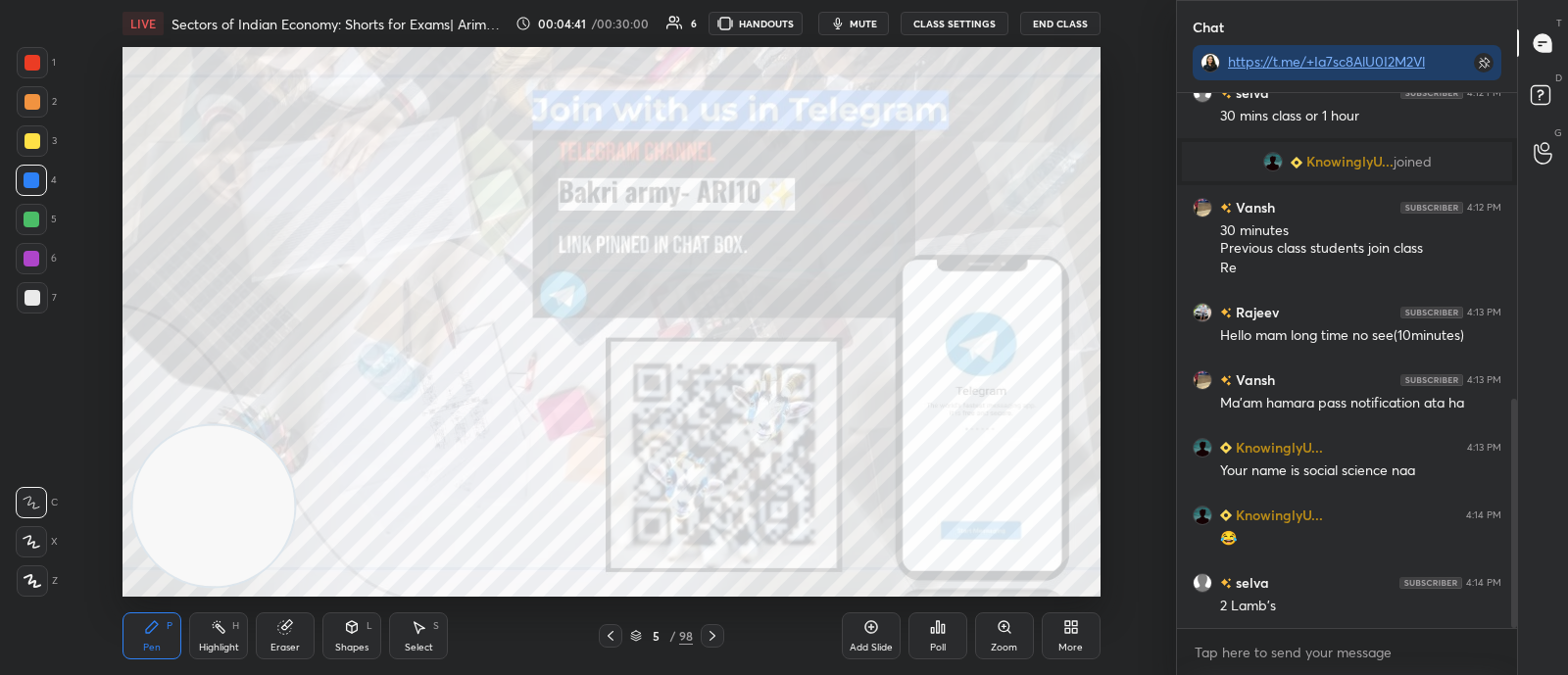 click 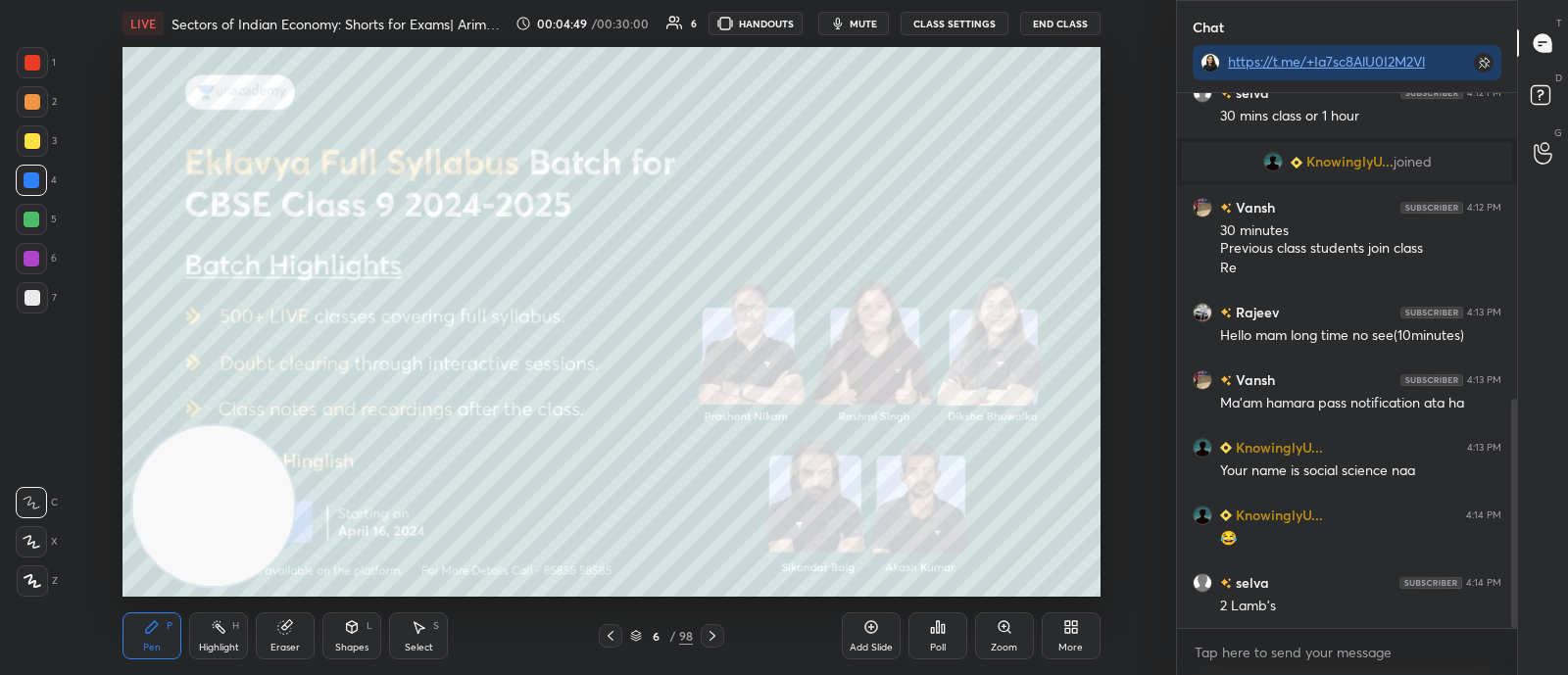 click 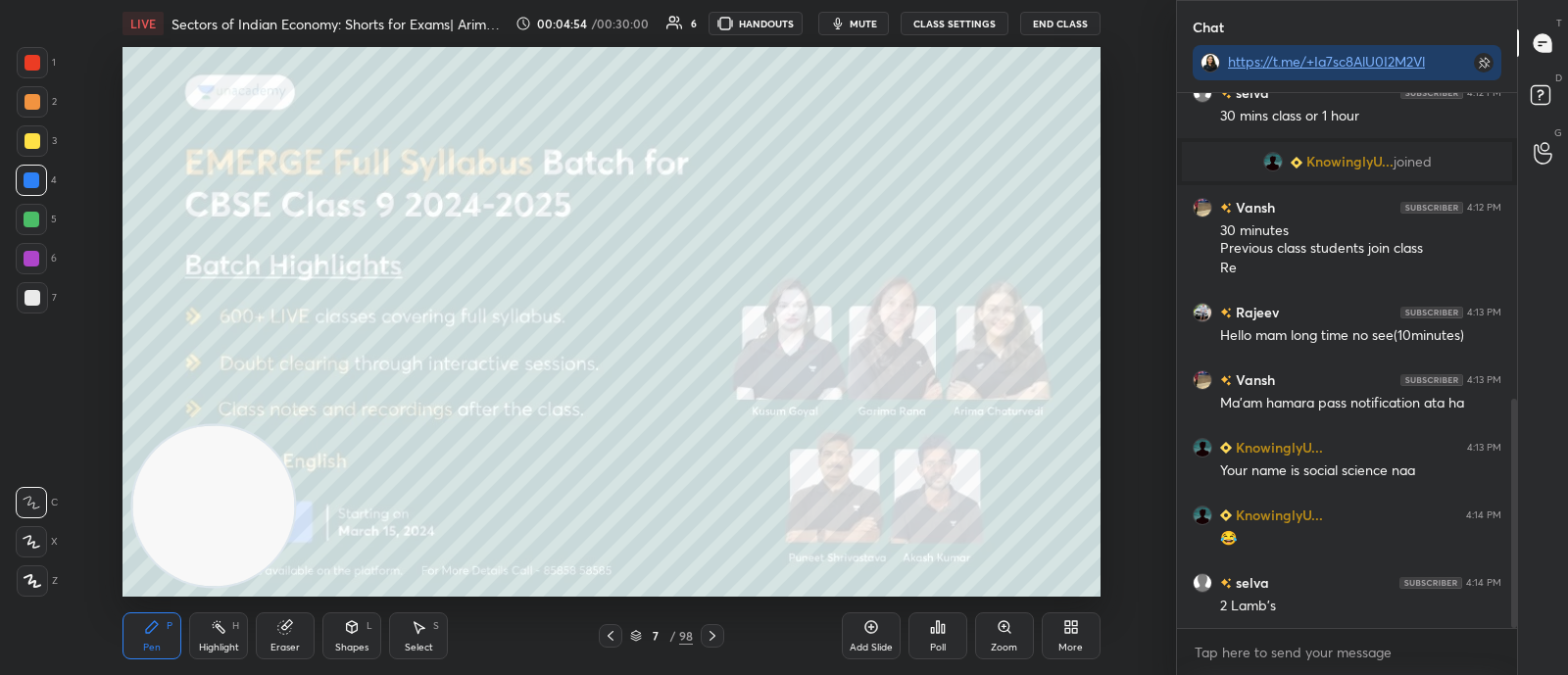 click 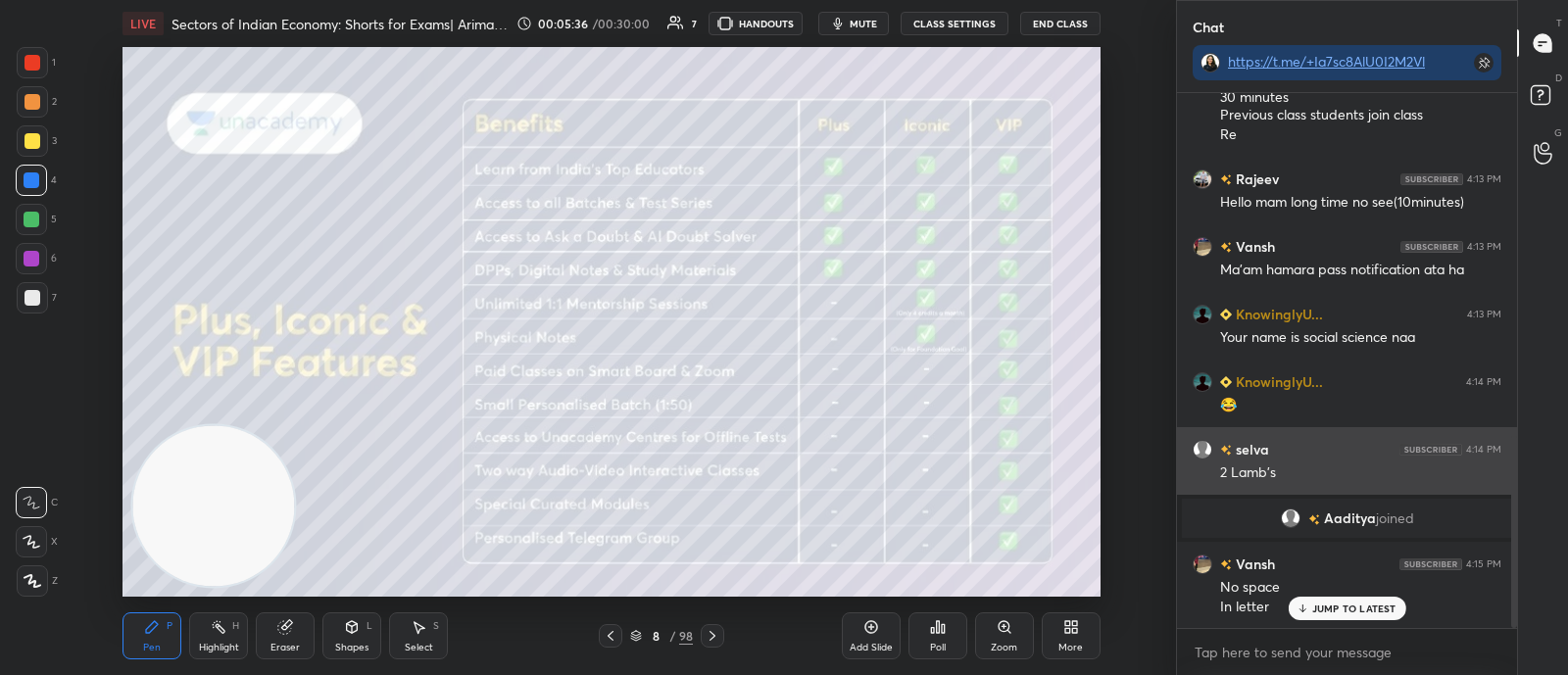 scroll, scrollTop: 955, scrollLeft: 0, axis: vertical 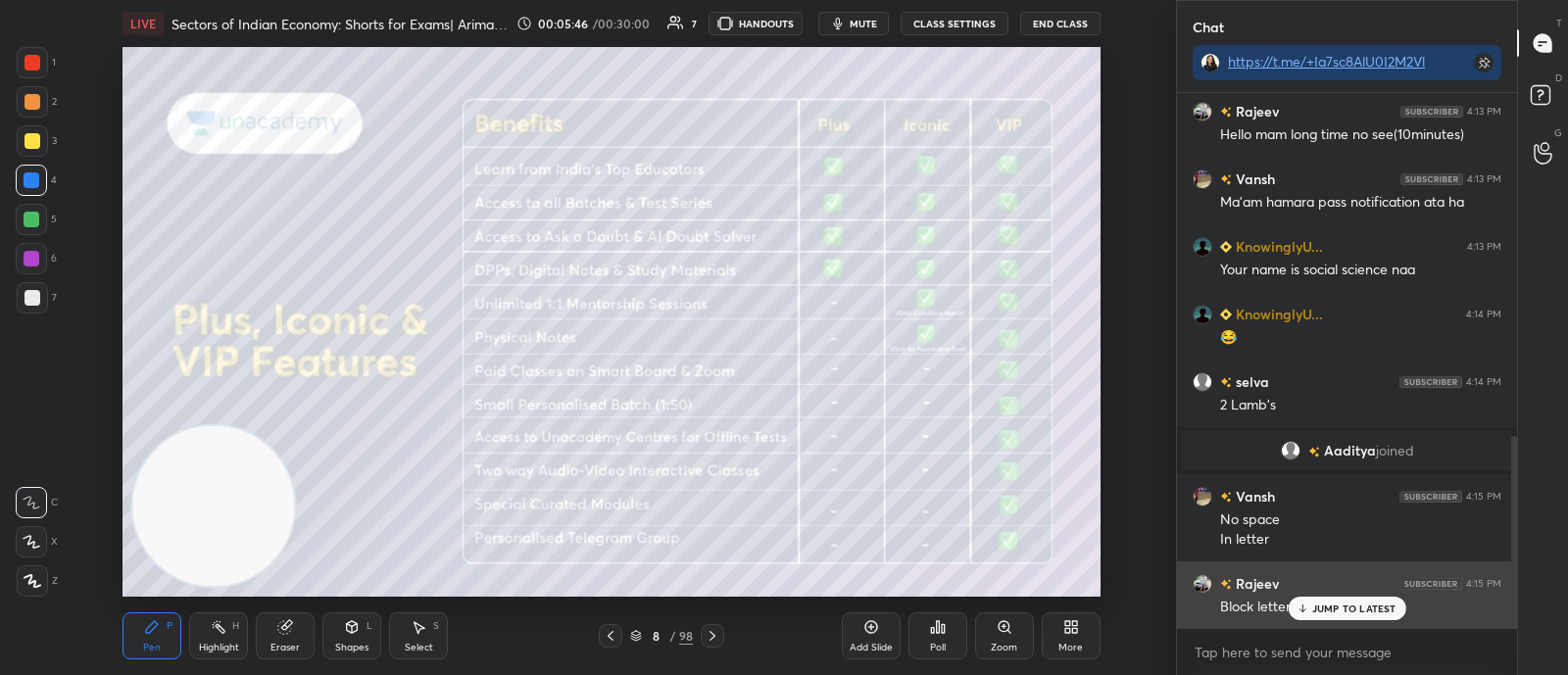 click on "JUMP TO LATEST" at bounding box center (1354, 608) 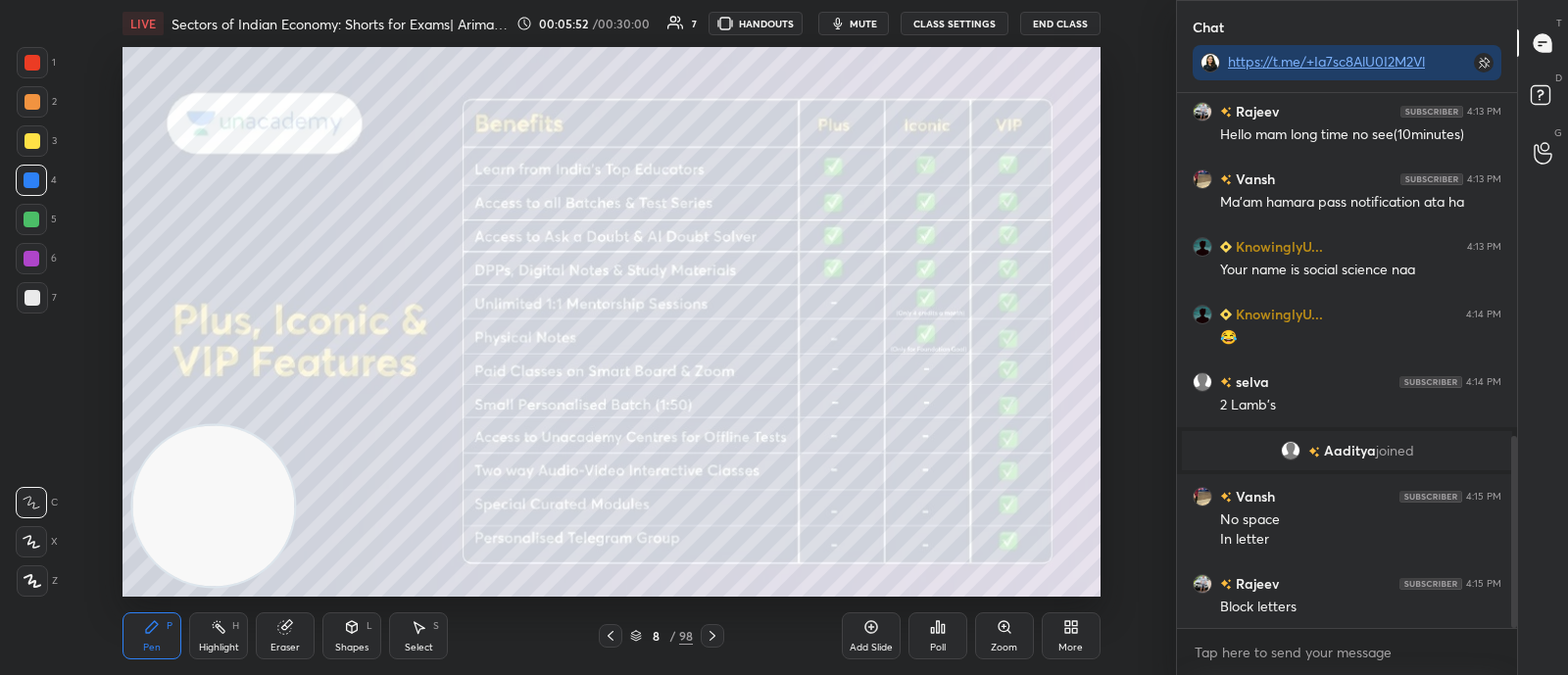 click 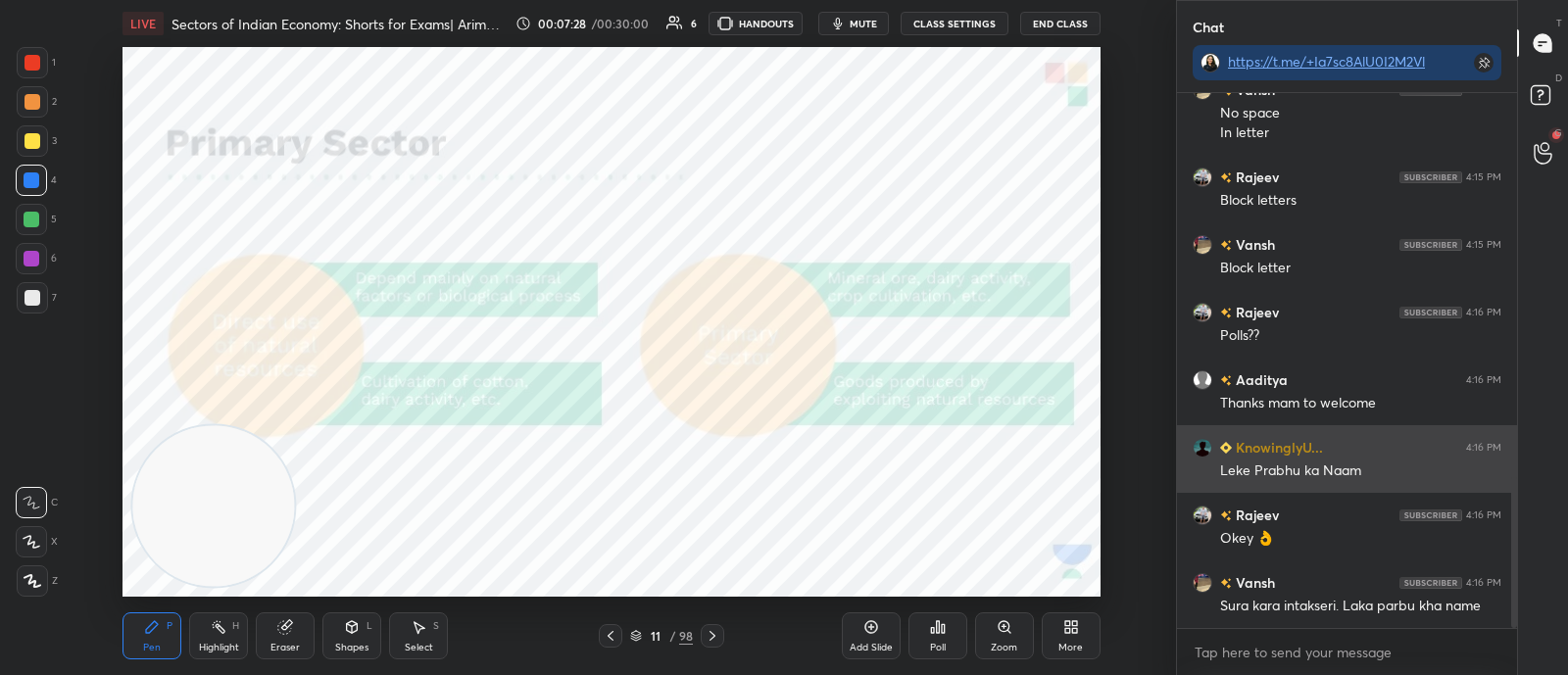 scroll, scrollTop: 1429, scrollLeft: 0, axis: vertical 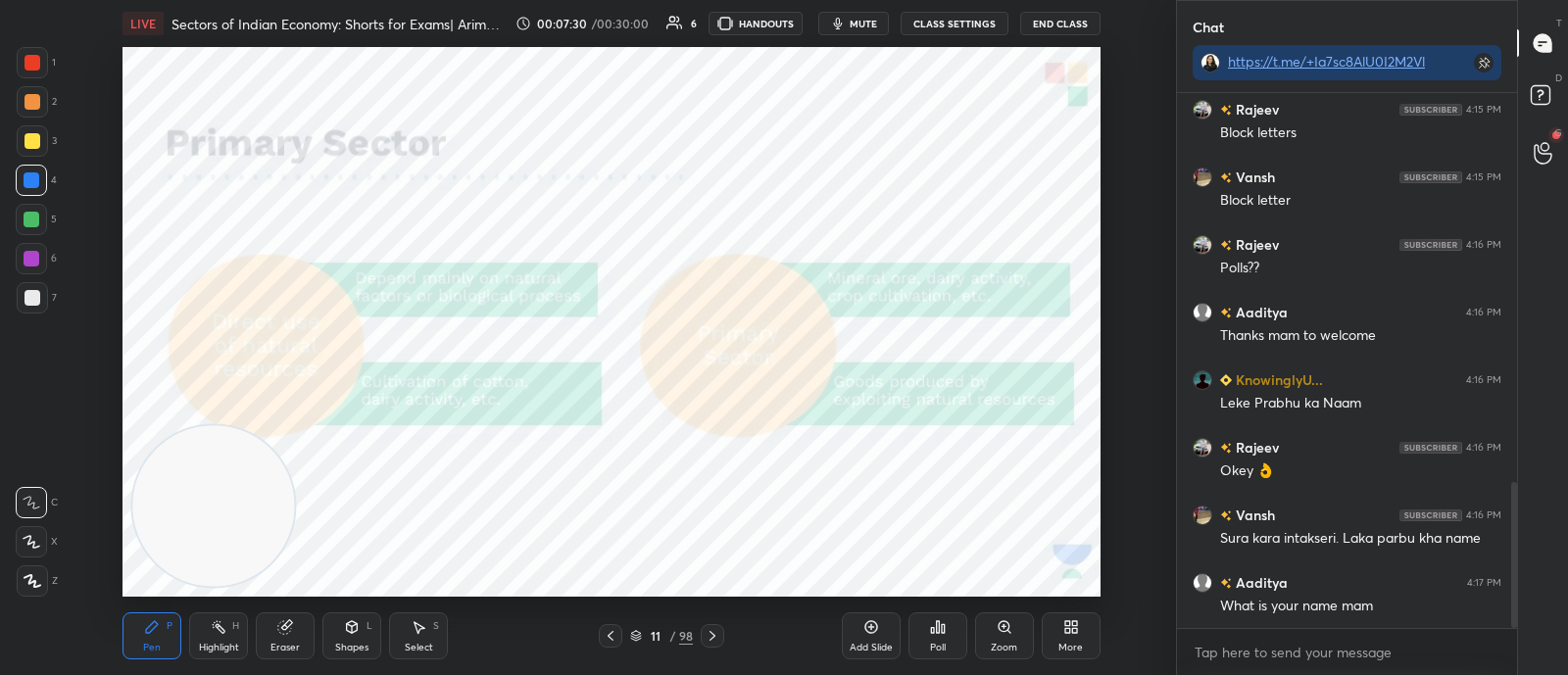 click 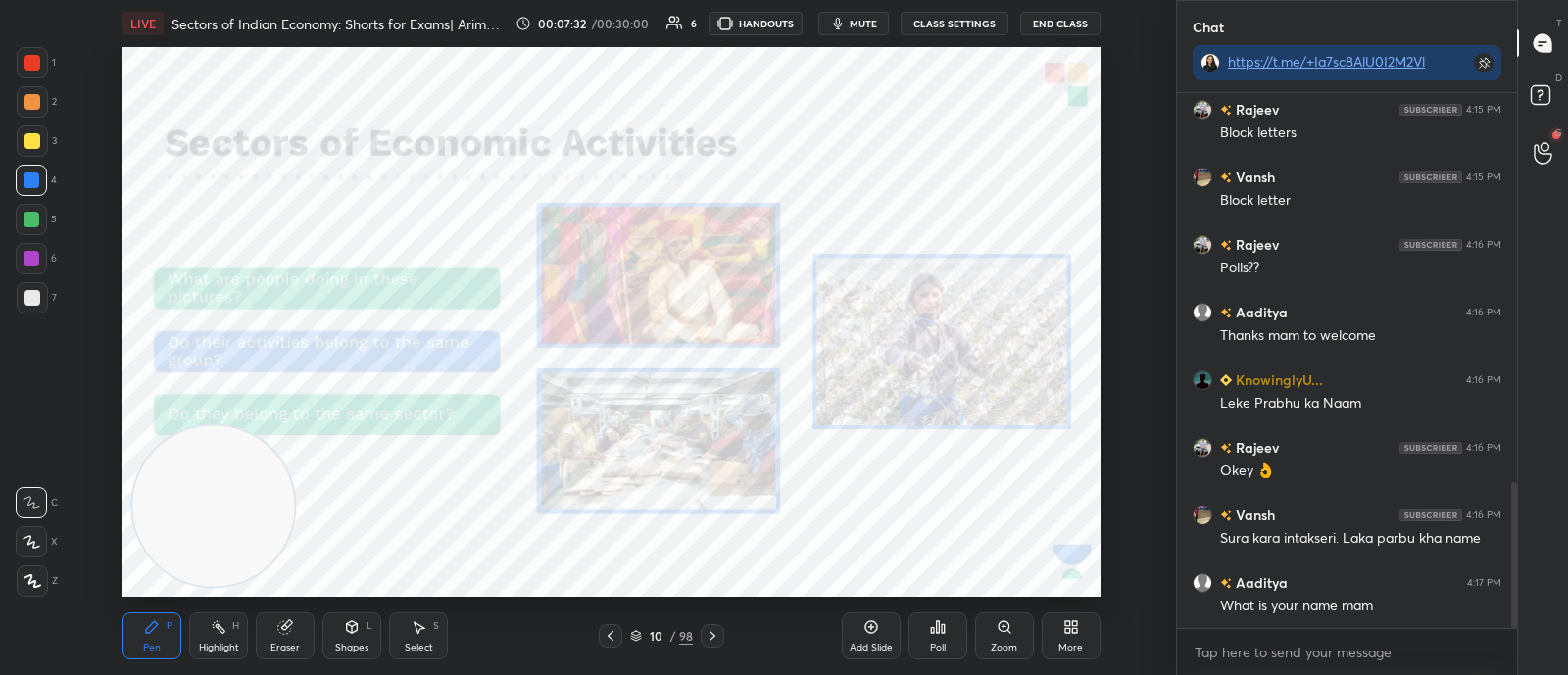 click 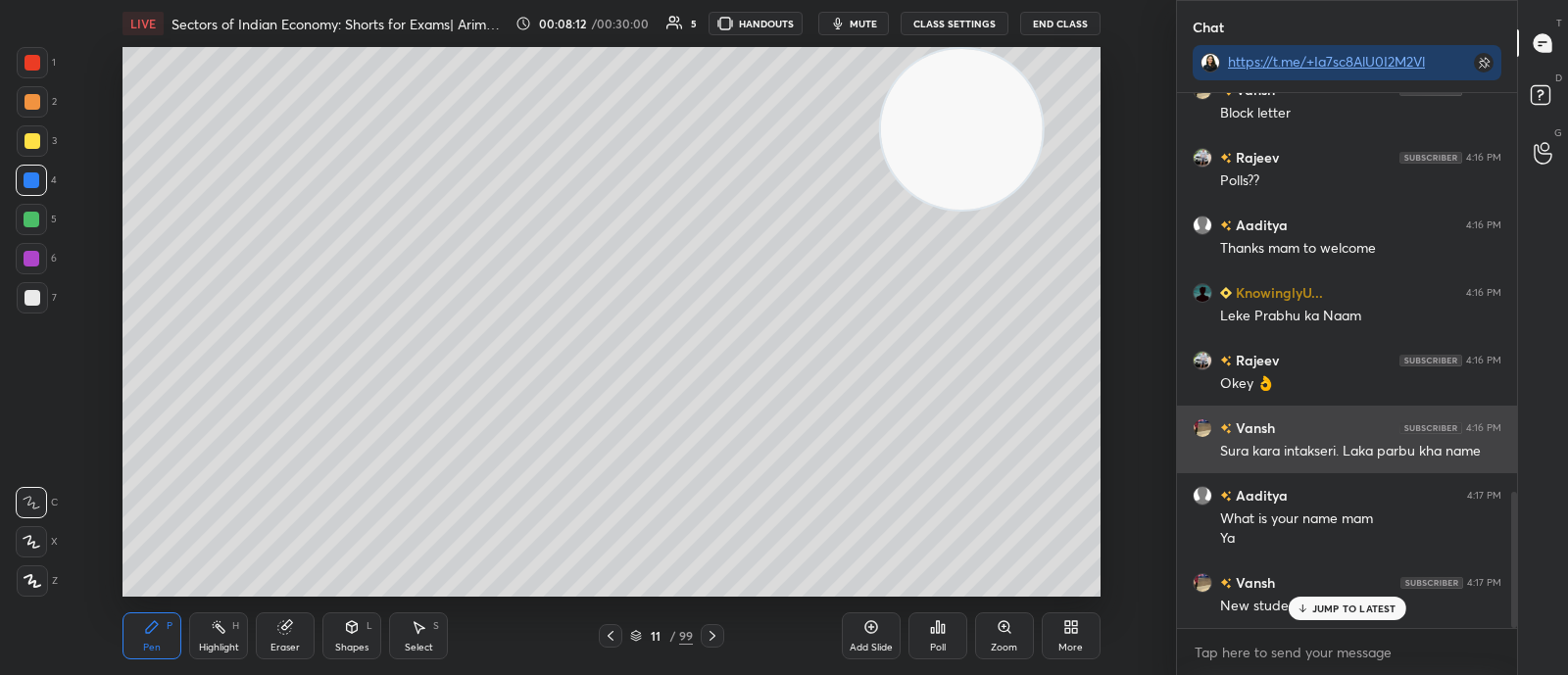 scroll, scrollTop: 1563, scrollLeft: 0, axis: vertical 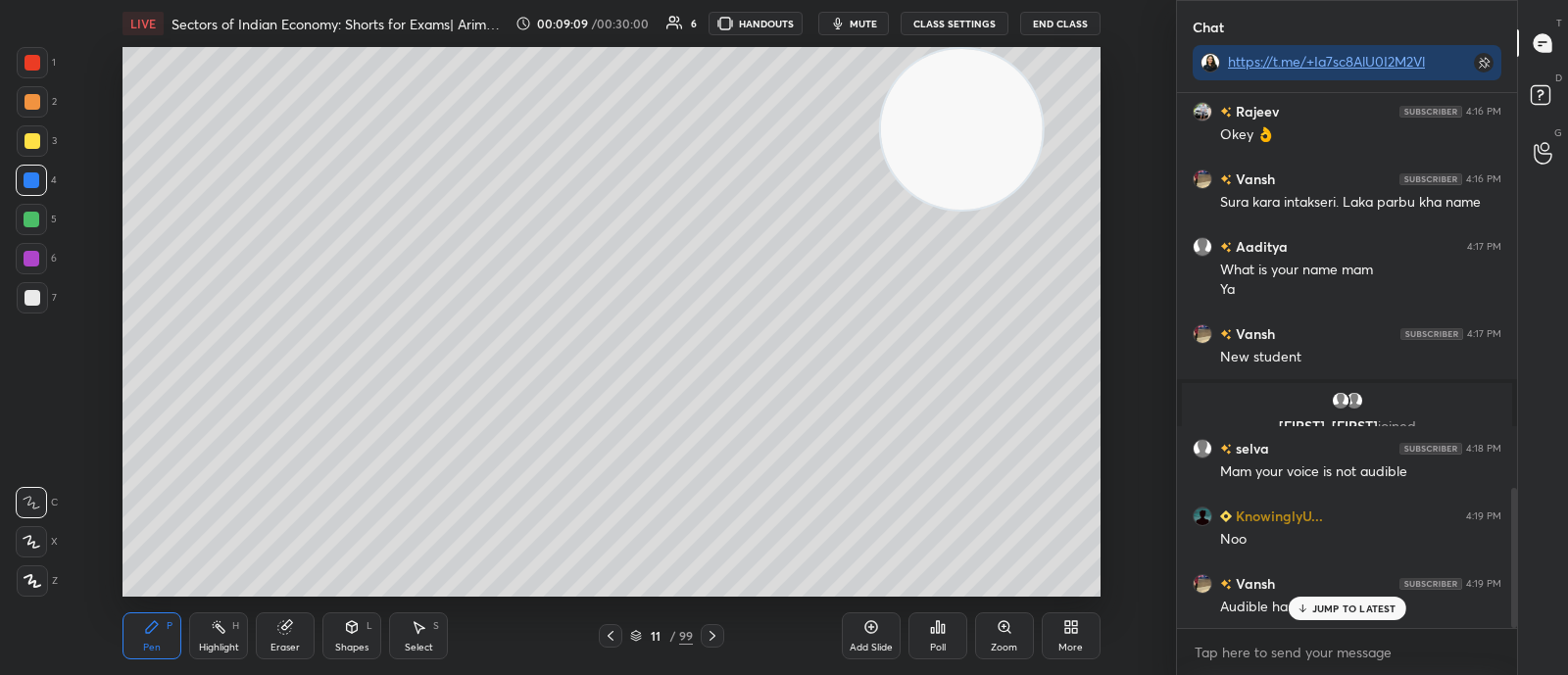 click on "JUMP TO LATEST" at bounding box center [1354, 608] 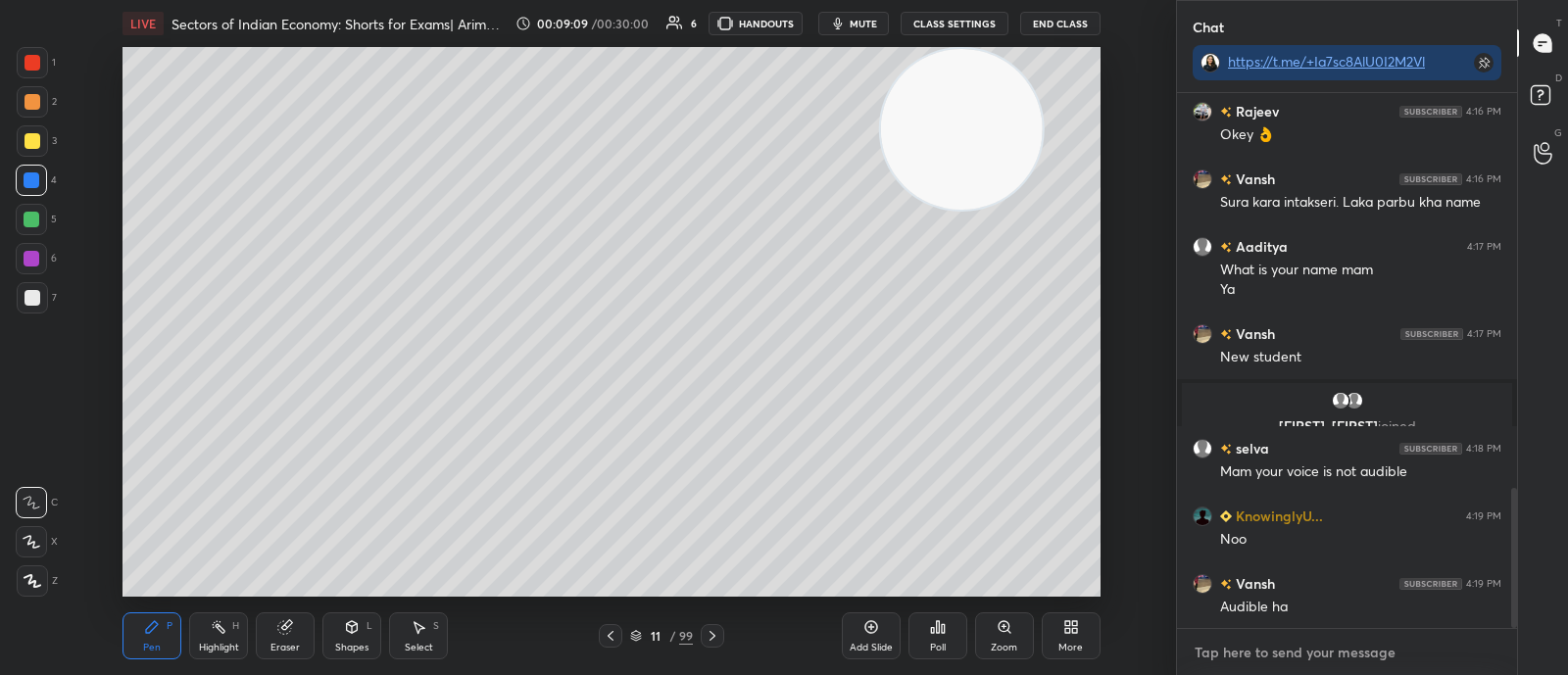 click at bounding box center (1347, 652) 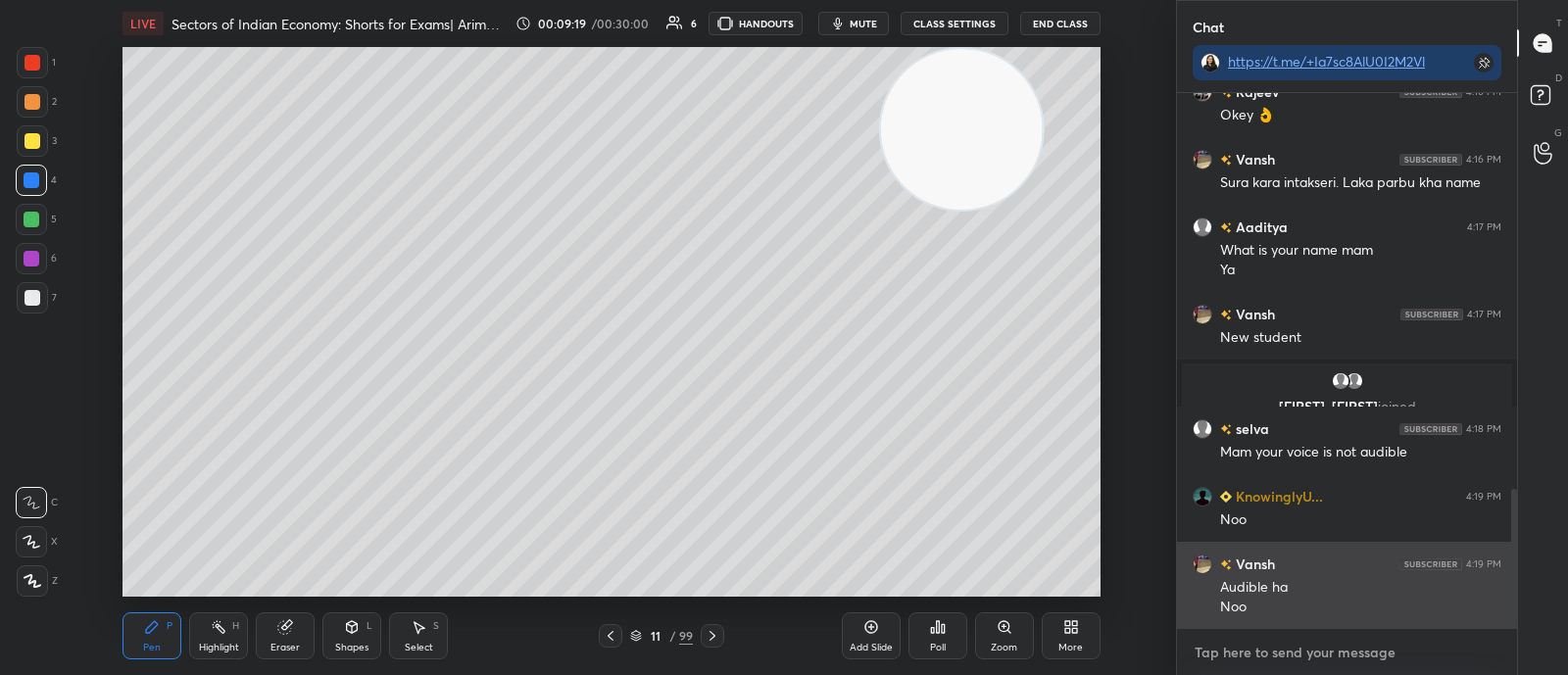scroll, scrollTop: 1592, scrollLeft: 0, axis: vertical 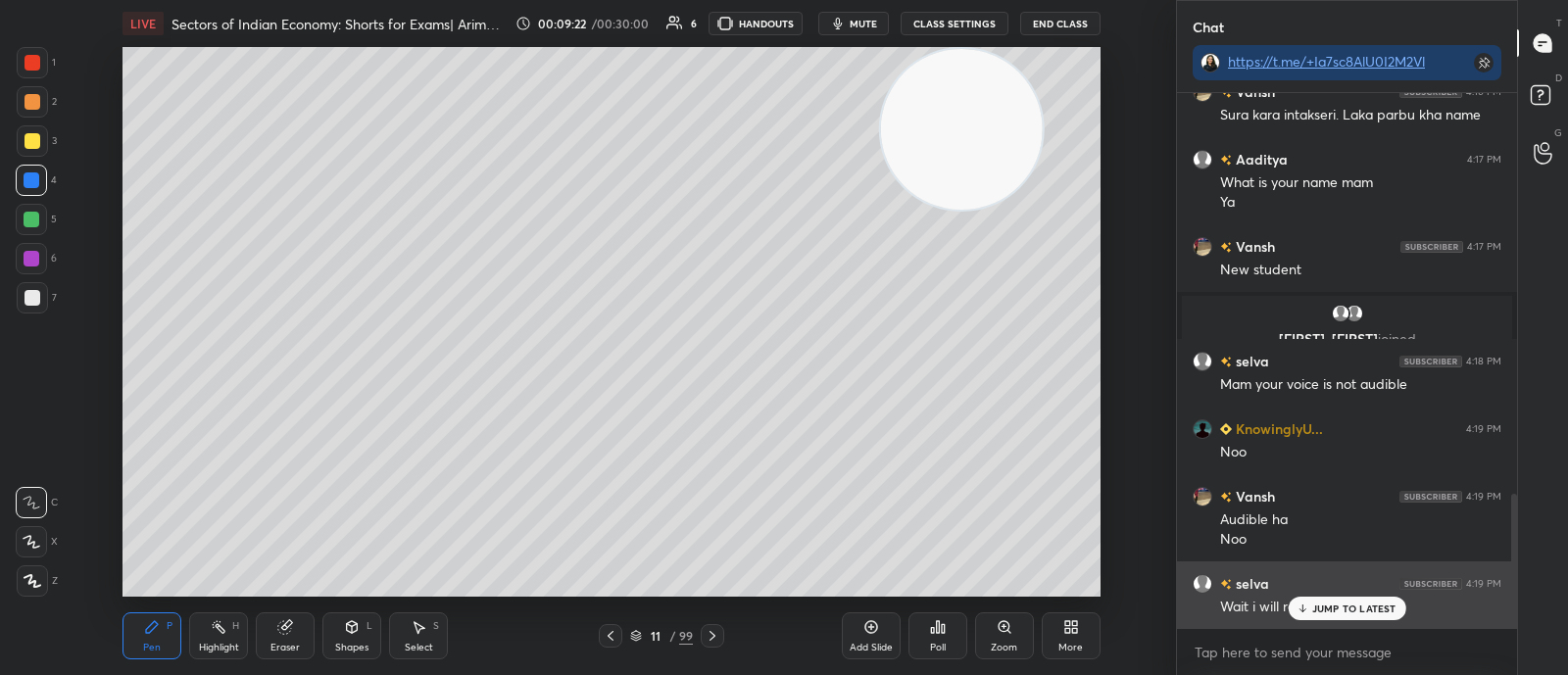 click on "JUMP TO LATEST" at bounding box center (1354, 608) 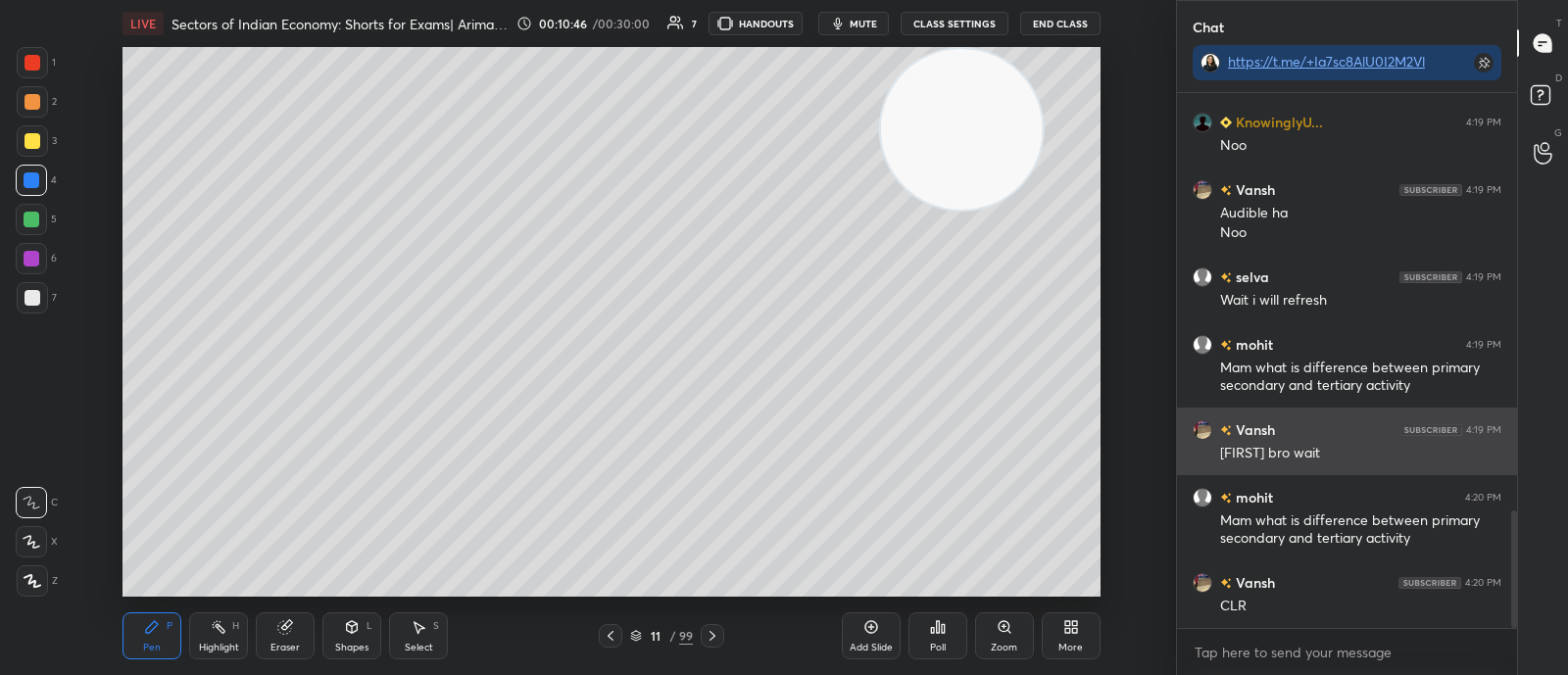 scroll, scrollTop: 1965, scrollLeft: 0, axis: vertical 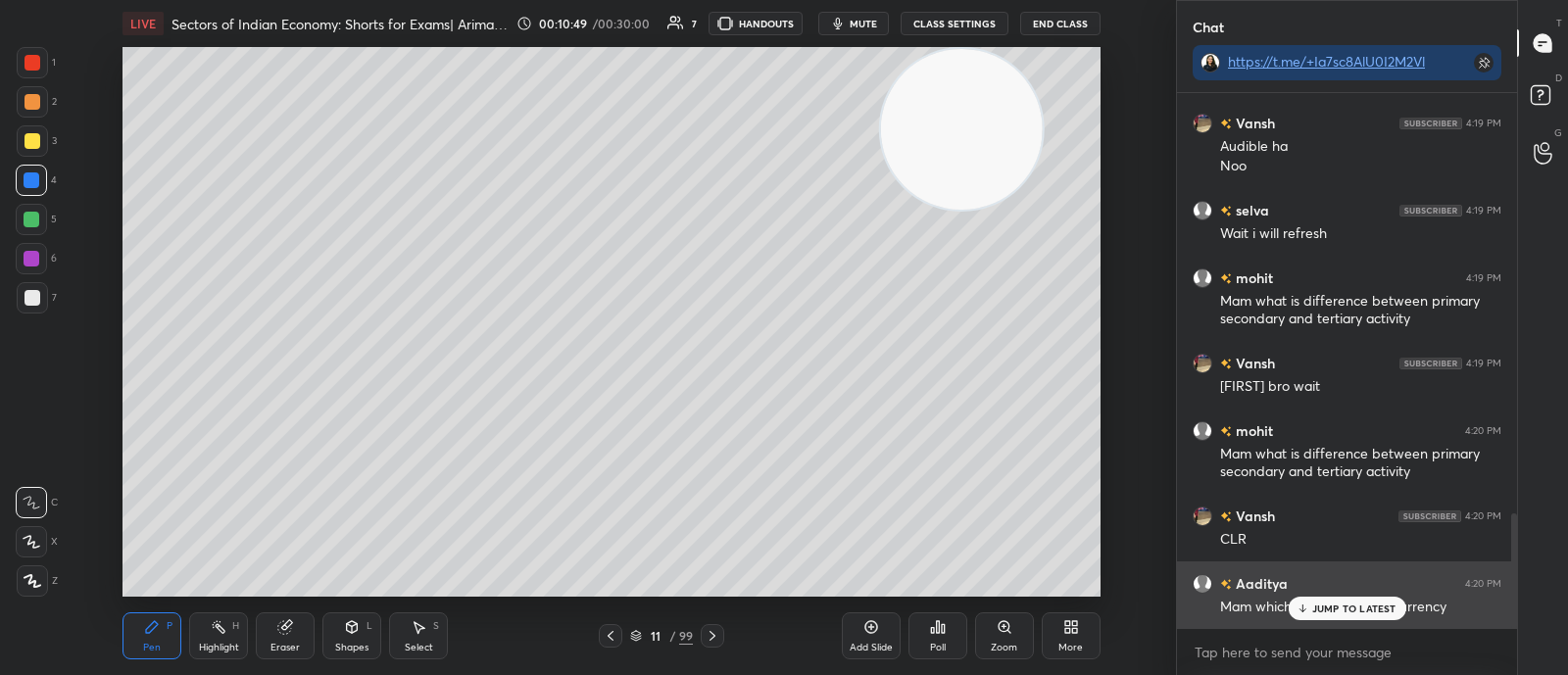 click on "JUMP TO LATEST" at bounding box center [1354, 608] 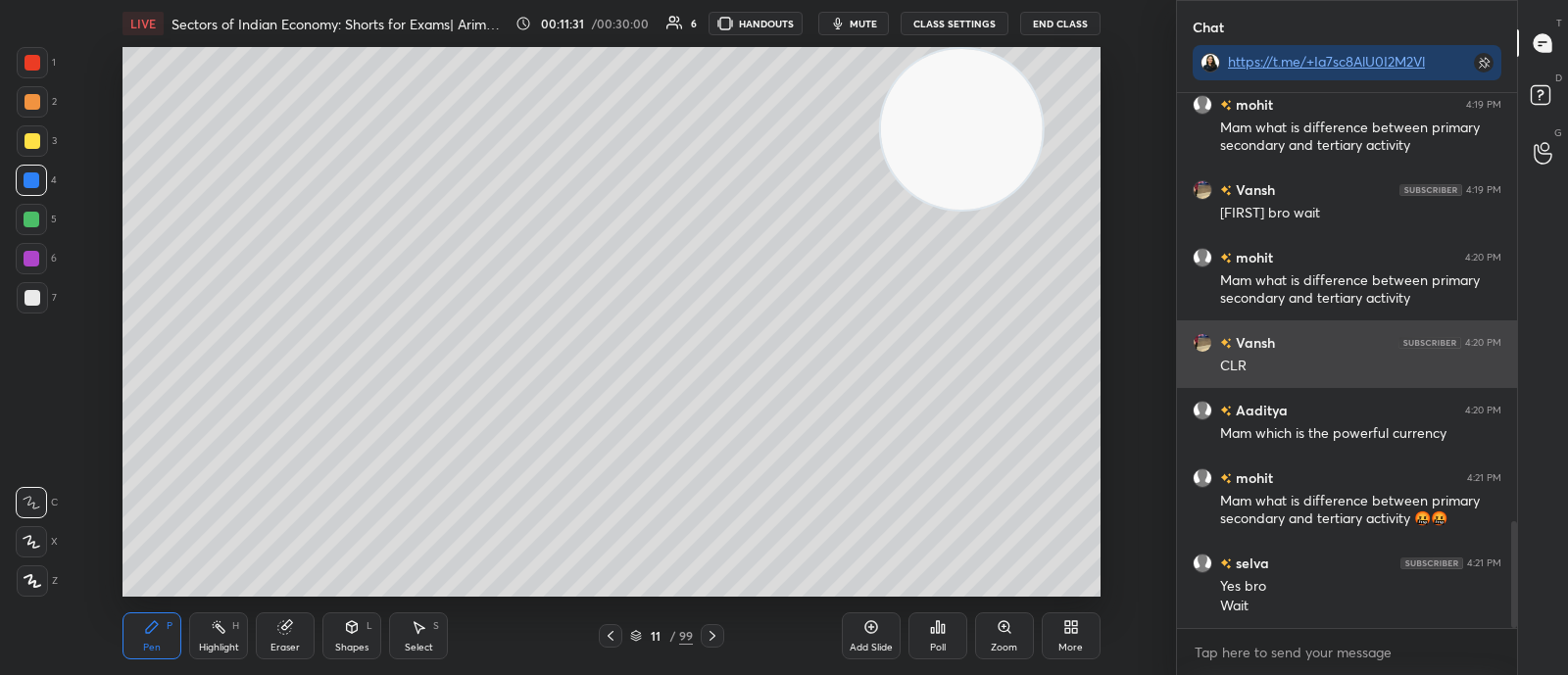 scroll, scrollTop: 2205, scrollLeft: 0, axis: vertical 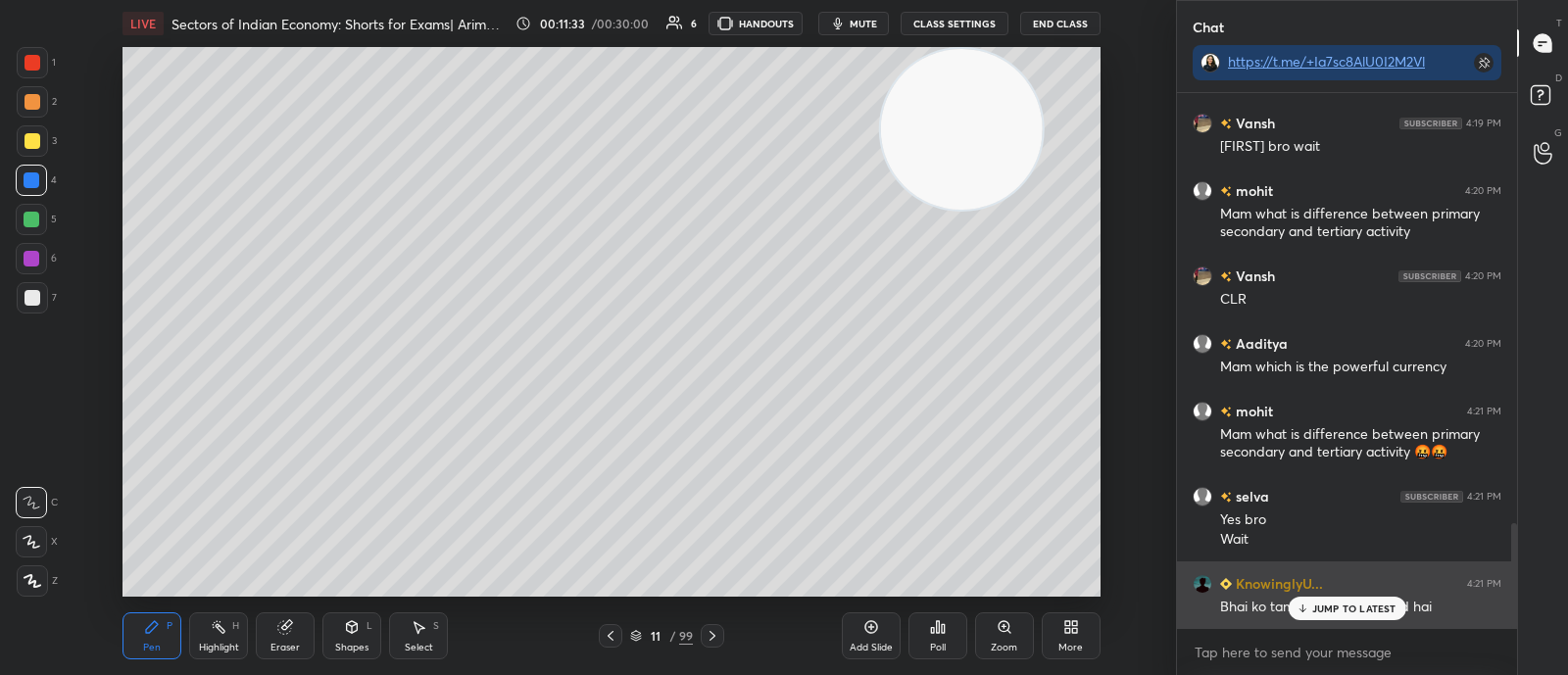 click on "JUMP TO LATEST" at bounding box center [1347, 608] 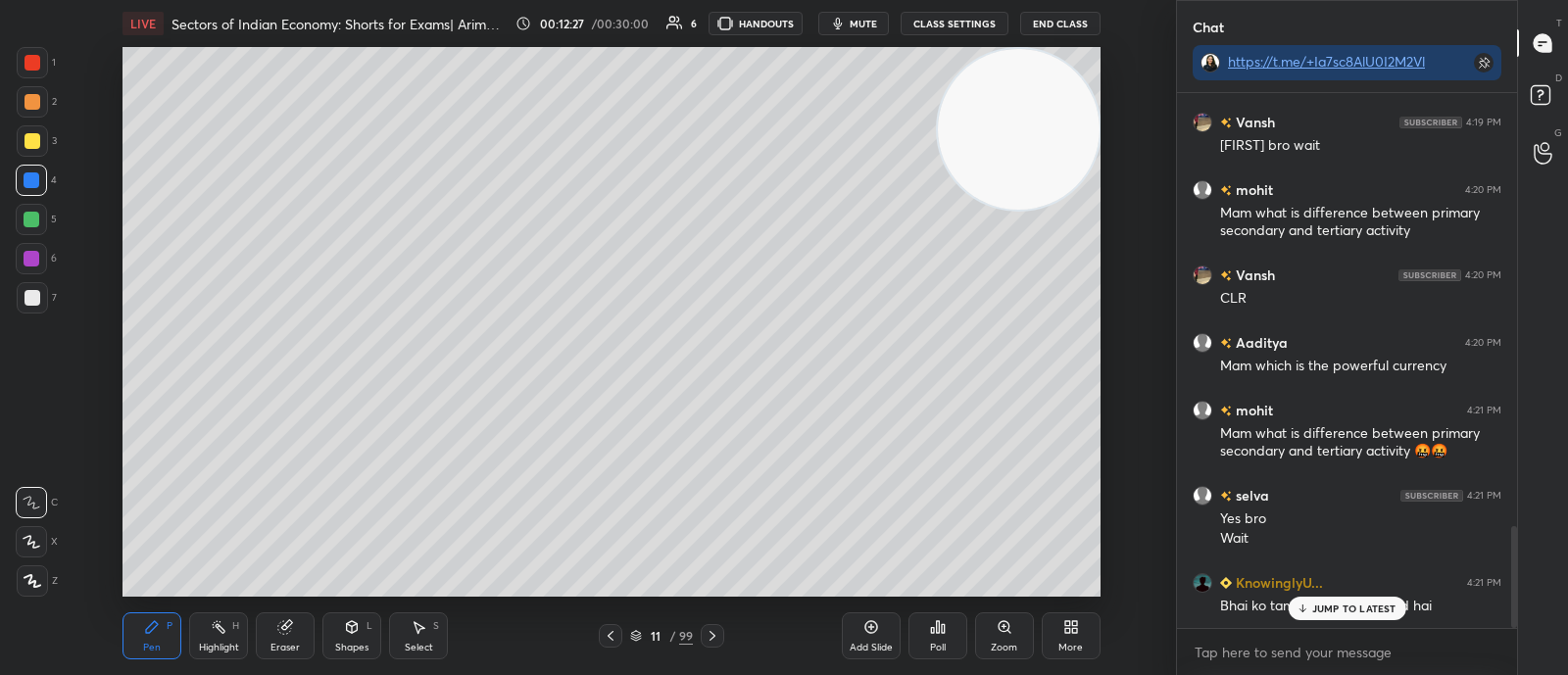 scroll, scrollTop: 2273, scrollLeft: 0, axis: vertical 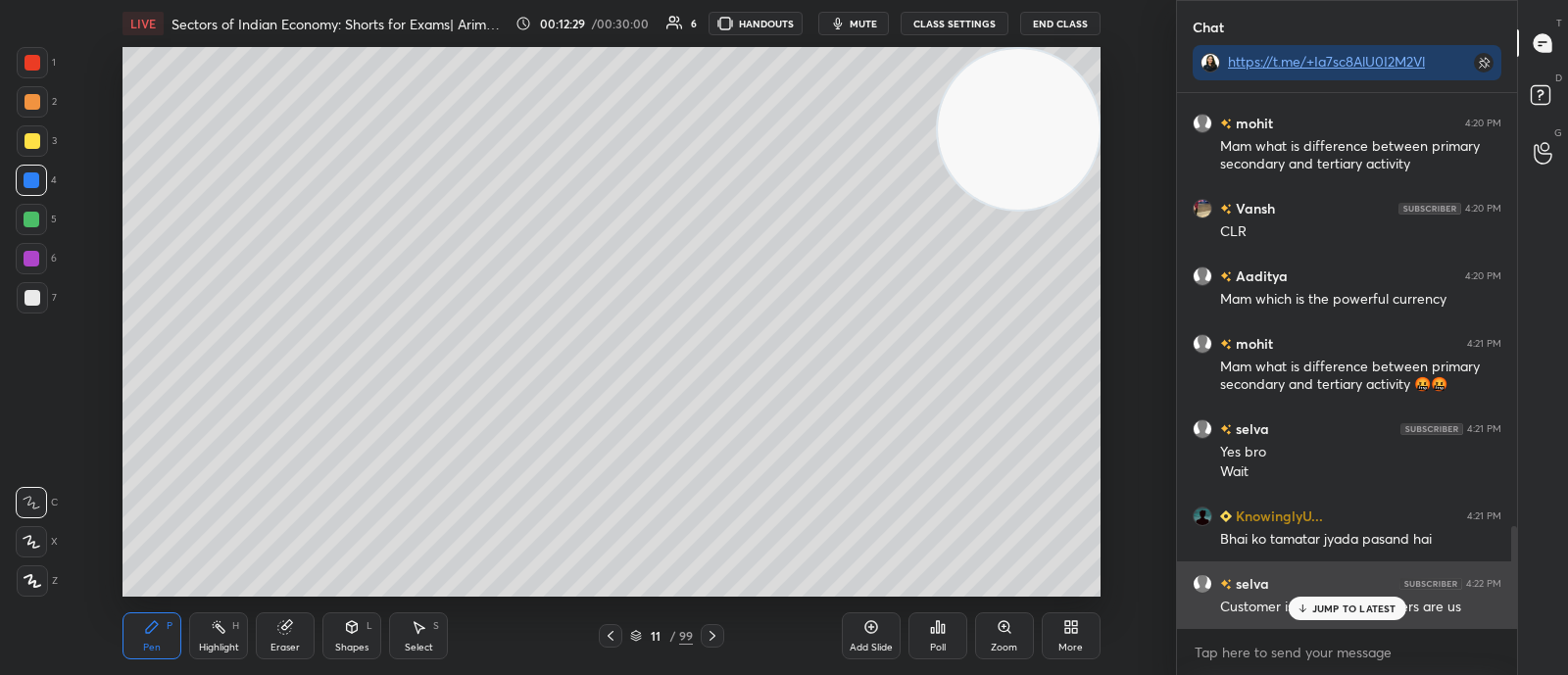 click on "JUMP TO LATEST" at bounding box center [1354, 608] 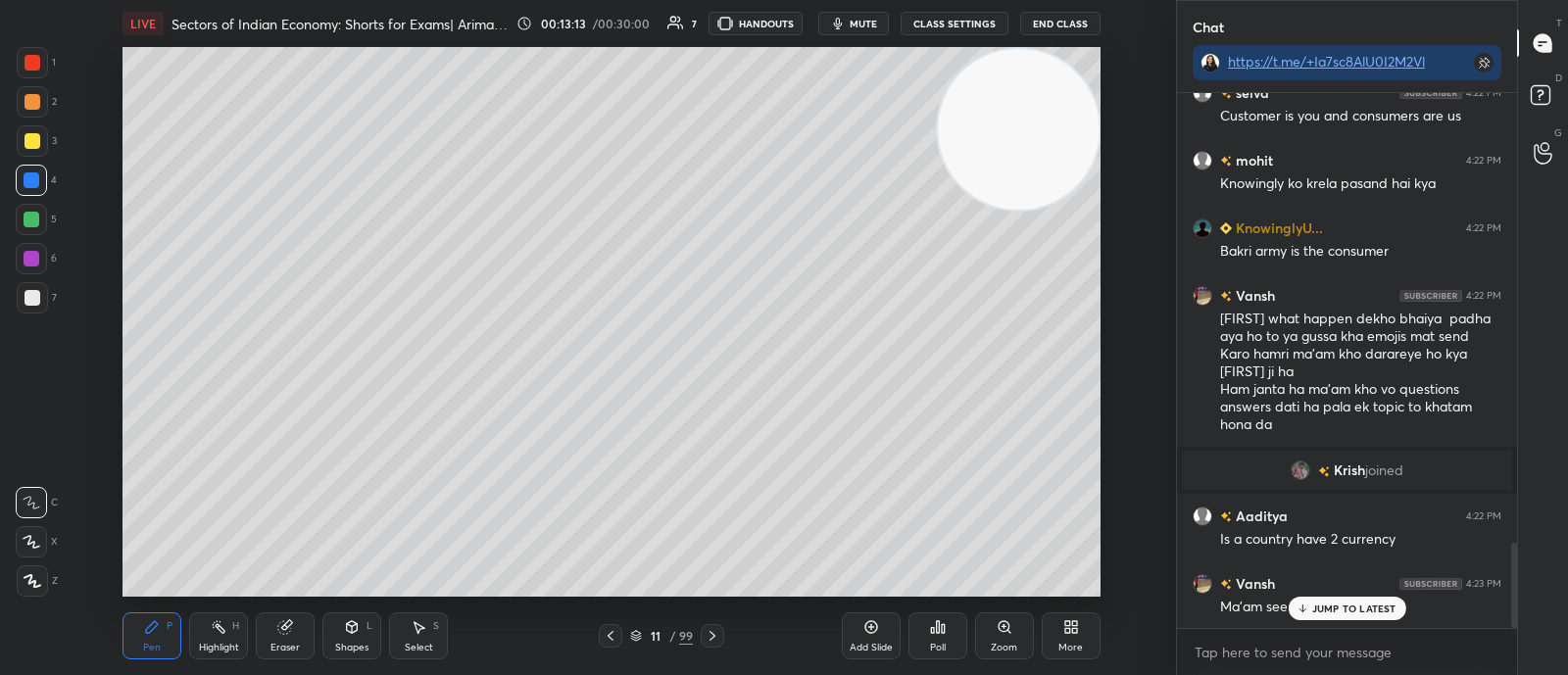 scroll, scrollTop: 2831, scrollLeft: 0, axis: vertical 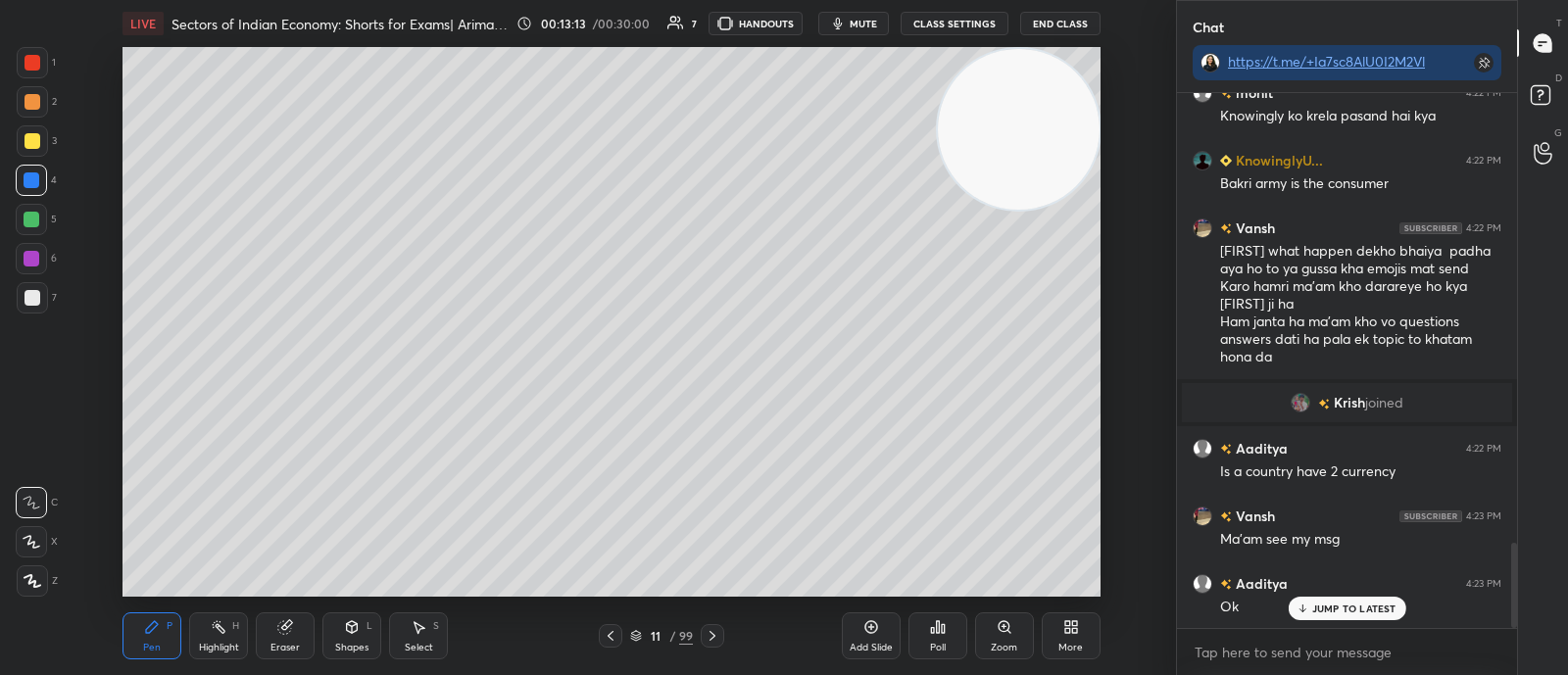 click on "x" at bounding box center (1347, 651) 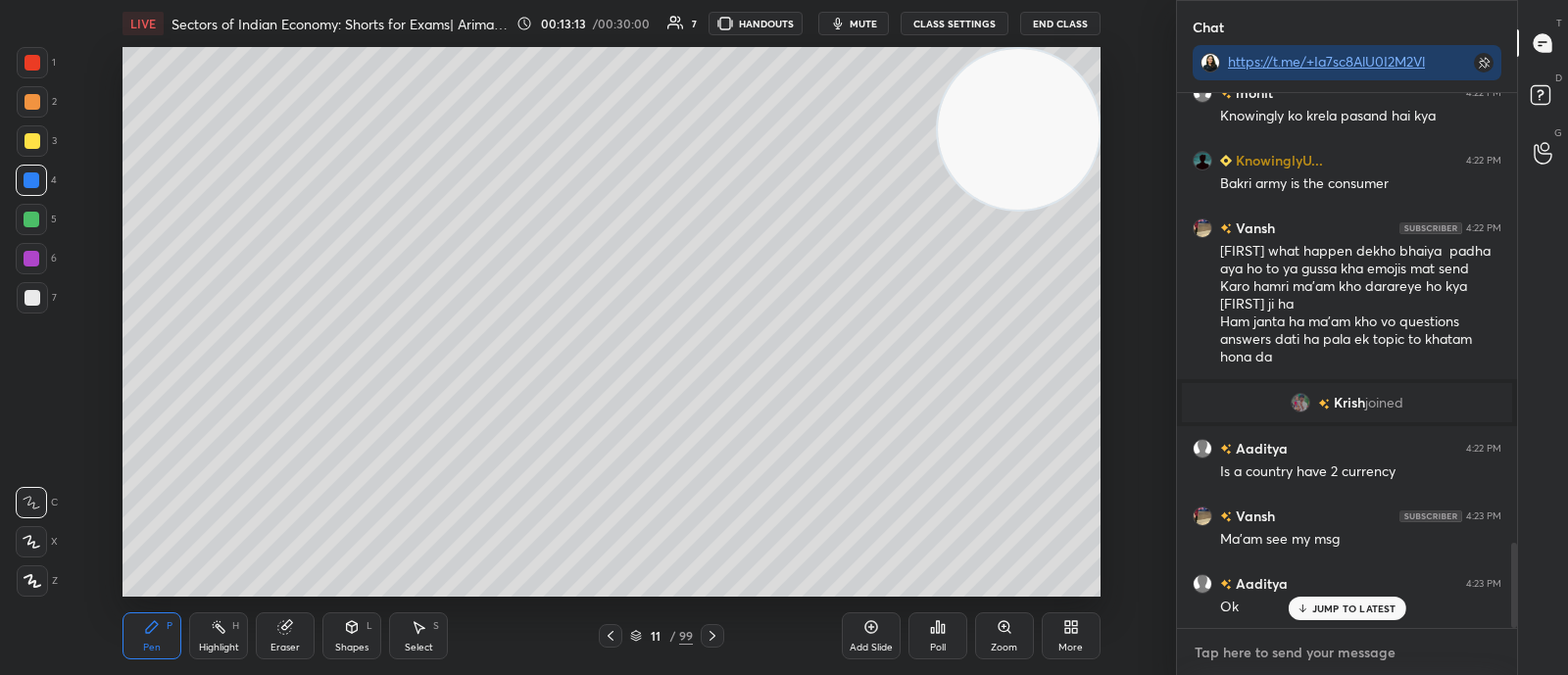 type on "x" 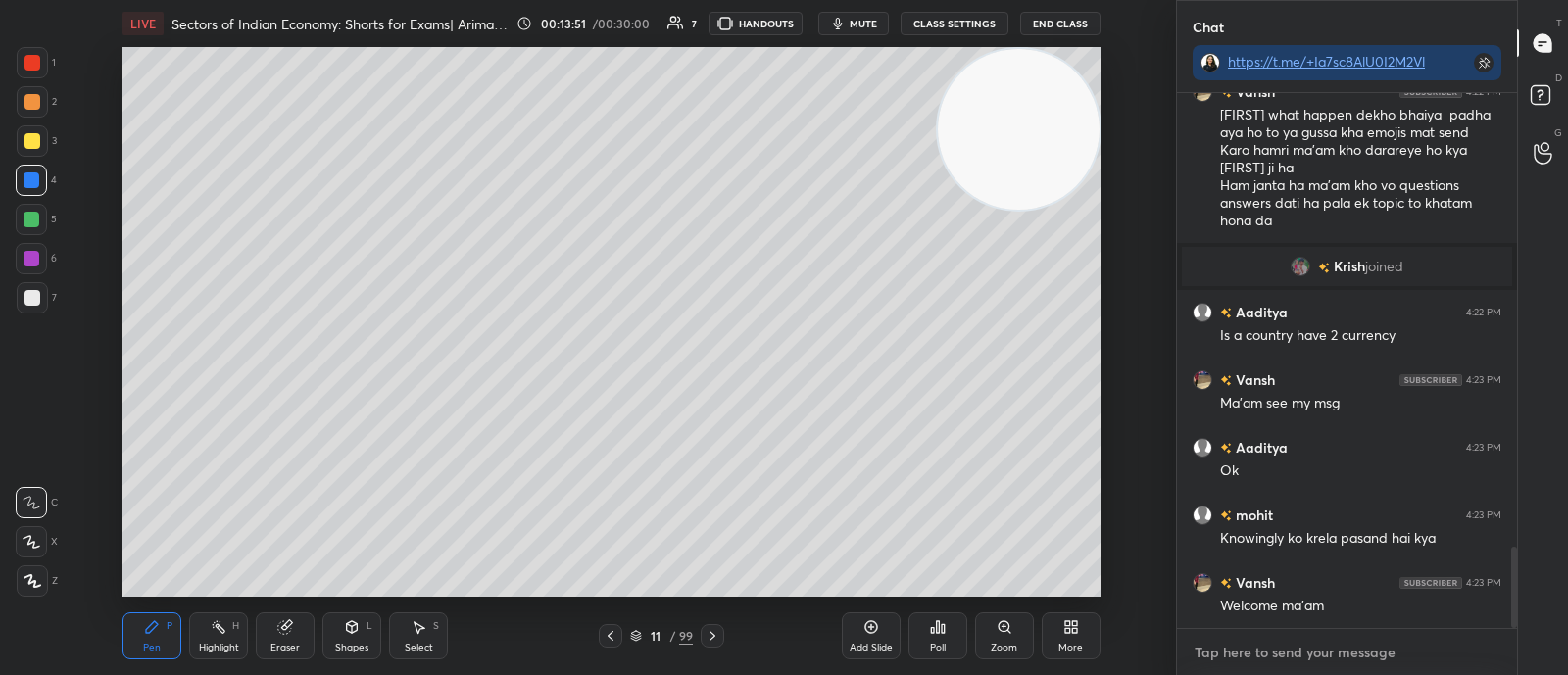 scroll, scrollTop: 3035, scrollLeft: 0, axis: vertical 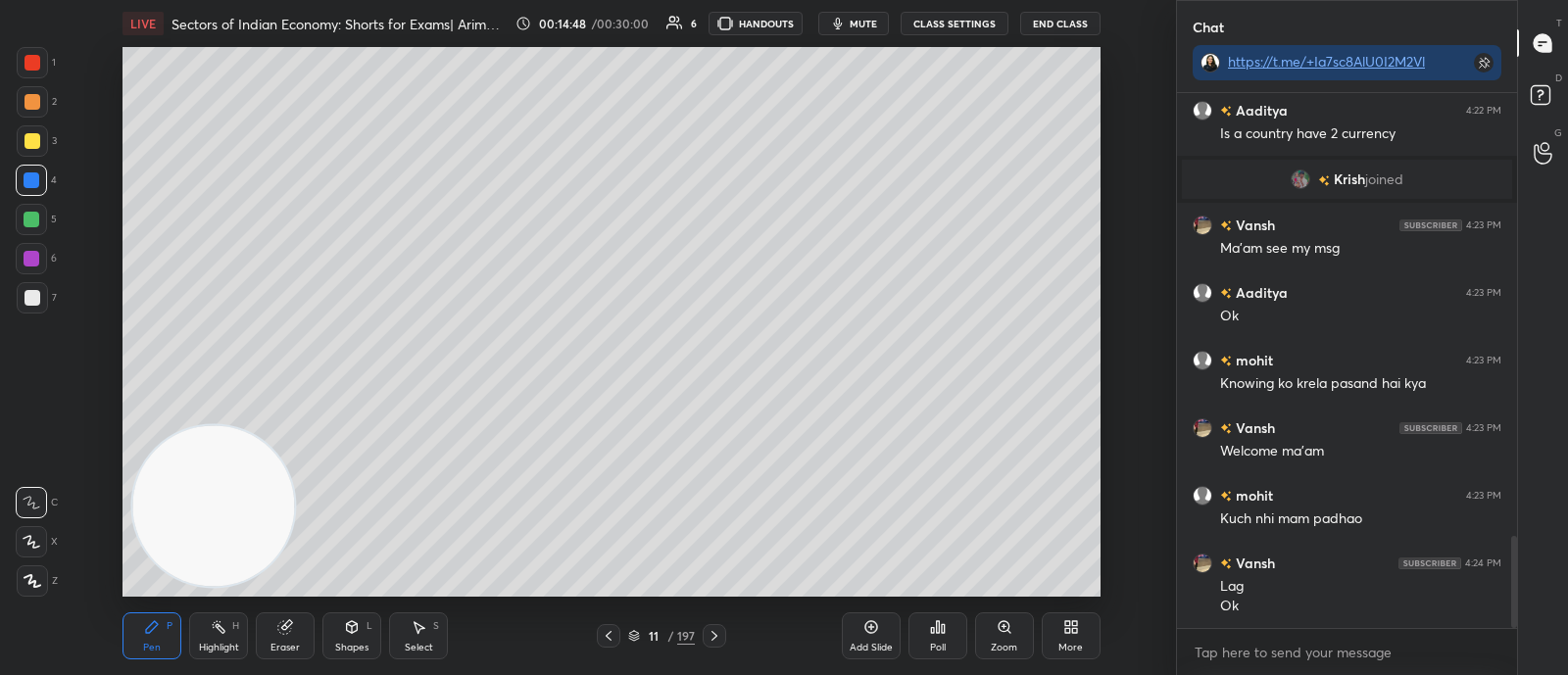 click on "Add Slide" at bounding box center [871, 636] 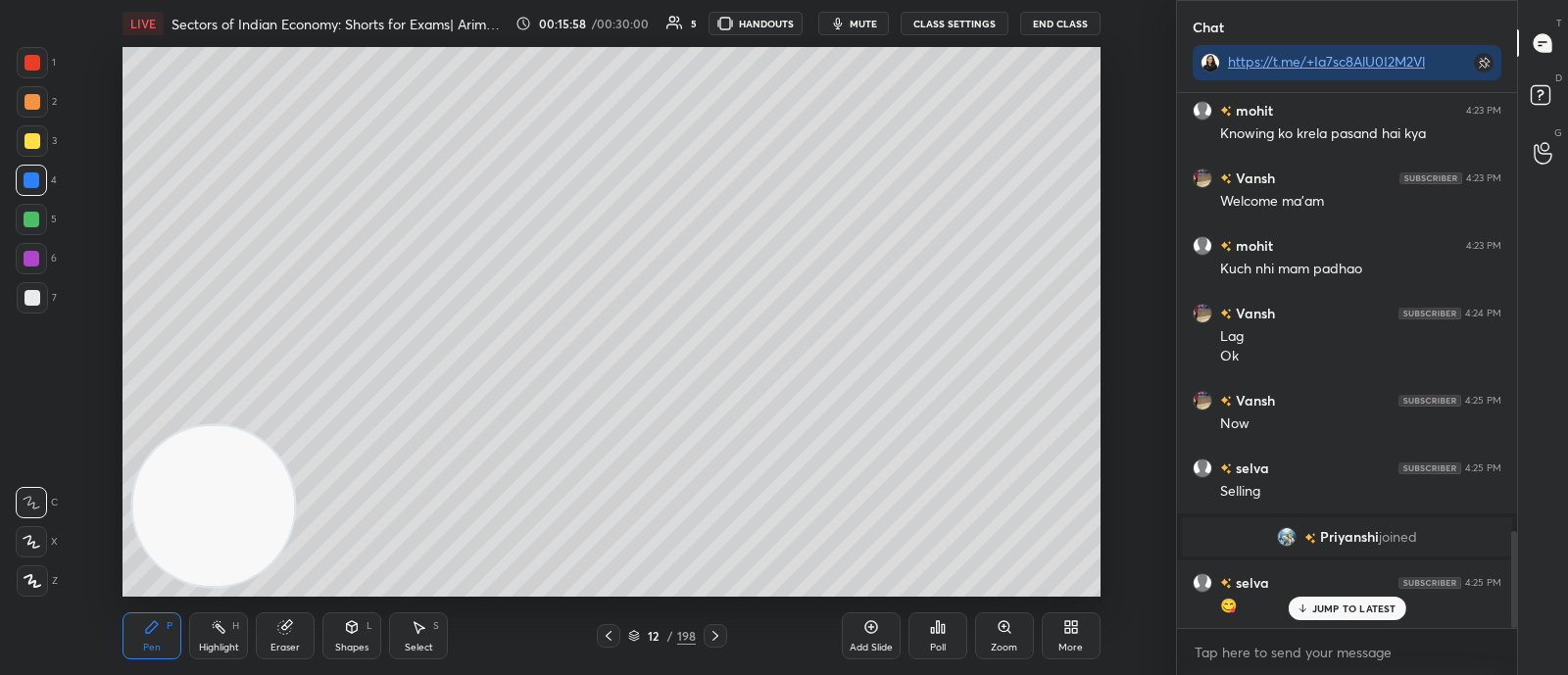 scroll, scrollTop: 2401, scrollLeft: 0, axis: vertical 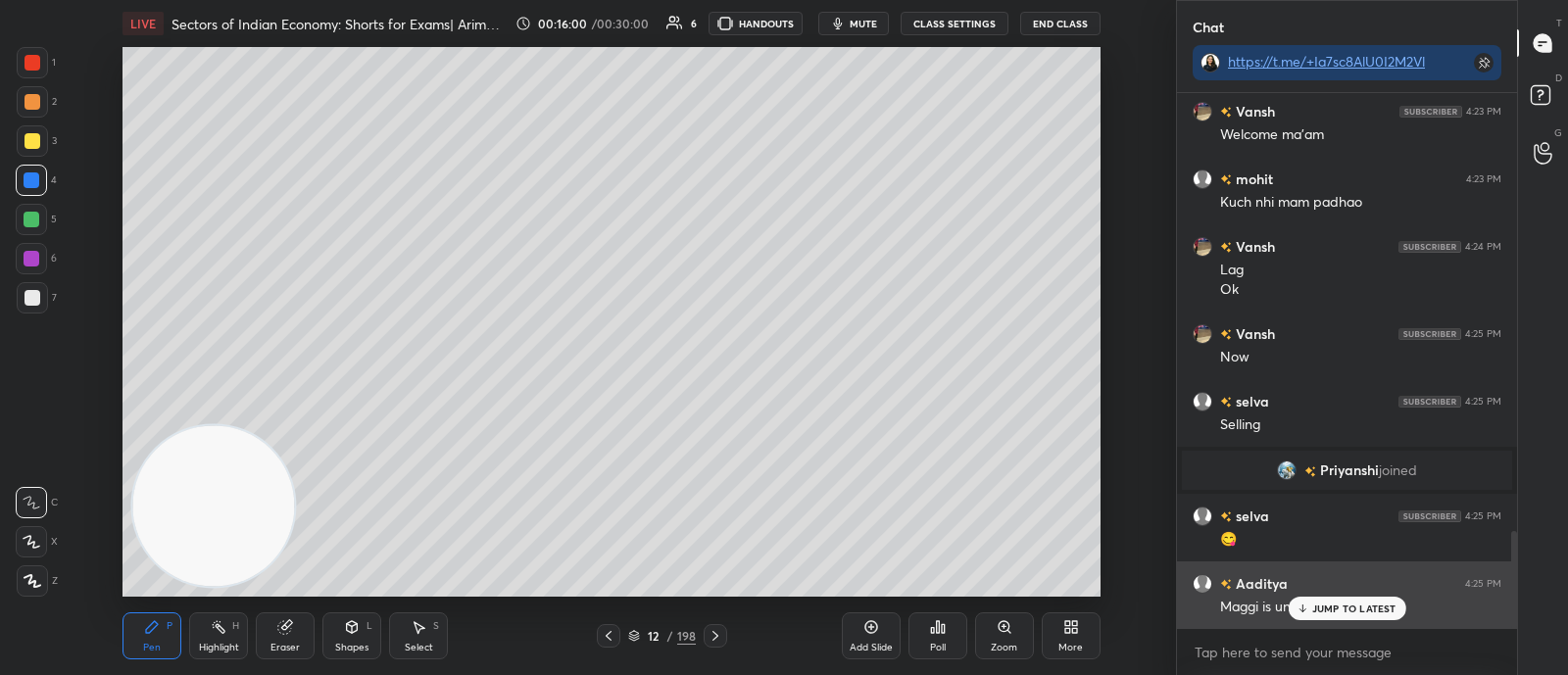 click on "JUMP TO LATEST" at bounding box center (1354, 608) 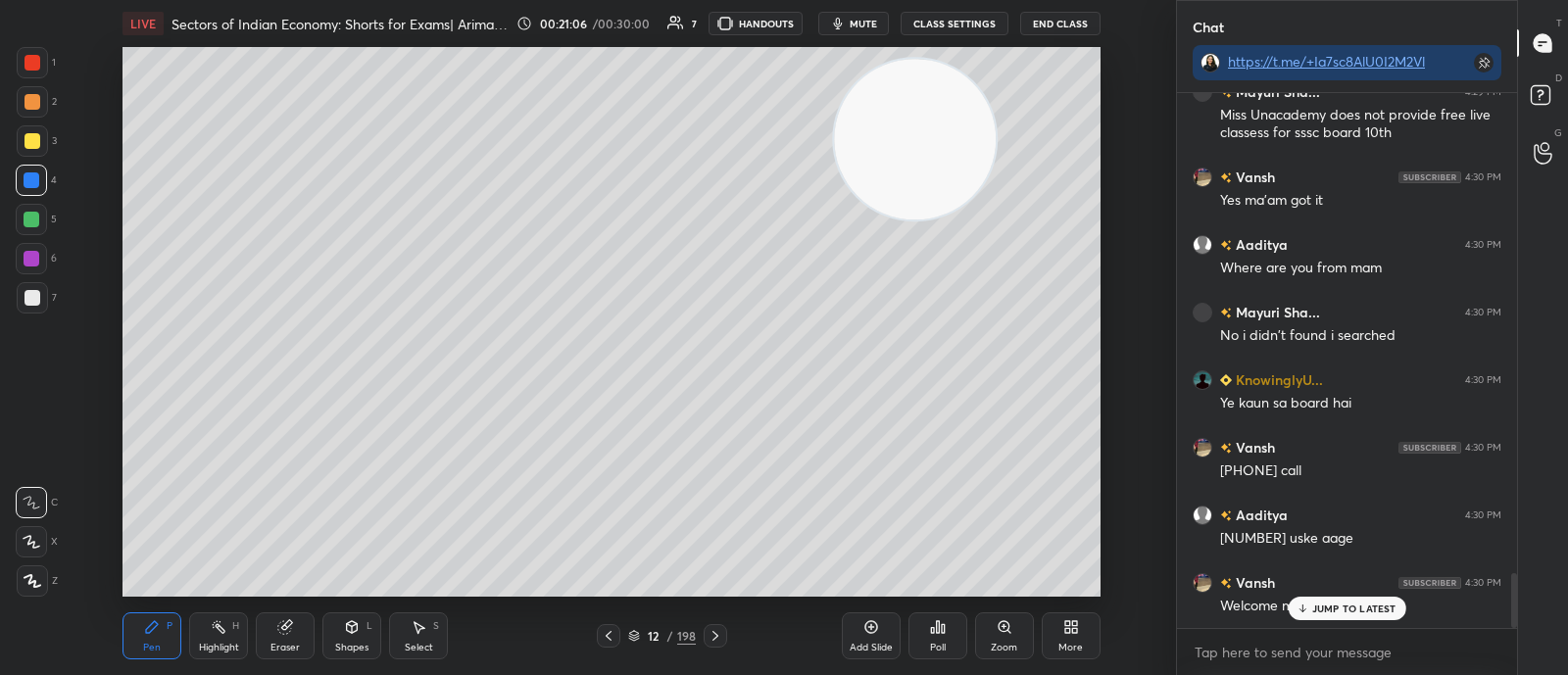 scroll, scrollTop: 4684, scrollLeft: 0, axis: vertical 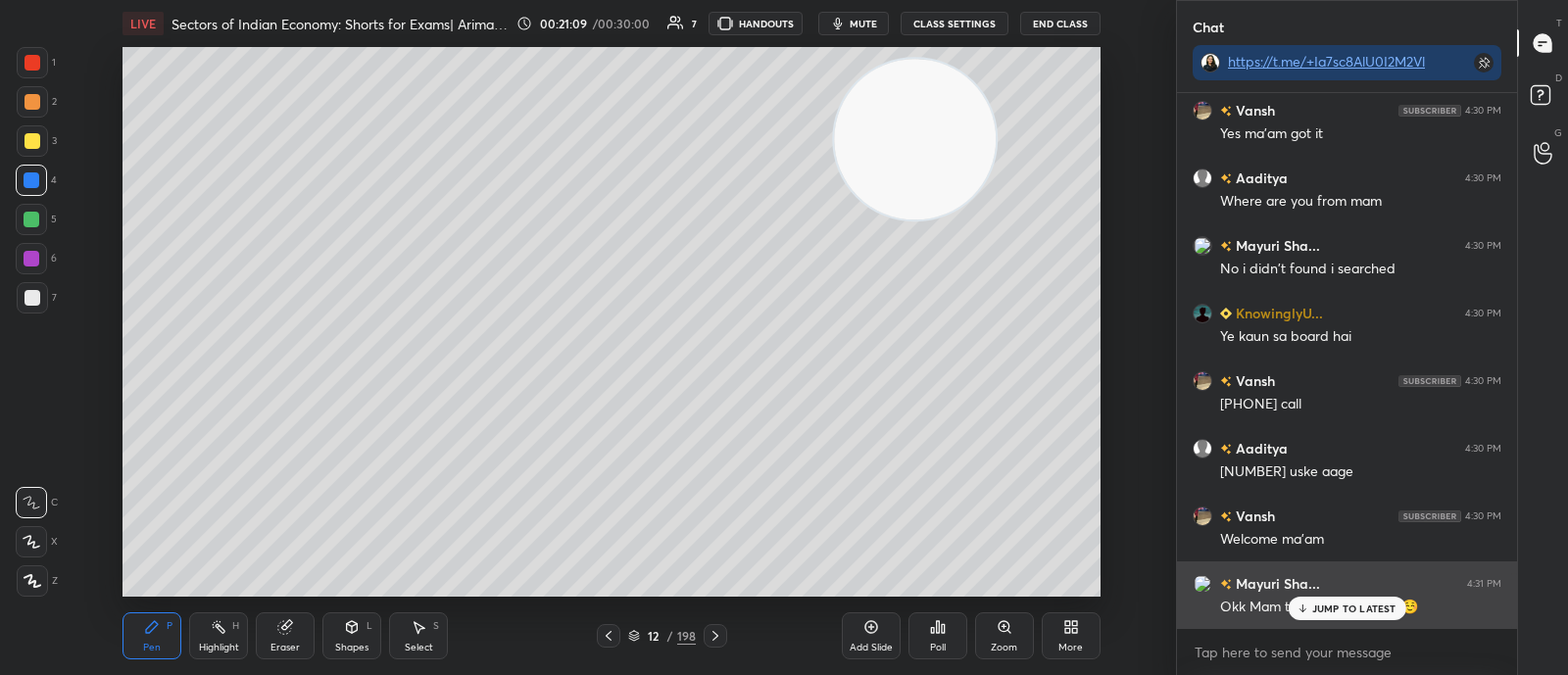 click on "JUMP TO LATEST" at bounding box center [1354, 608] 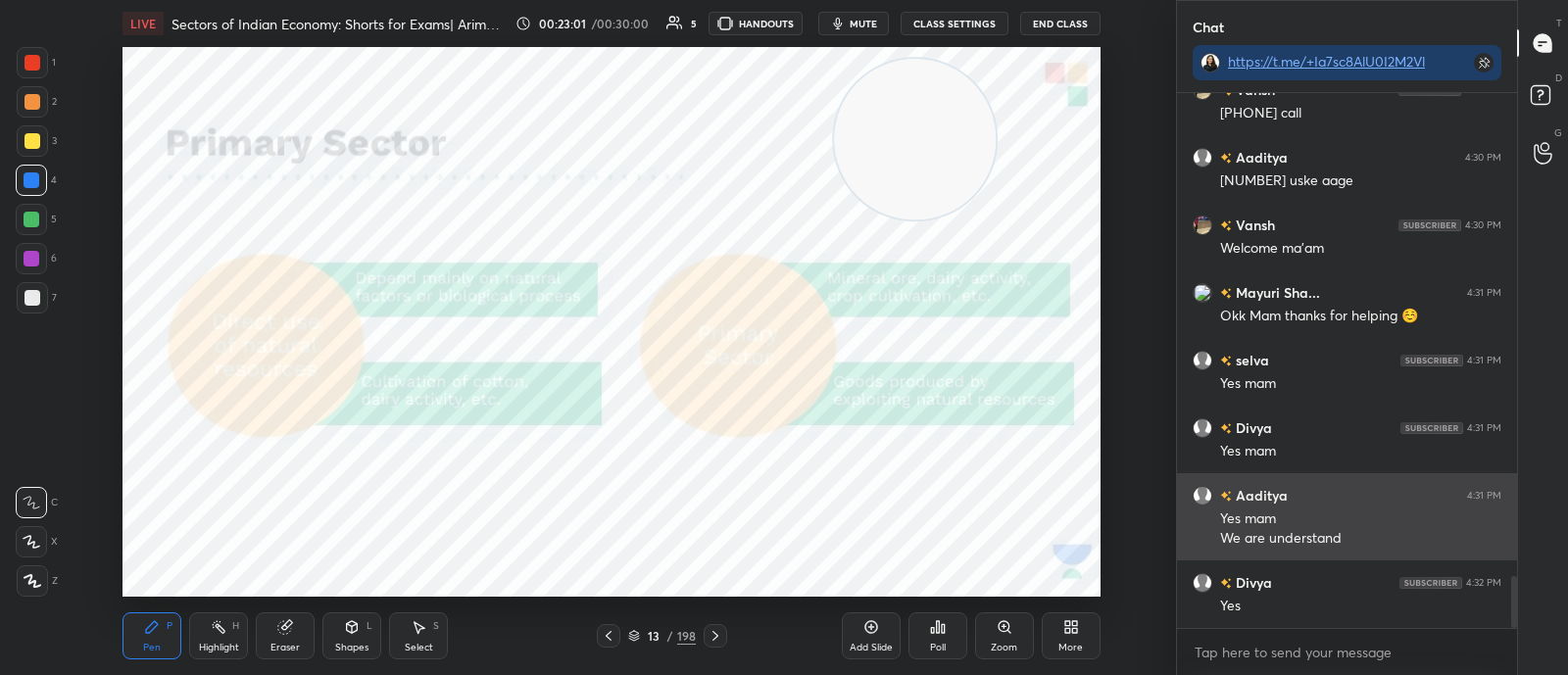 scroll, scrollTop: 4994, scrollLeft: 0, axis: vertical 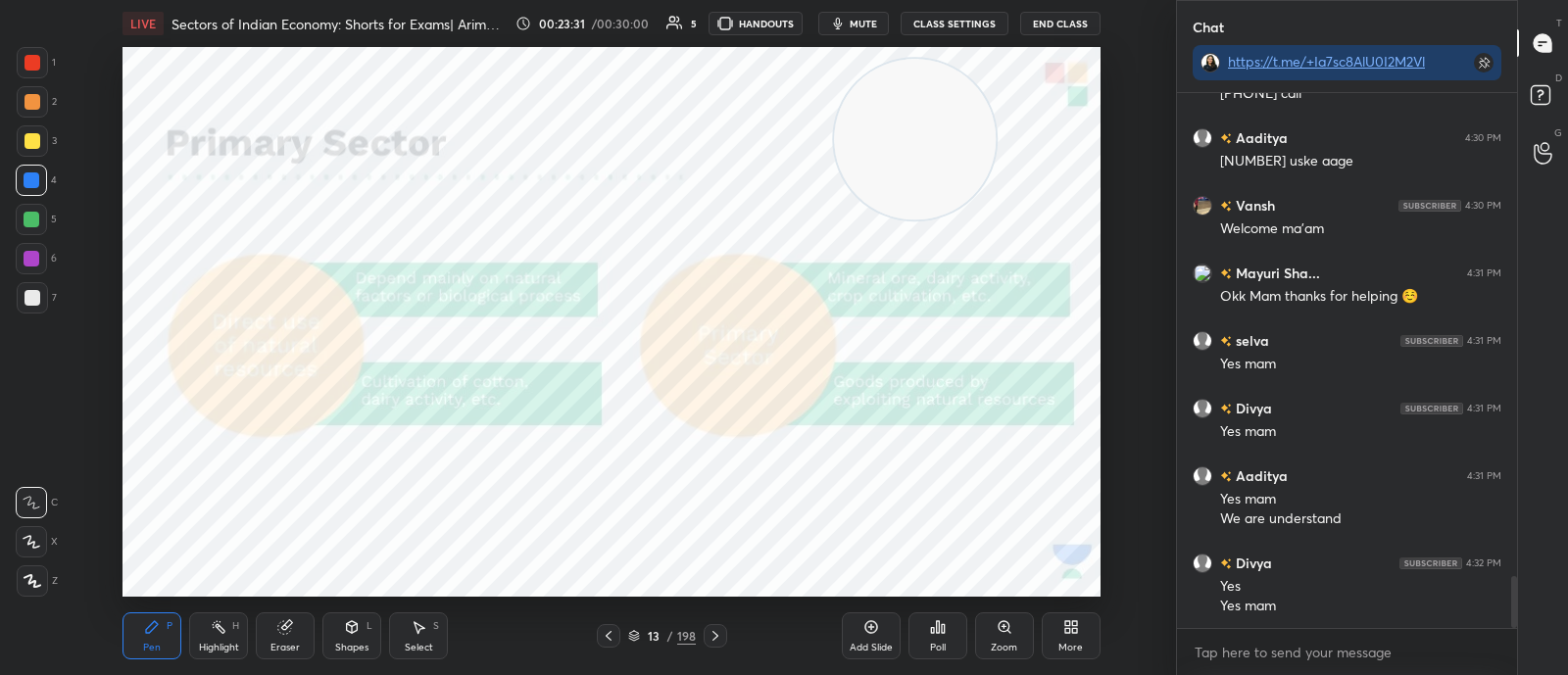 click at bounding box center [914, 139] 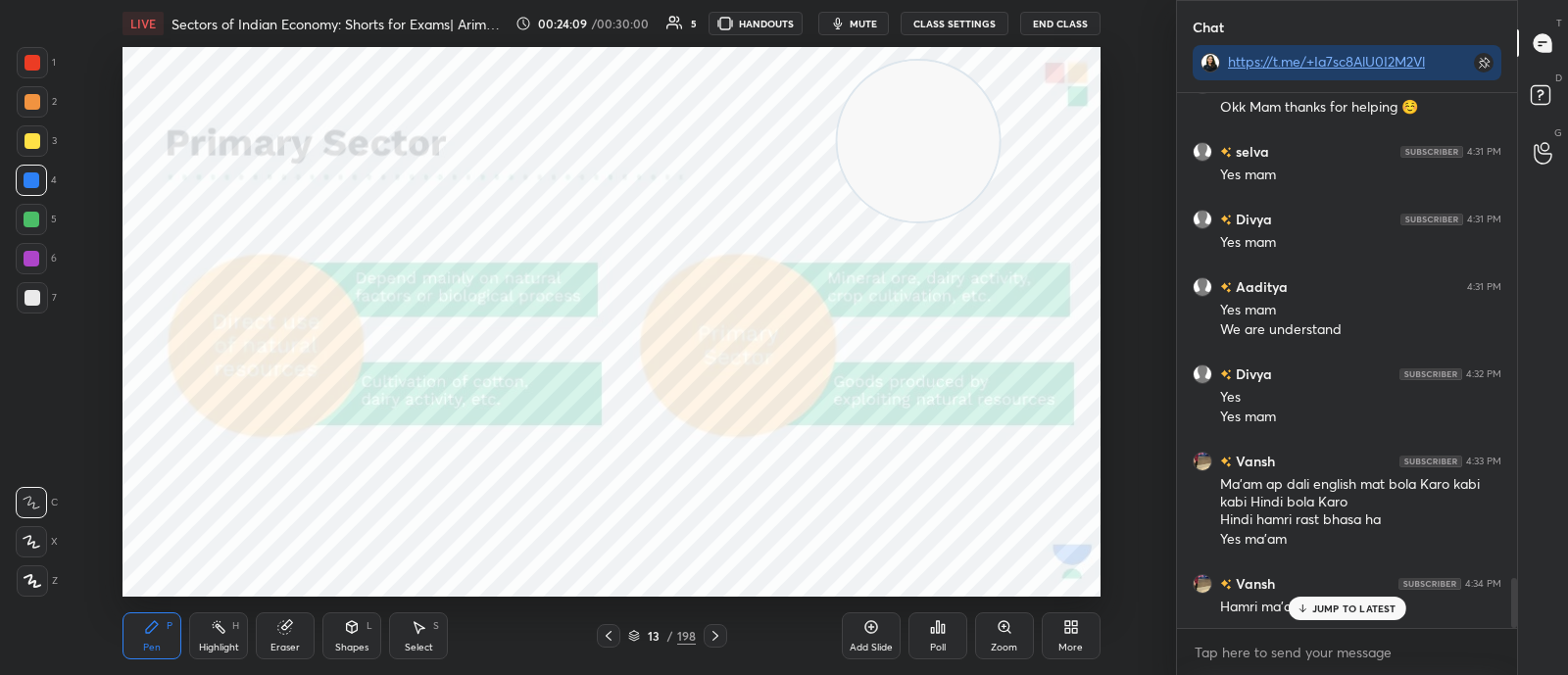 scroll, scrollTop: 5251, scrollLeft: 0, axis: vertical 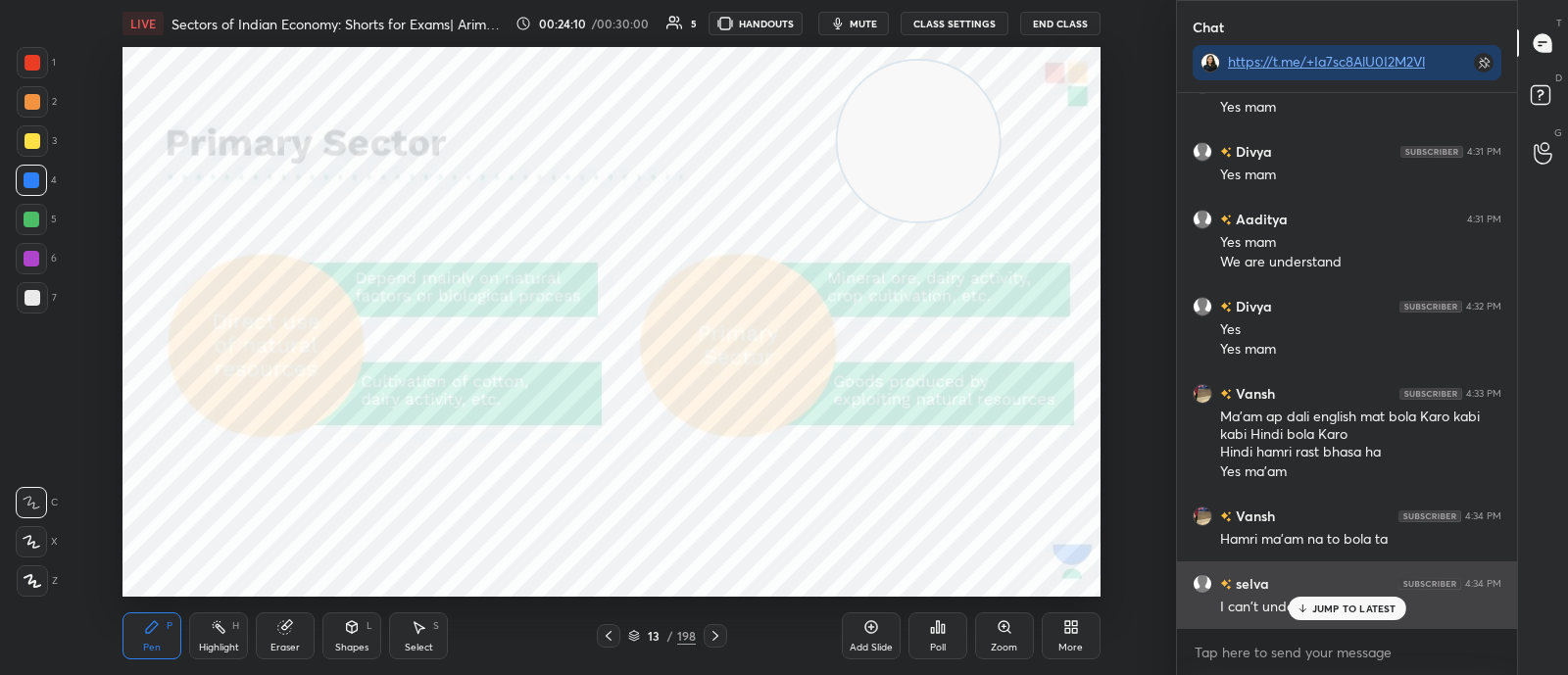 click on "JUMP TO LATEST" at bounding box center (1354, 608) 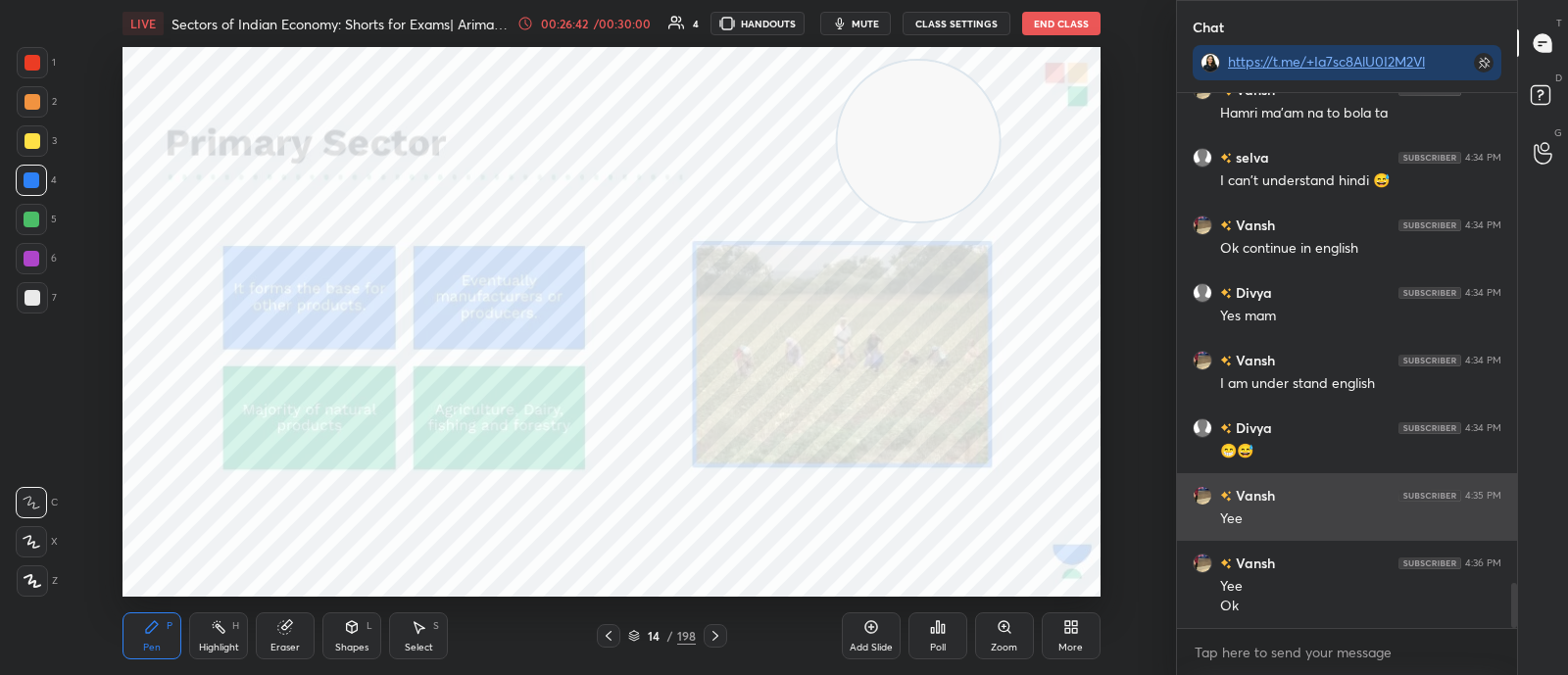 scroll, scrollTop: 5745, scrollLeft: 0, axis: vertical 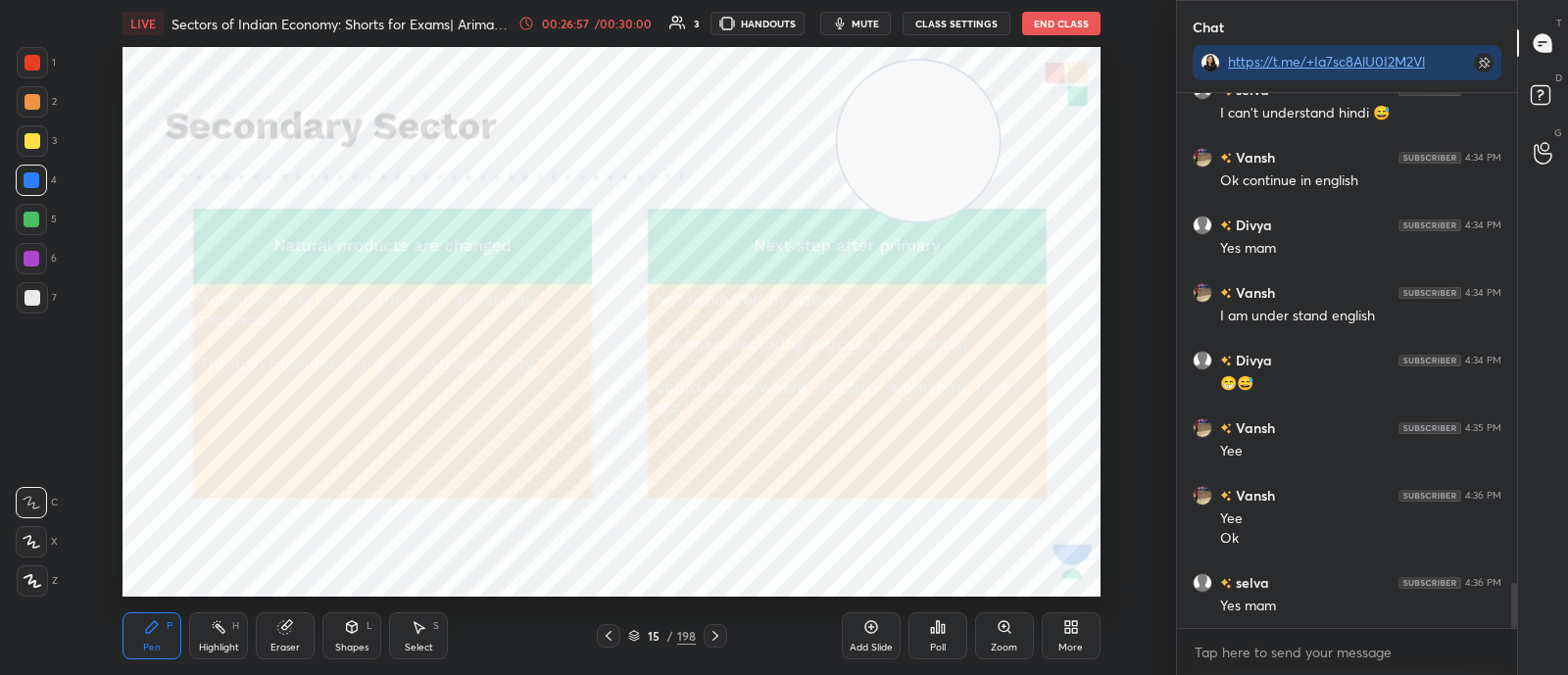 click on "Add Slide" at bounding box center (871, 636) 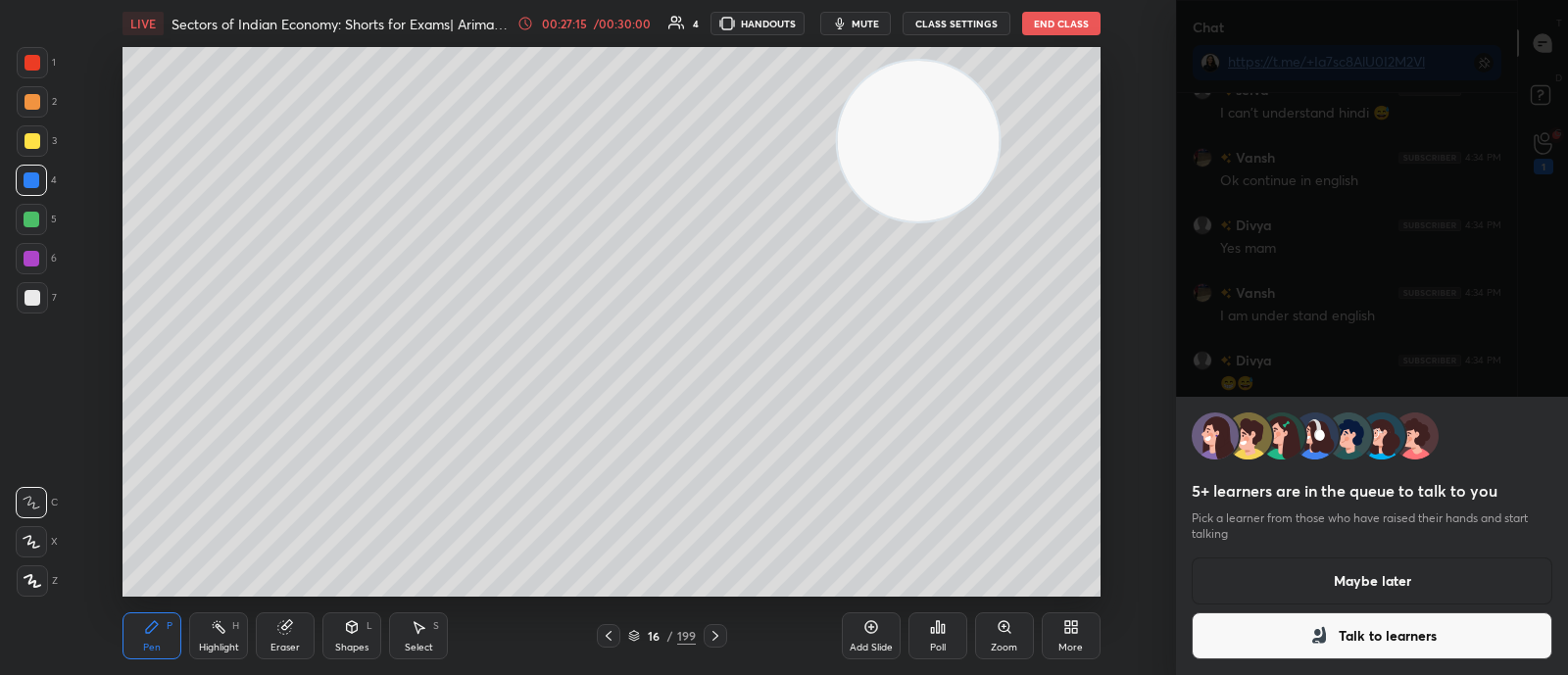 click on "Maybe later" at bounding box center (1372, 581) 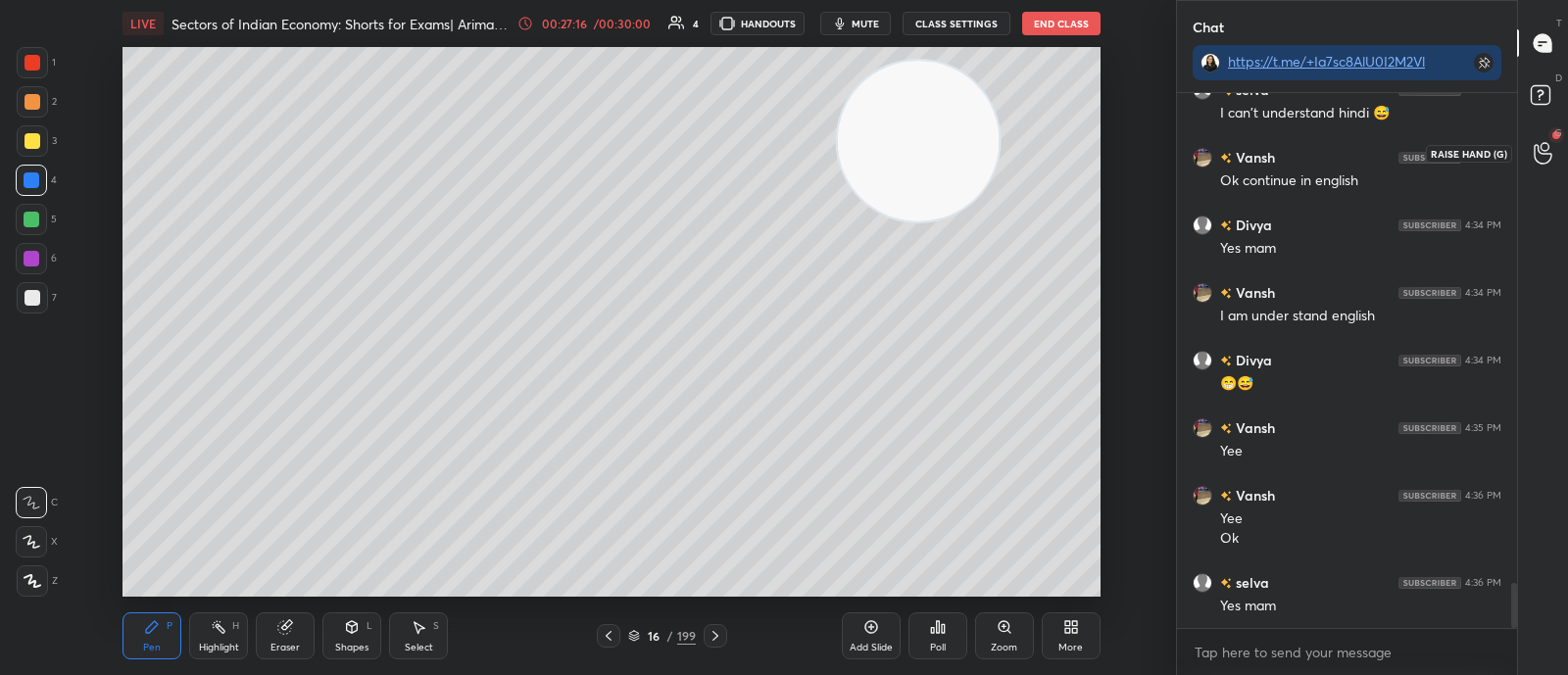 click 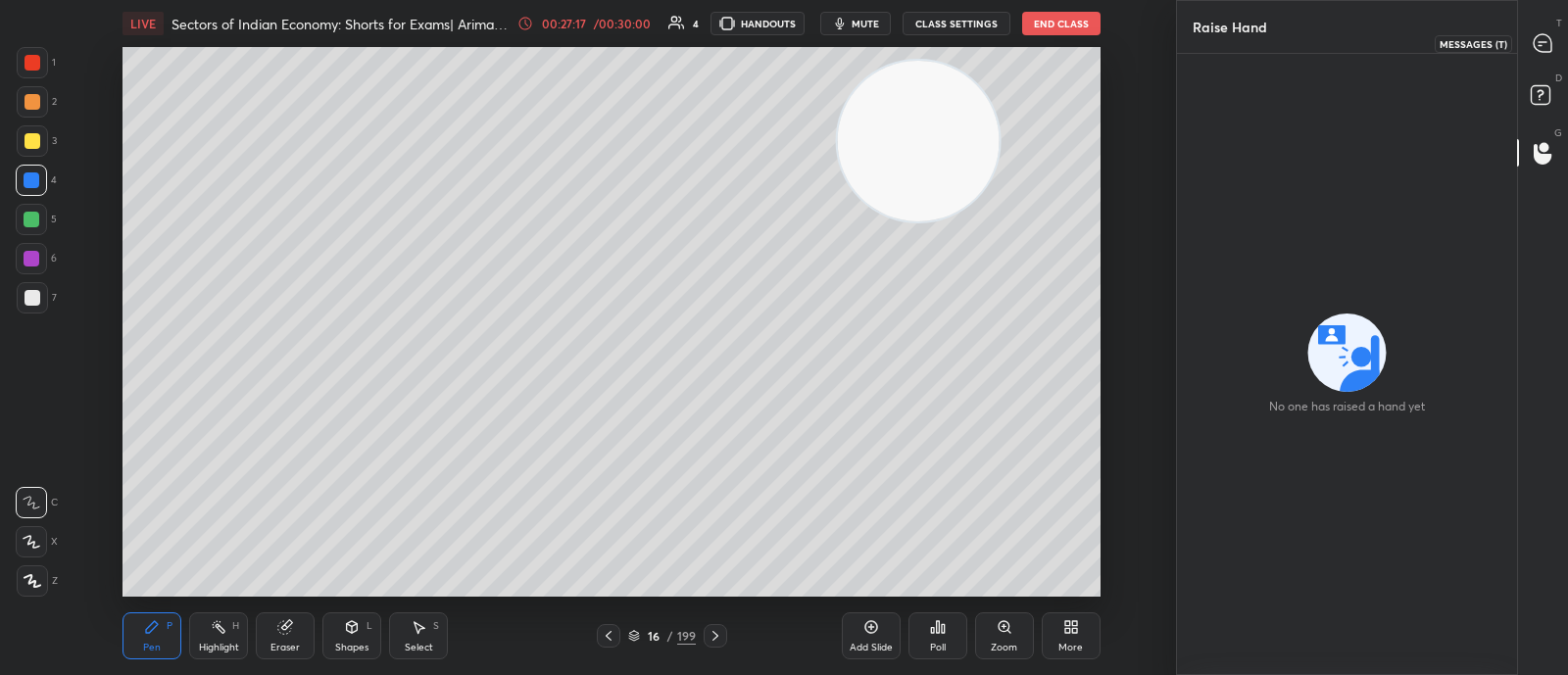 click 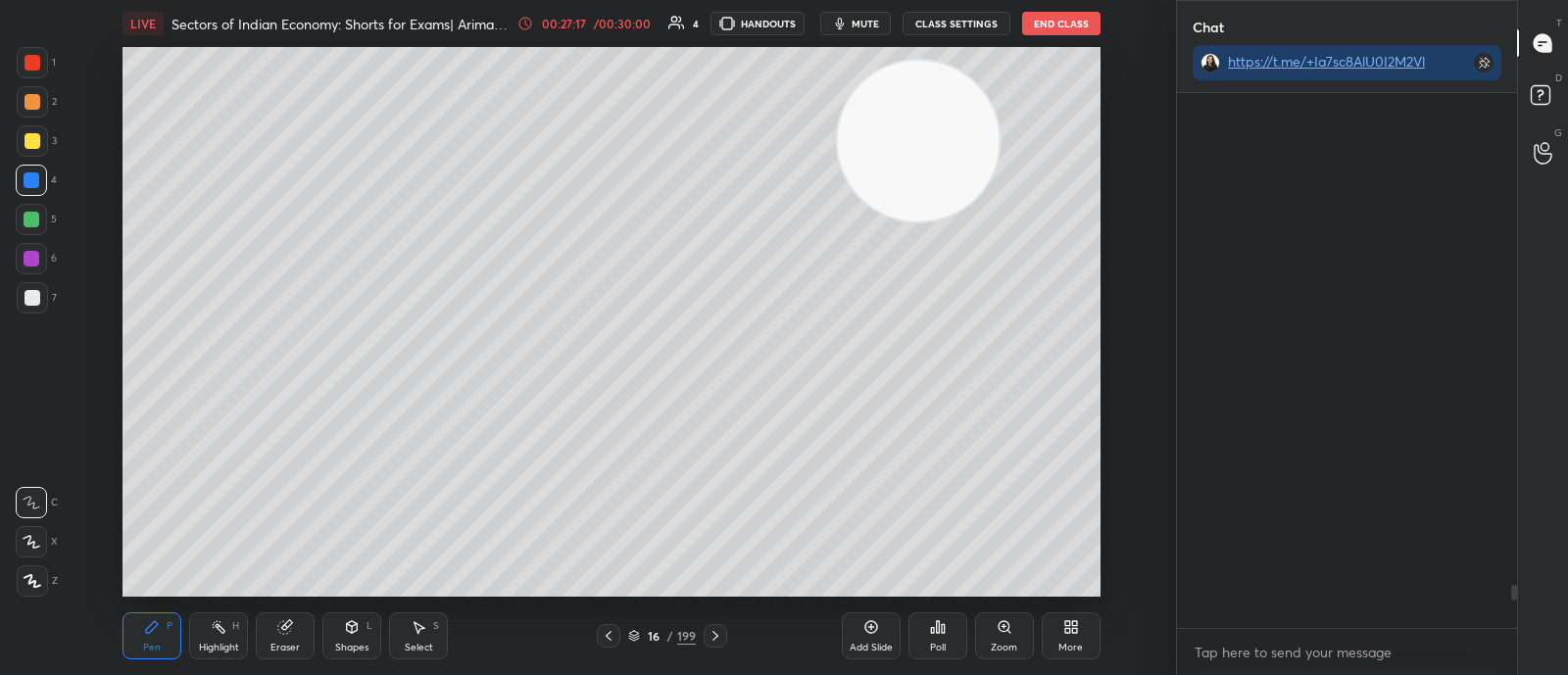 scroll, scrollTop: 6175, scrollLeft: 0, axis: vertical 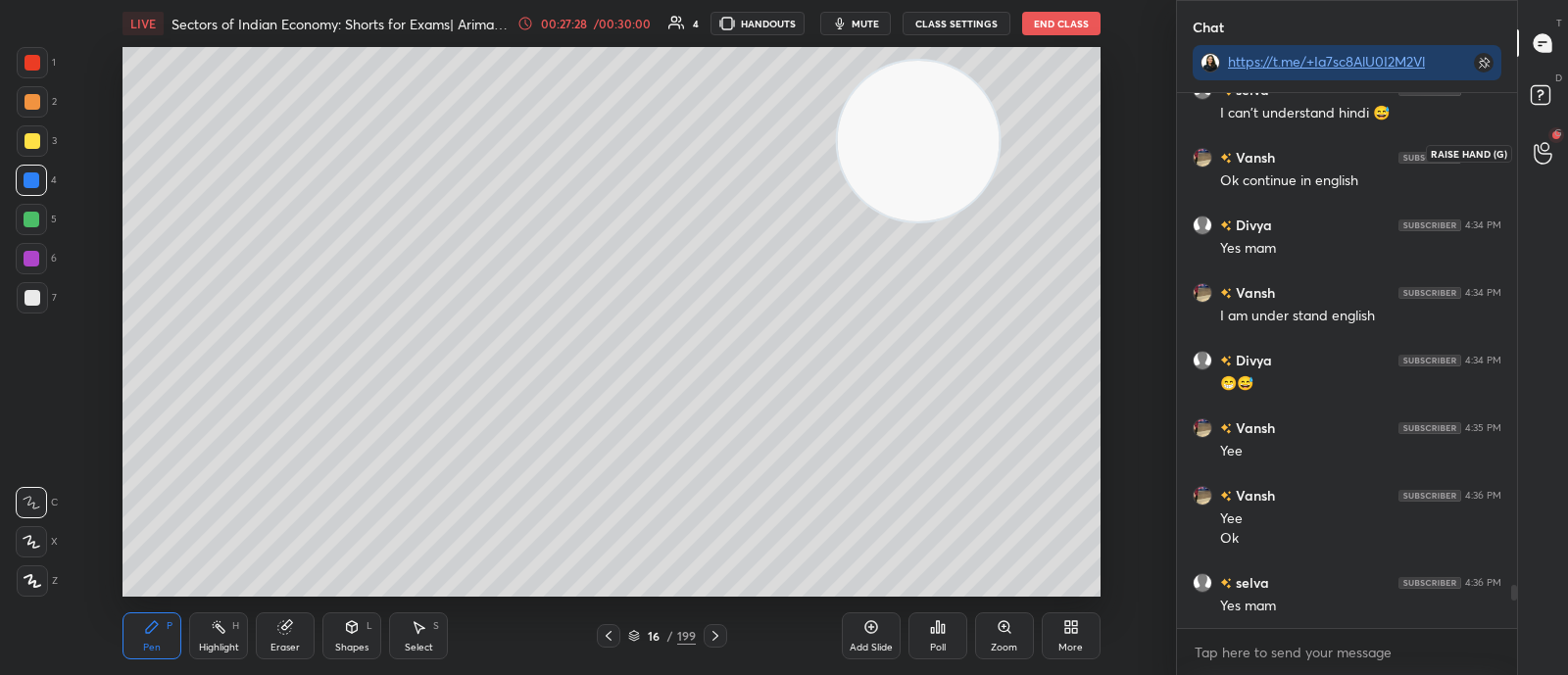 click at bounding box center (1544, 153) 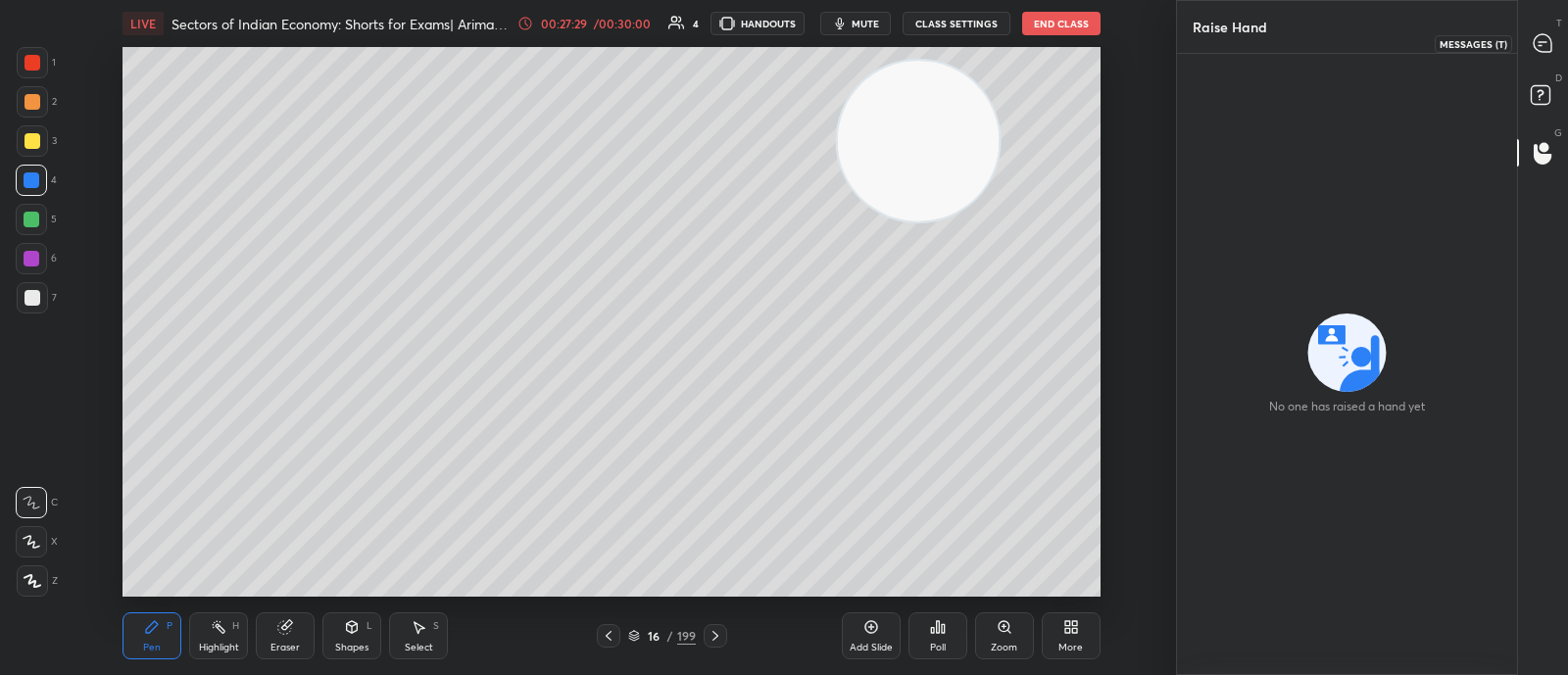 click at bounding box center [1544, 43] 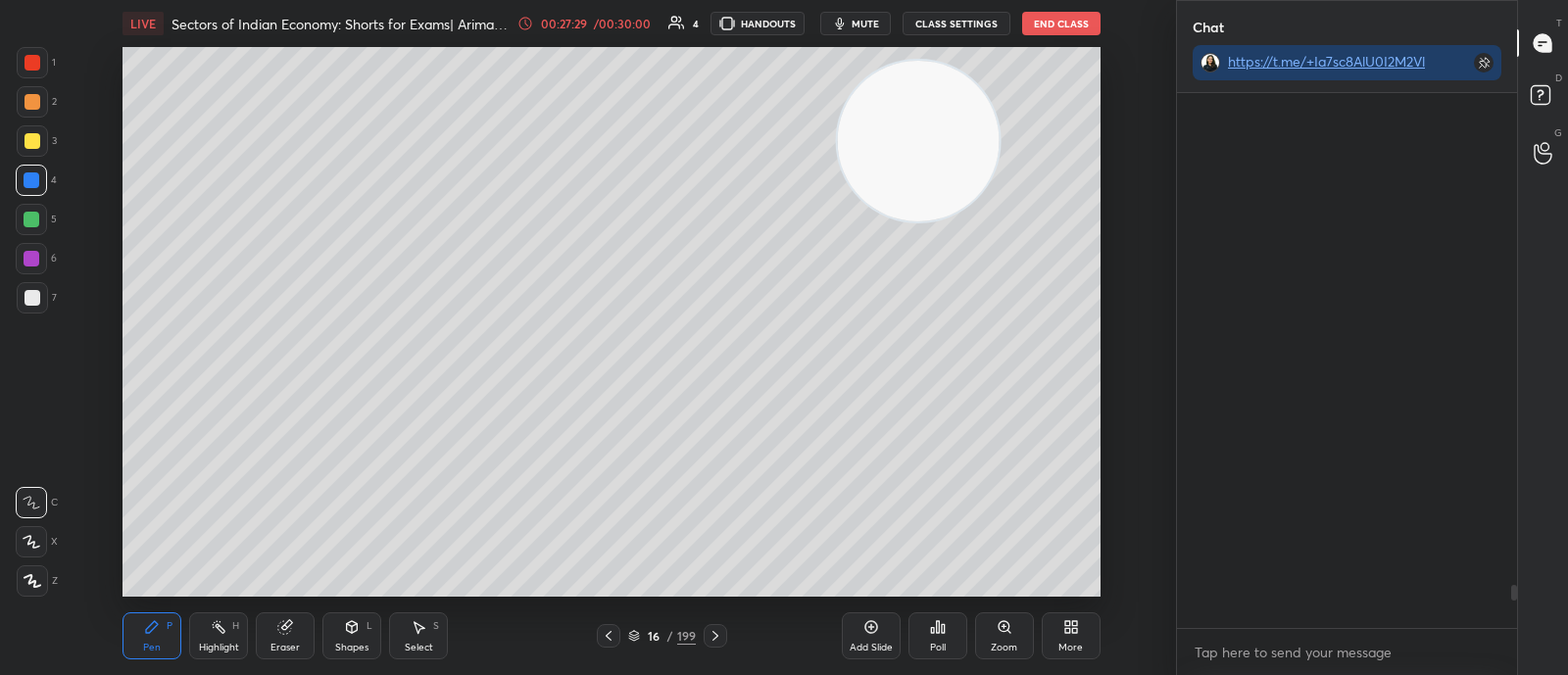 scroll, scrollTop: 6175, scrollLeft: 0, axis: vertical 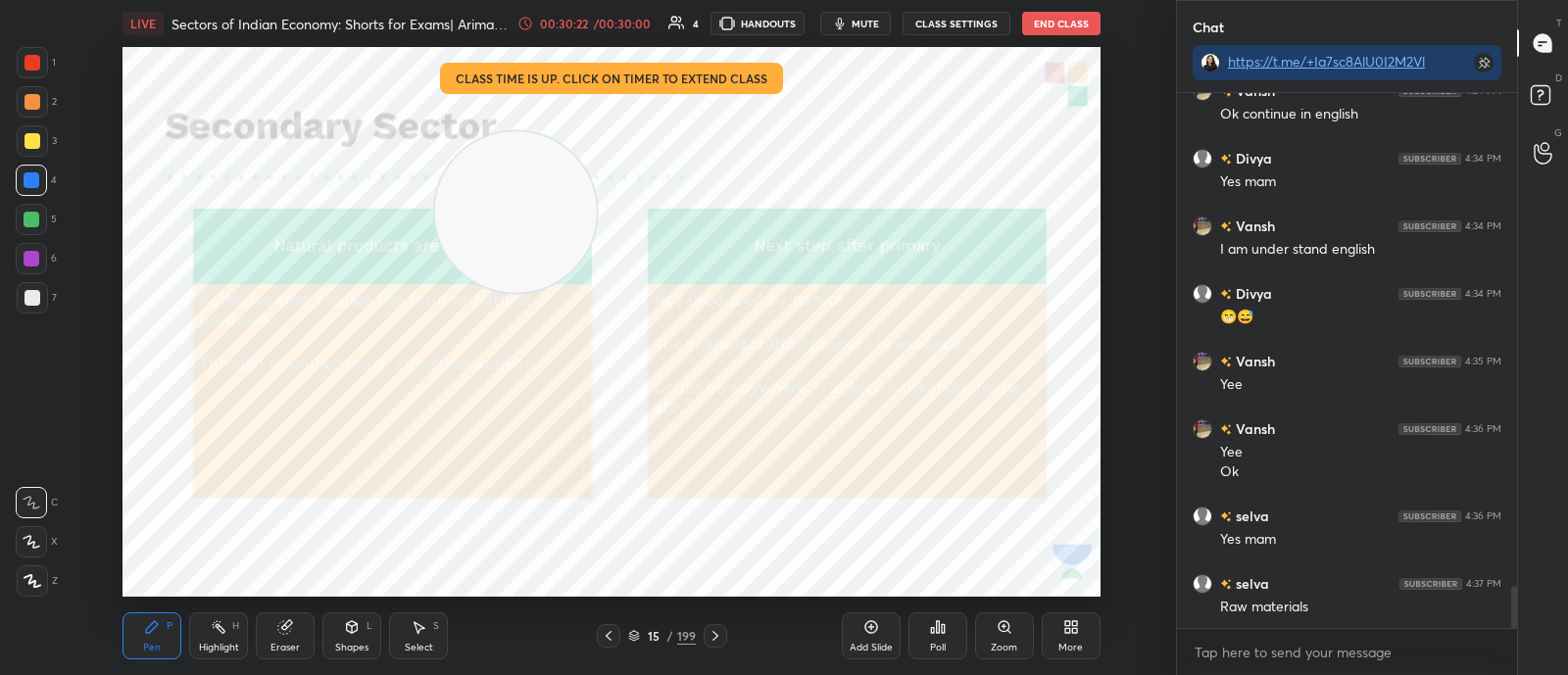 click on "15 / 199" at bounding box center (662, 636) 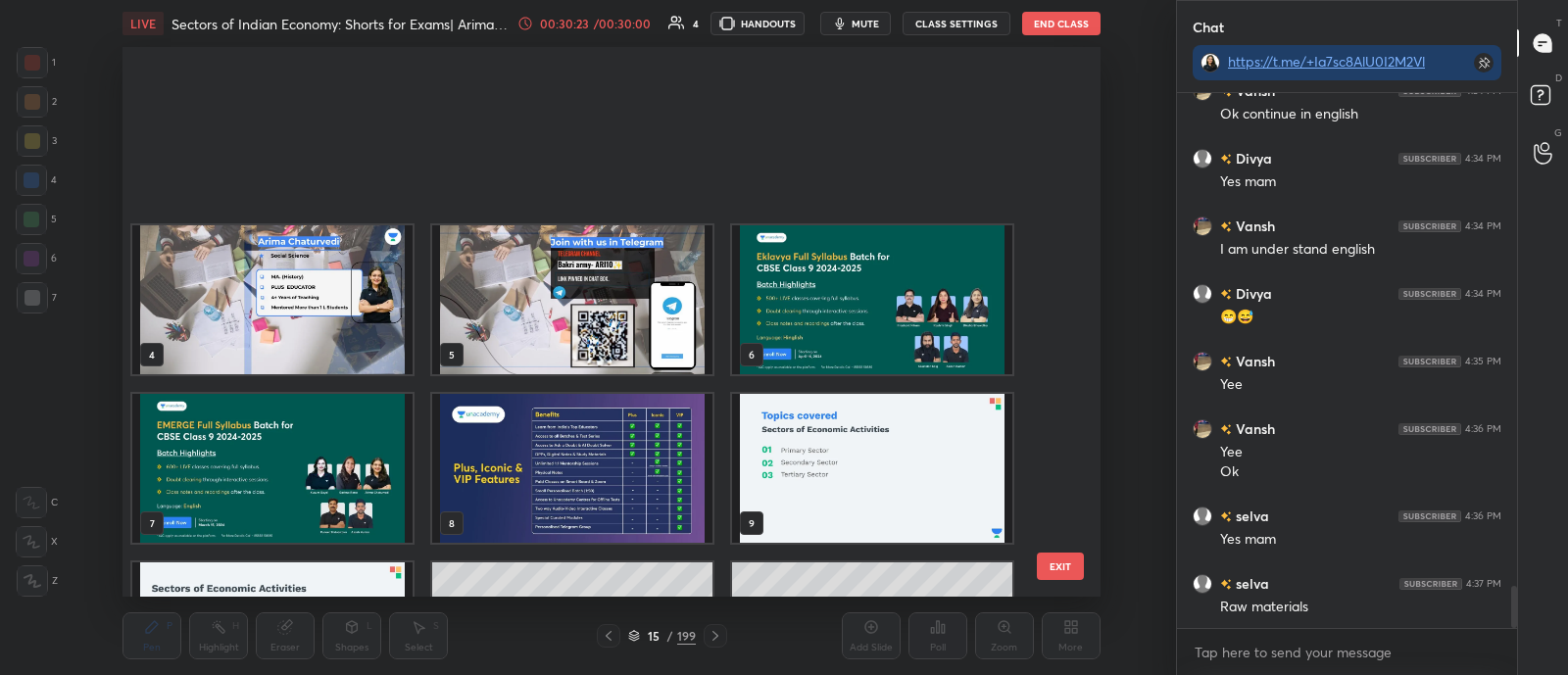 scroll, scrollTop: 294, scrollLeft: 0, axis: vertical 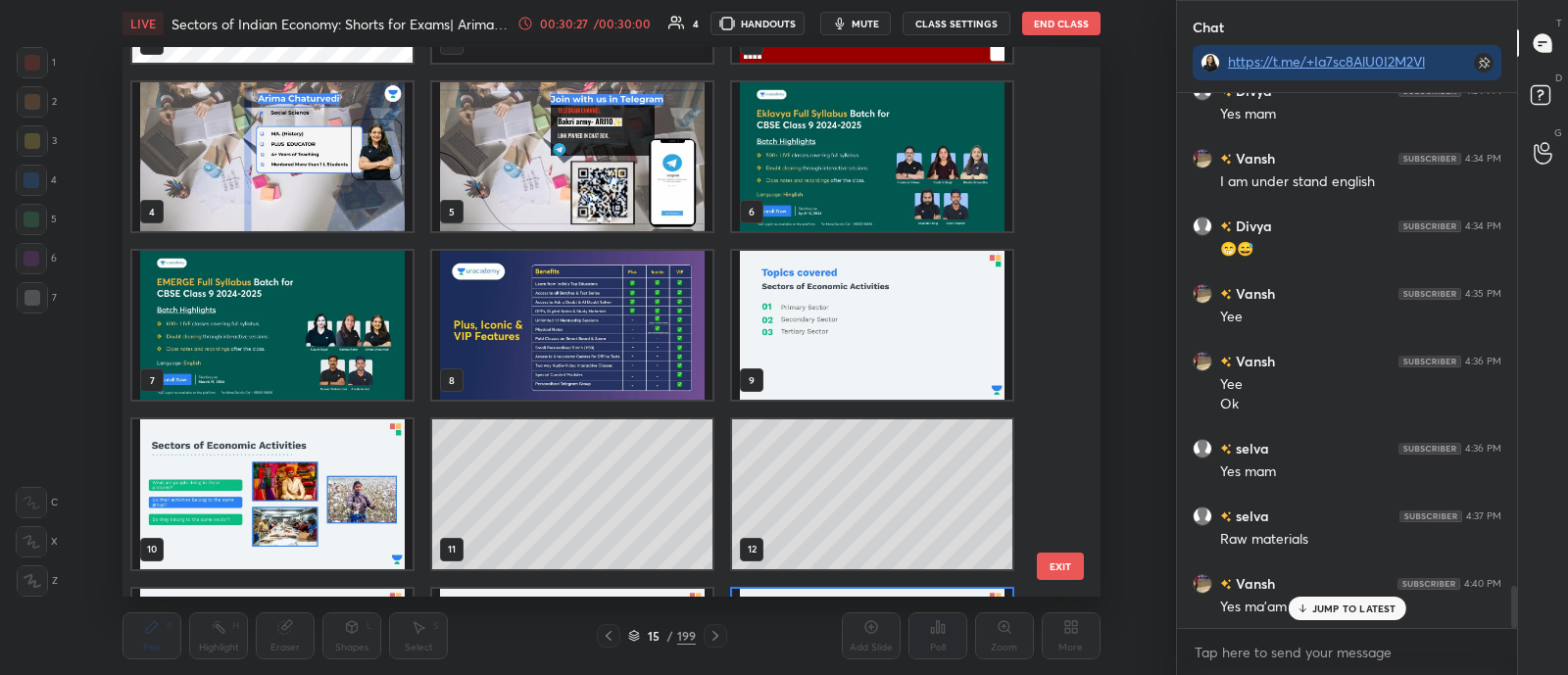 click at bounding box center (872, 157) 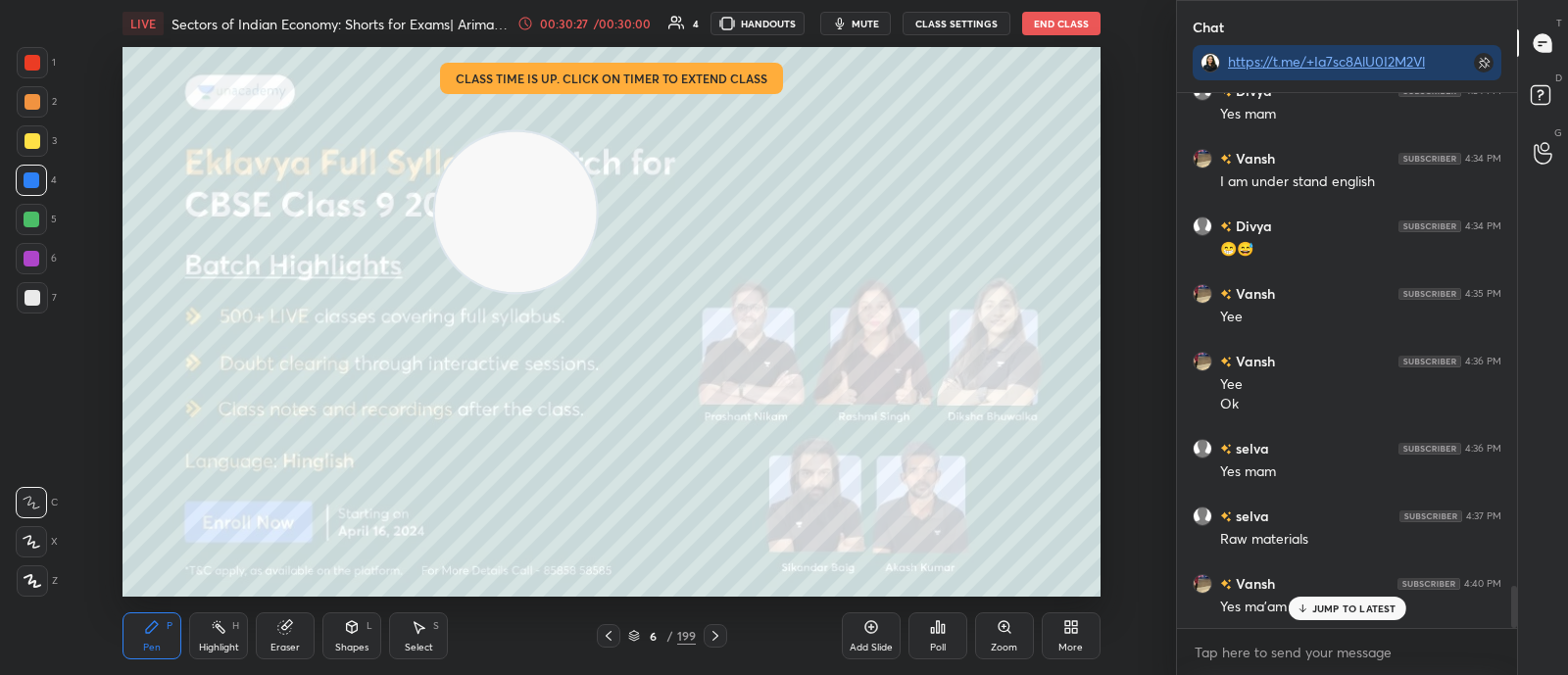 click at bounding box center [872, 157] 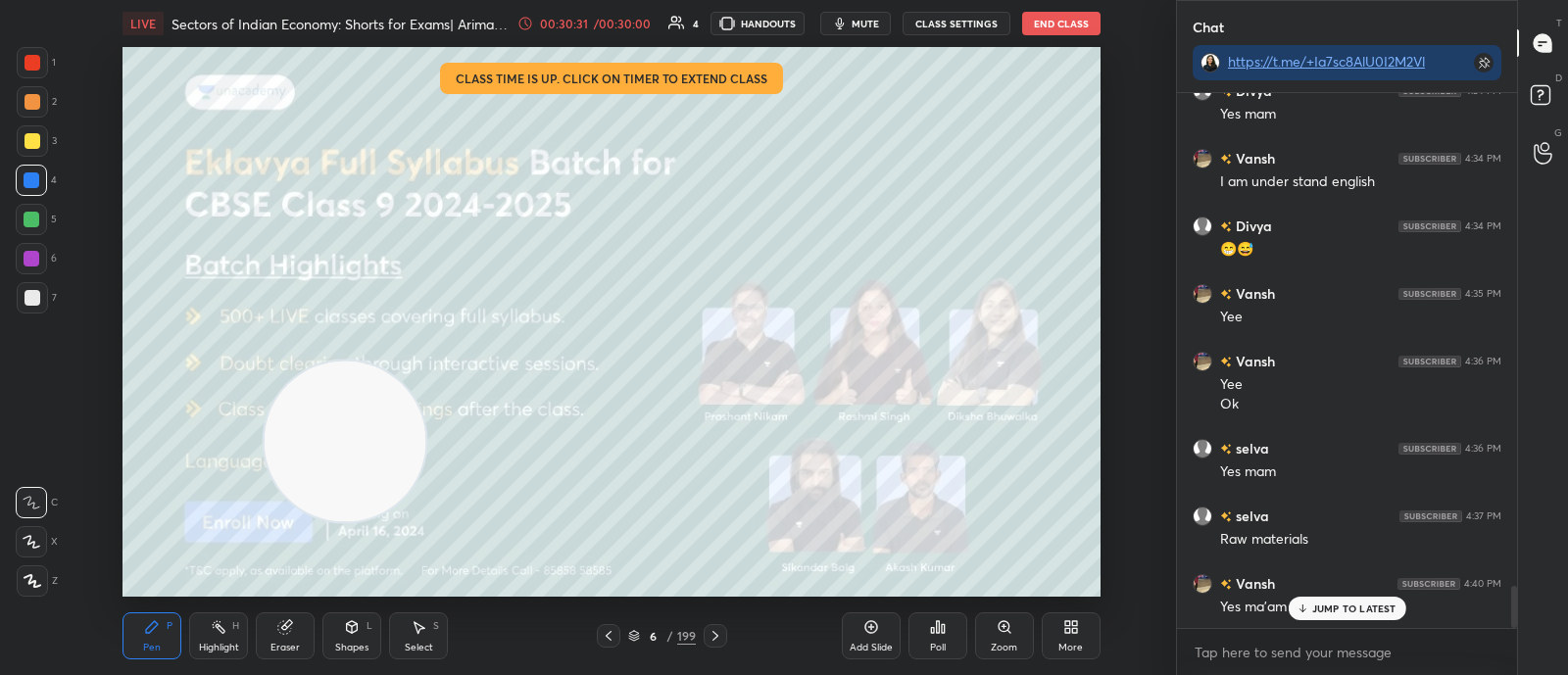 click at bounding box center (715, 636) 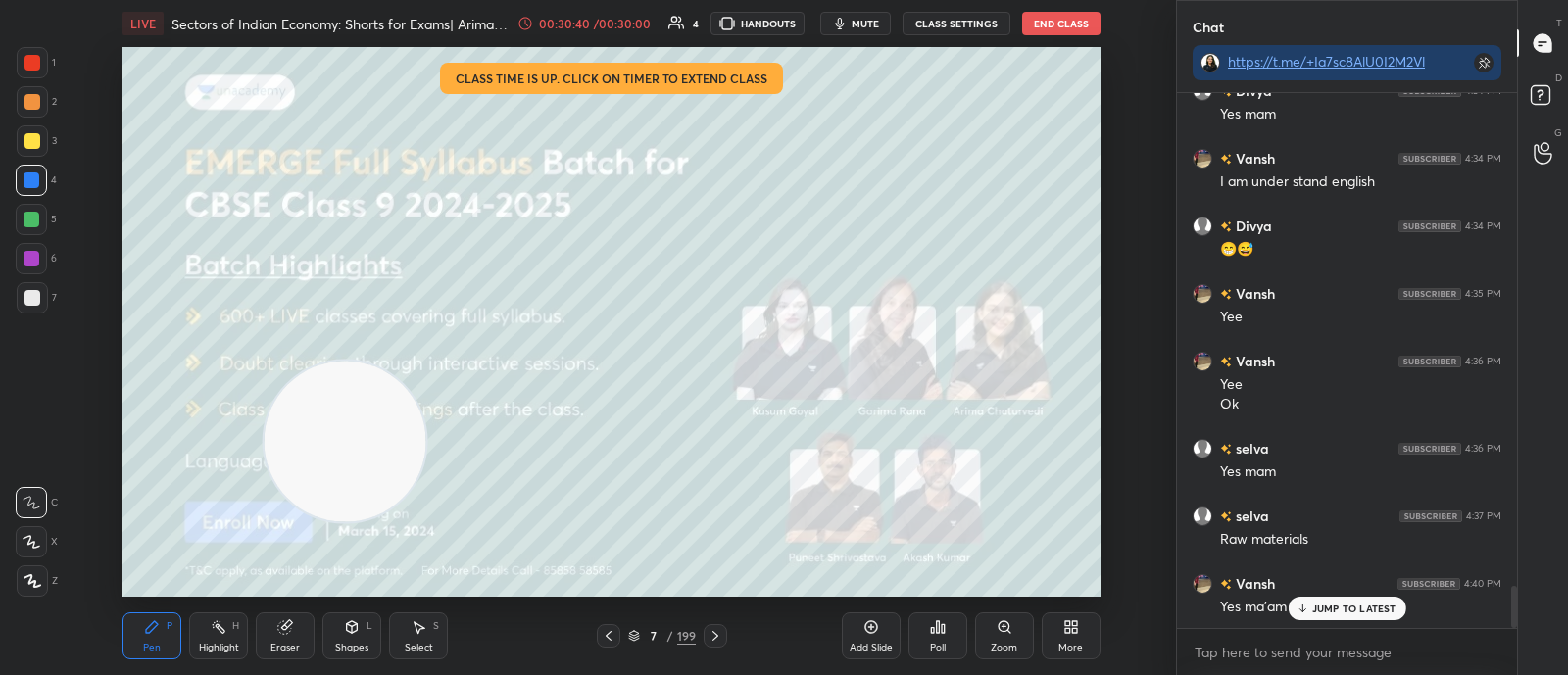 click 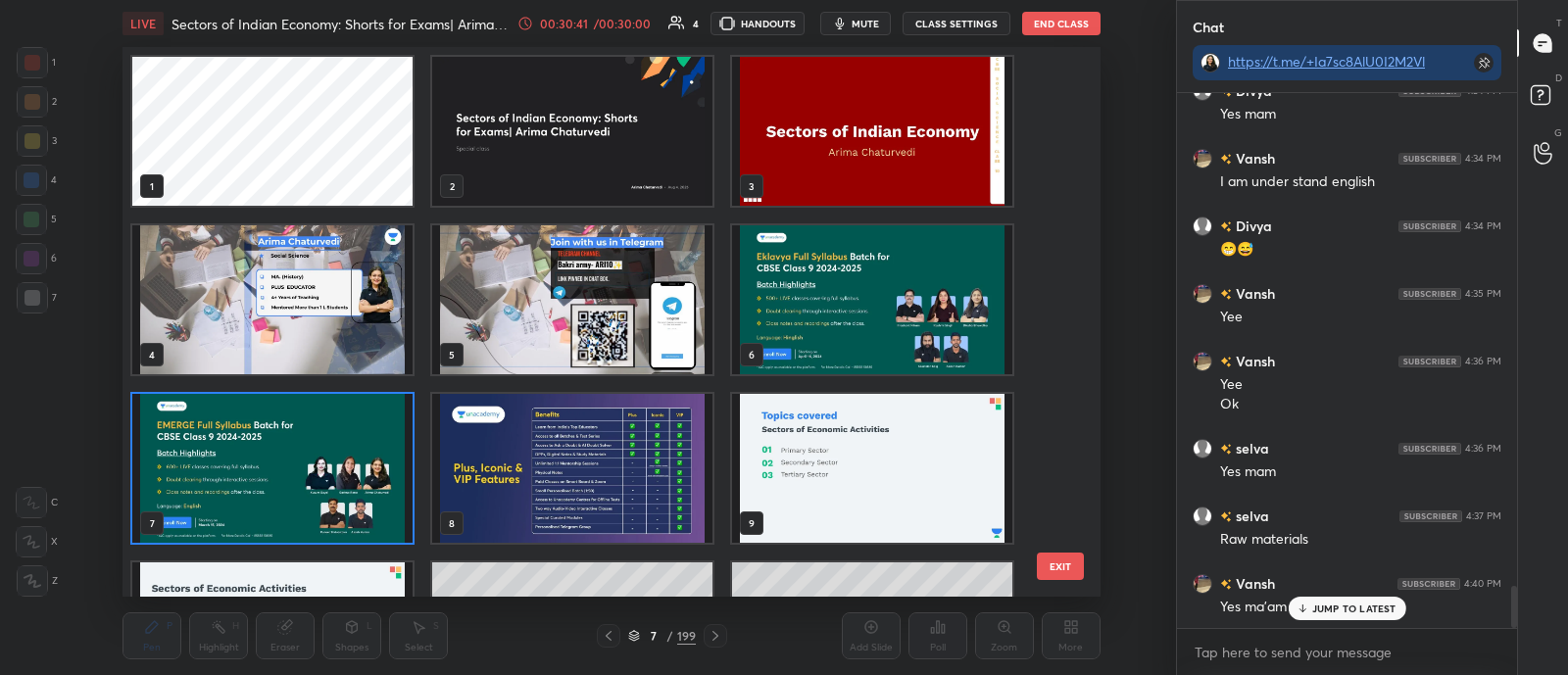 scroll, scrollTop: 6, scrollLeft: 11, axis: both 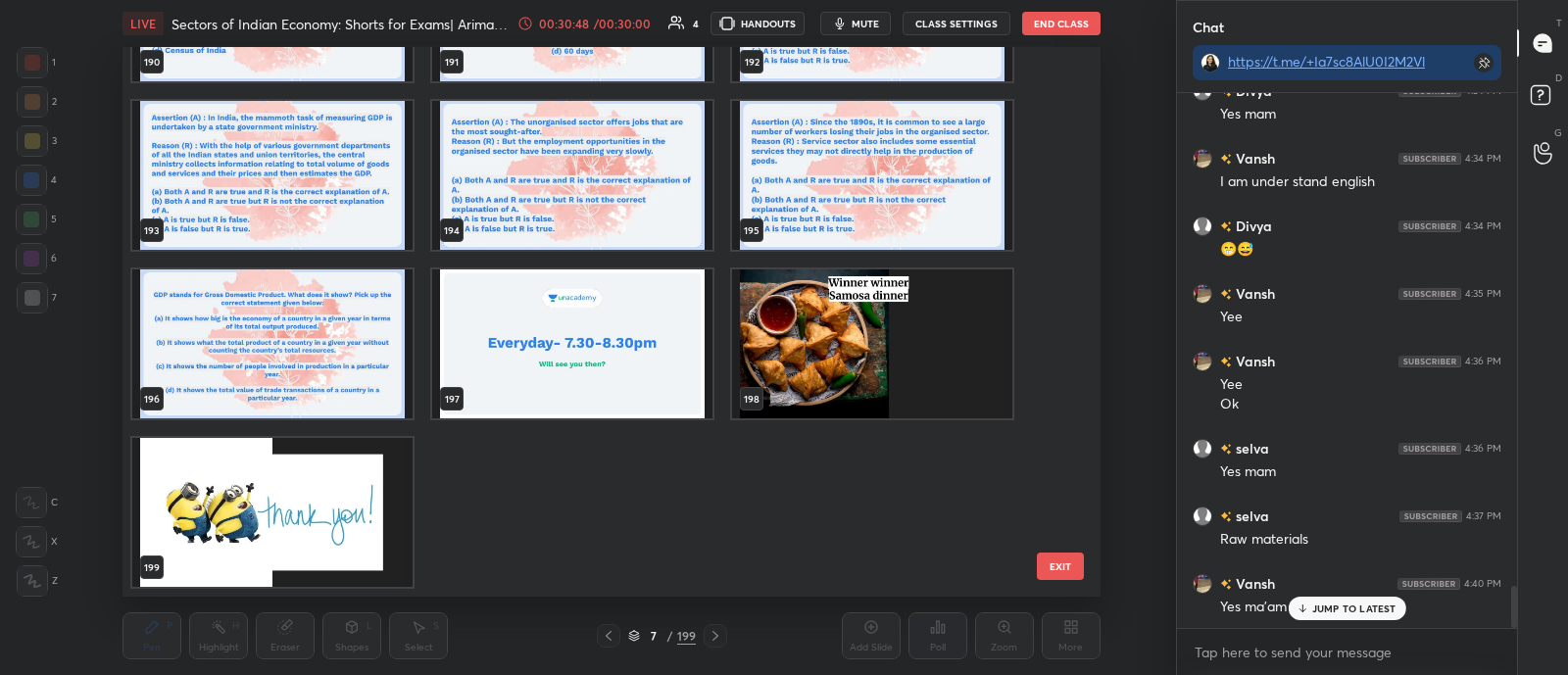 click at bounding box center (272, 512) 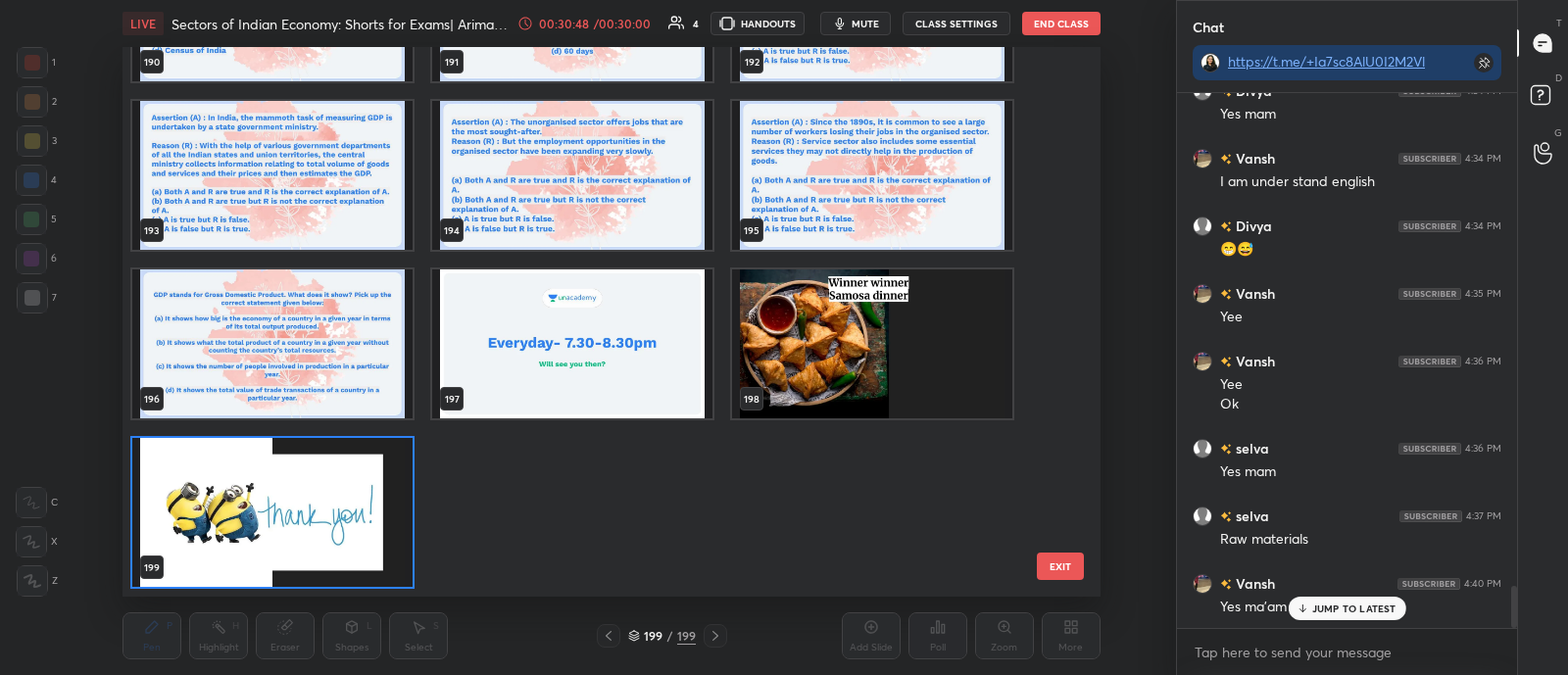 click at bounding box center [272, 512] 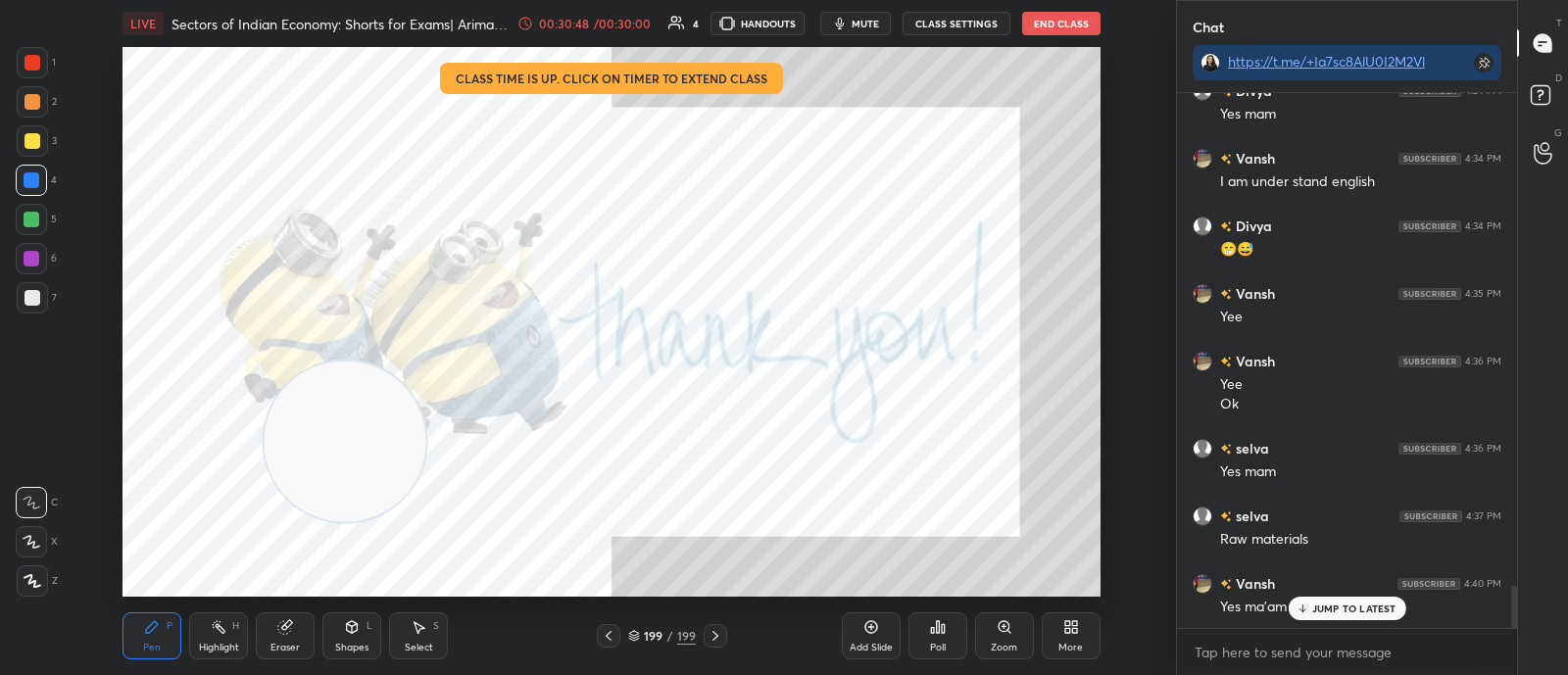 click at bounding box center [272, 512] 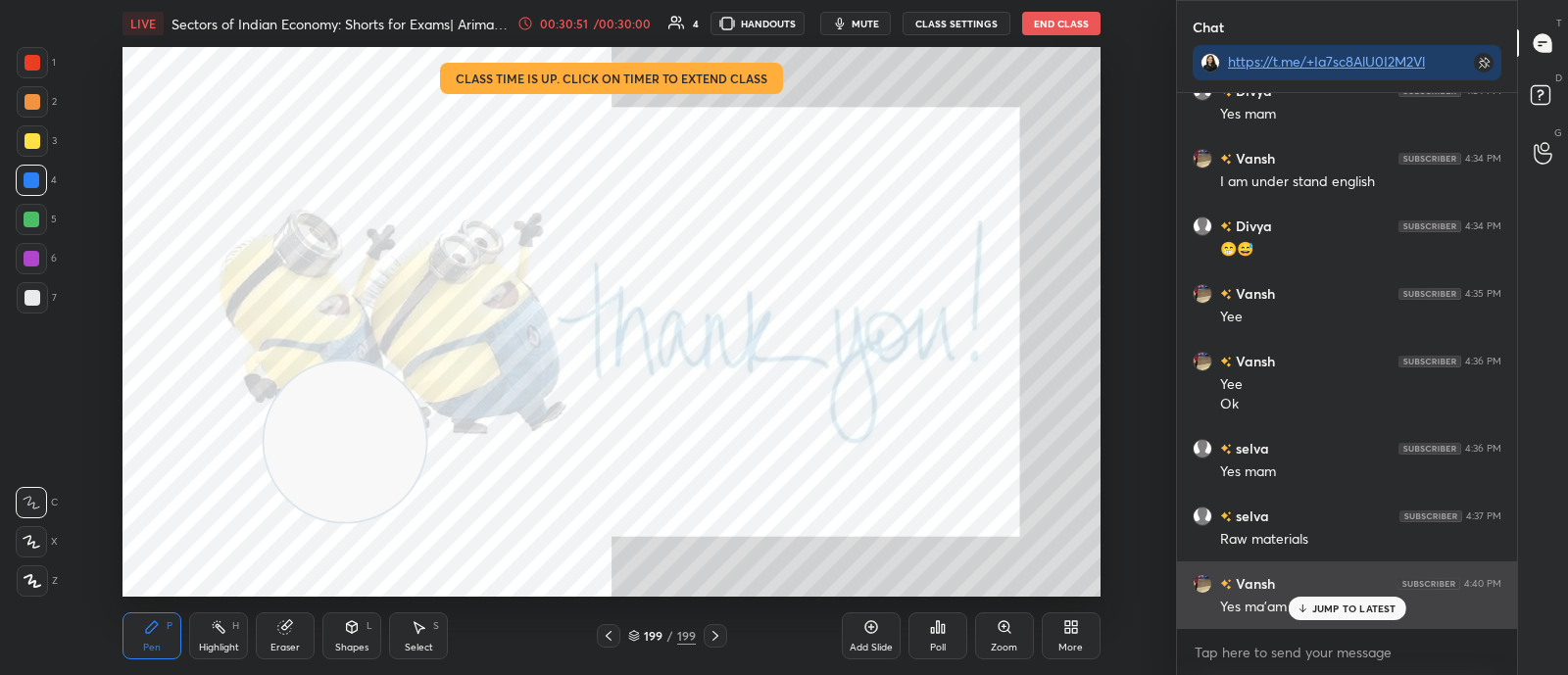 click on "JUMP TO LATEST" at bounding box center [1354, 608] 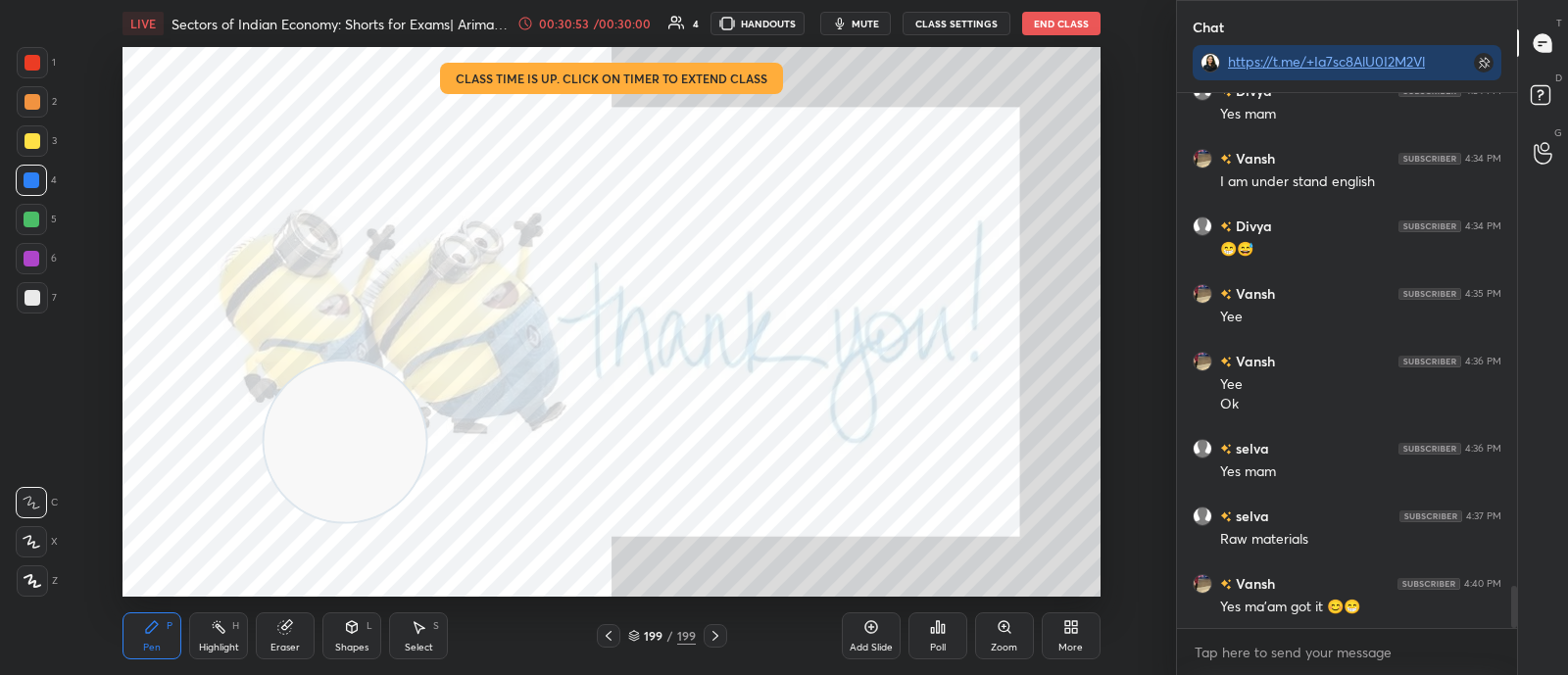 scroll, scrollTop: 6377, scrollLeft: 0, axis: vertical 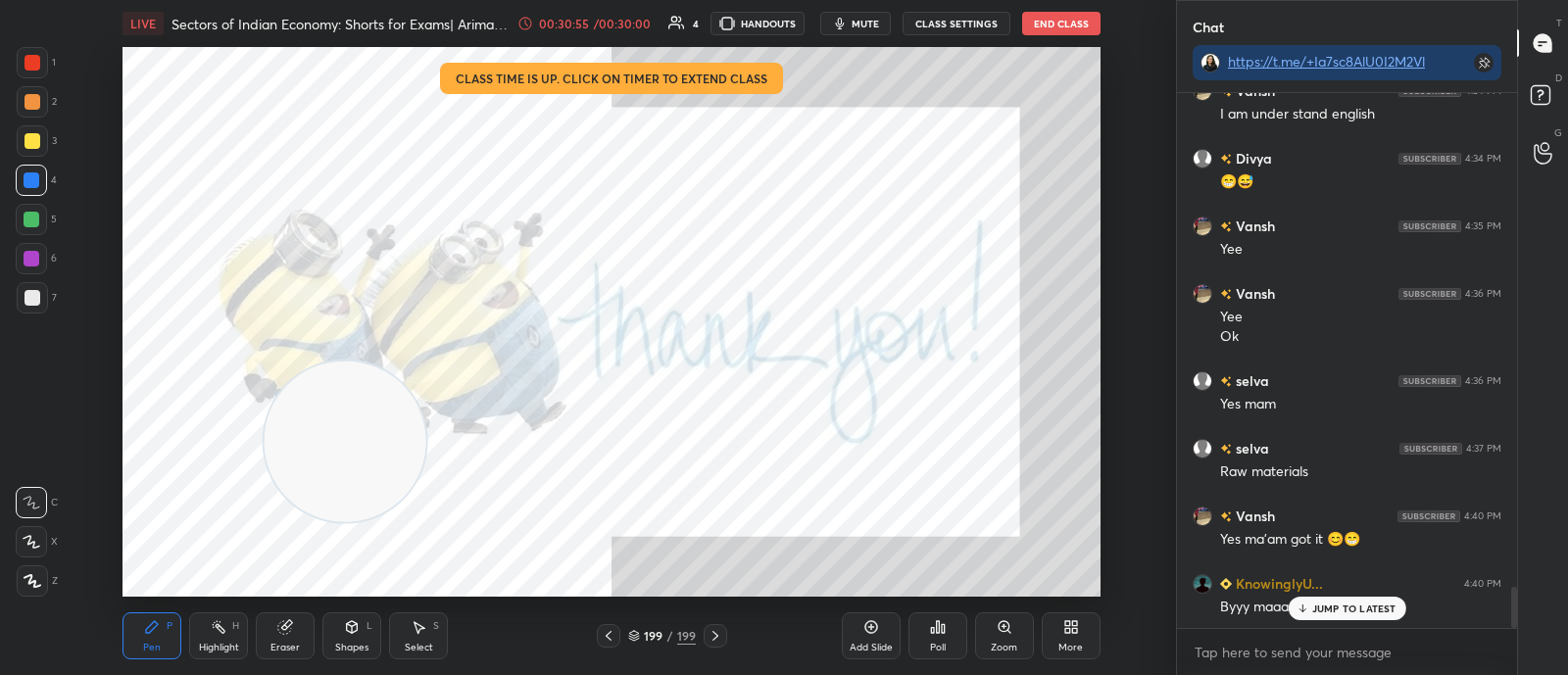 click on "End Class" at bounding box center [1061, 24] 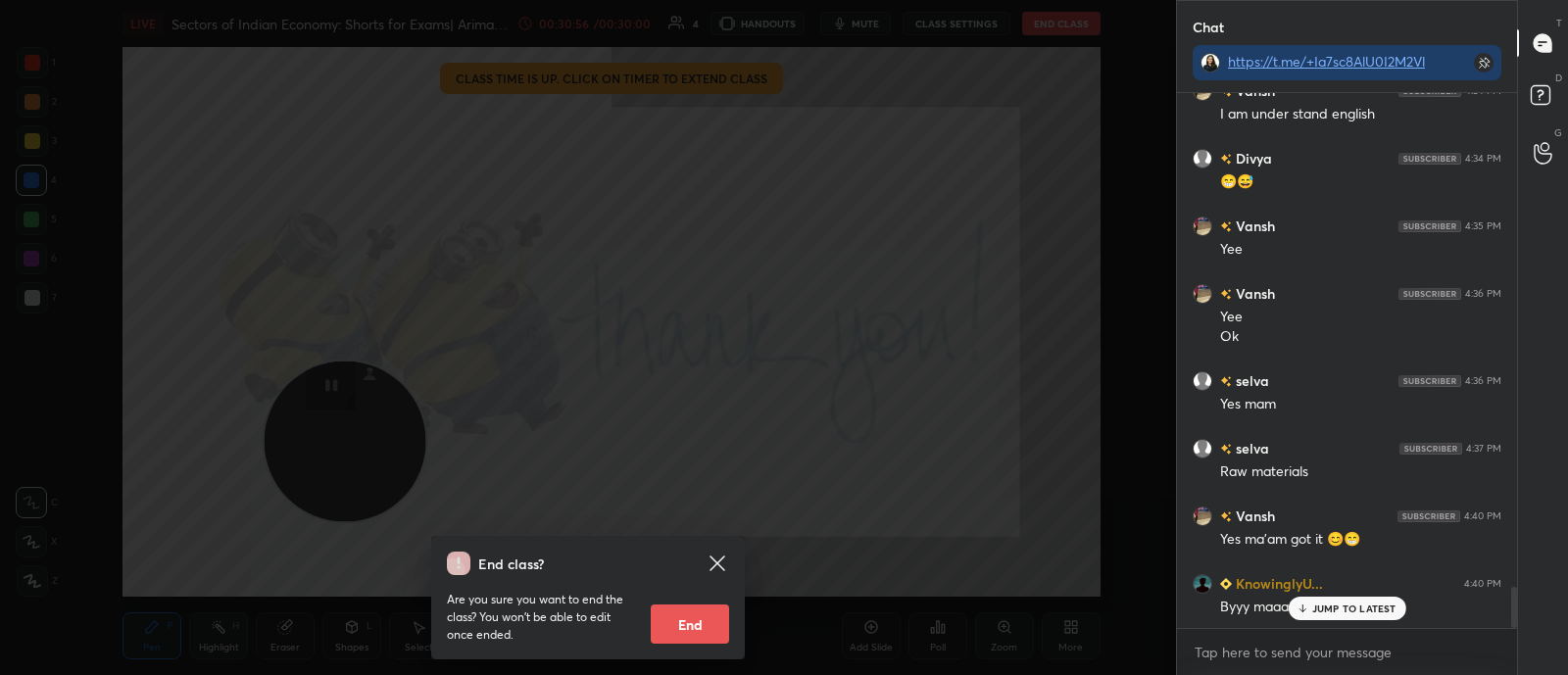 click on "End" at bounding box center [690, 624] 